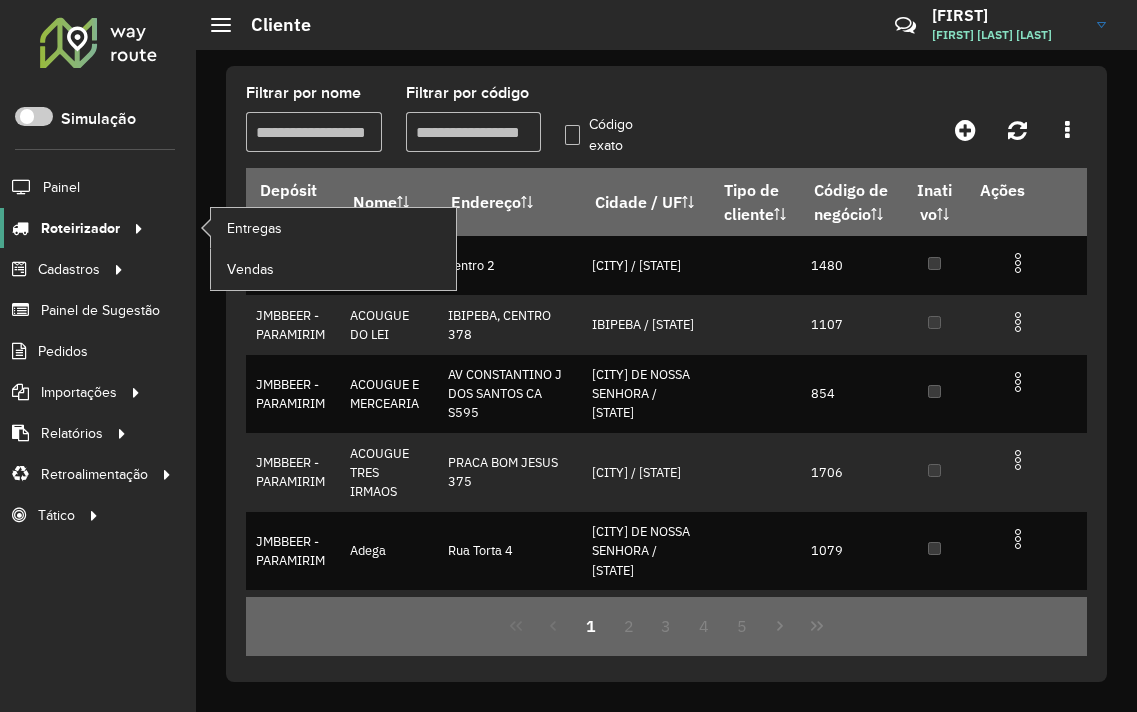 scroll, scrollTop: 0, scrollLeft: 0, axis: both 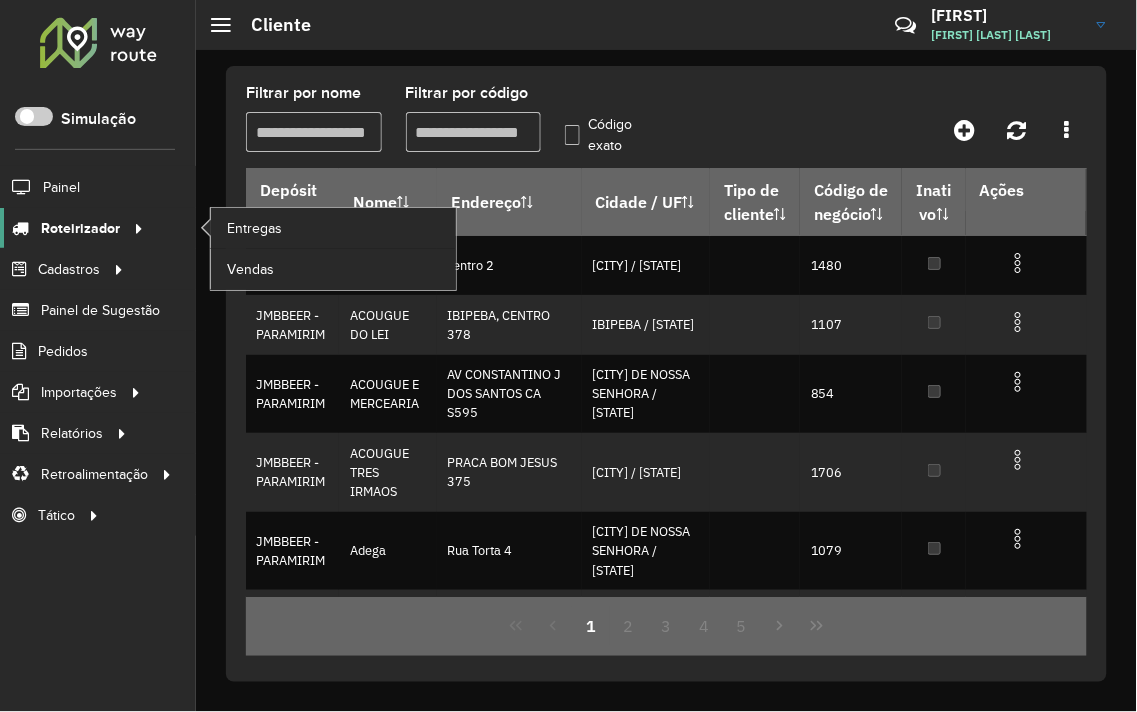 click on "Roteirizador" 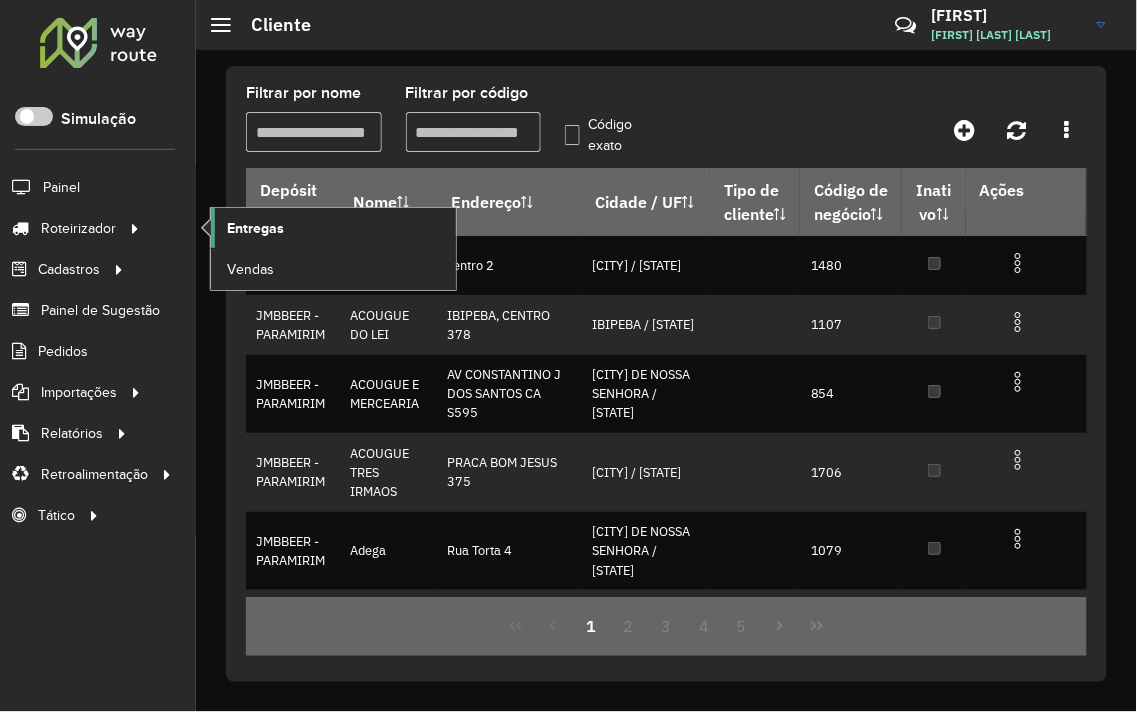 click on "Entregas" 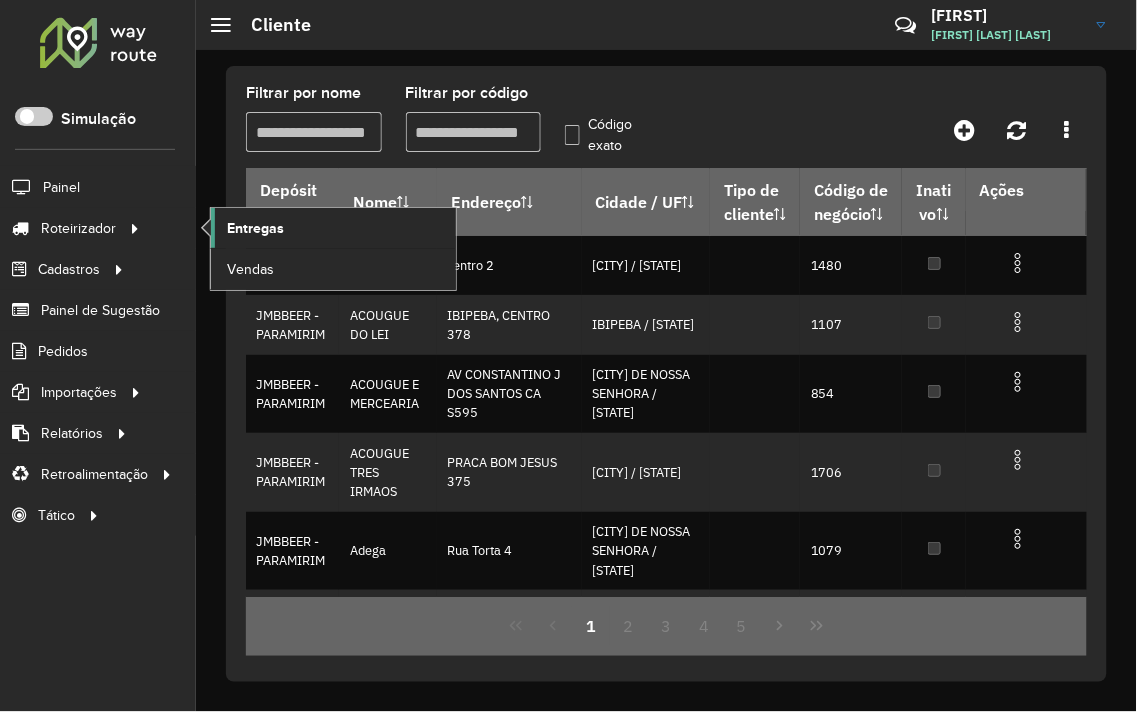 click on "Entregas" 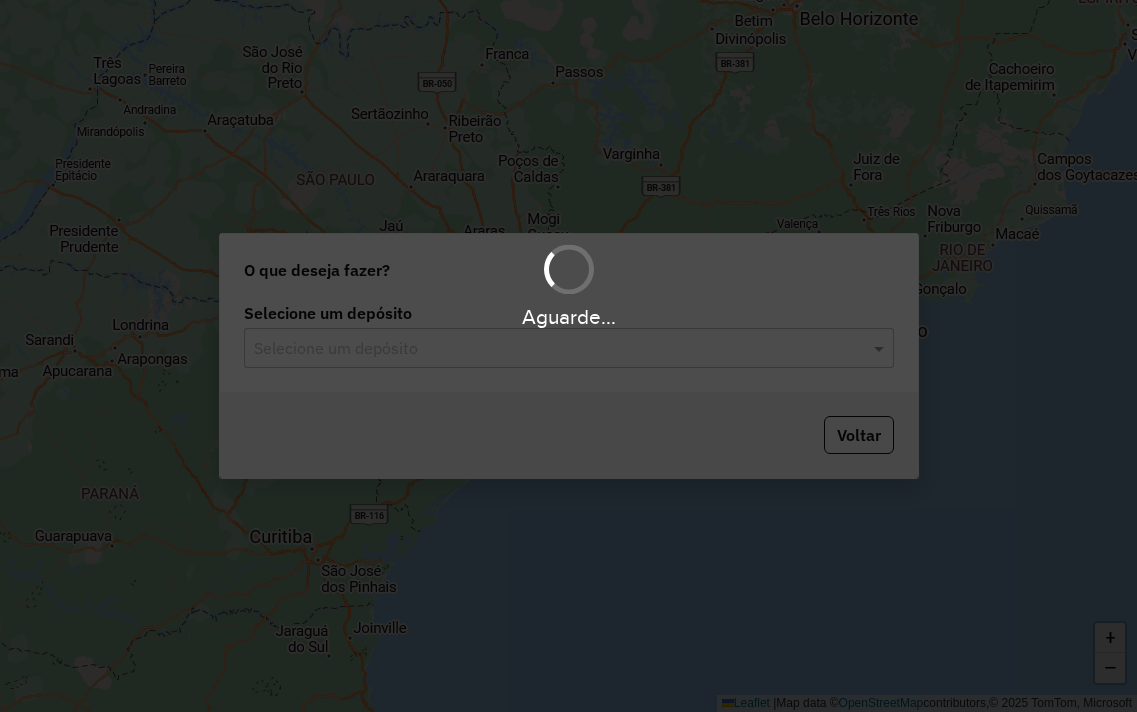 scroll, scrollTop: 0, scrollLeft: 0, axis: both 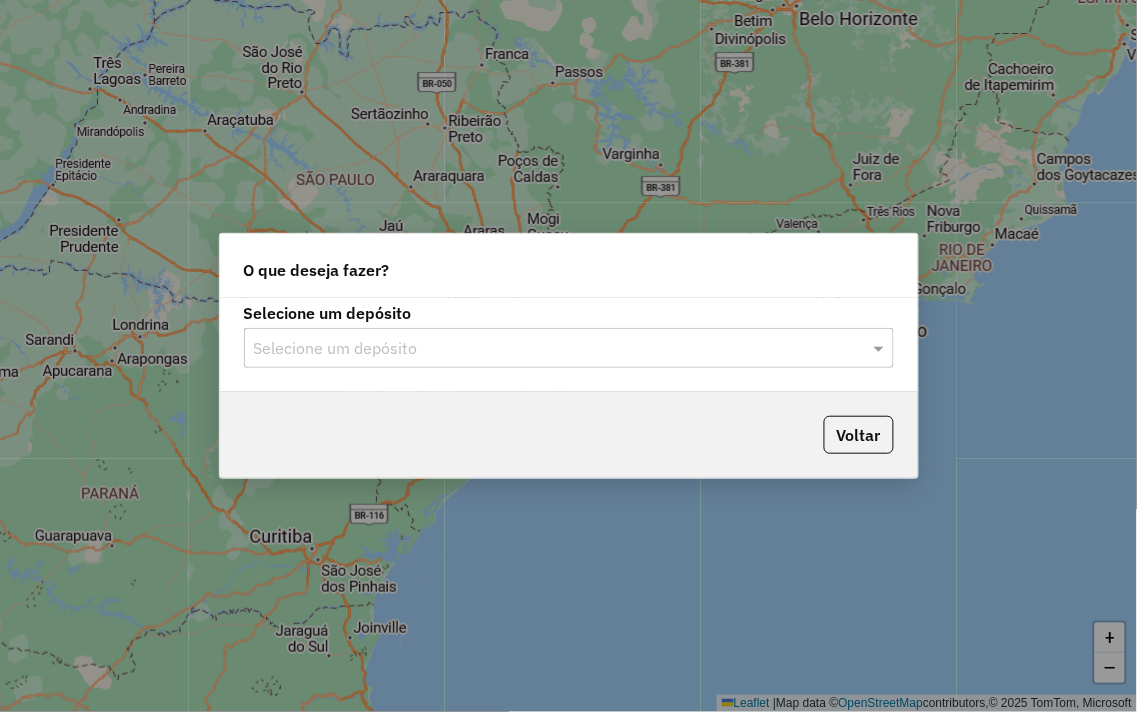 click on "Selecione um depósito" 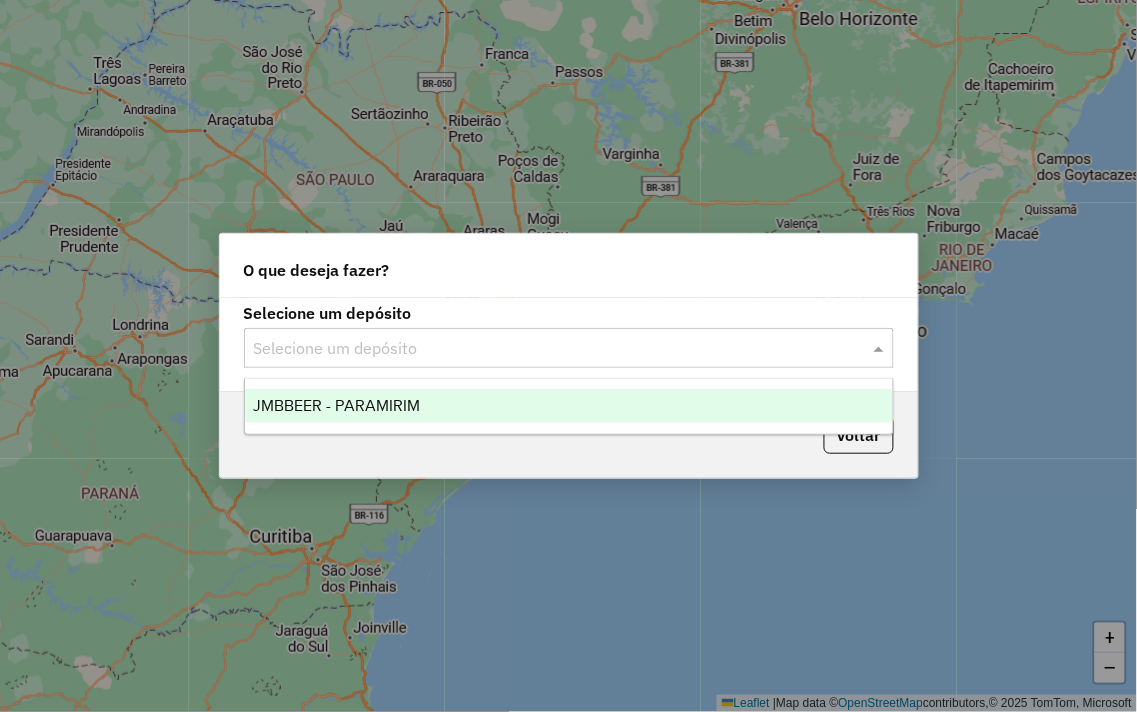click on "JMBBEER - PARAMIRIM" at bounding box center (336, 405) 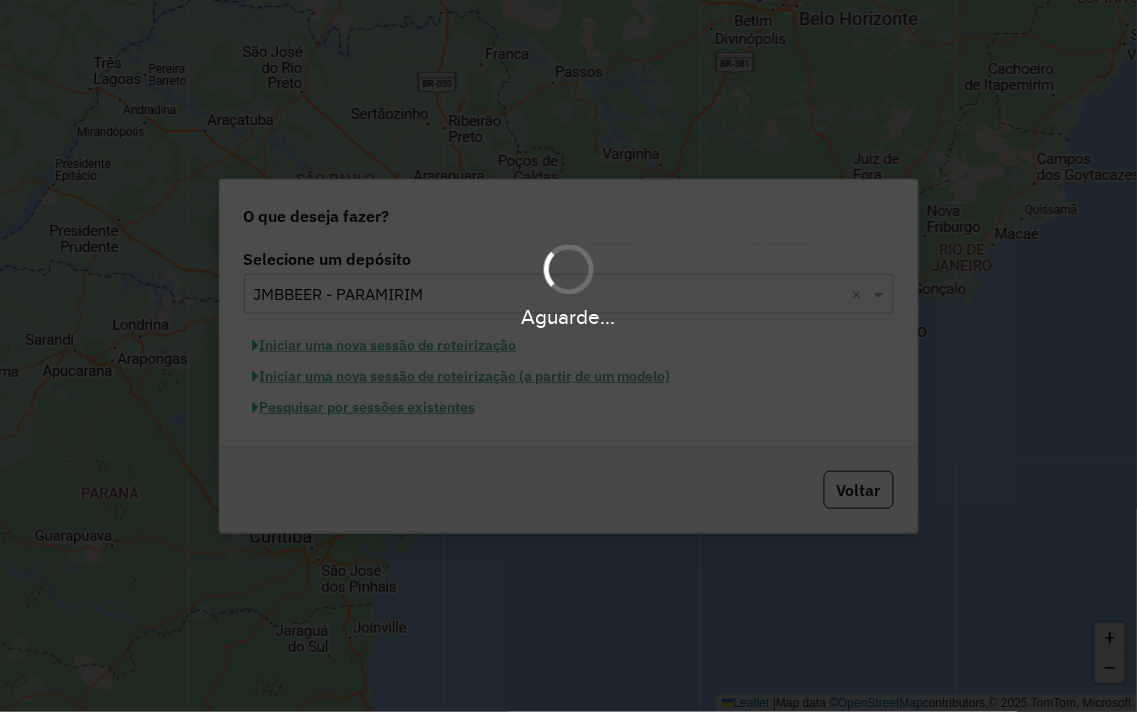 click on "Aguarde..." at bounding box center [568, 356] 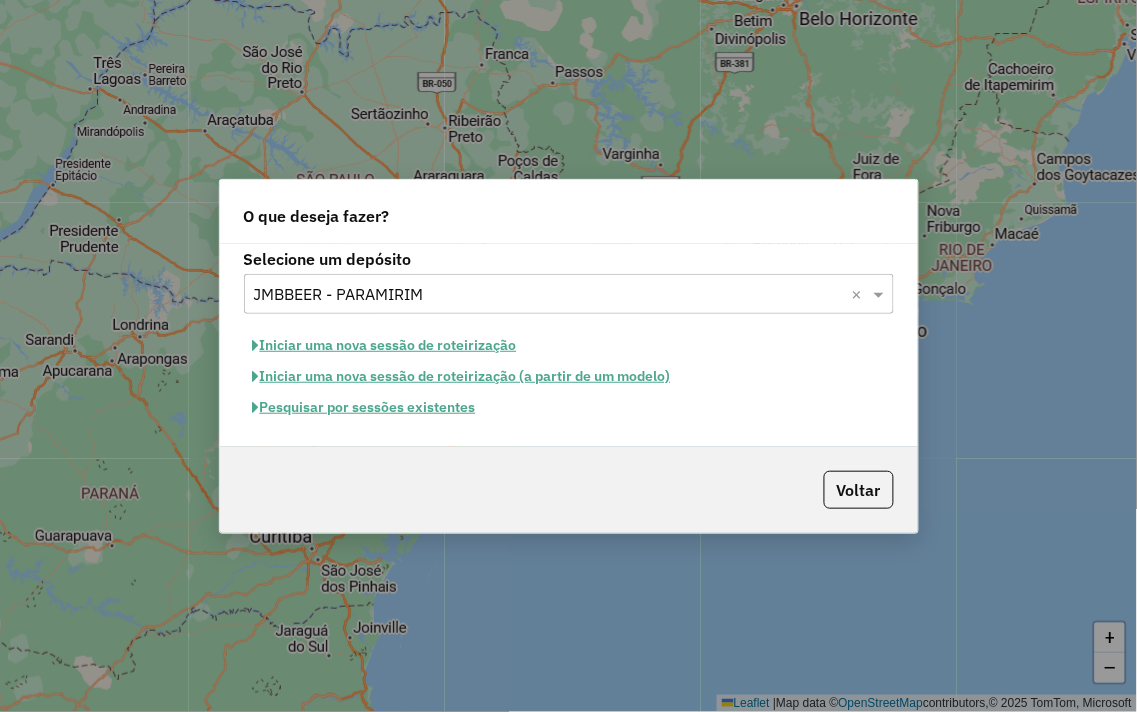 click on "Aguarde...  Pop-up bloqueado!  Seu navegador bloqueou automáticamente a abertura de uma nova janela.   Acesse as configurações e adicione o endereço do sistema a lista de permissão.   Fechar  Roteirizando... O que deseja fazer? Selecione um depósito Selecione um depósito × JMBBEER - PARAMIRIM ×  Iniciar uma nova sessão de roteirização   Iniciar uma nova sessão de roteirização (a partir de um modelo)   Pesquisar por sessões existentes   Voltar  + −  Leaflet   |  Map data ©  OpenStreetMap  contributors,© 2025 TomTom, Microsoft Erro de conexão  Você parece estar offline!
Verifique sua internet e atualize a página.  Tradução automática  Seu navegador ativou a tradução automática e pode causar inconsistências no sistema.  Por gentileza, utilize a opção "Nunca traduzir este site".  Em caso de dúvidas, entre em contato com o suporte." at bounding box center [568, 356] 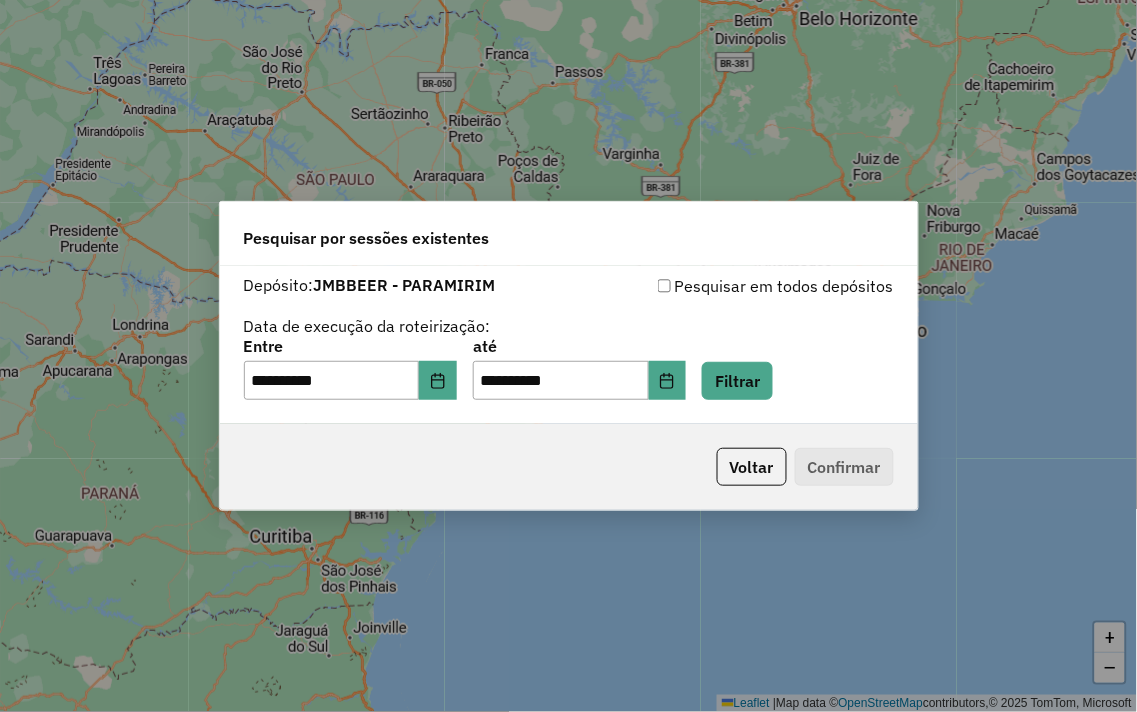 click on "**********" 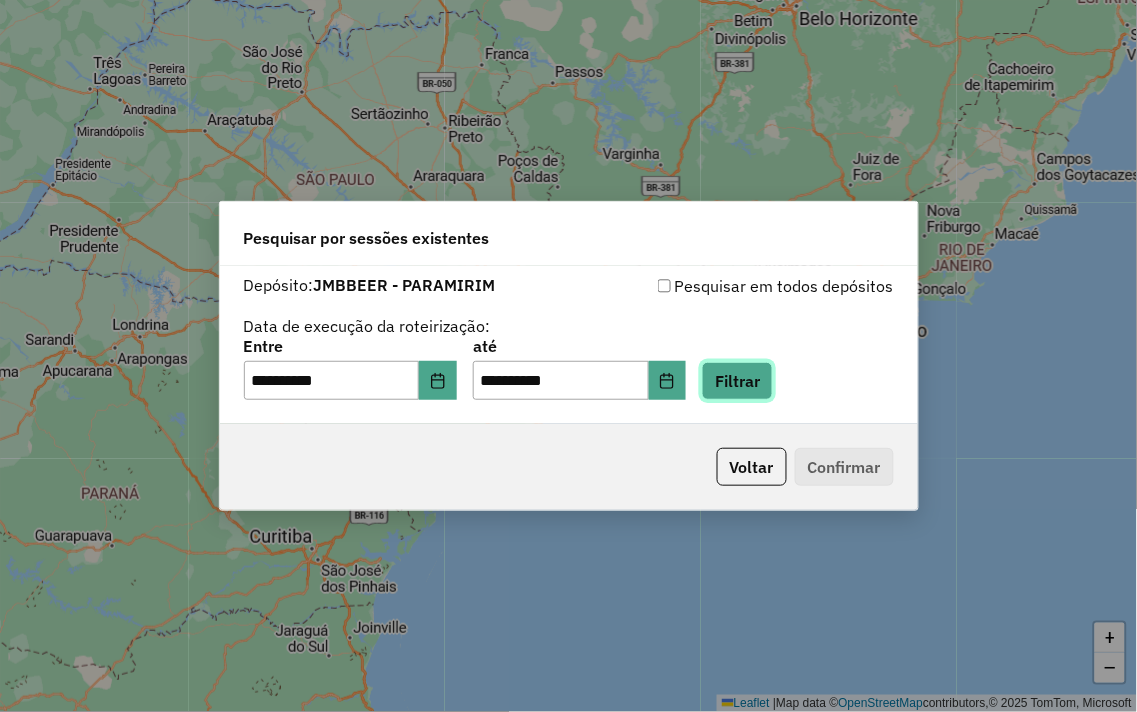 click on "Filtrar" 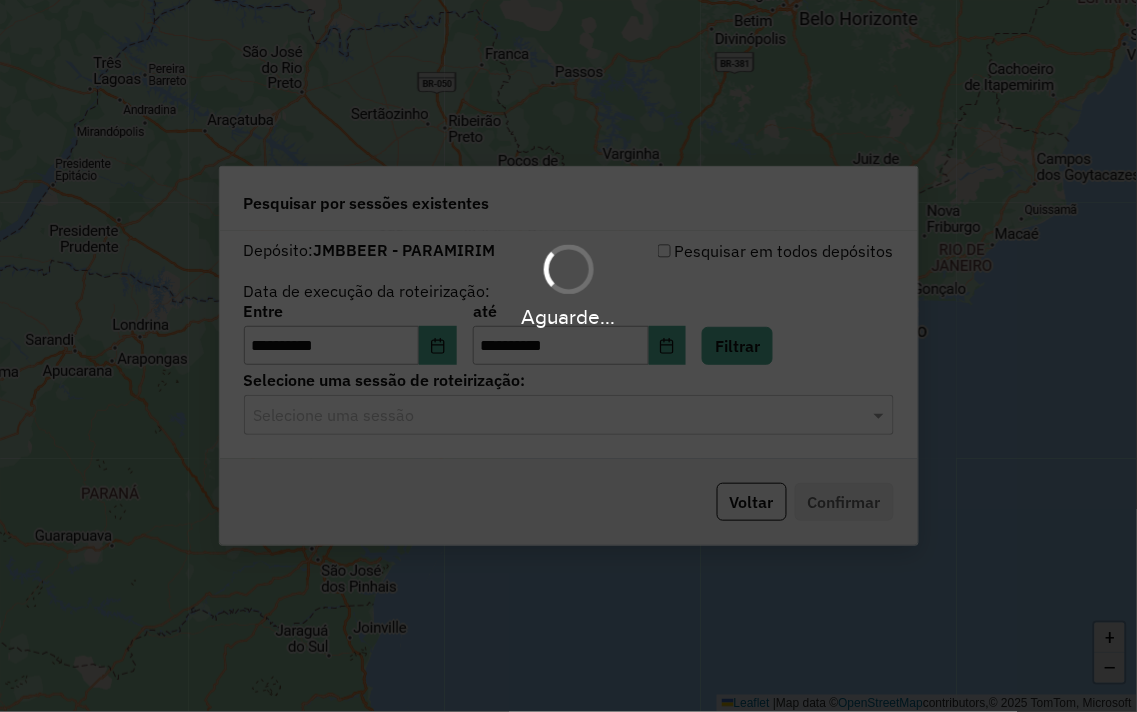 click on "Selecione uma sessão" 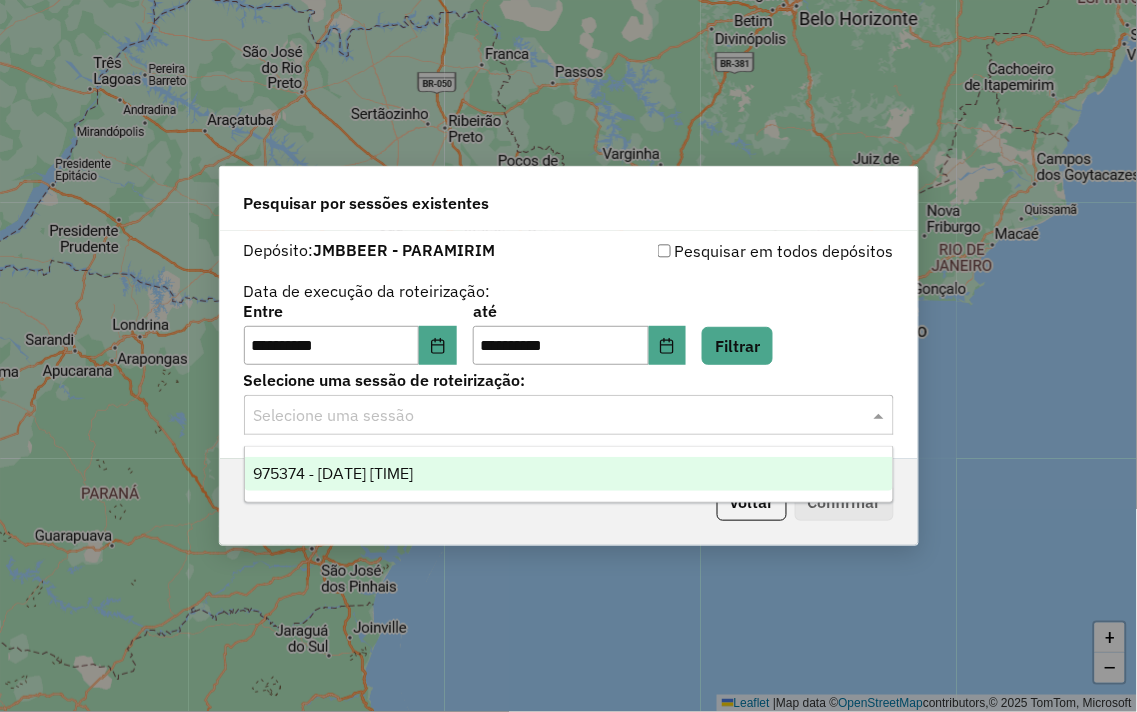 click 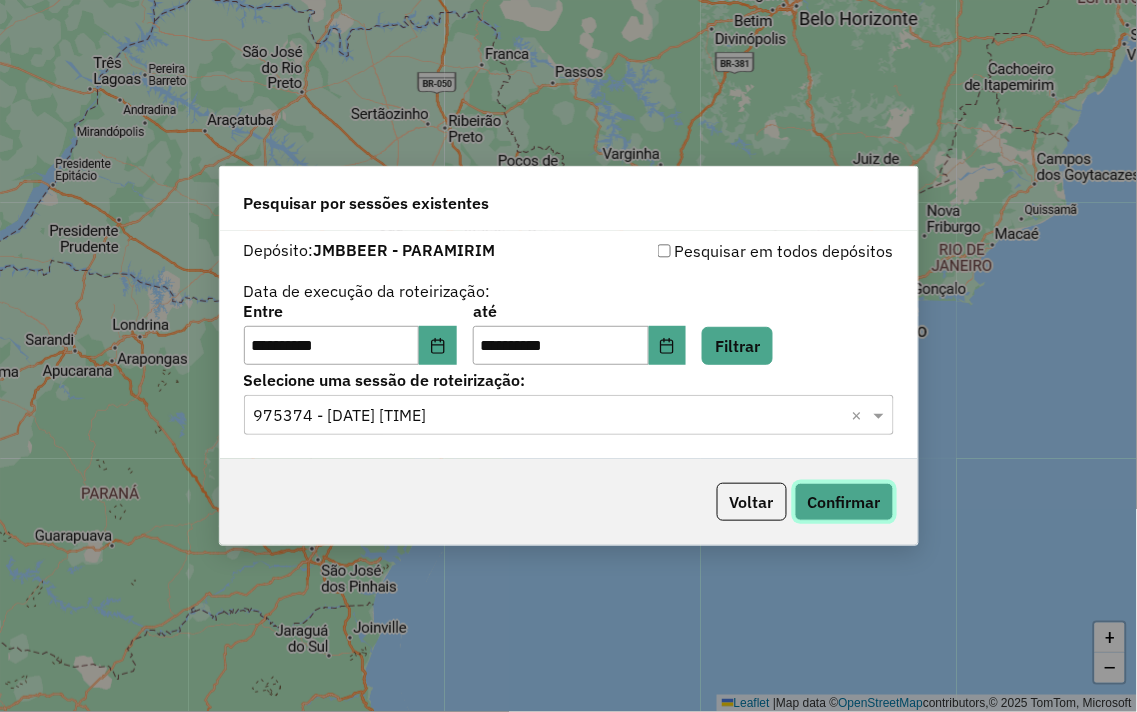 click on "Confirmar" 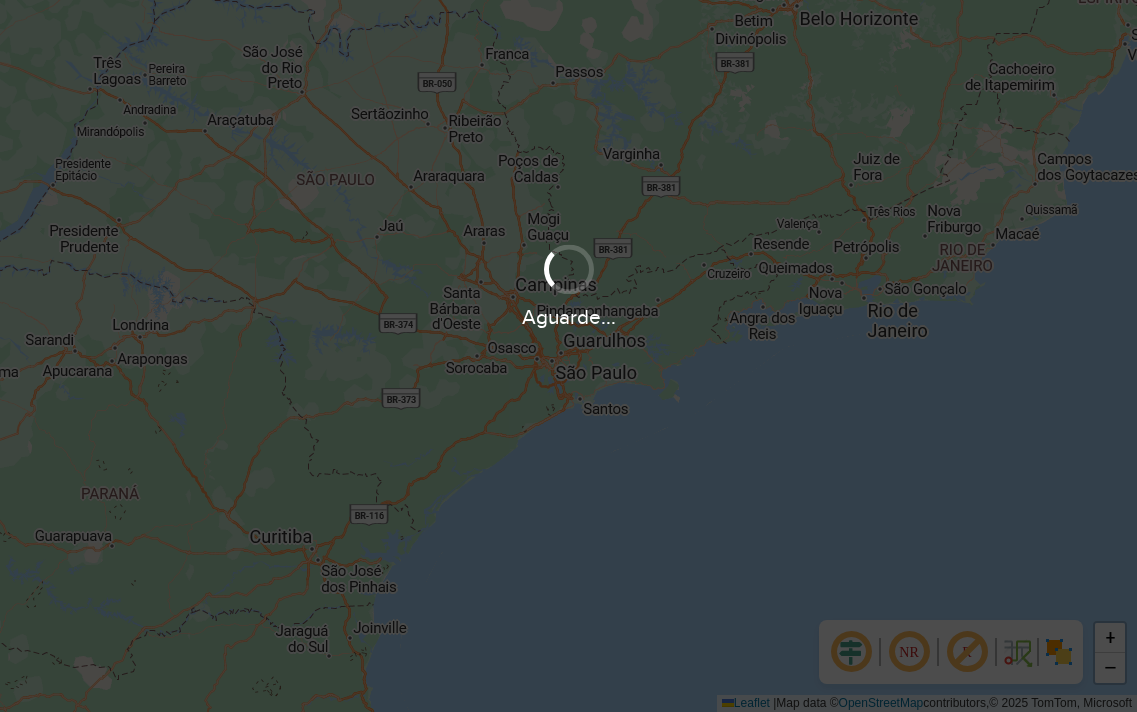scroll, scrollTop: 0, scrollLeft: 0, axis: both 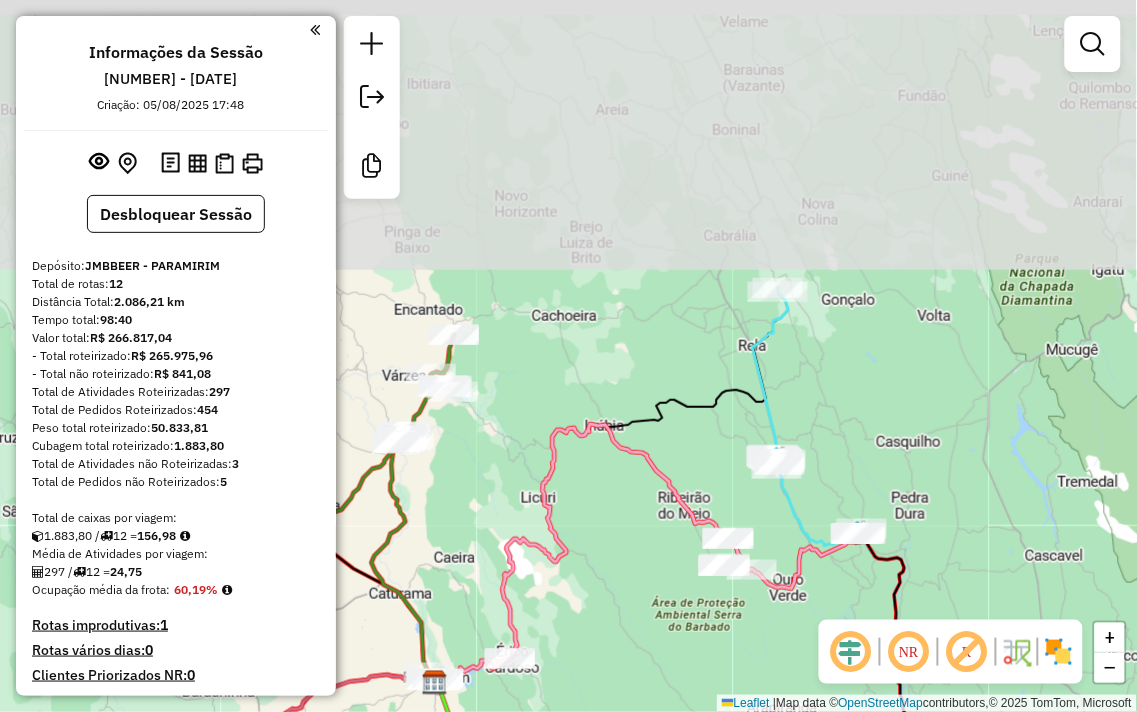 drag, startPoint x: 770, startPoint y: 257, endPoint x: 688, endPoint y: 563, distance: 316.79648 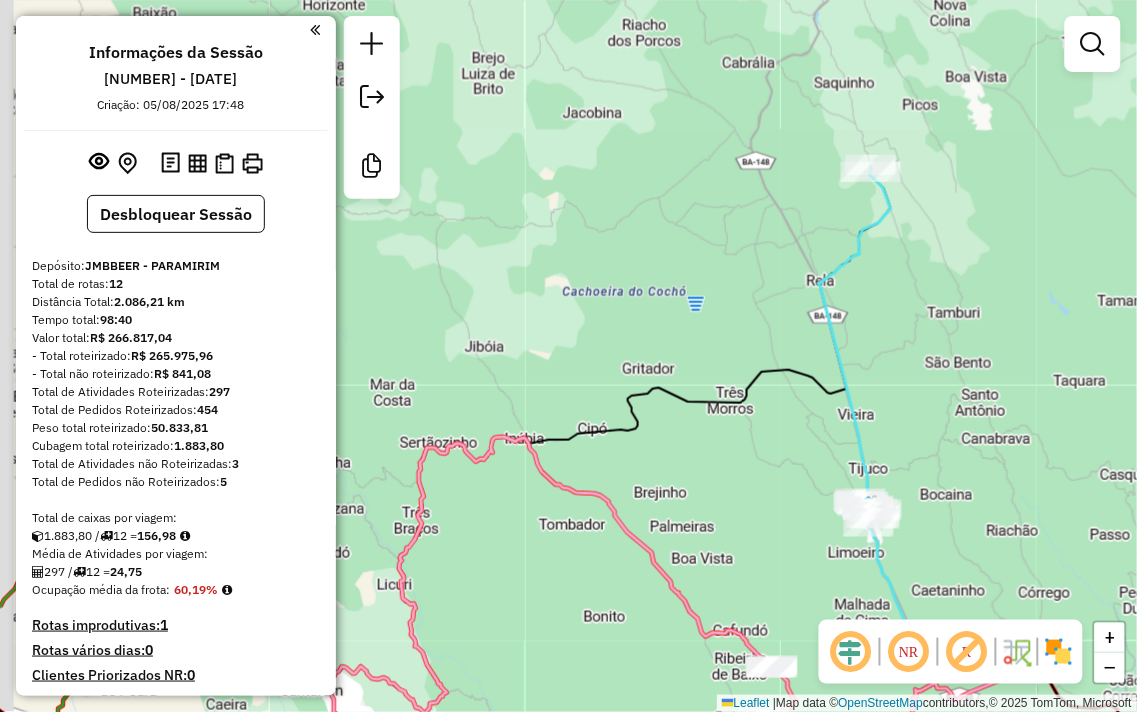 drag, startPoint x: 583, startPoint y: 395, endPoint x: 677, endPoint y: 444, distance: 106.004715 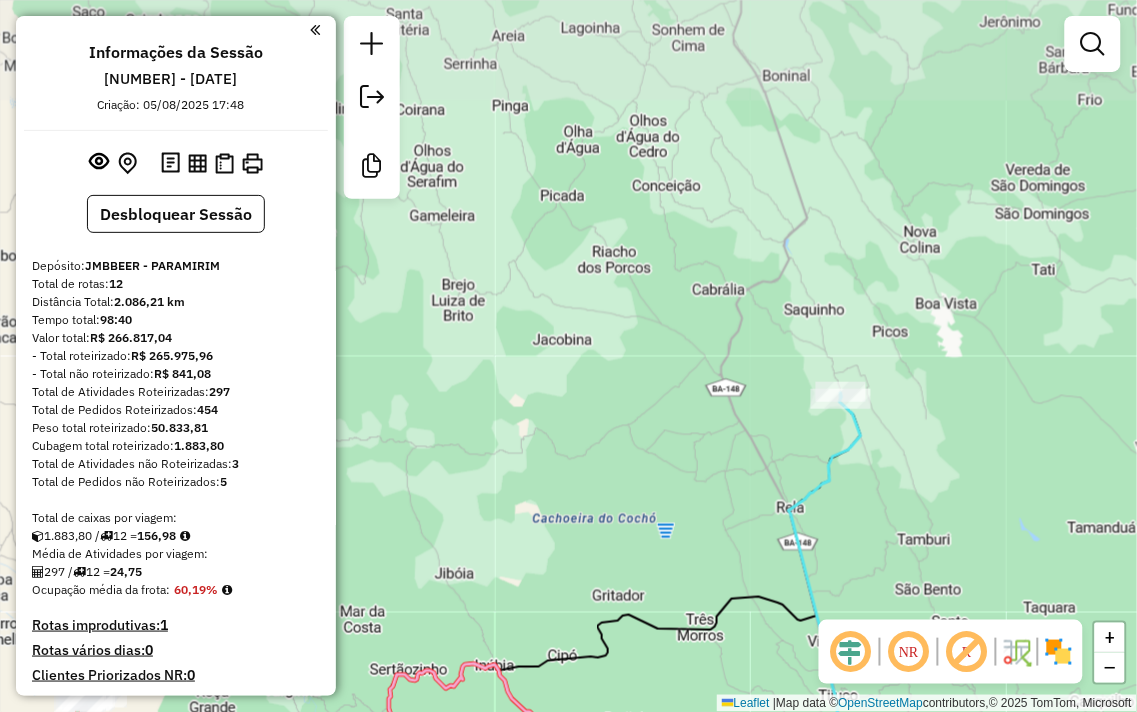 drag, startPoint x: 782, startPoint y: 297, endPoint x: 740, endPoint y: 485, distance: 192.63437 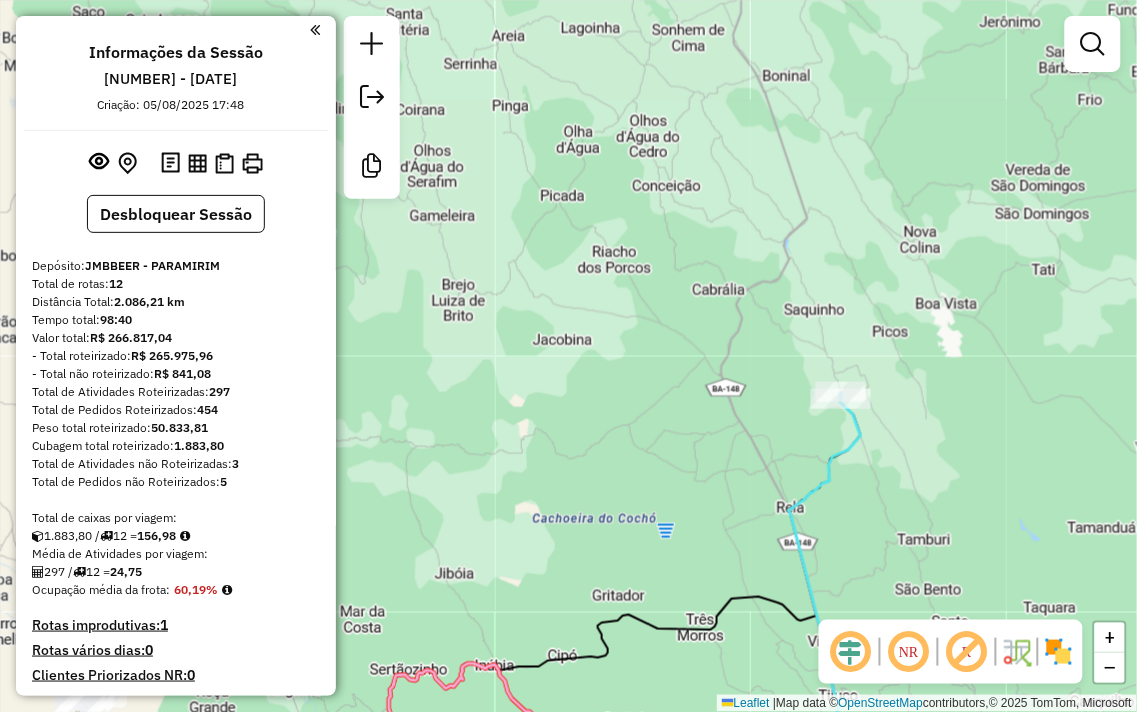 drag, startPoint x: 845, startPoint y: 166, endPoint x: 783, endPoint y: 36, distance: 144.02777 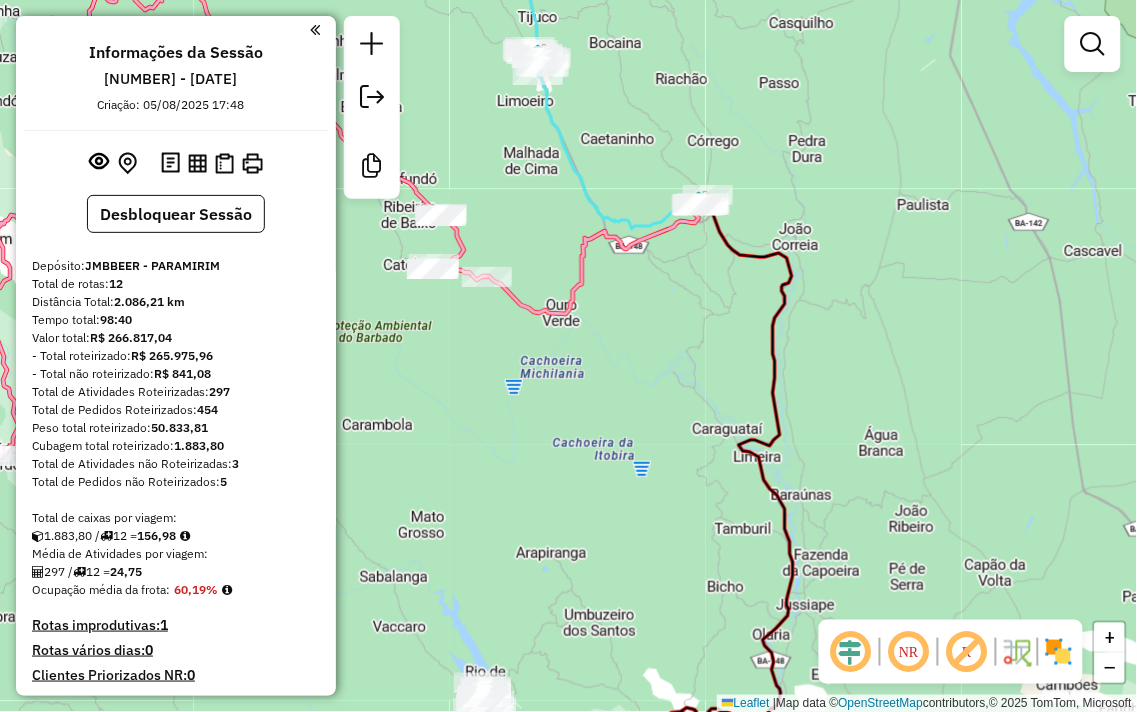 drag, startPoint x: 737, startPoint y: 313, endPoint x: 932, endPoint y: 475, distance: 253.5133 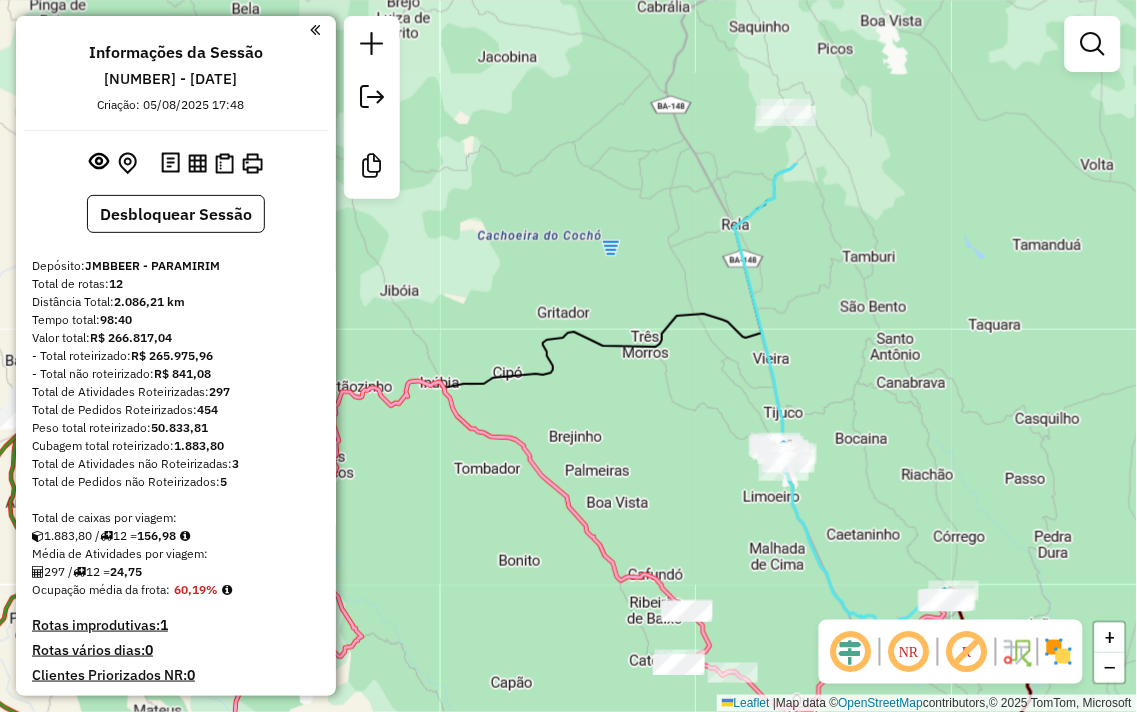 drag, startPoint x: 721, startPoint y: 83, endPoint x: 772, endPoint y: 317, distance: 239.49321 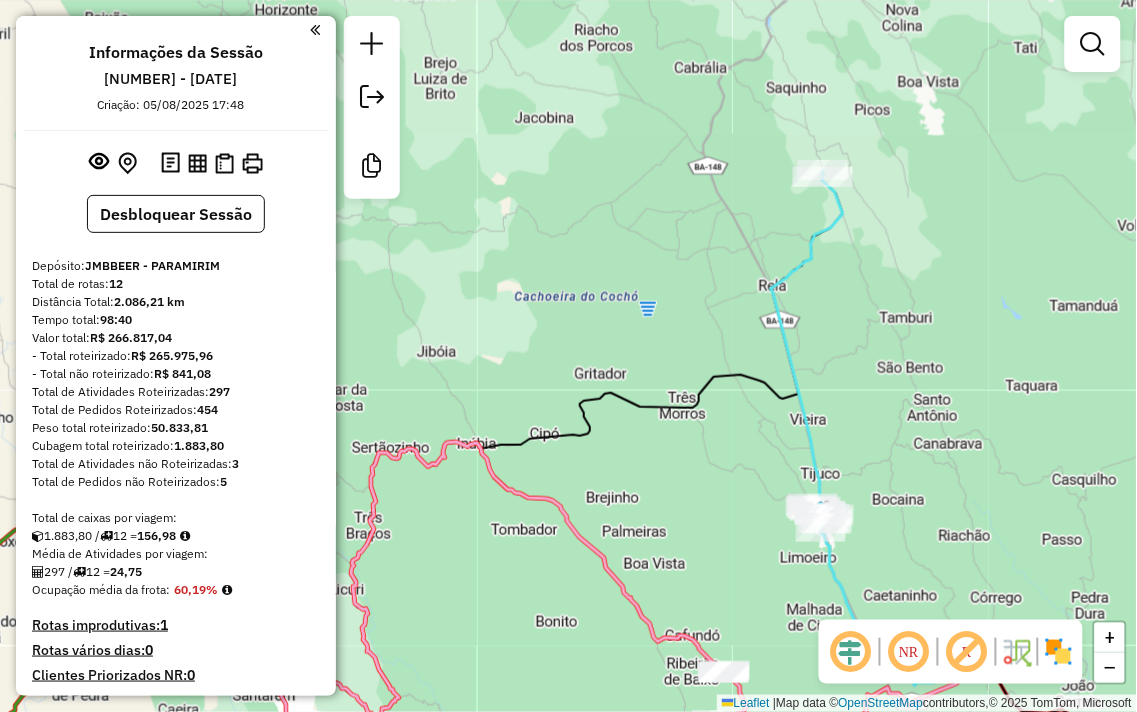 drag, startPoint x: 595, startPoint y: 281, endPoint x: 638, endPoint y: 341, distance: 73.817345 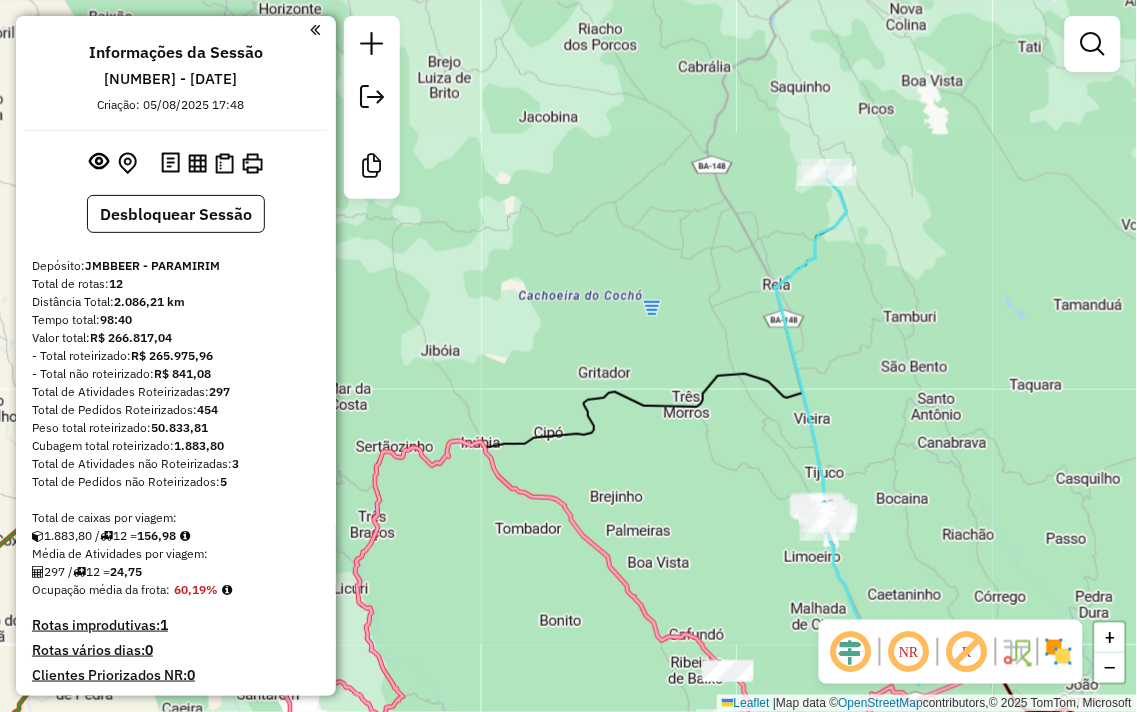 drag, startPoint x: 903, startPoint y: 396, endPoint x: 784, endPoint y: 212, distance: 219.12782 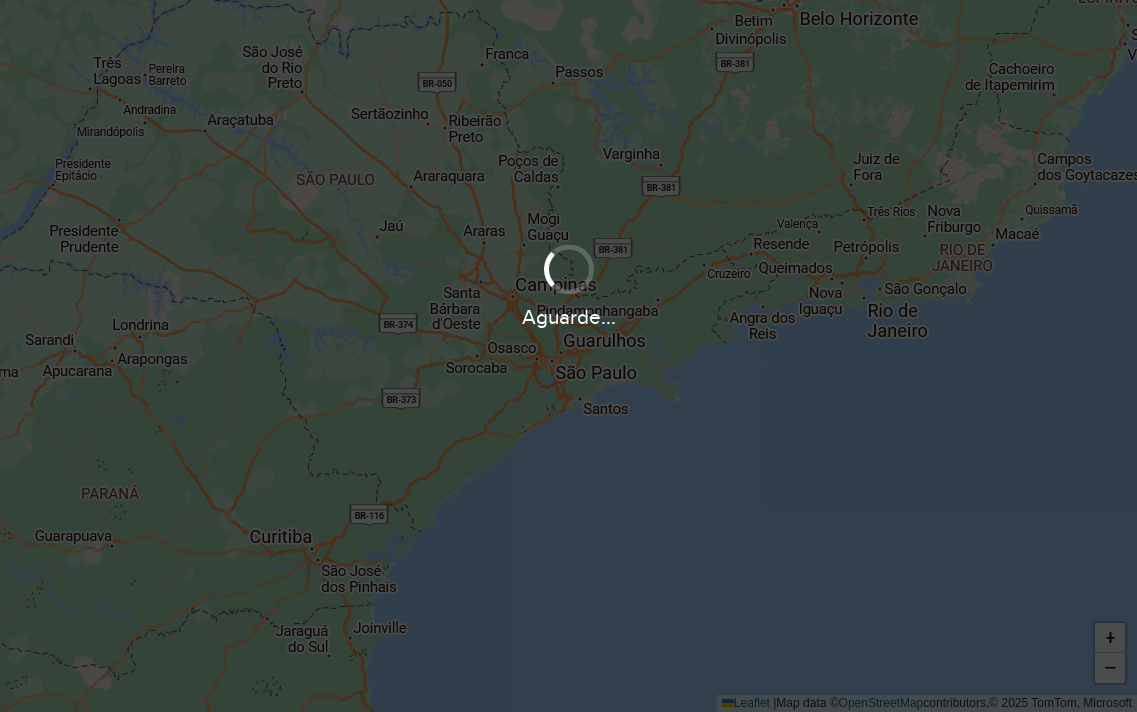 scroll, scrollTop: 0, scrollLeft: 0, axis: both 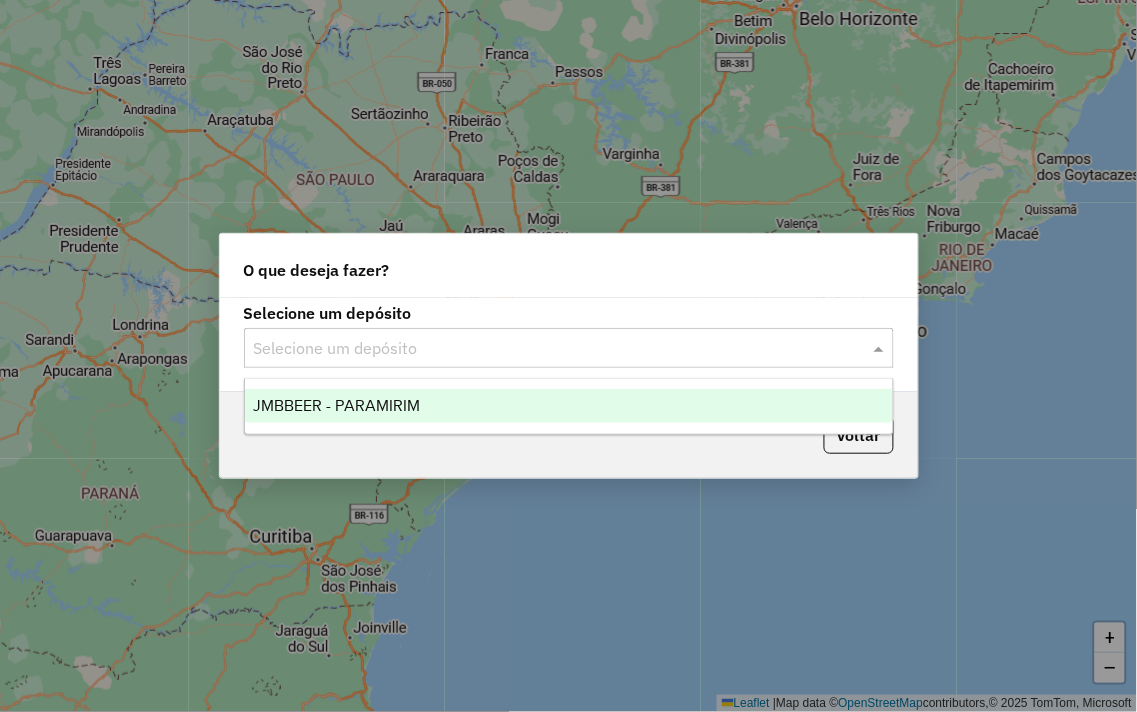click 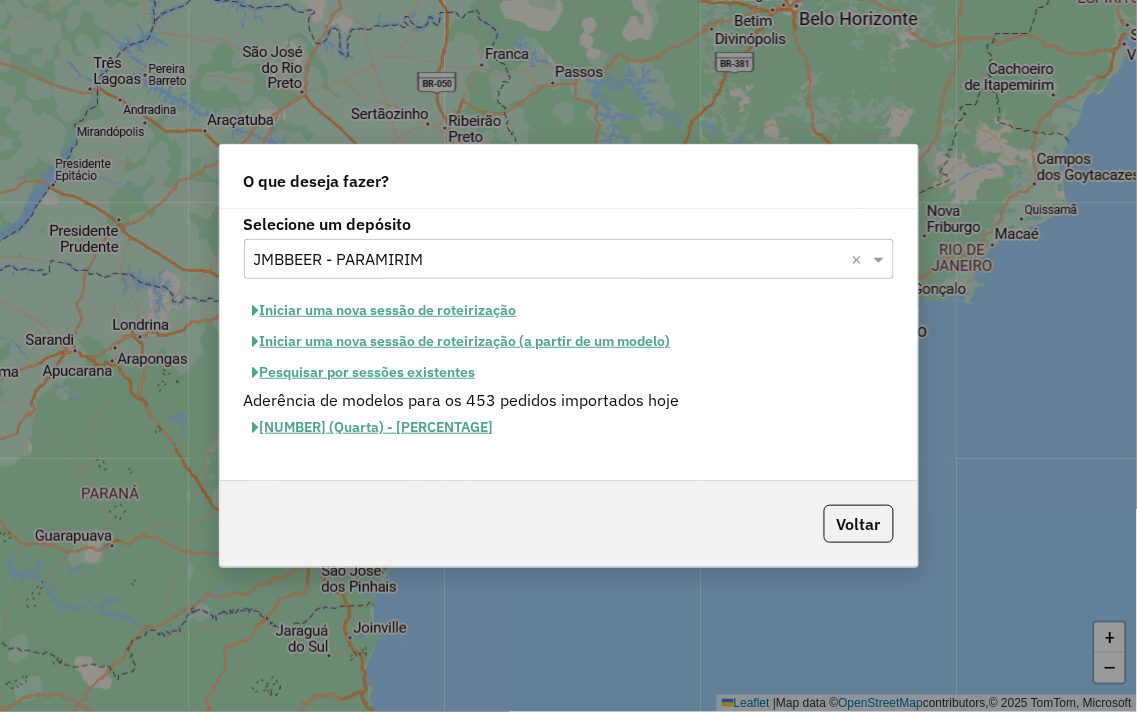 click on "Iniciar uma nova sessão de roteirização" 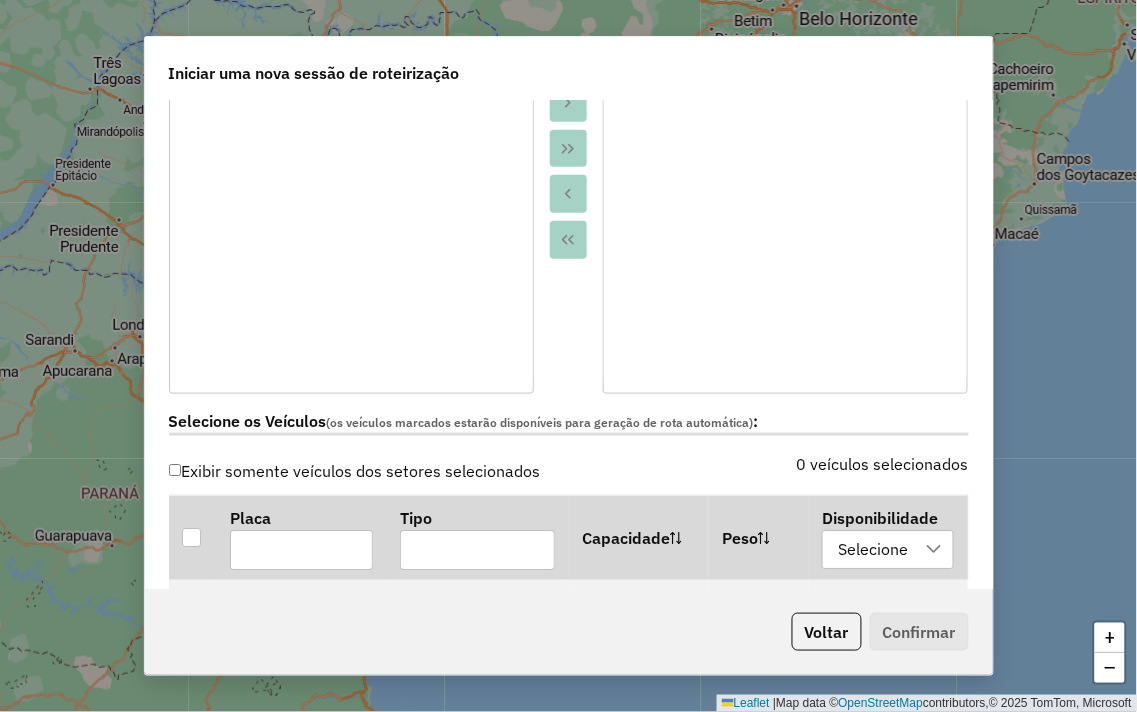 scroll, scrollTop: 555, scrollLeft: 0, axis: vertical 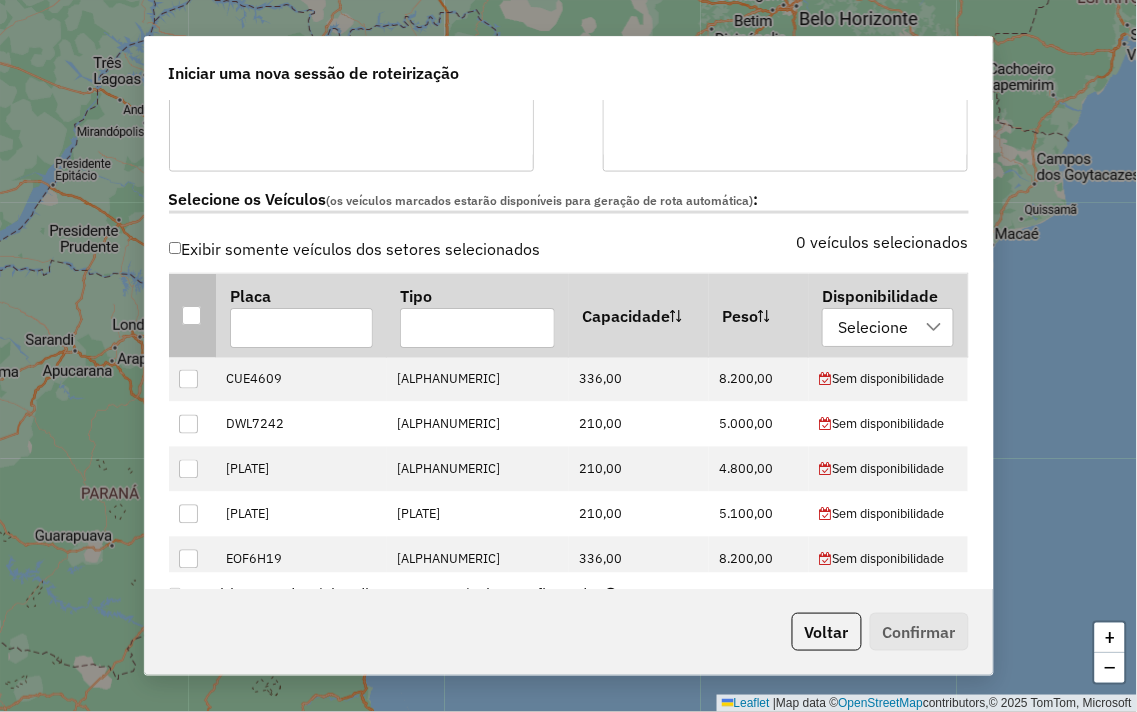 click at bounding box center (191, 315) 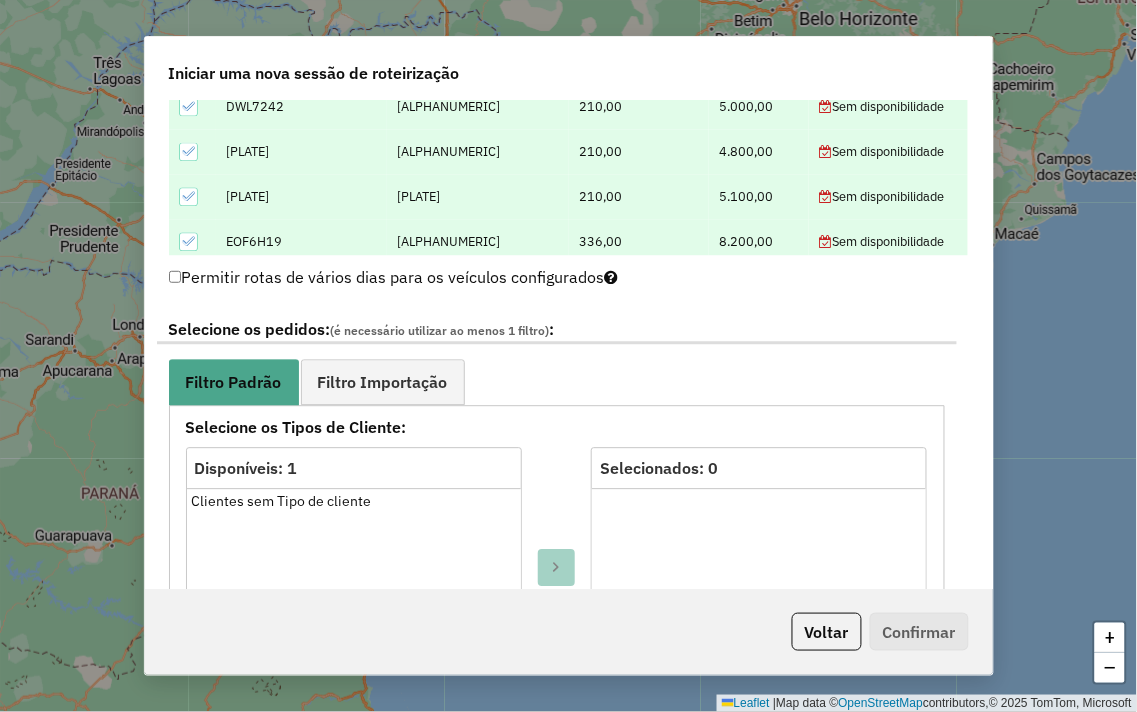 scroll, scrollTop: 888, scrollLeft: 0, axis: vertical 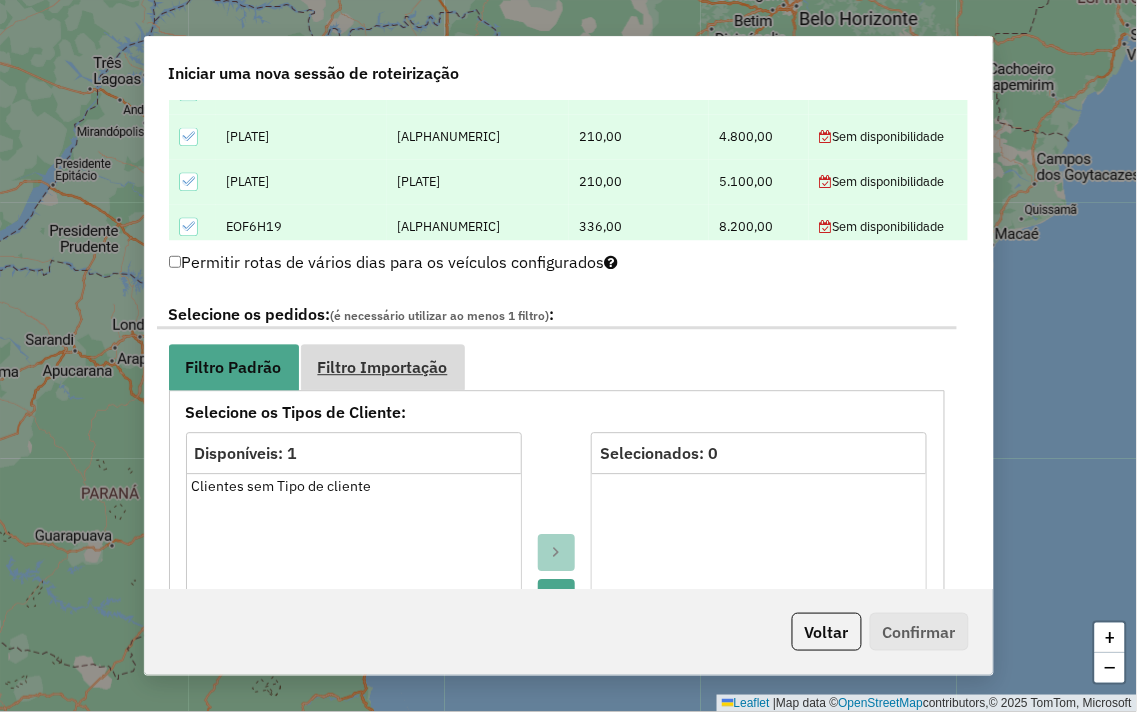 click on "Filtro Importação" at bounding box center (383, 366) 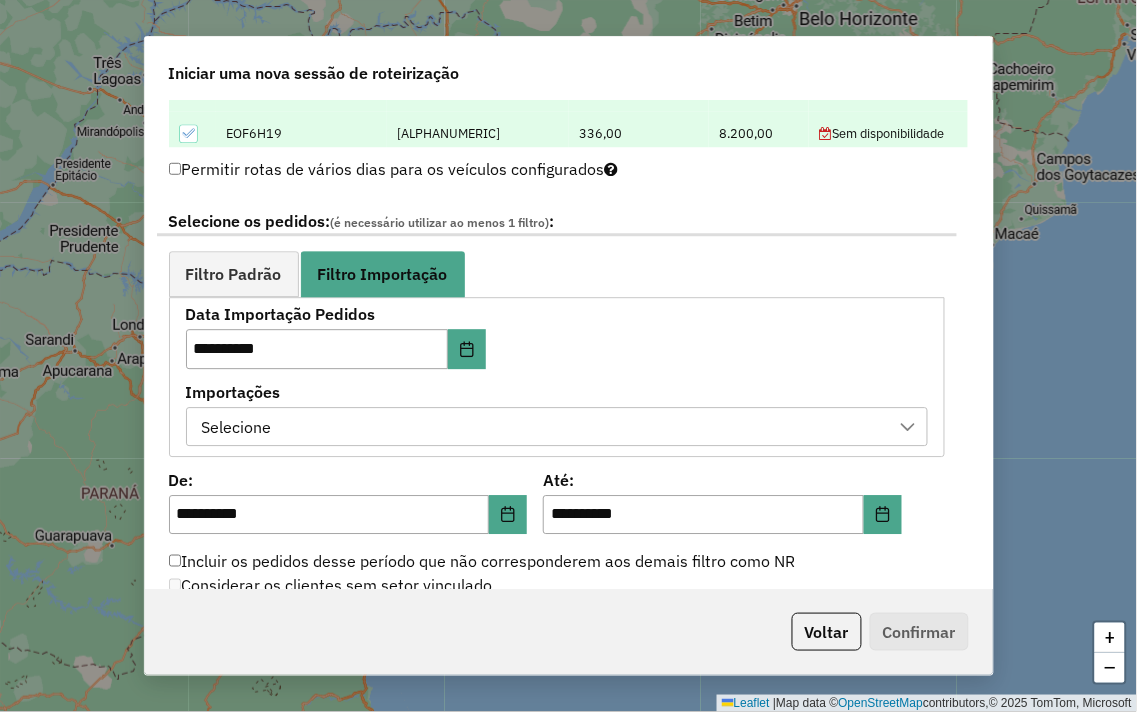 scroll, scrollTop: 1000, scrollLeft: 0, axis: vertical 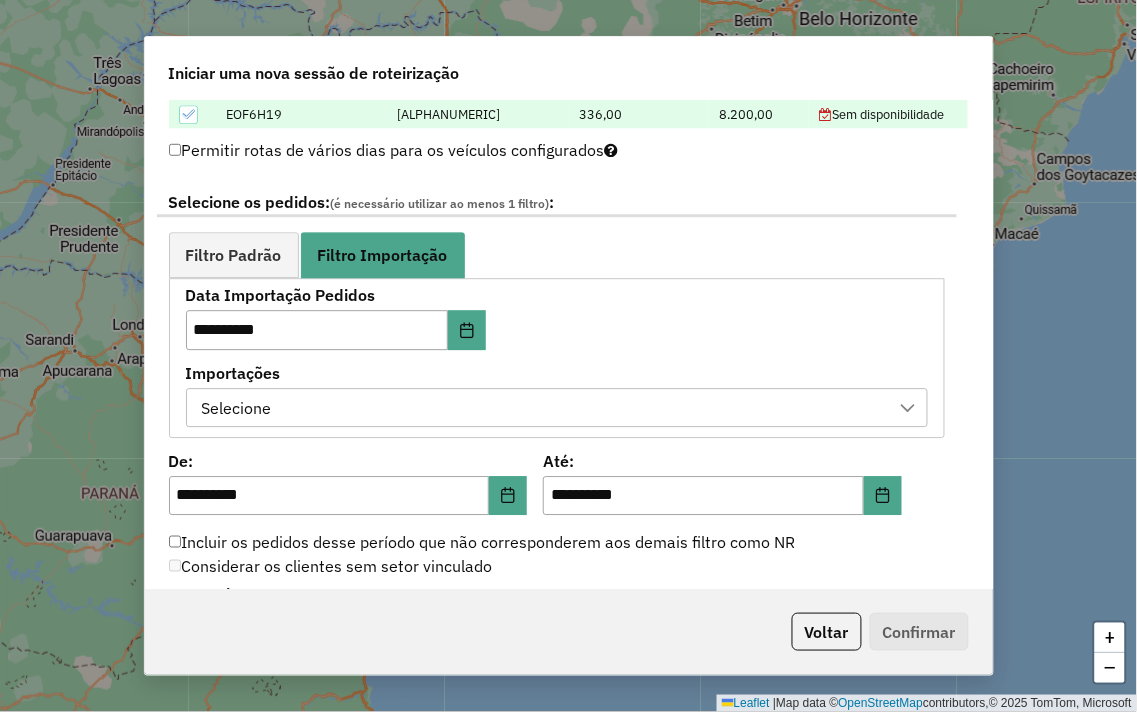 click on "Importações Selecione" at bounding box center [557, 397] 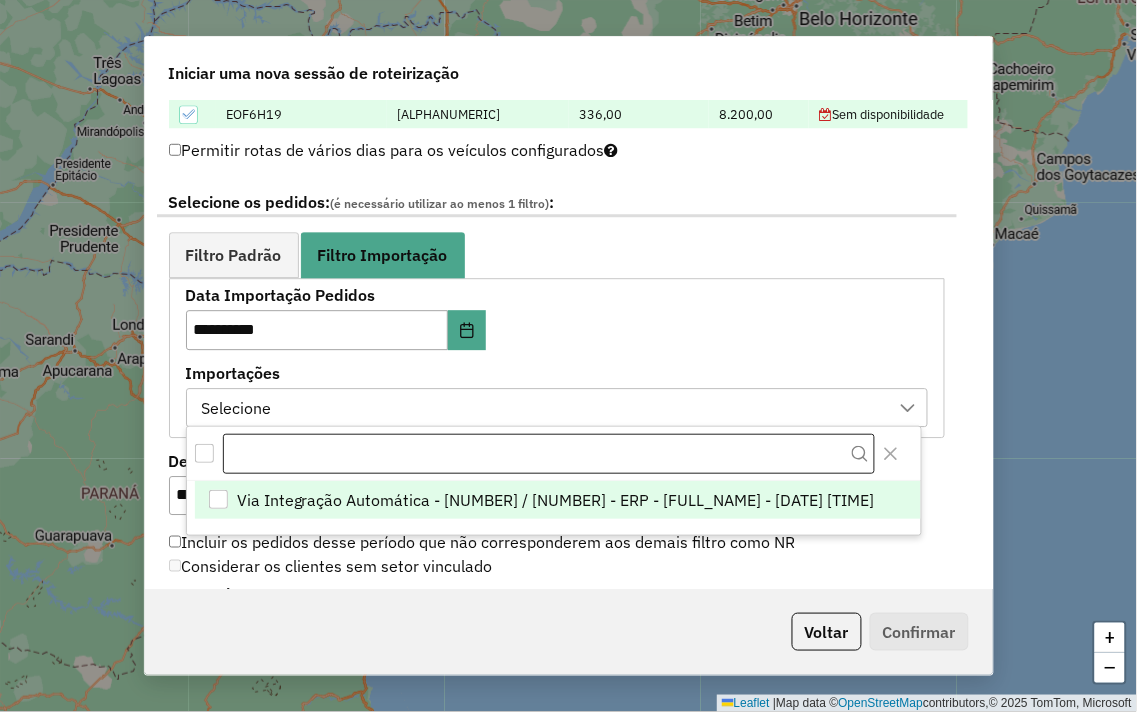 scroll, scrollTop: 13, scrollLeft: 90, axis: both 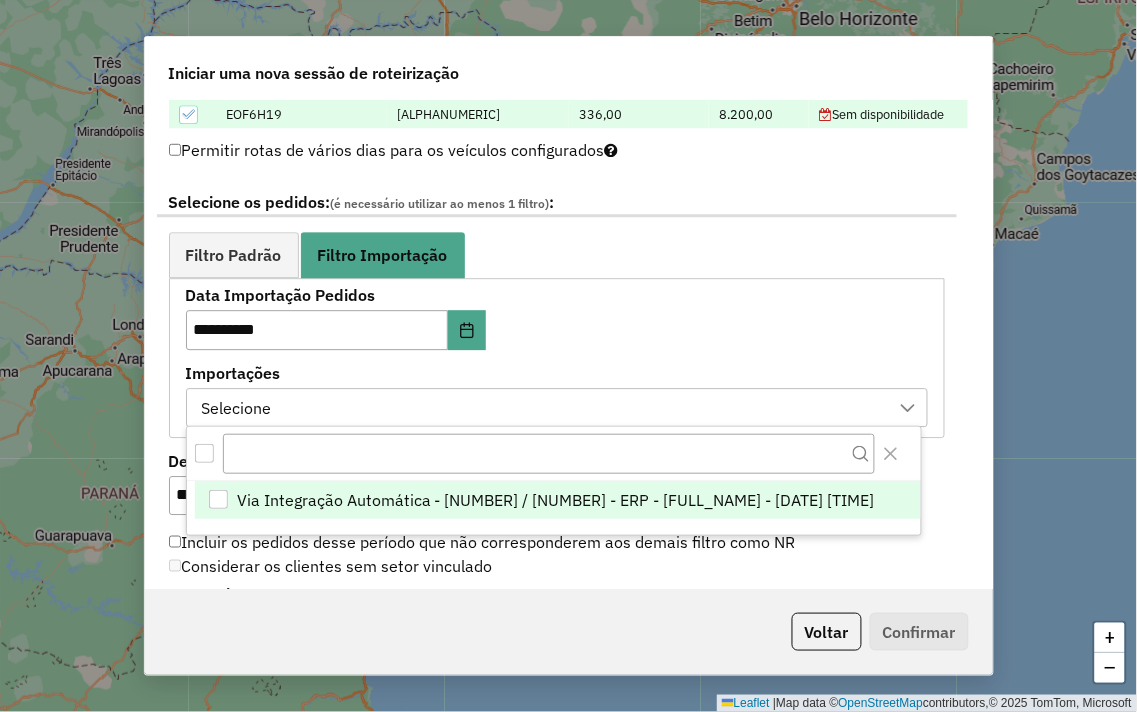 click on "Via Integração Automática - [NUMBER] / [NUMBER] - ERP - [FULL_NAME] - [DATE] [TIME]" at bounding box center (556, 500) 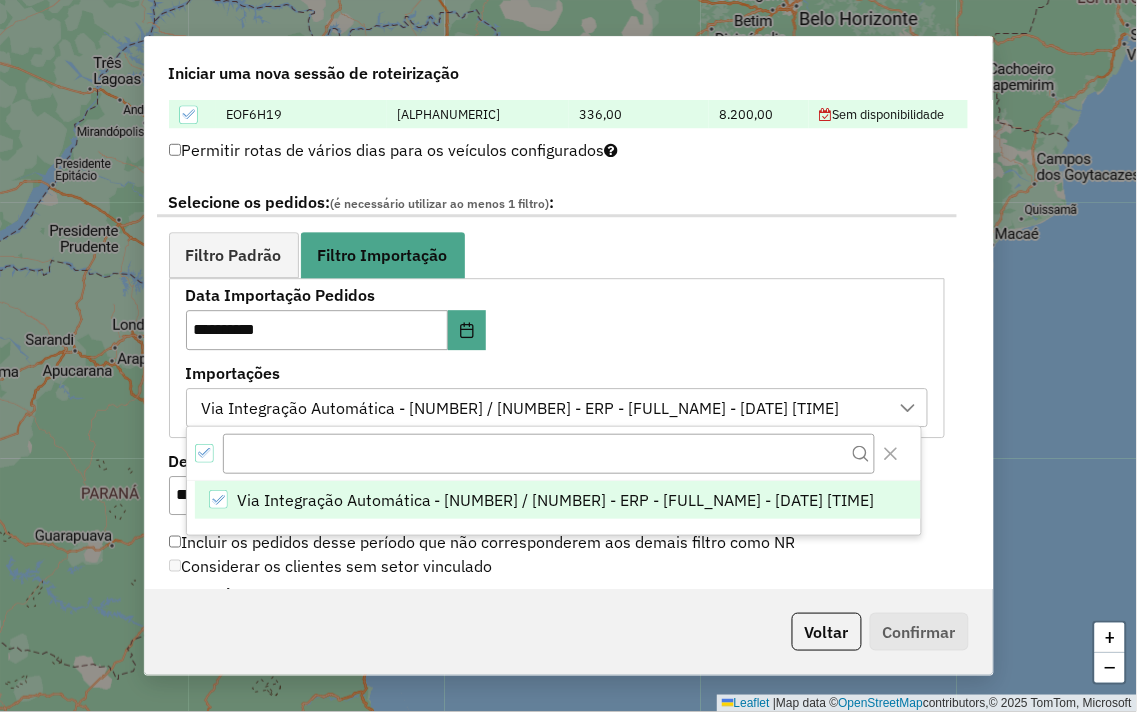 click on "**********" 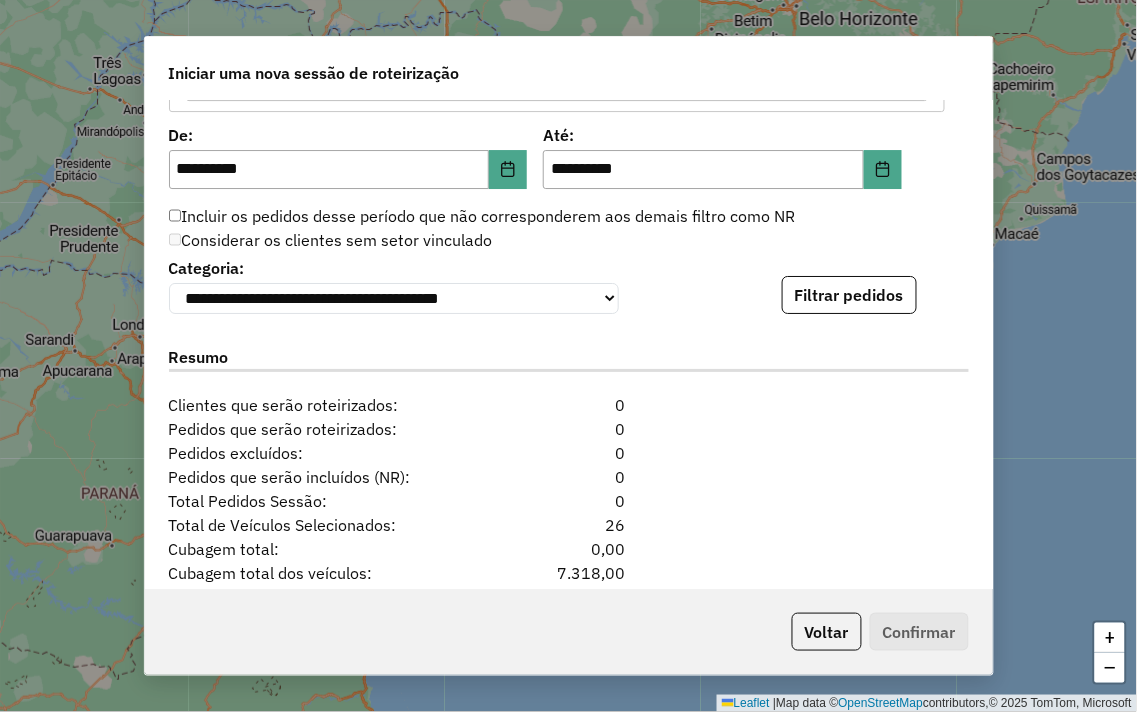 scroll, scrollTop: 1333, scrollLeft: 0, axis: vertical 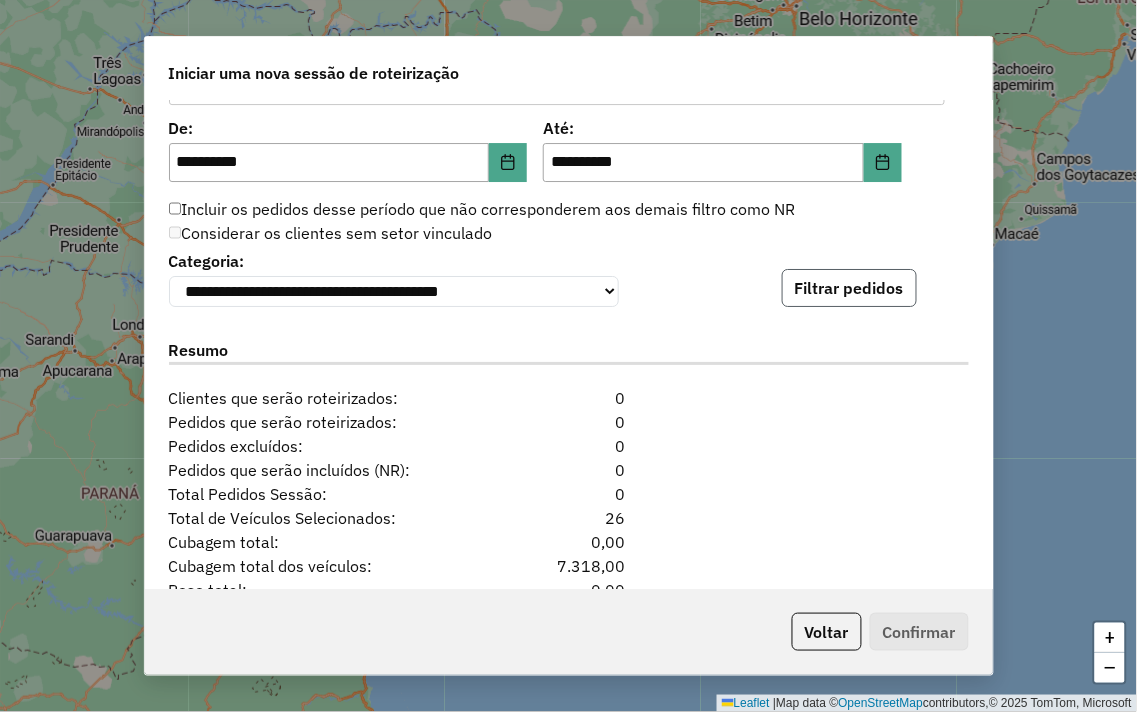 click on "Filtrar pedidos" 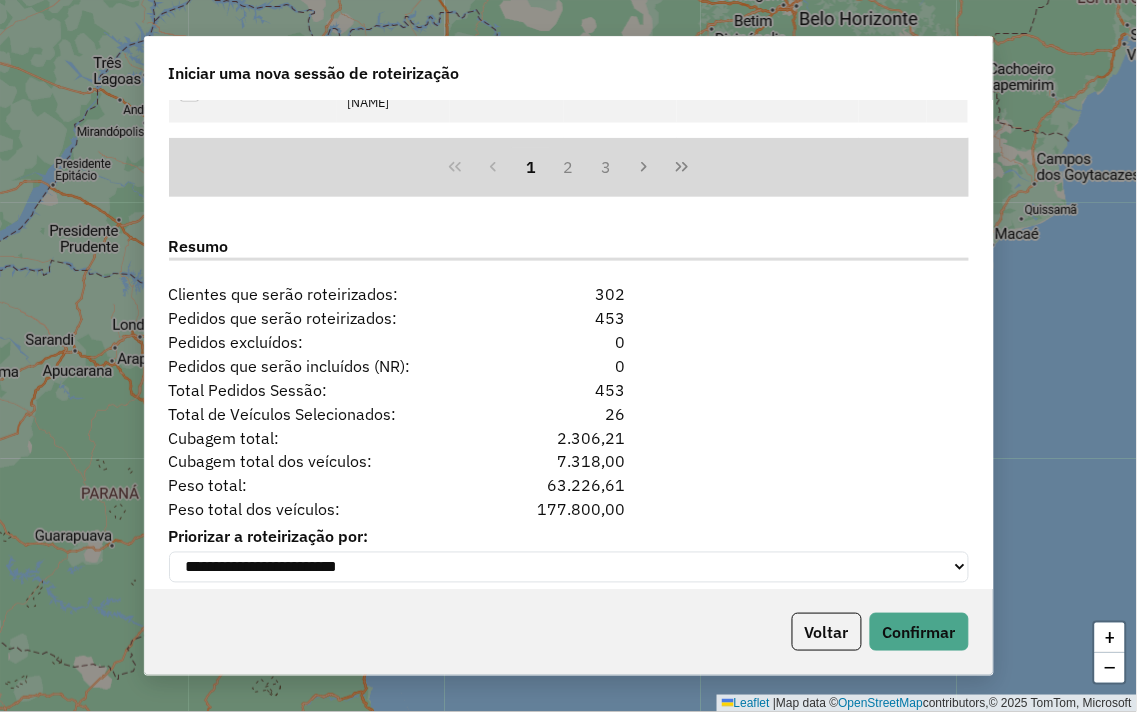 scroll, scrollTop: 1874, scrollLeft: 0, axis: vertical 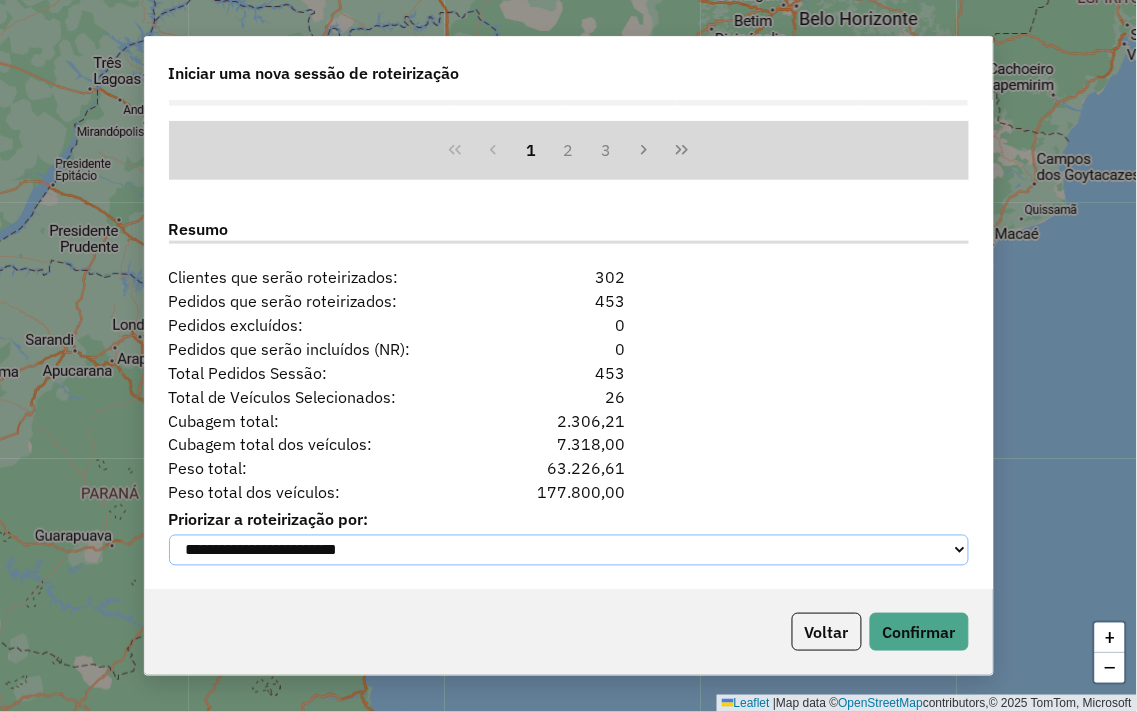 click on "**********" 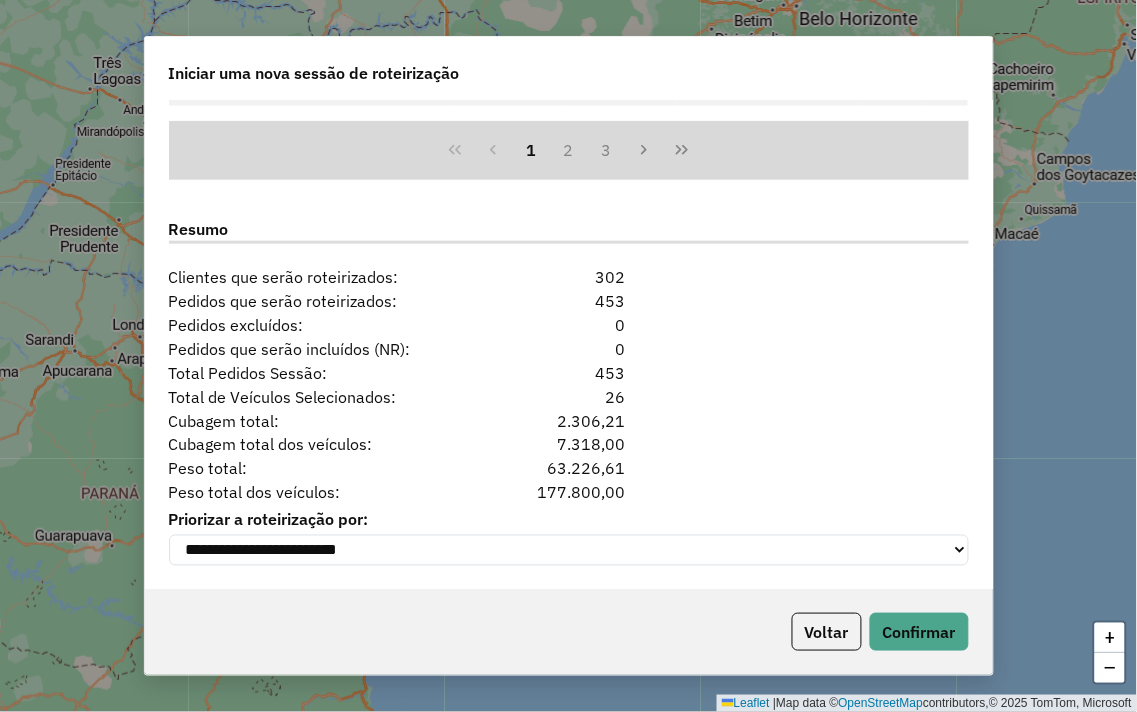 click on "Cubagem total:  [WEIGHT]" 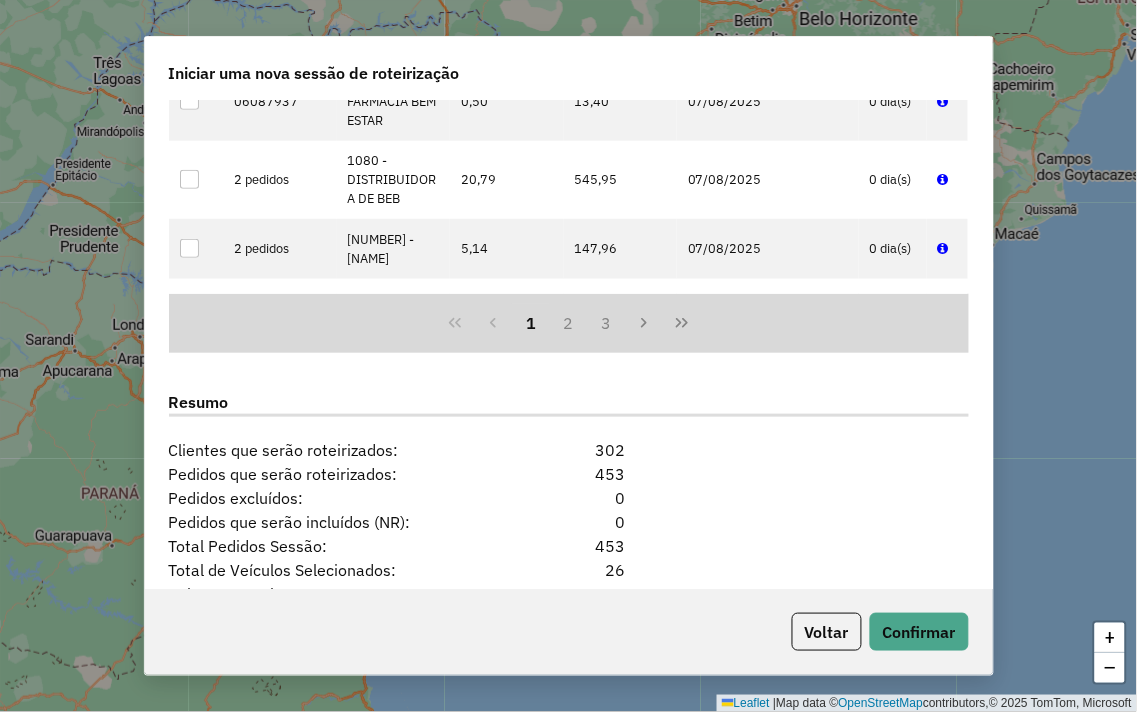 scroll, scrollTop: 1542, scrollLeft: 0, axis: vertical 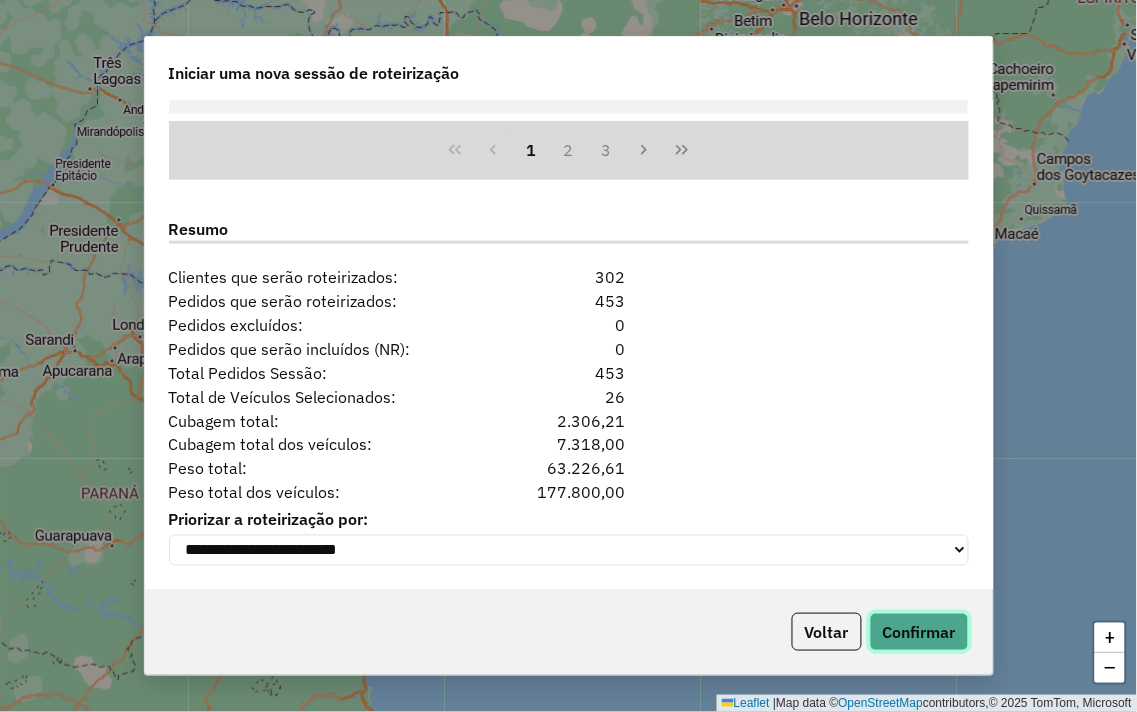 click on "Confirmar" 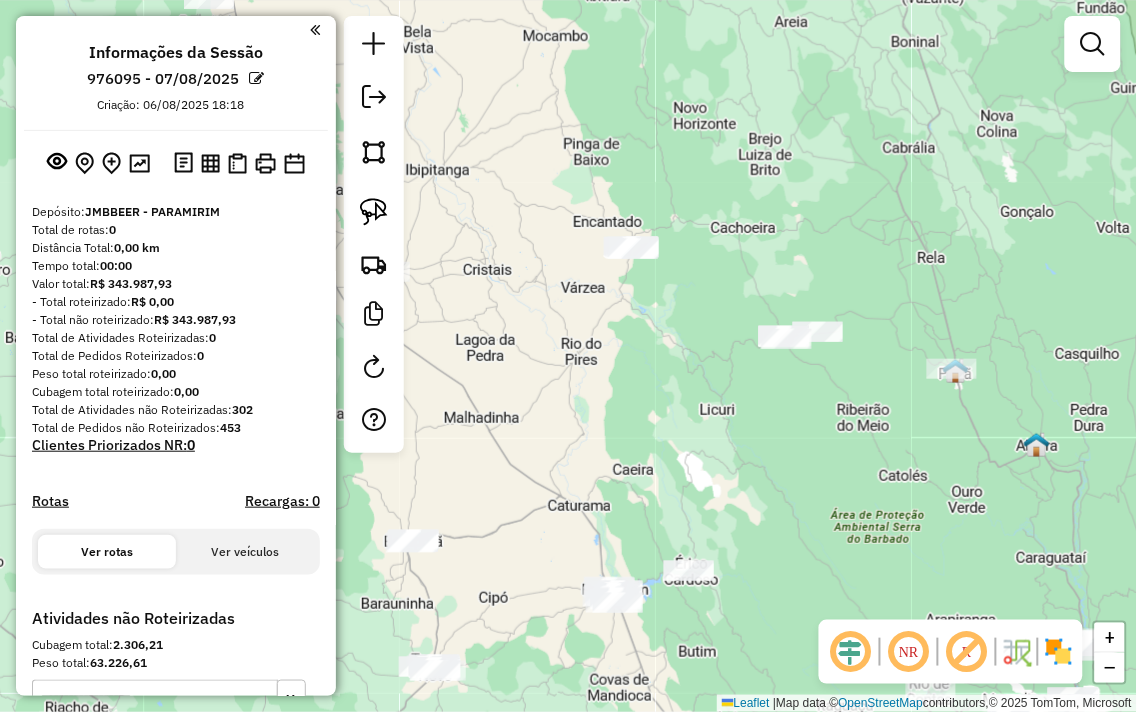 drag, startPoint x: 791, startPoint y: 437, endPoint x: 861, endPoint y: 507, distance: 98.99495 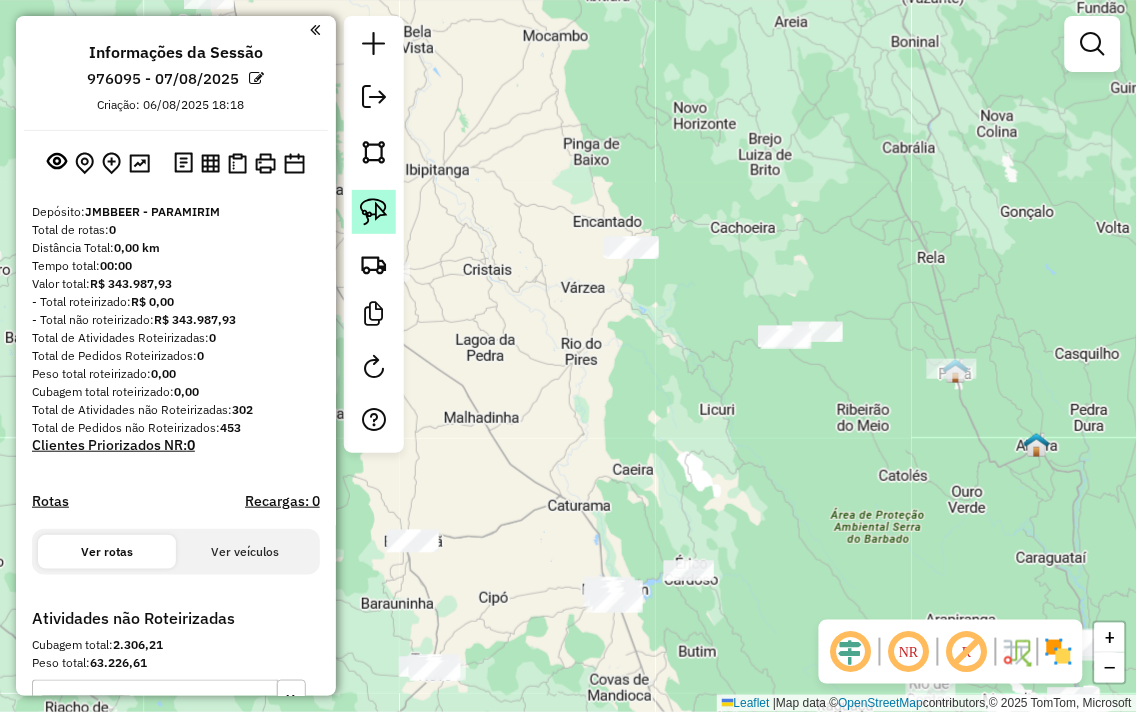 click 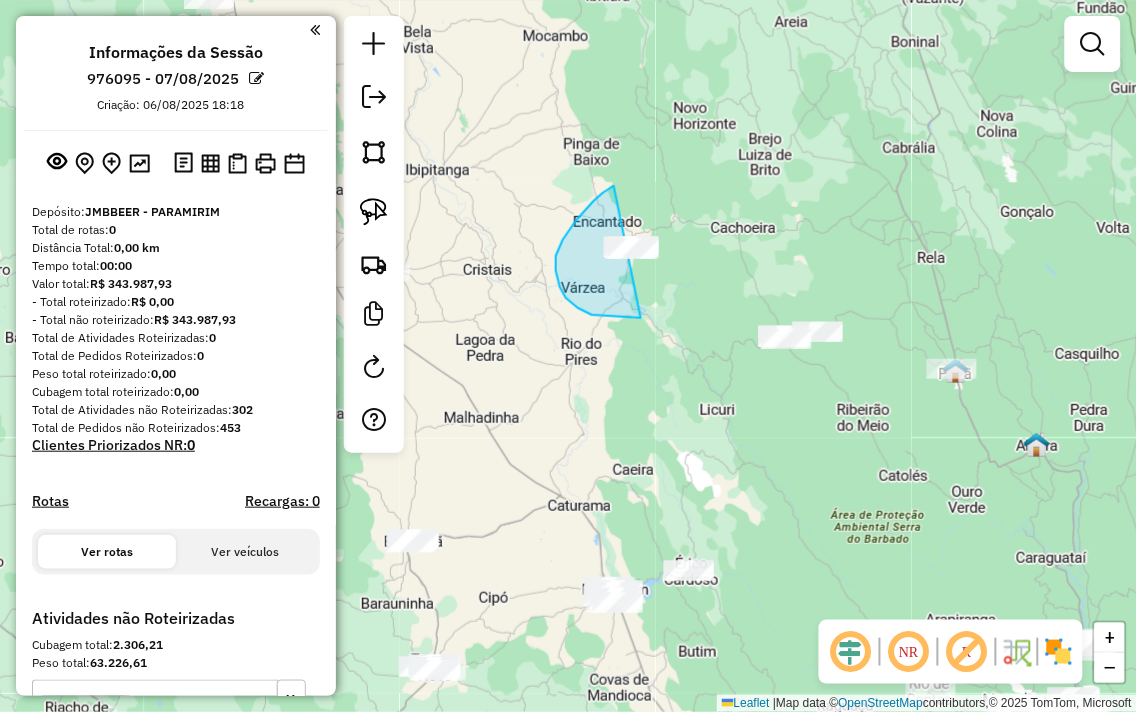 drag, startPoint x: 560, startPoint y: 287, endPoint x: 735, endPoint y: 270, distance: 175.82378 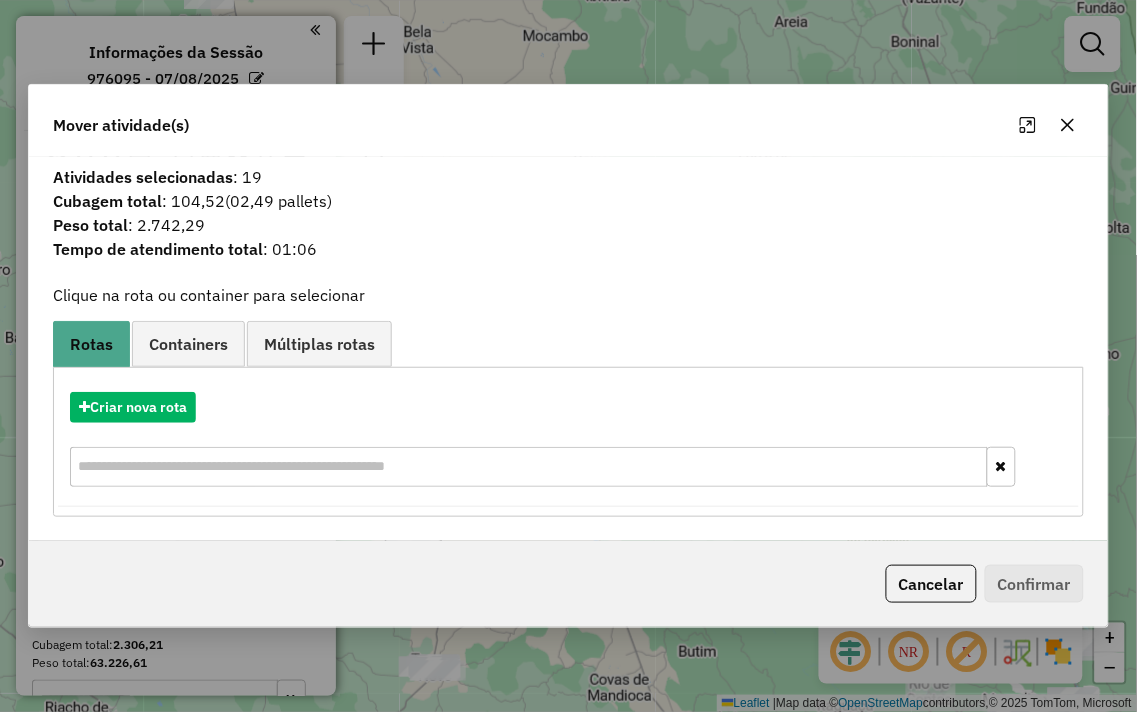 click 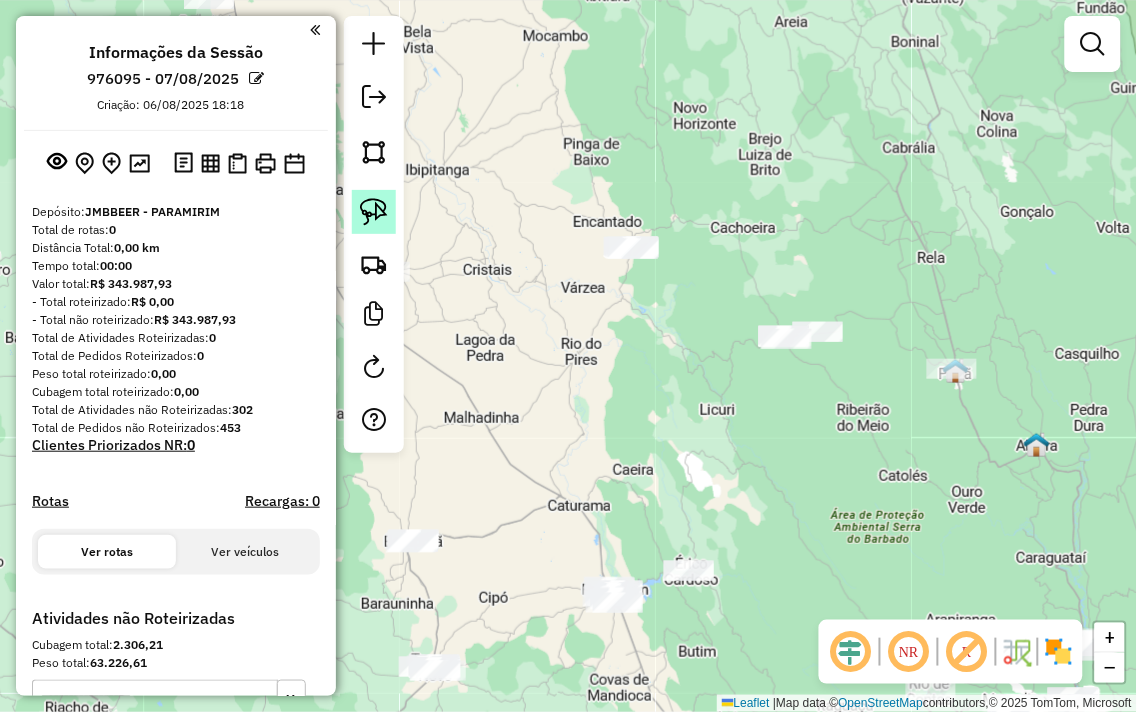 click 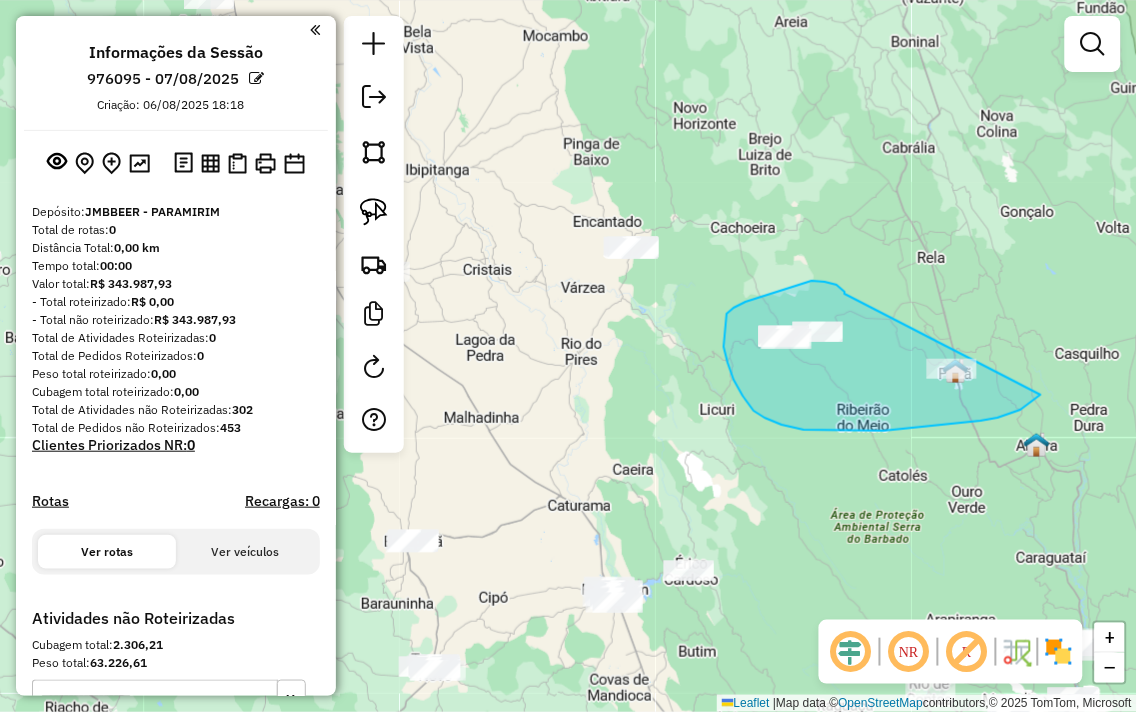 drag, startPoint x: 804, startPoint y: 283, endPoint x: 1077, endPoint y: 345, distance: 279.95178 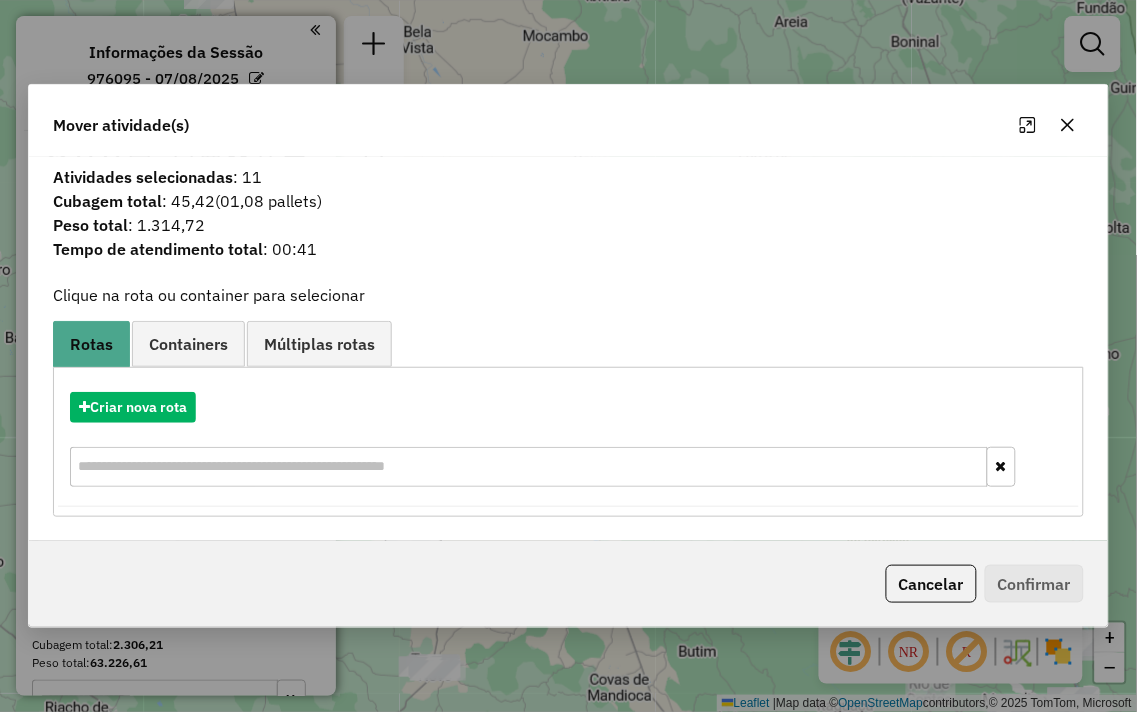 click 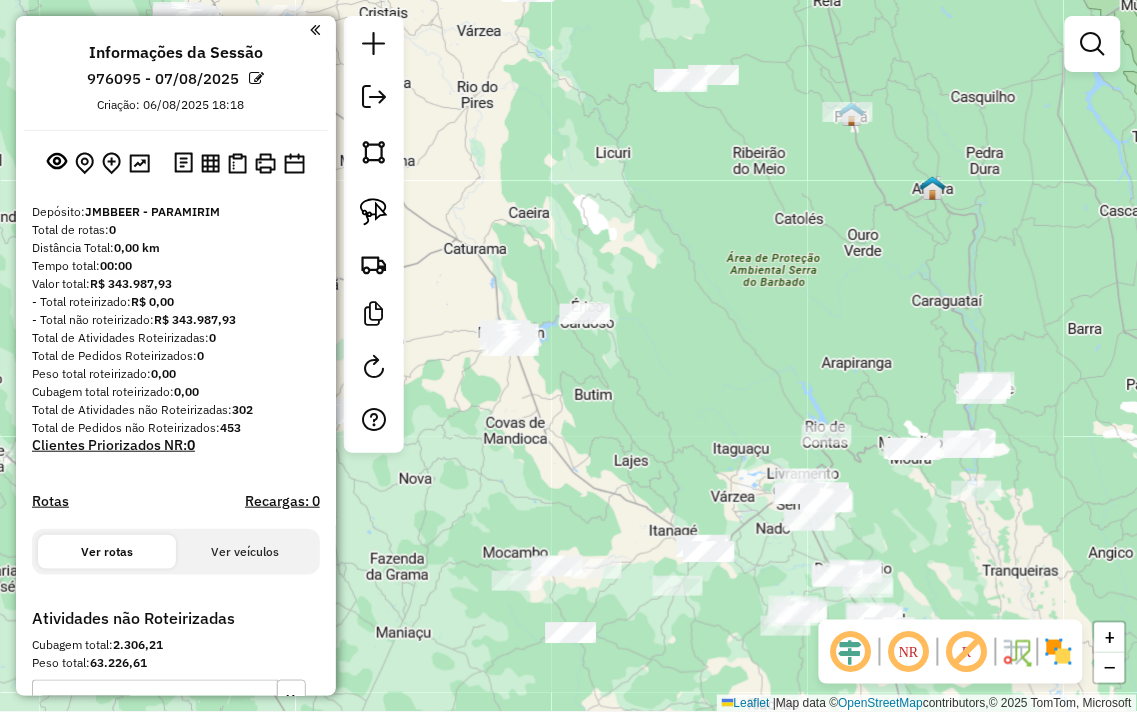 drag, startPoint x: 855, startPoint y: 223, endPoint x: 831, endPoint y: 195, distance: 36.878178 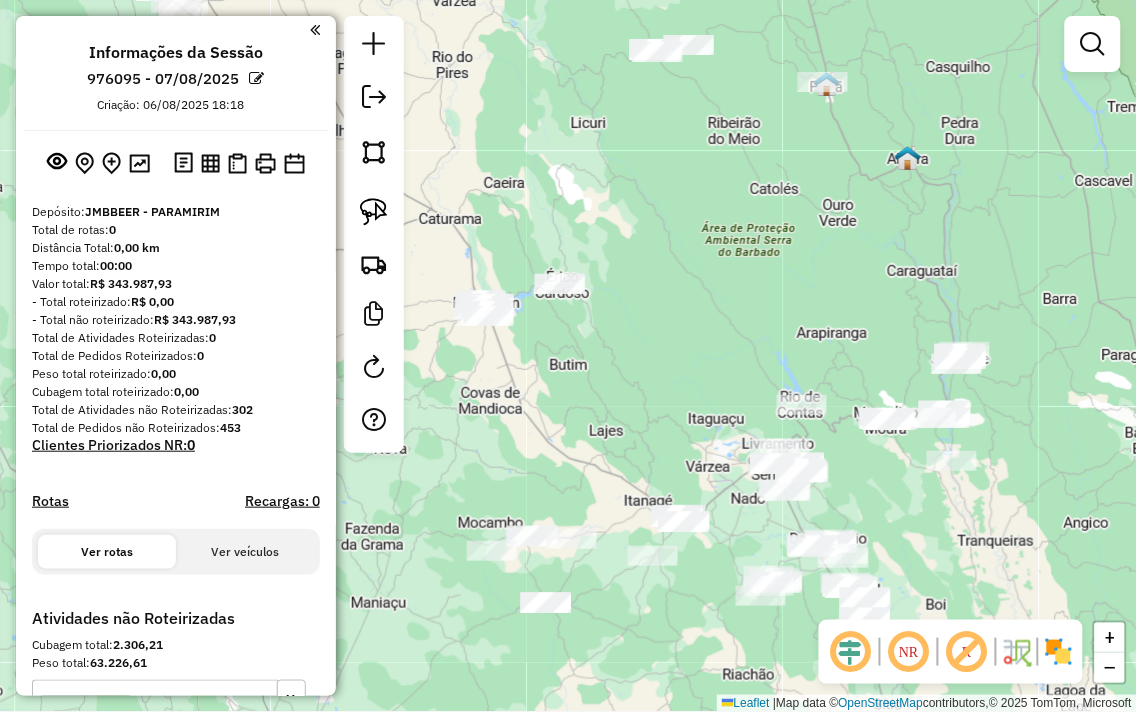 drag, startPoint x: 791, startPoint y: 226, endPoint x: 788, endPoint y: 264, distance: 38.118237 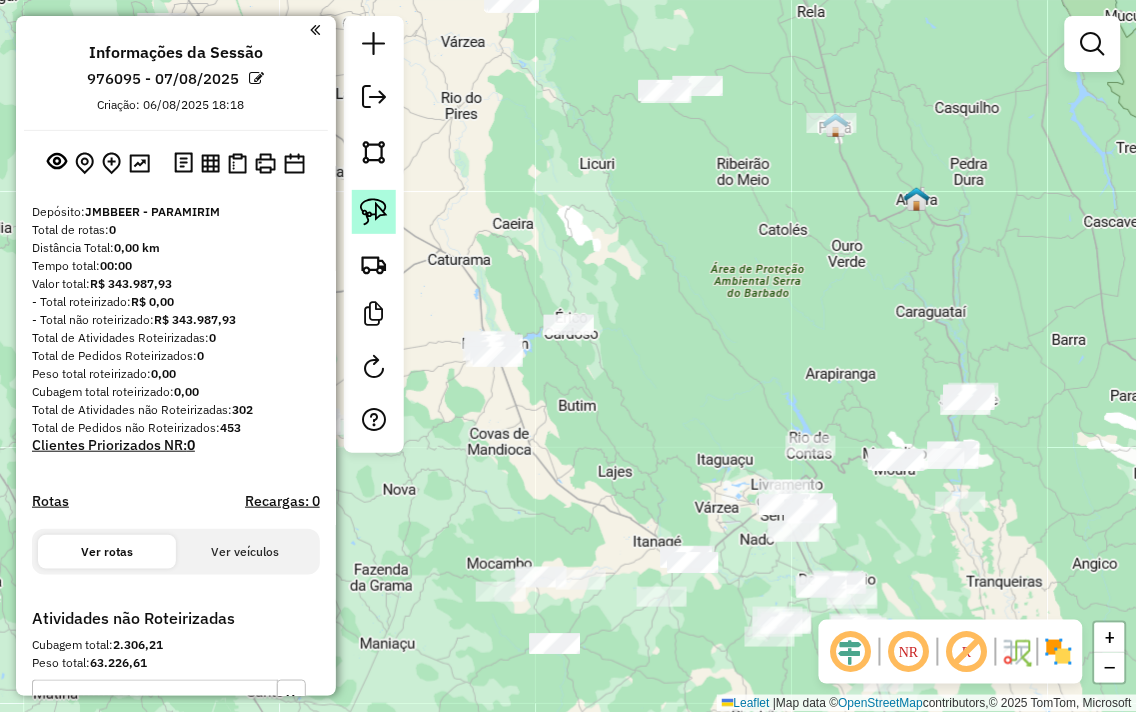 click 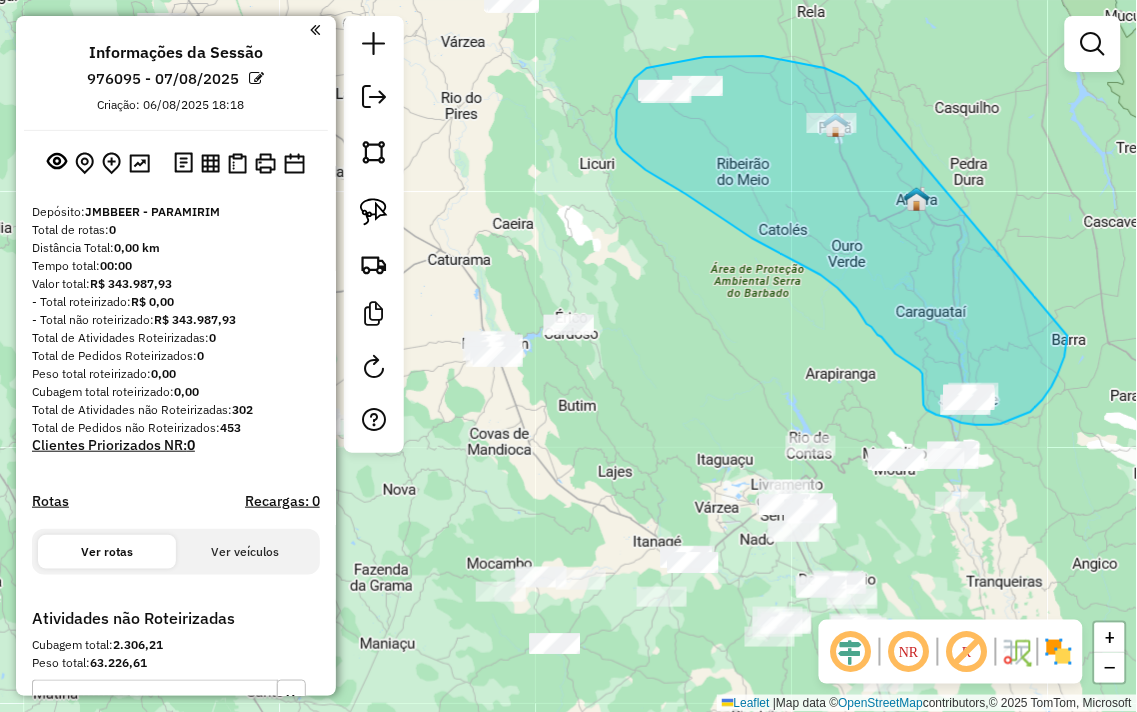 drag, startPoint x: 808, startPoint y: 64, endPoint x: 1068, endPoint y: 334, distance: 374.83328 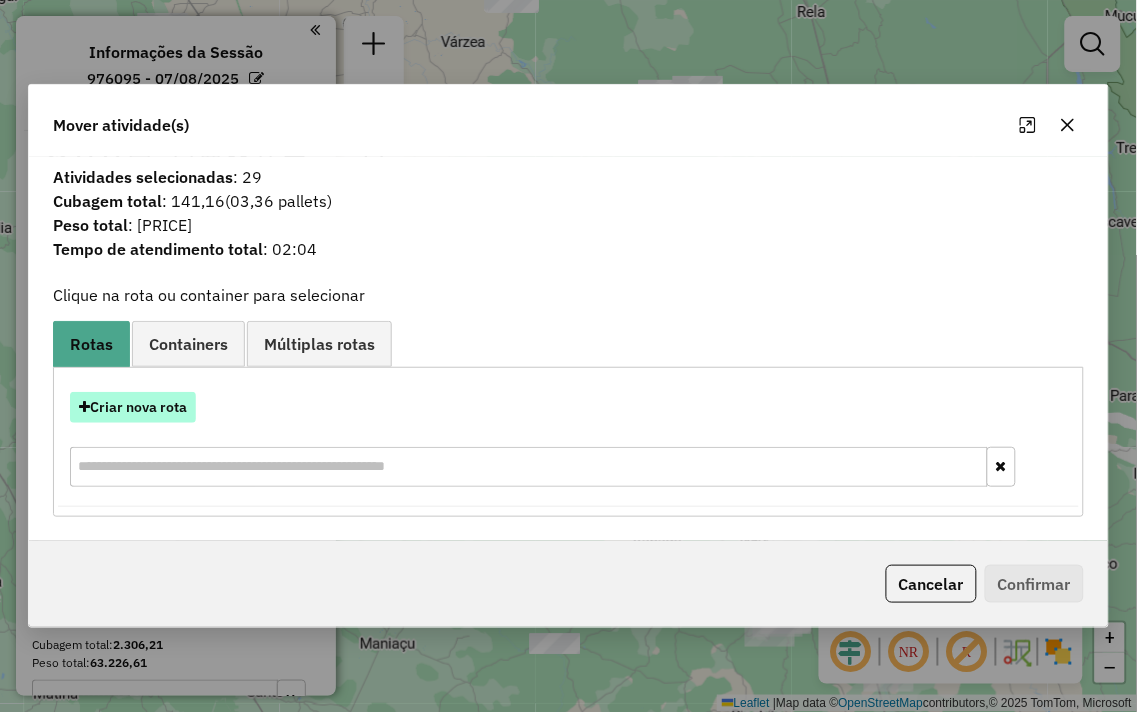 click on "Criar nova rota" at bounding box center [133, 407] 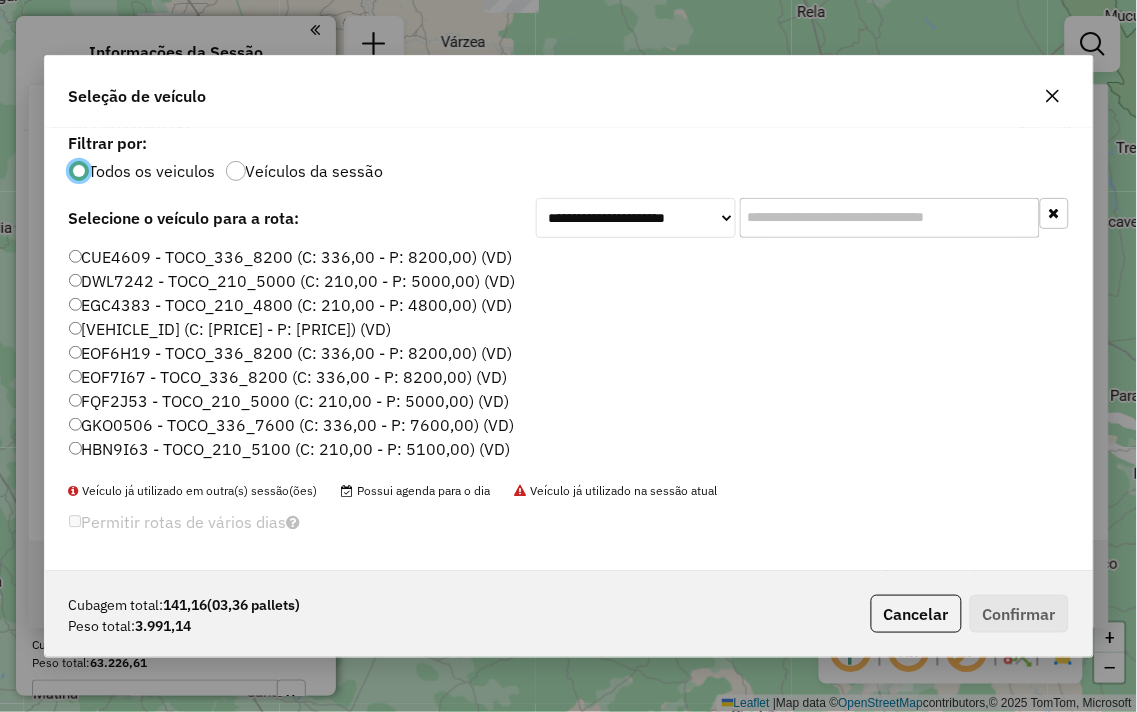scroll, scrollTop: 11, scrollLeft: 5, axis: both 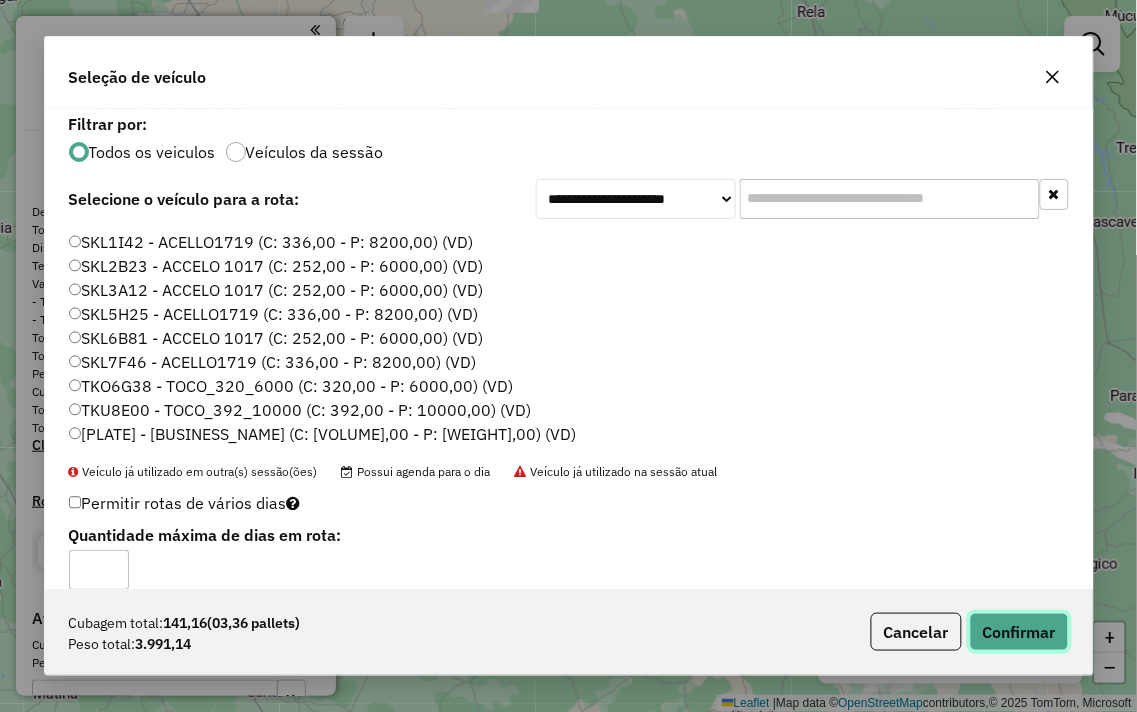 click on "Confirmar" 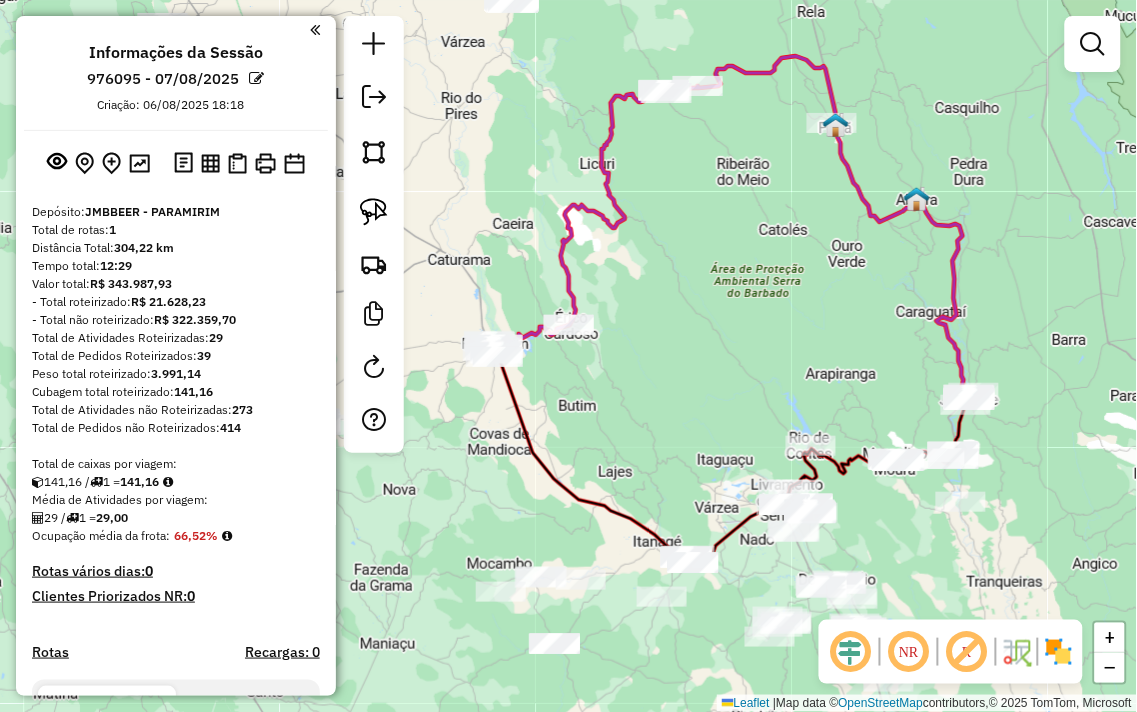 drag, startPoint x: 867, startPoint y: 290, endPoint x: 775, endPoint y: 115, distance: 197.70938 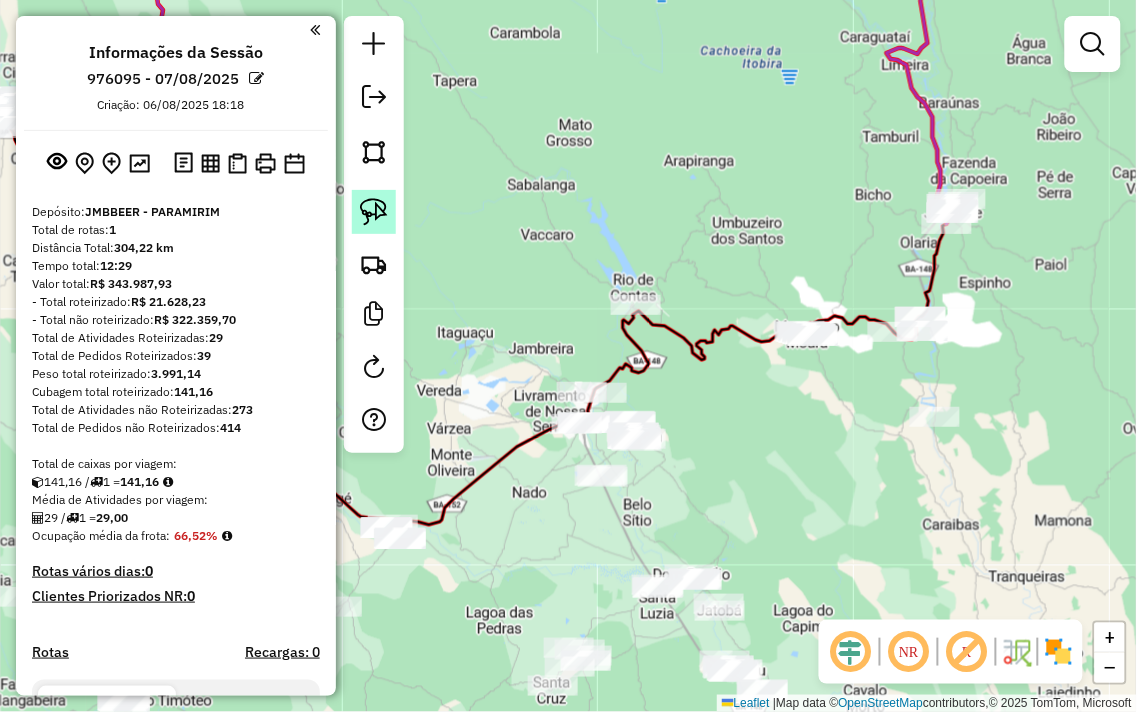 click 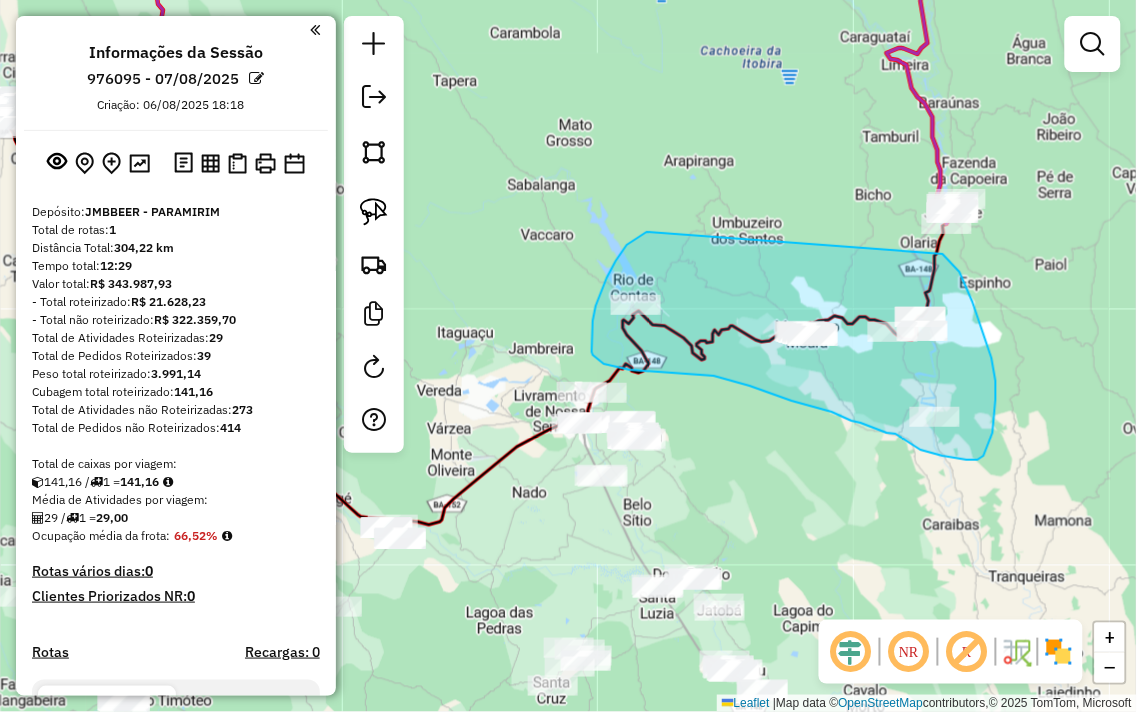 drag, startPoint x: 647, startPoint y: 232, endPoint x: 942, endPoint y: 254, distance: 295.8192 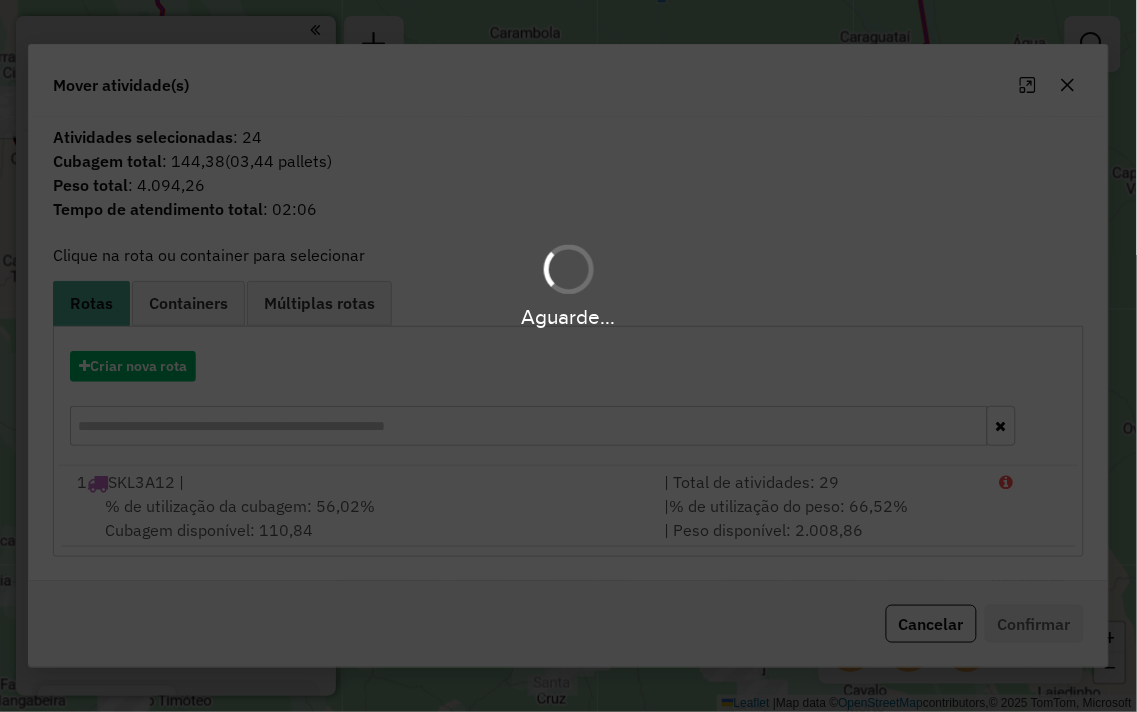click on "Aguarde..." at bounding box center [568, 356] 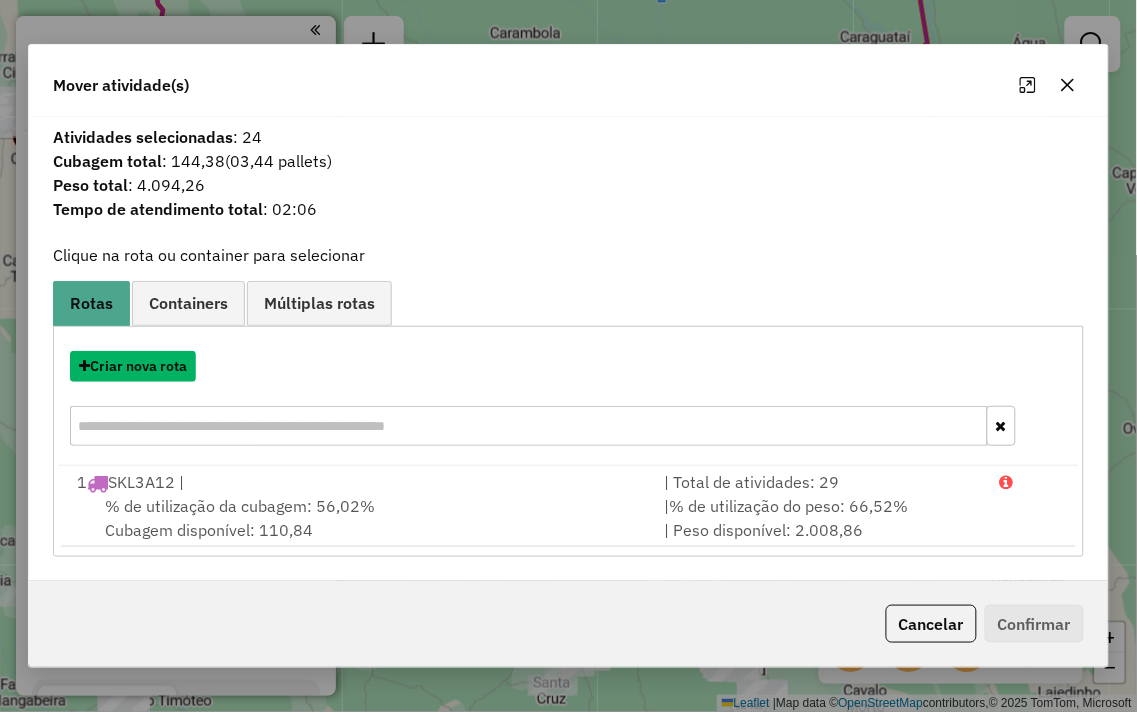 click on "Criar nova rota" at bounding box center (133, 366) 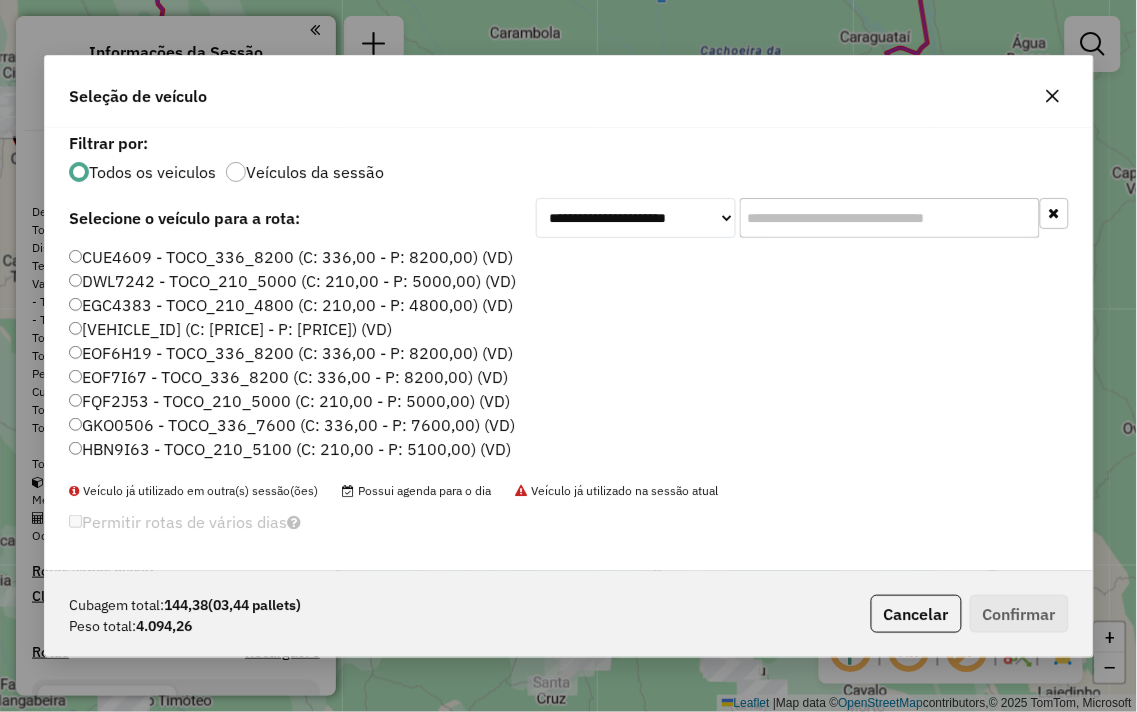scroll, scrollTop: 11, scrollLeft: 5, axis: both 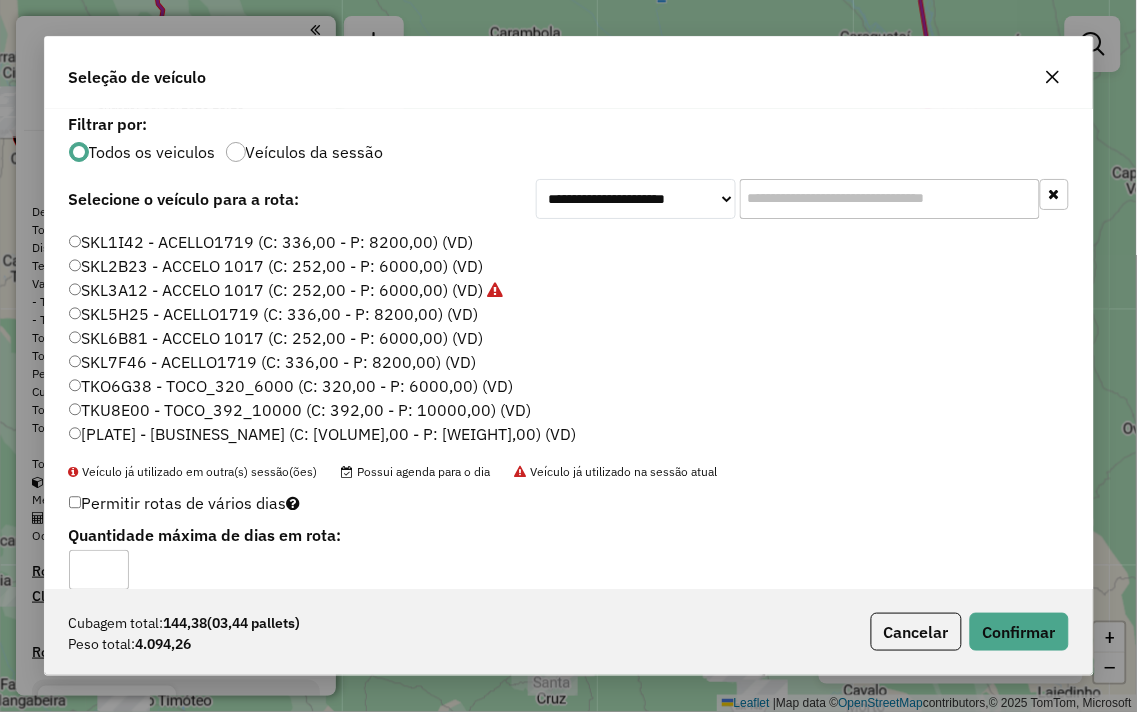 click on "Cubagem total:  144,38   (03,44 pallets)  Peso total: 4.094,26  Cancelar   Confirmar" 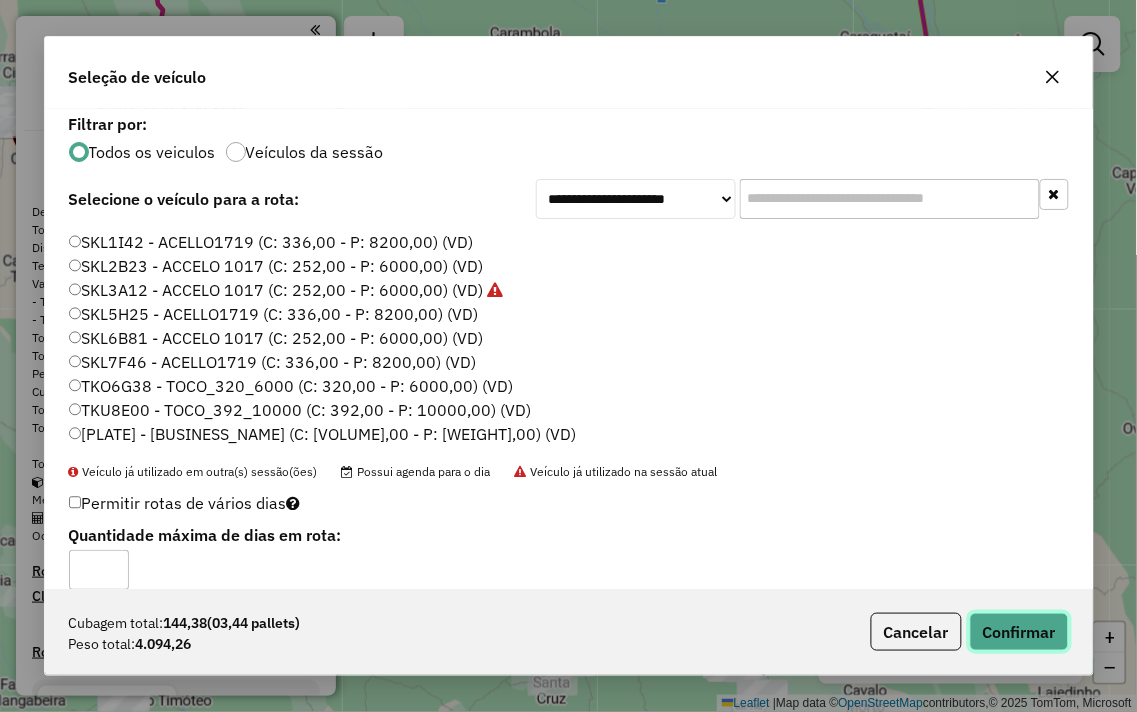 click on "Confirmar" 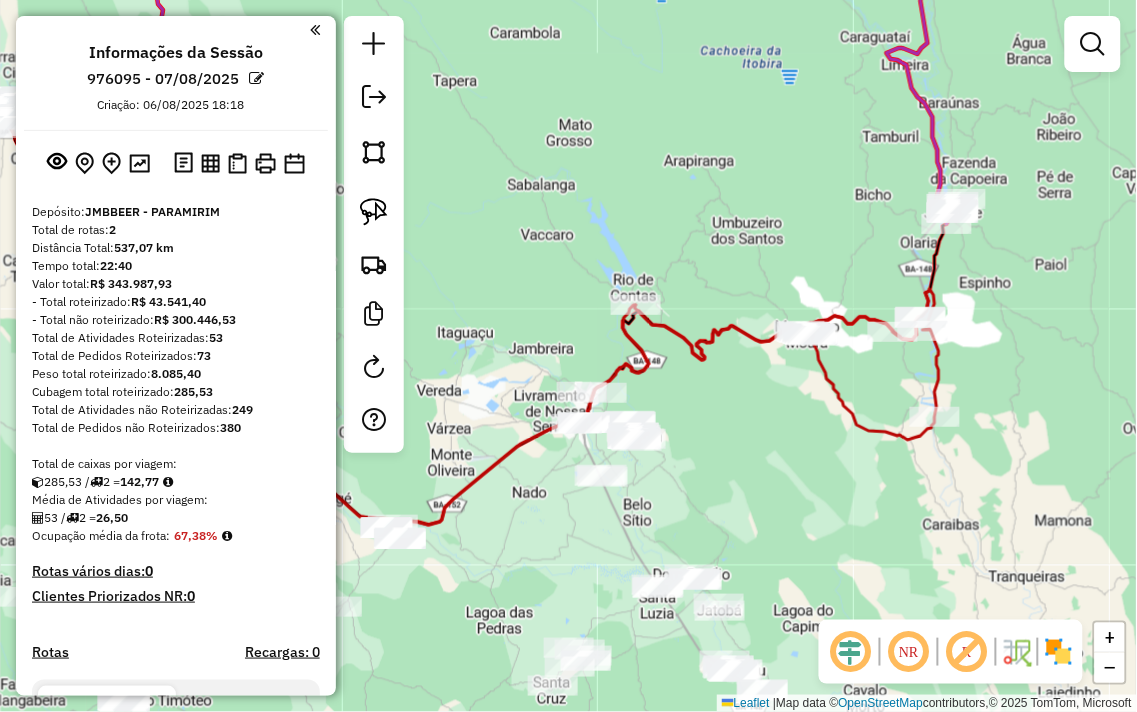 drag, startPoint x: 628, startPoint y: 201, endPoint x: 657, endPoint y: 94, distance: 110.860275 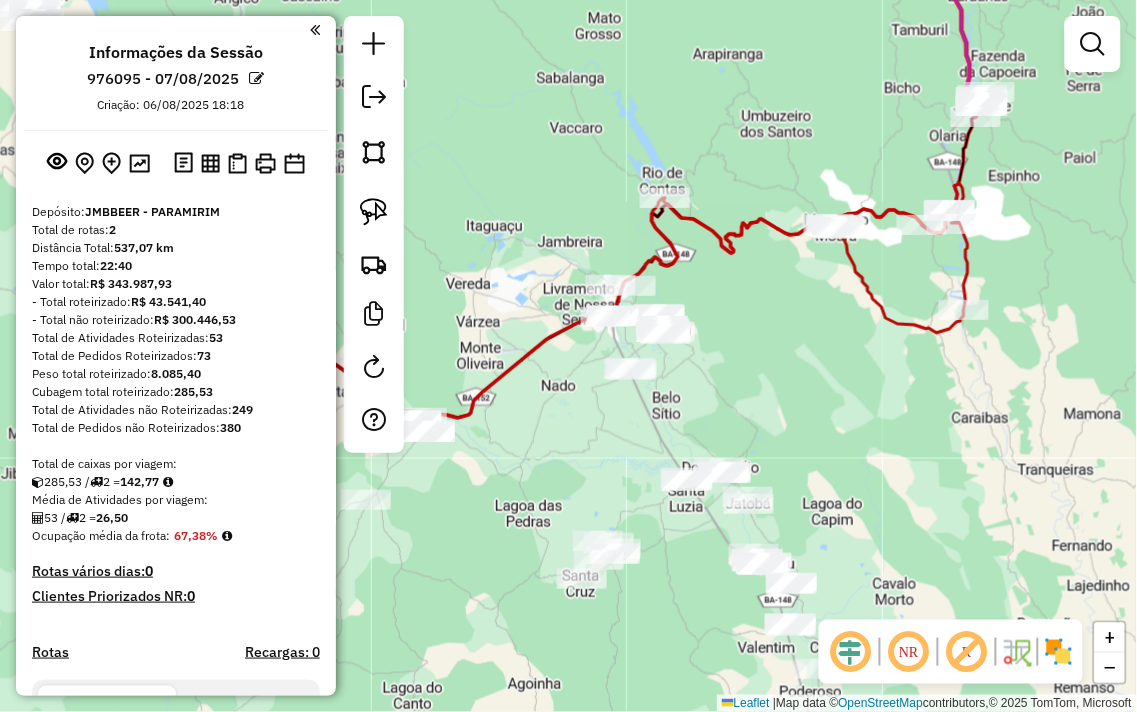 drag, startPoint x: 781, startPoint y: 345, endPoint x: 776, endPoint y: 276, distance: 69.18092 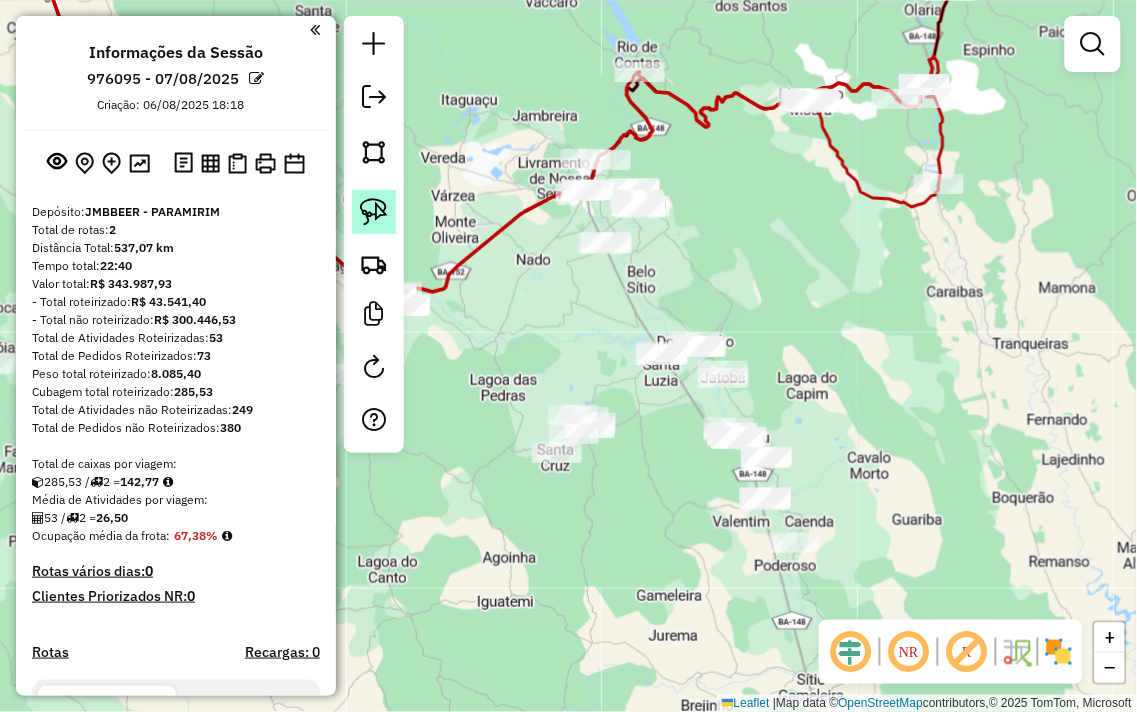 click 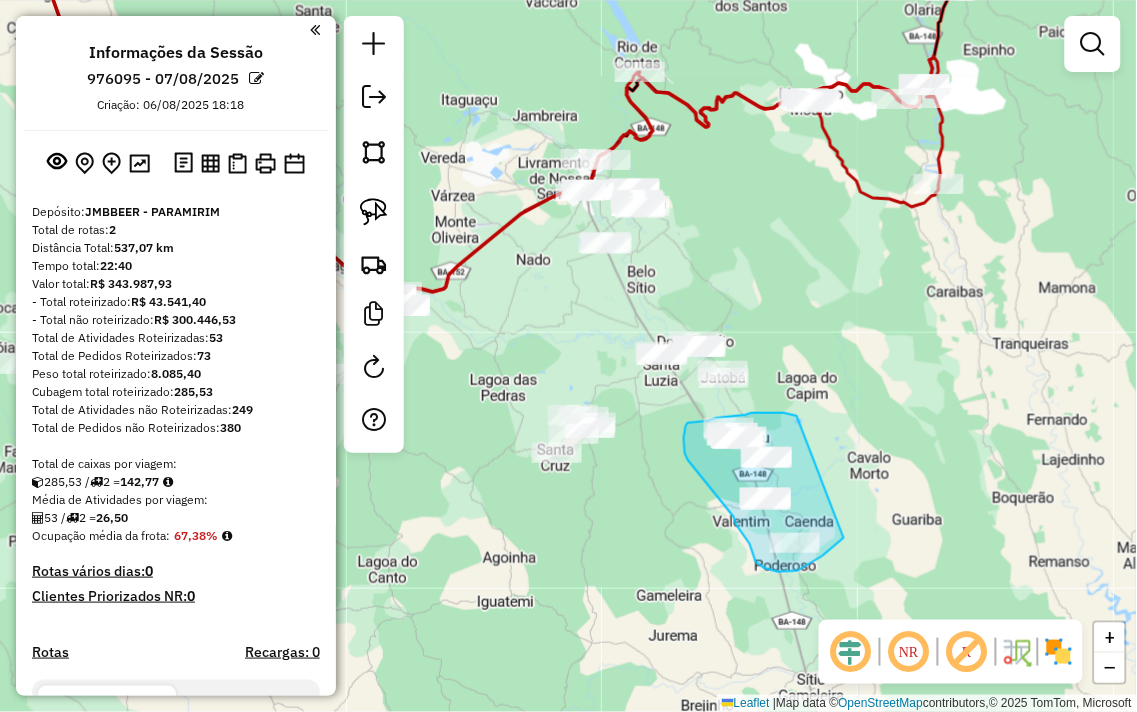drag, startPoint x: 797, startPoint y: 416, endPoint x: 850, endPoint y: 531, distance: 126.625435 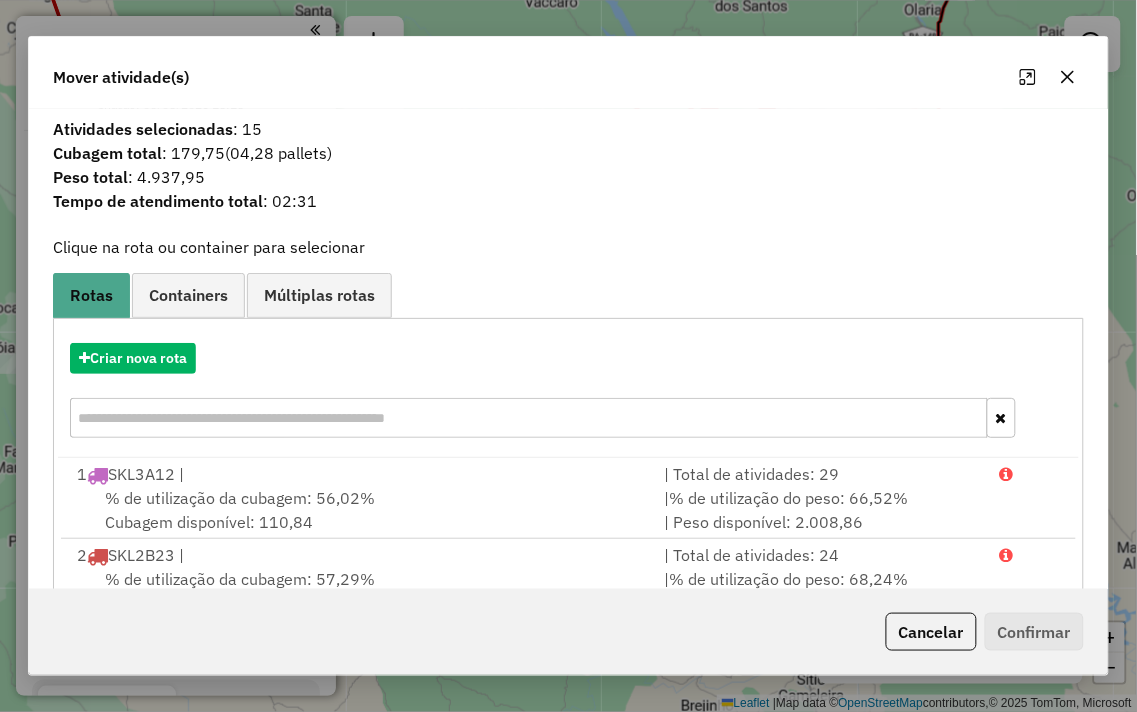 click 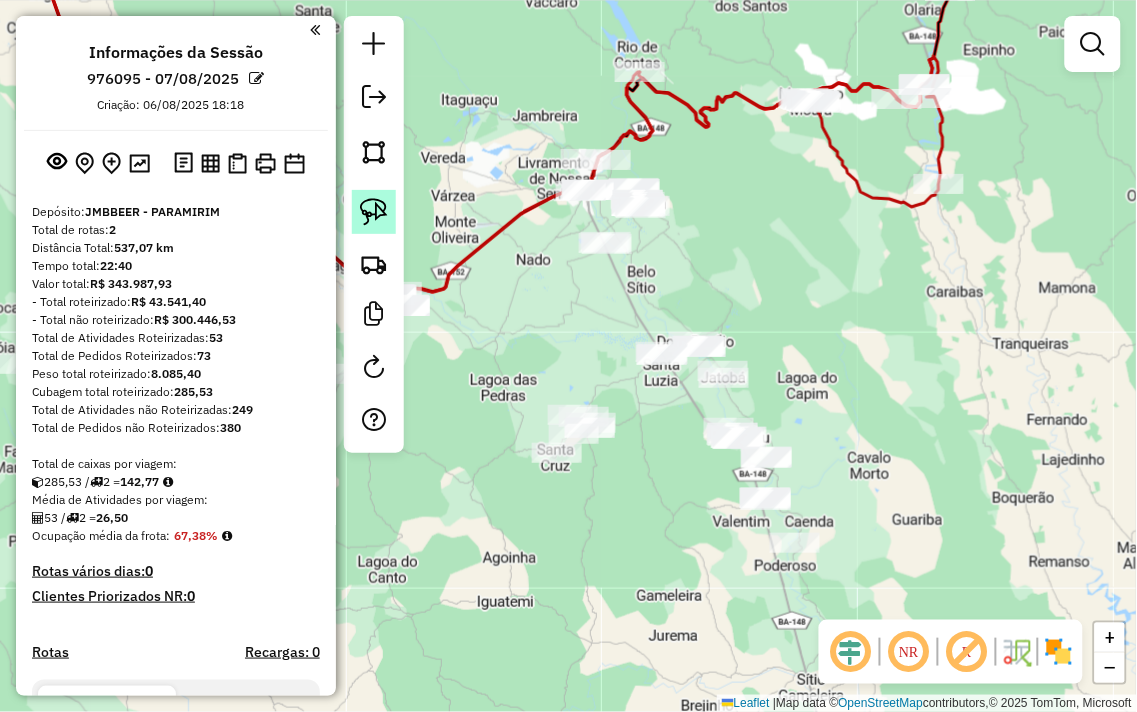 click 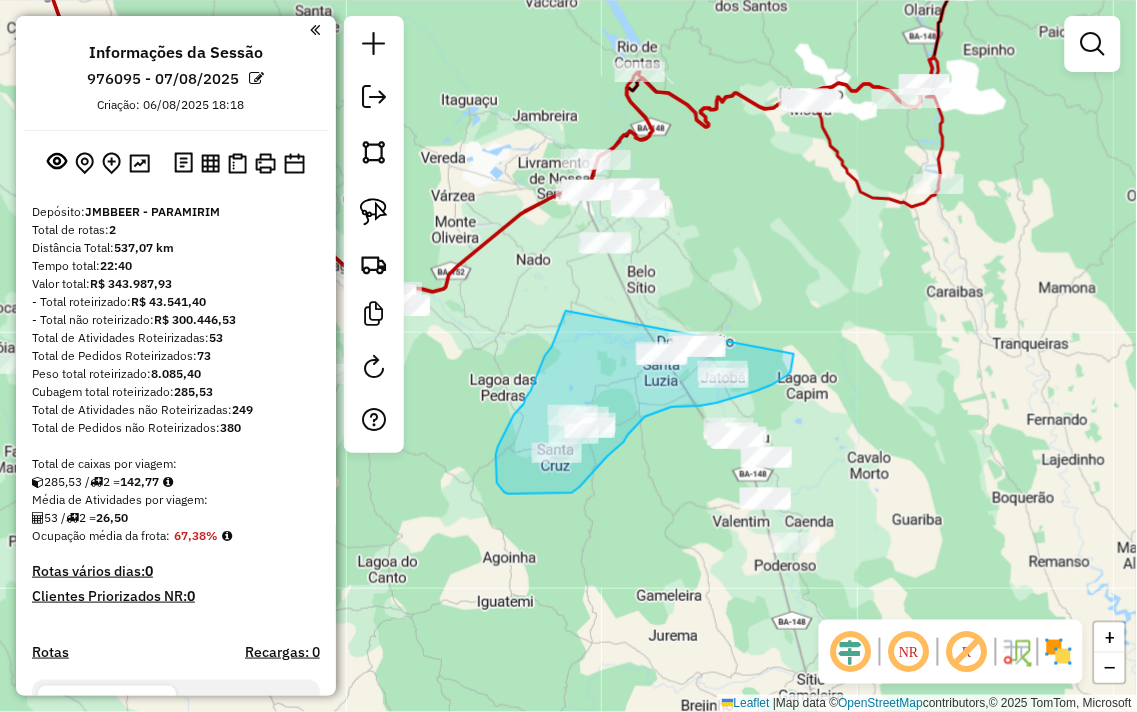 drag, startPoint x: 566, startPoint y: 312, endPoint x: 794, endPoint y: 351, distance: 231.31148 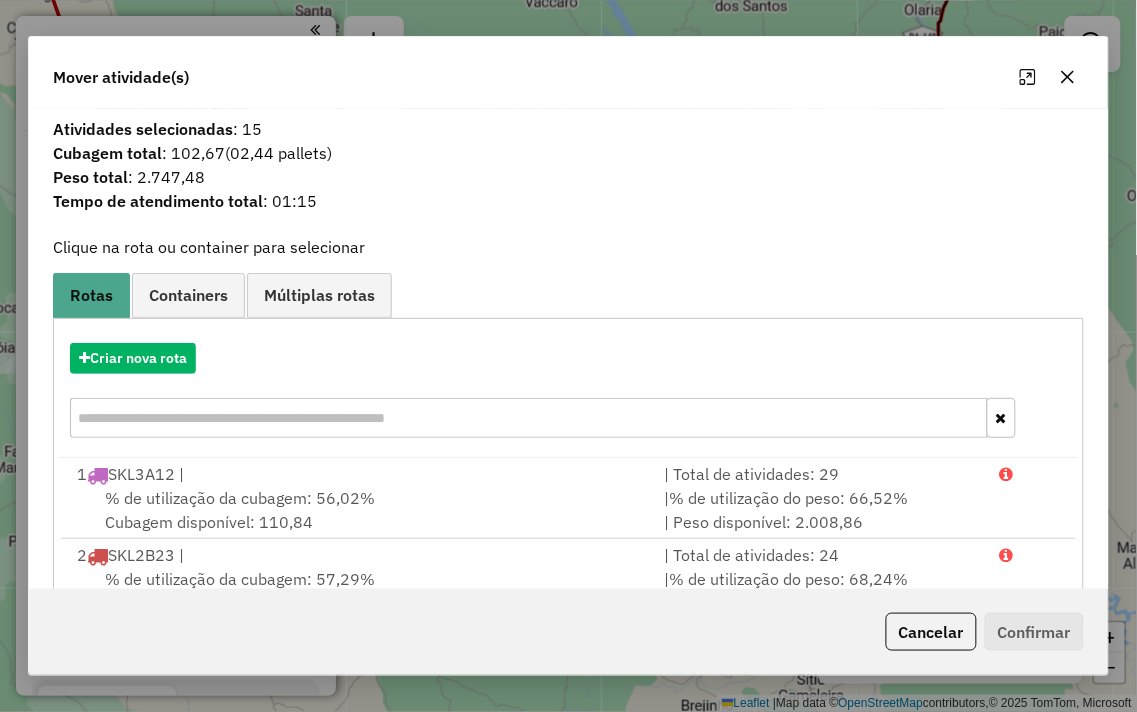 click 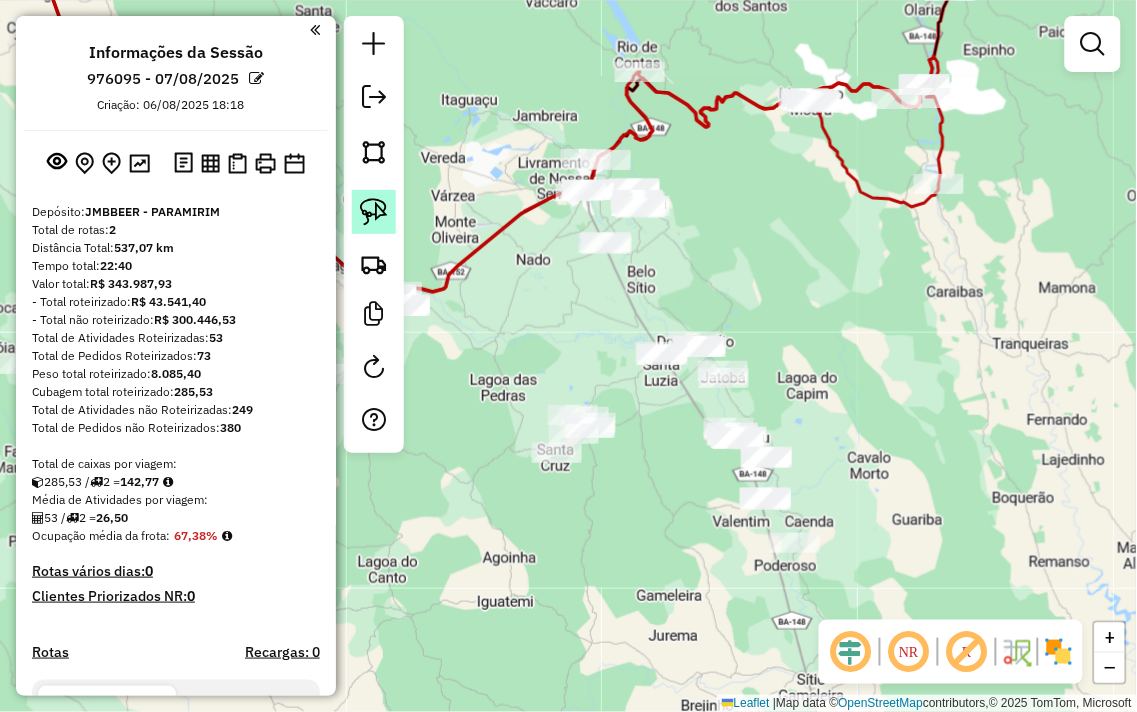drag, startPoint x: 363, startPoint y: 213, endPoint x: 385, endPoint y: 221, distance: 23.409399 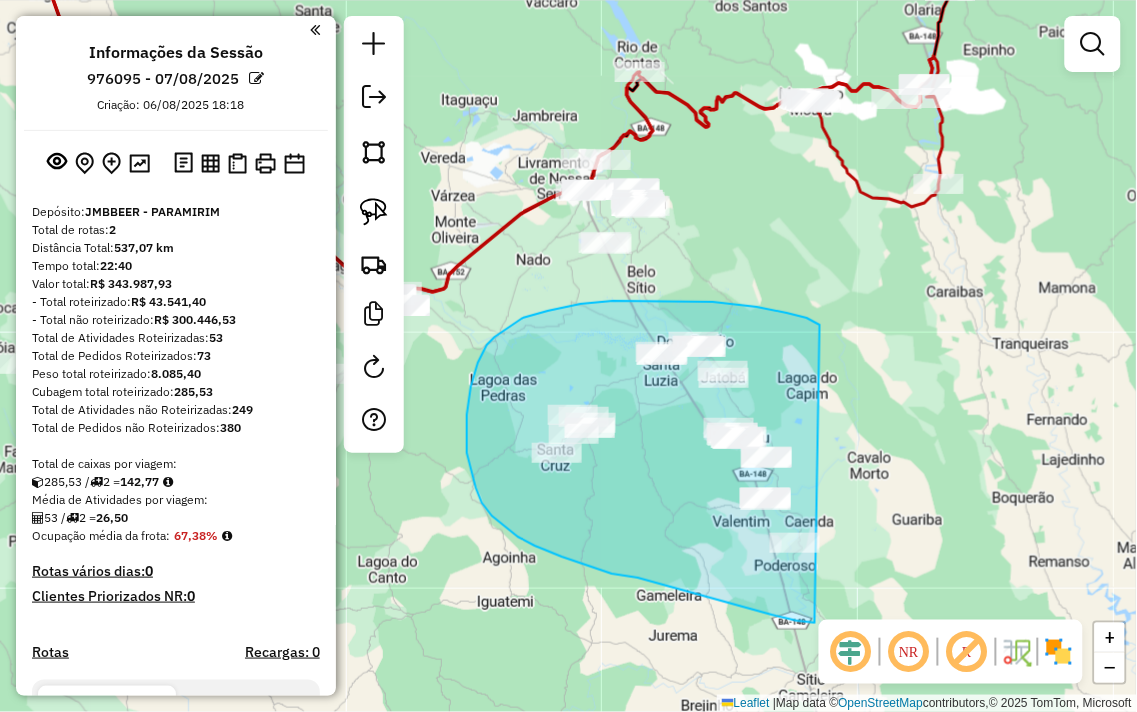 drag, startPoint x: 820, startPoint y: 325, endPoint x: 937, endPoint y: 600, distance: 298.8545 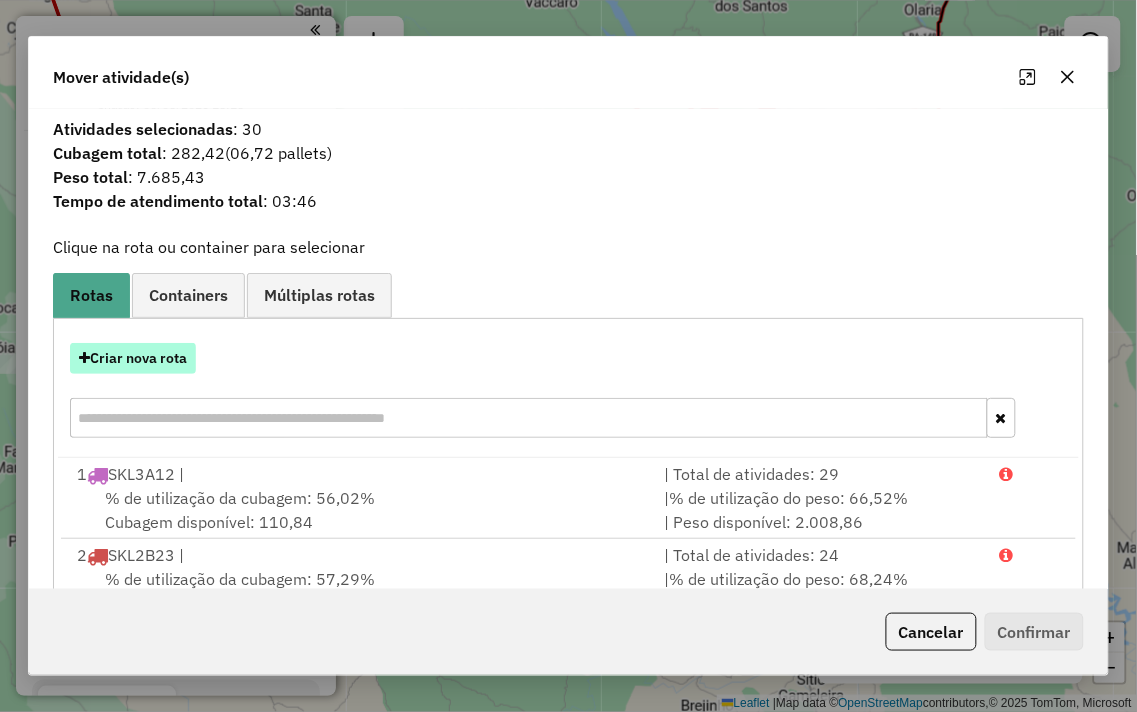 click on "Criar nova rota" at bounding box center (133, 358) 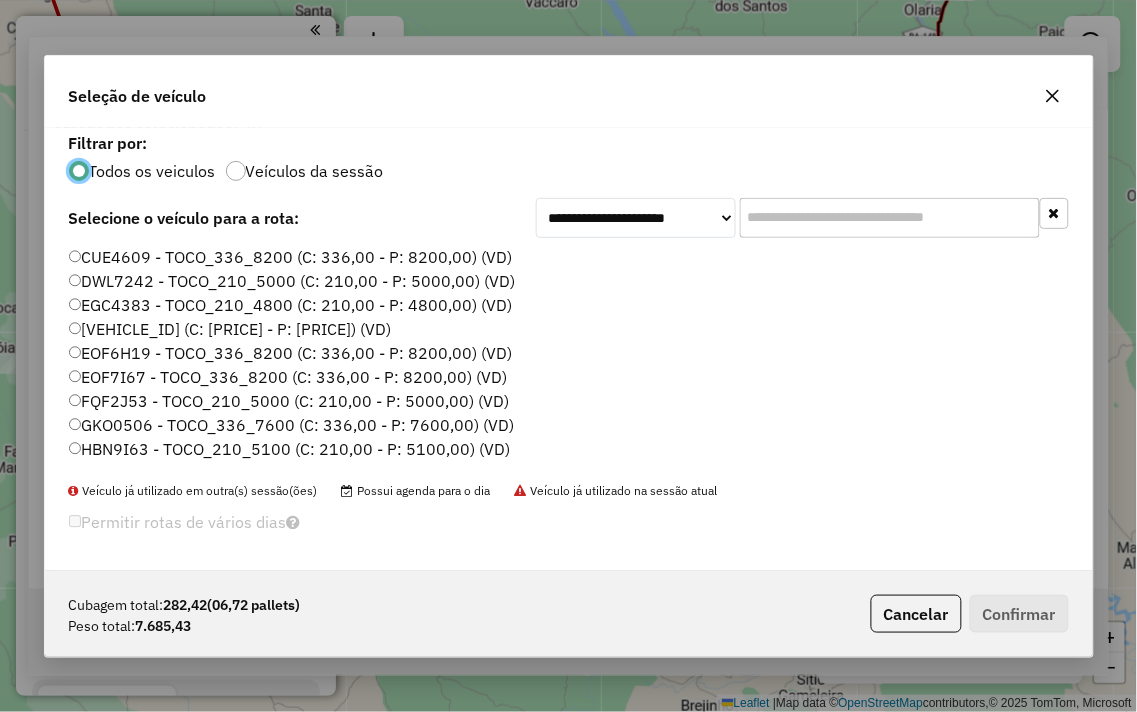 scroll, scrollTop: 11, scrollLeft: 5, axis: both 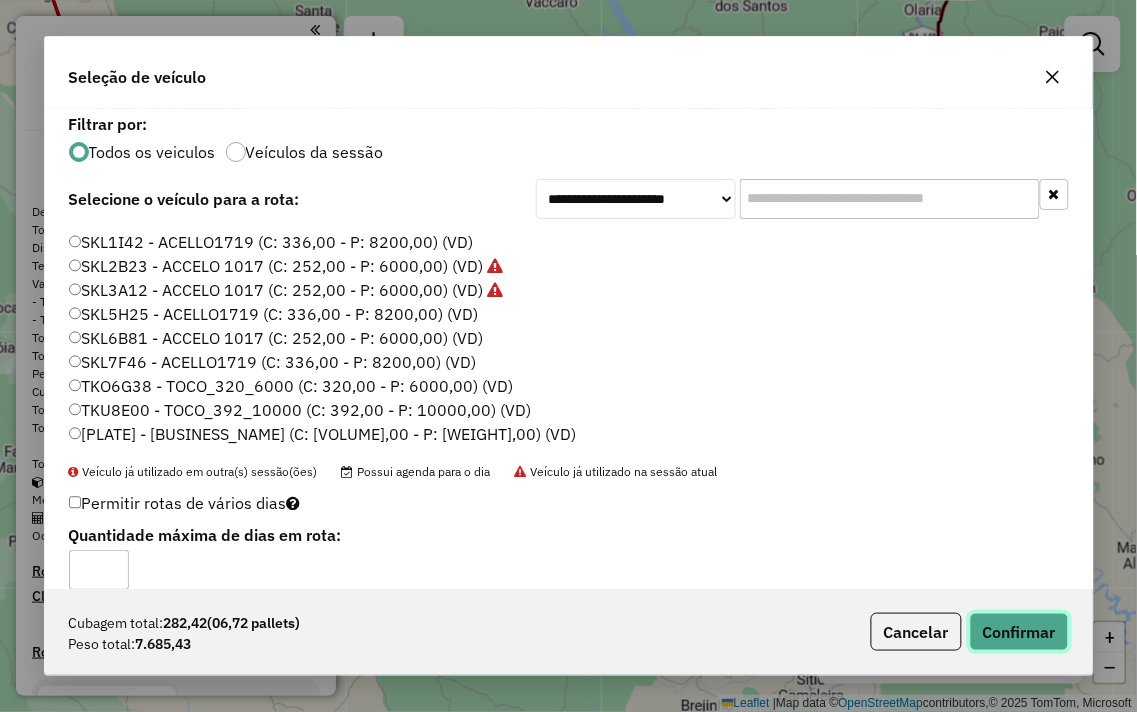 click on "Confirmar" 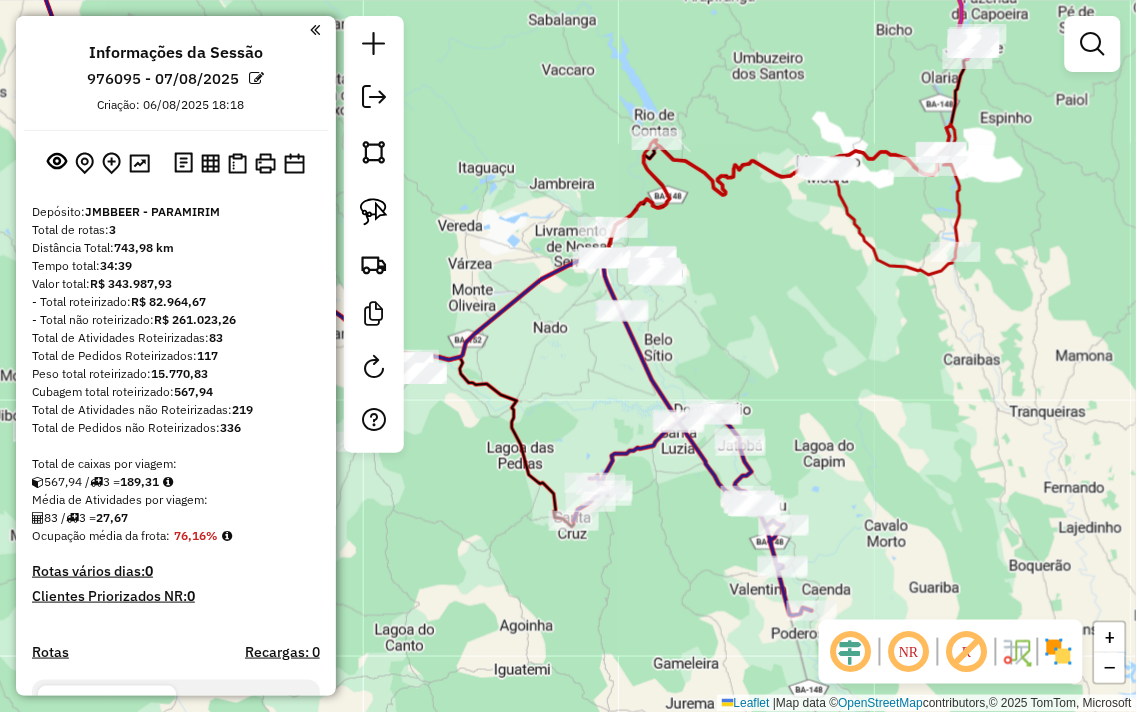 drag, startPoint x: 573, startPoint y: 315, endPoint x: 572, endPoint y: 422, distance: 107.00467 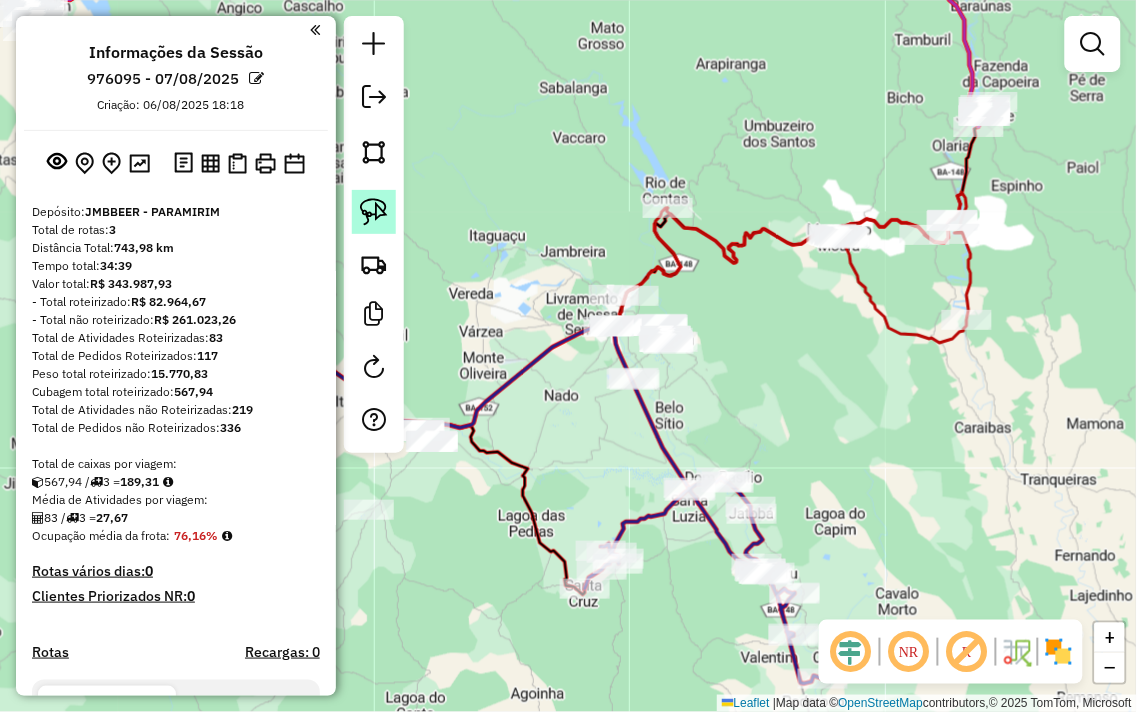 click 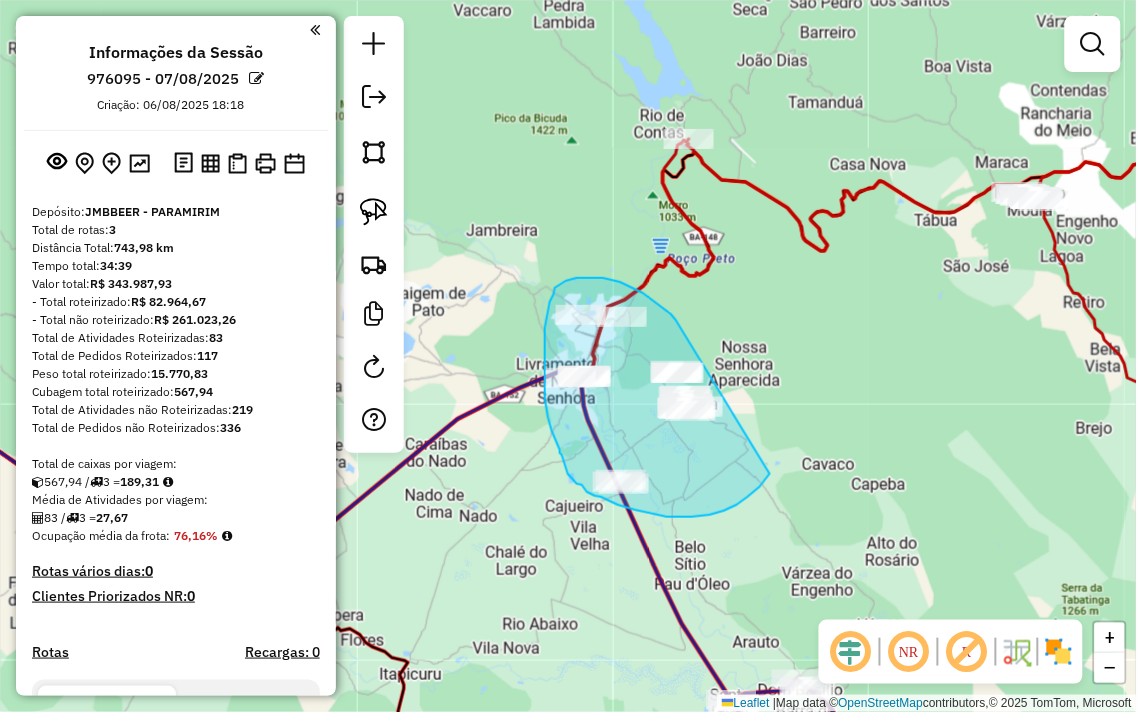 drag, startPoint x: 676, startPoint y: 320, endPoint x: 784, endPoint y: 391, distance: 129.24782 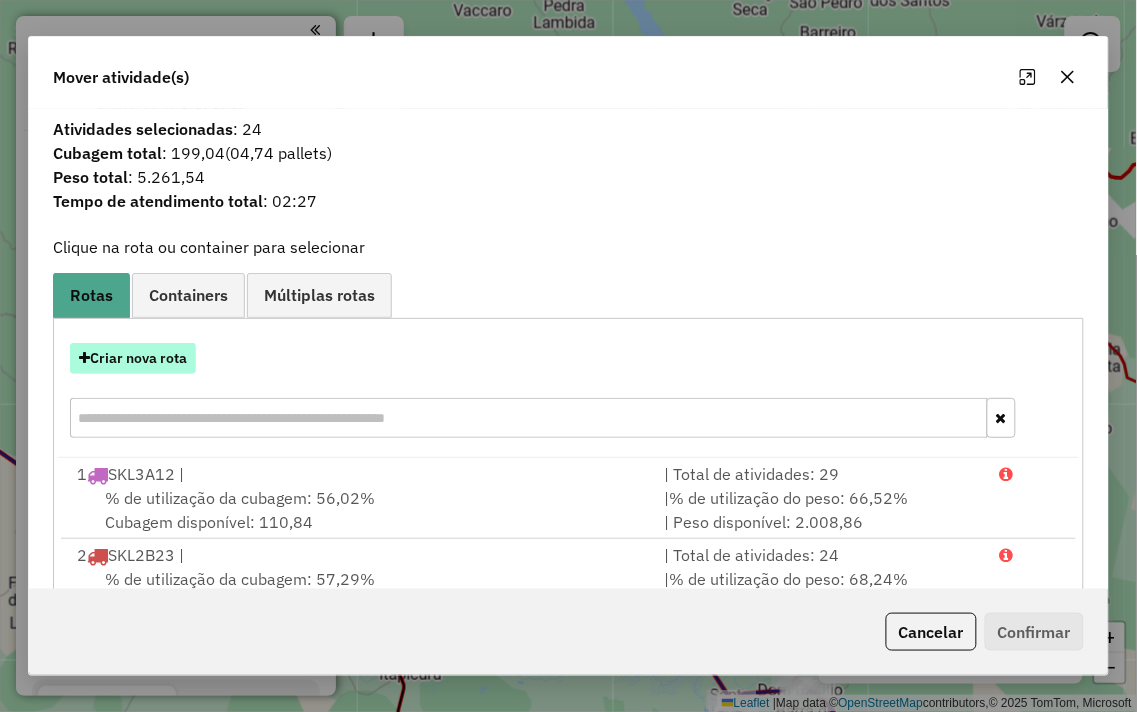 click on "Criar nova rota" at bounding box center [133, 358] 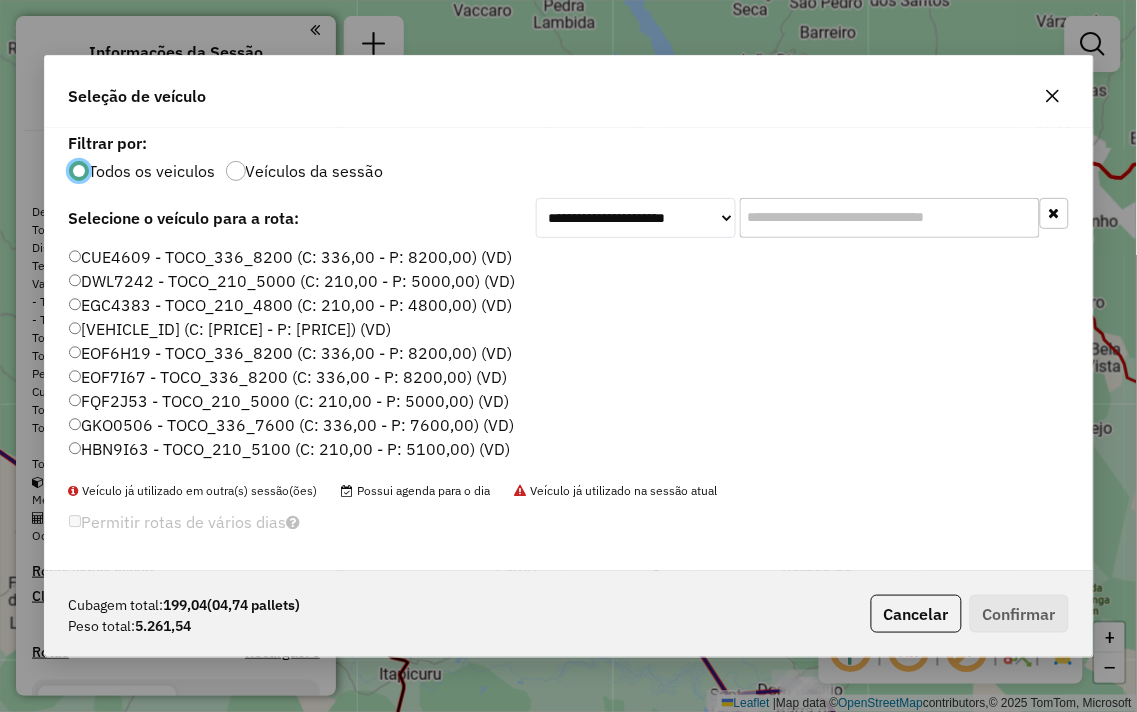 scroll, scrollTop: 11, scrollLeft: 5, axis: both 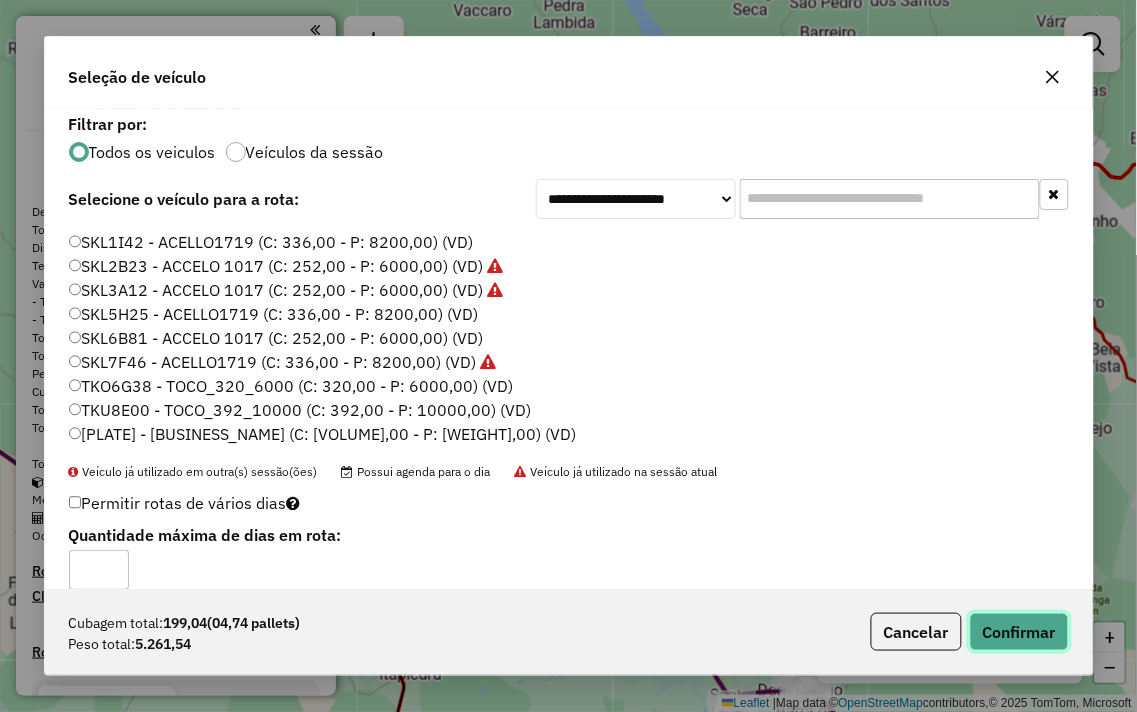 click on "Confirmar" 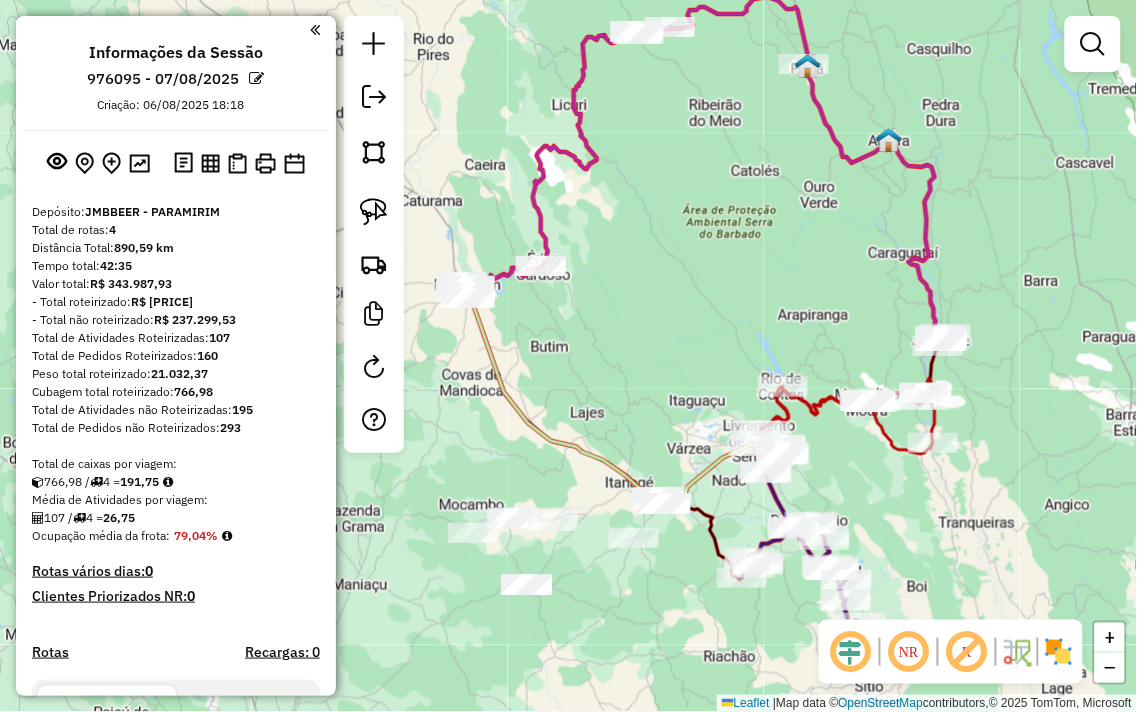 drag, startPoint x: 542, startPoint y: 411, endPoint x: 715, endPoint y: 340, distance: 187.00267 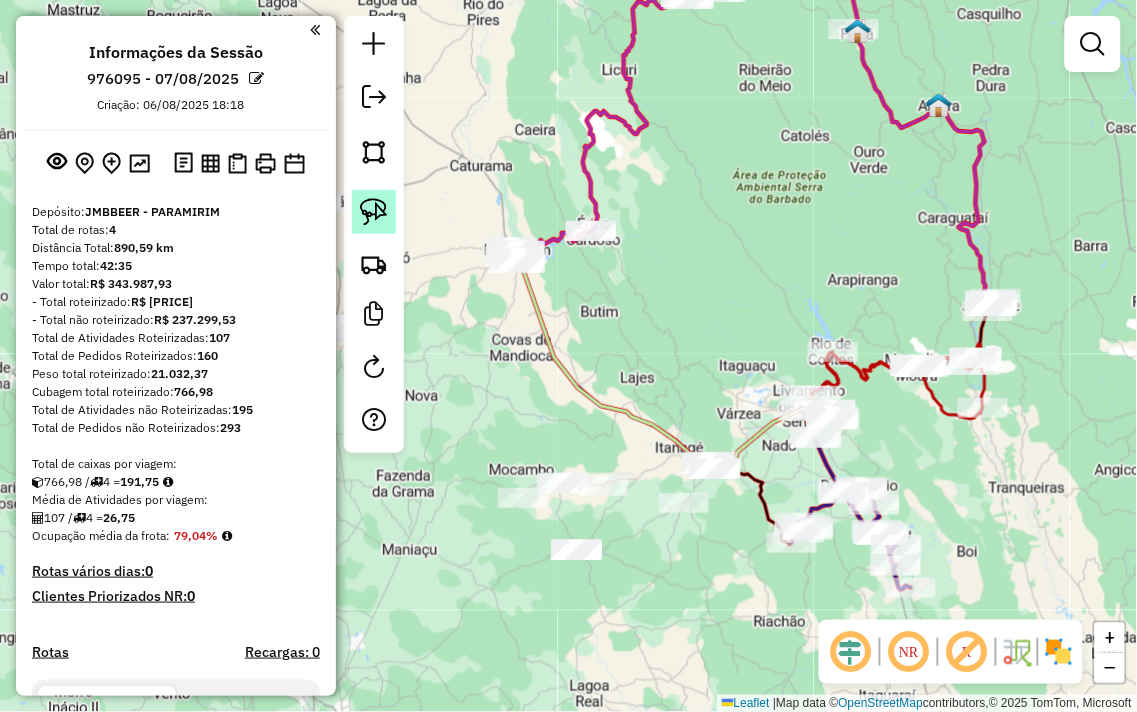 click 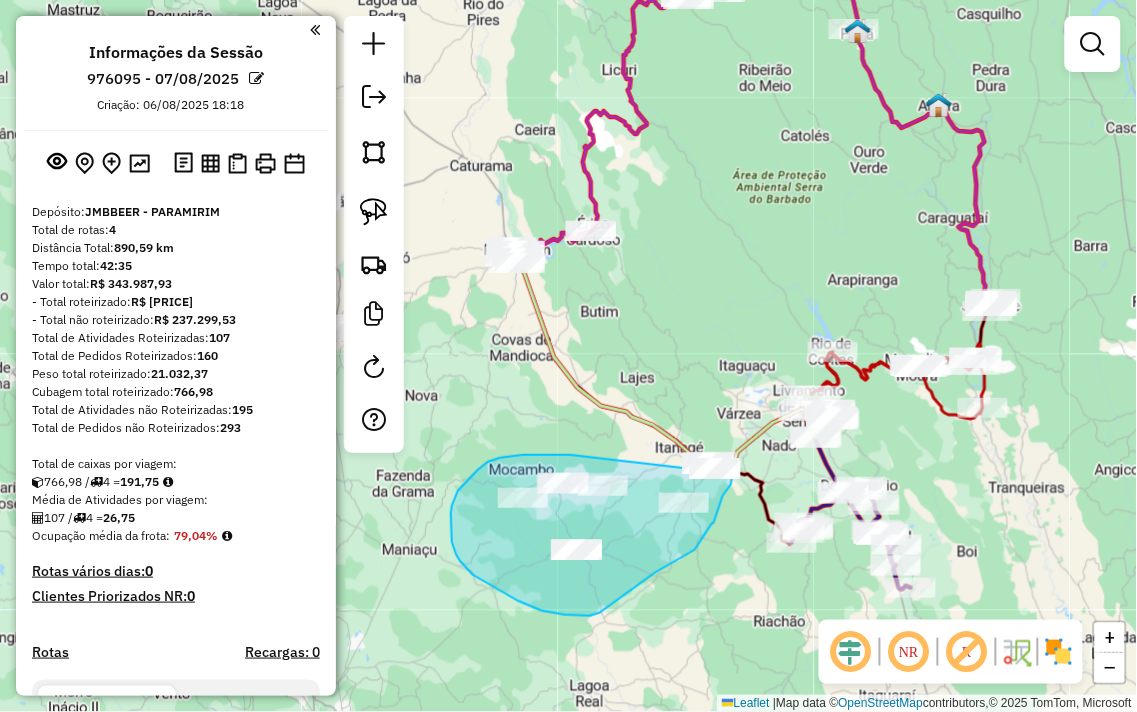 drag, startPoint x: 570, startPoint y: 455, endPoint x: 725, endPoint y: 426, distance: 157.68958 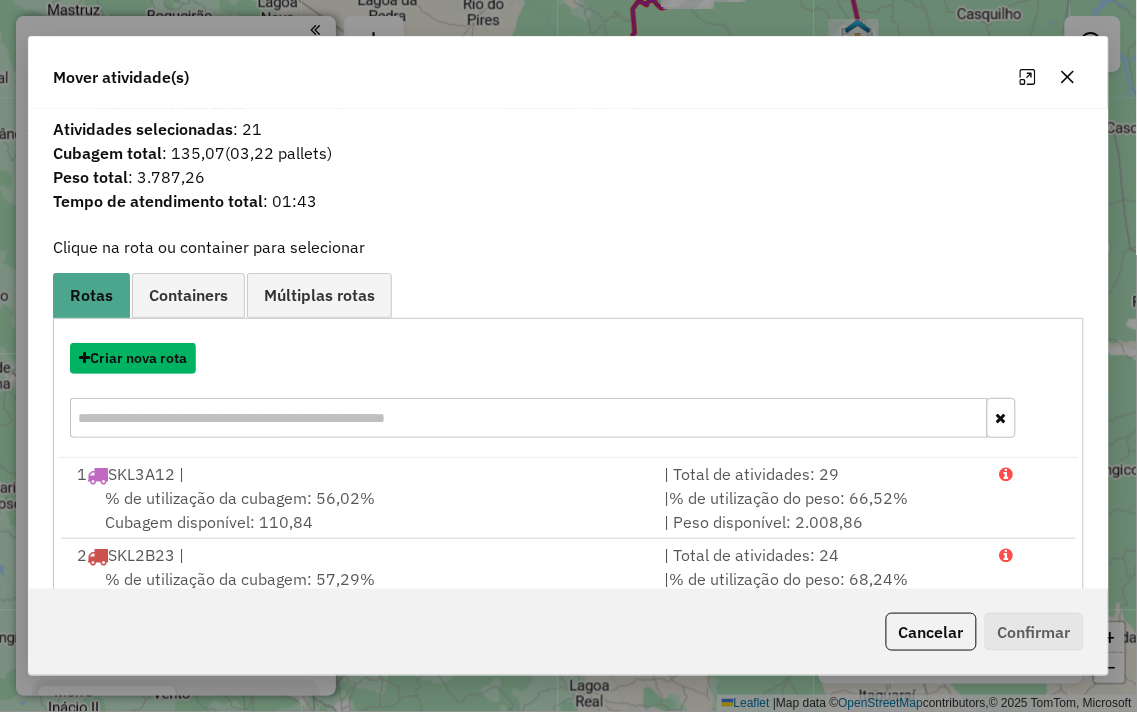 click on "Criar nova rota" at bounding box center [133, 358] 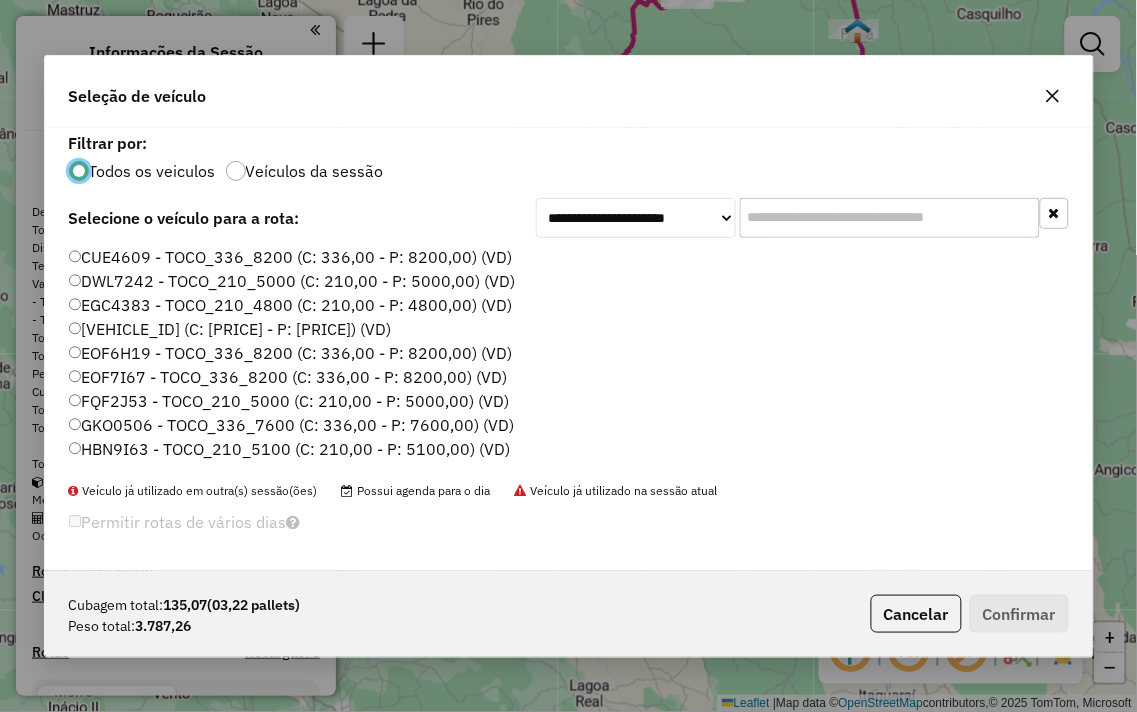 scroll, scrollTop: 11, scrollLeft: 5, axis: both 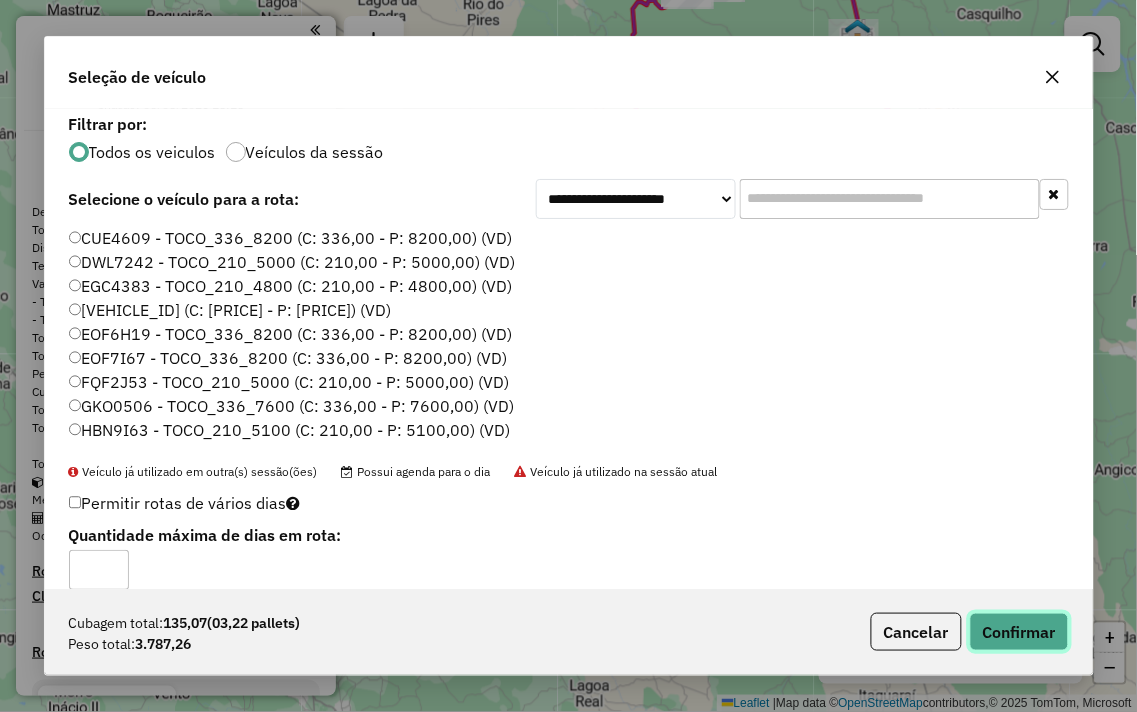 click on "Confirmar" 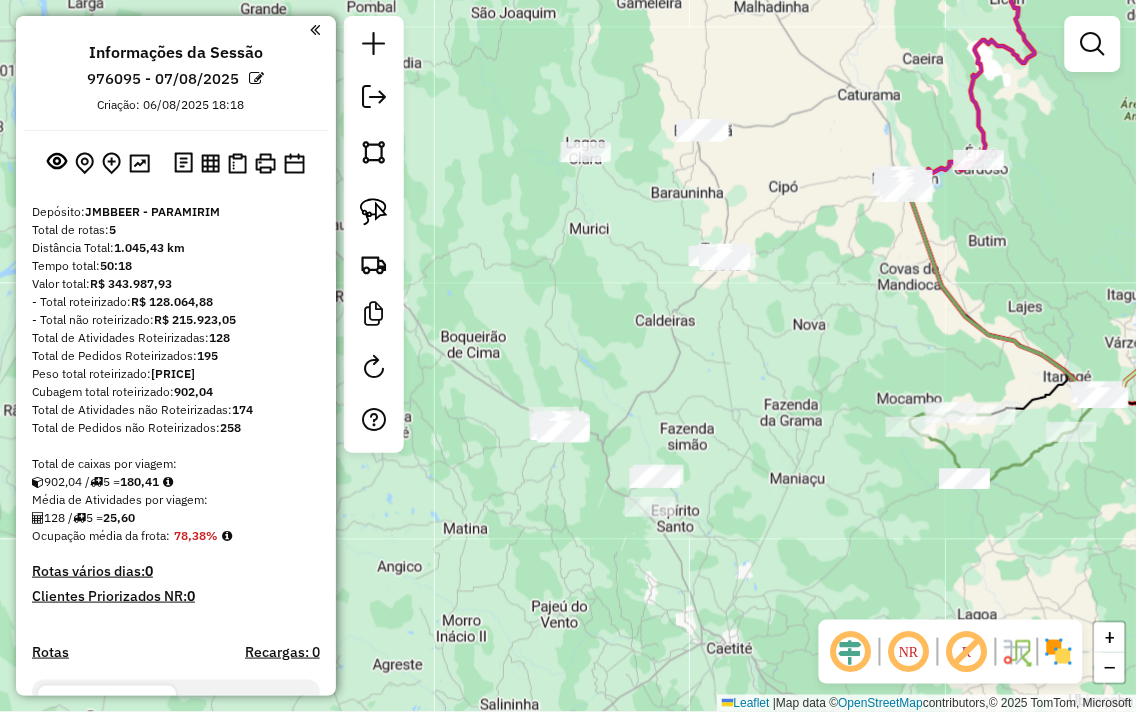 drag, startPoint x: 495, startPoint y: 352, endPoint x: 883, endPoint y: 281, distance: 394.44266 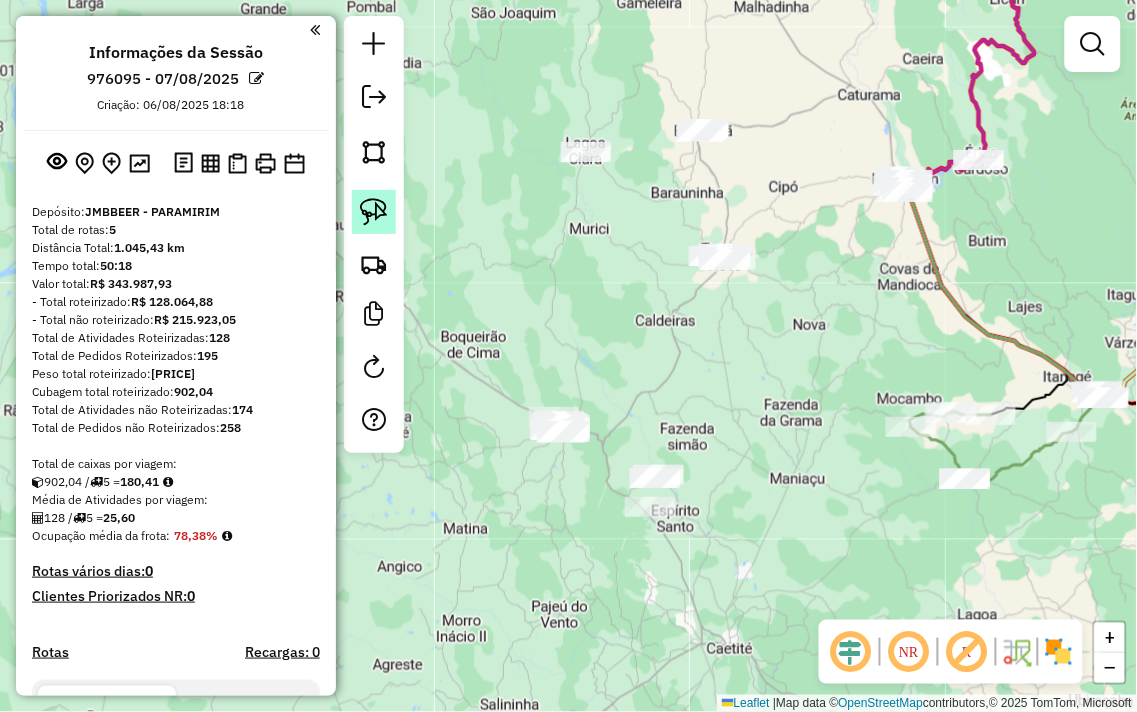 click 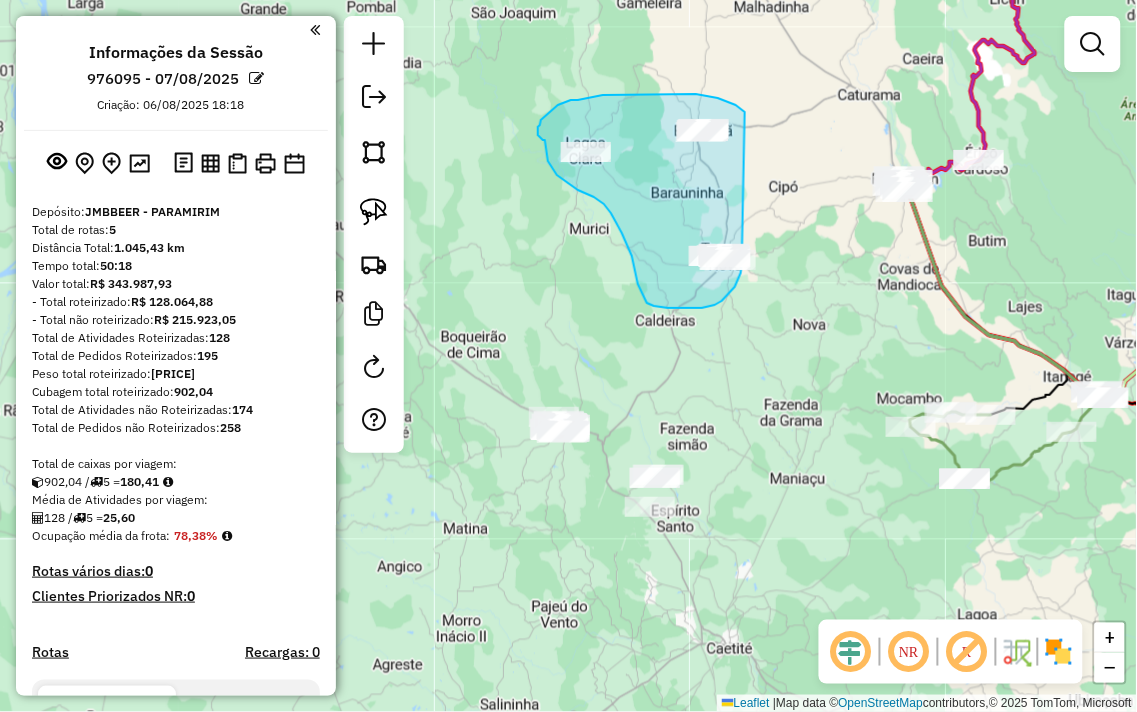 click on "Janela de atendimento Grade de atendimento Capacidade Transportadoras Veículos Cliente Pedidos  Rotas Selecione os dias de semana para filtrar as janelas de atendimento  Seg   Ter   Qua   Qui   Sex   Sáb   Dom  Informe o período da janela de atendimento: De: Até:  Filtrar exatamente a janela do cliente  Considerar janela de atendimento padrão  Selecione os dias de semana para filtrar as grades de atendimento  Seg   Ter   Qua   Qui   Sex   Sáb   Dom   Considerar clientes sem dia de atendimento cadastrado  Clientes fora do dia de atendimento selecionado Filtrar as atividades entre os valores definidos abaixo:  Peso mínimo:   Peso máximo:   Cubagem mínima:   Cubagem máxima:   De:   Até:  Filtrar as atividades entre o tempo de atendimento definido abaixo:  De:   Até:   Considerar capacidade total dos clientes não roteirizados Transportadora: Selecione um ou mais itens Tipo de veículo: Selecione um ou mais itens Veículo: Selecione um ou mais itens Motorista: Selecione um ou mais itens Nome: Rótulo:" 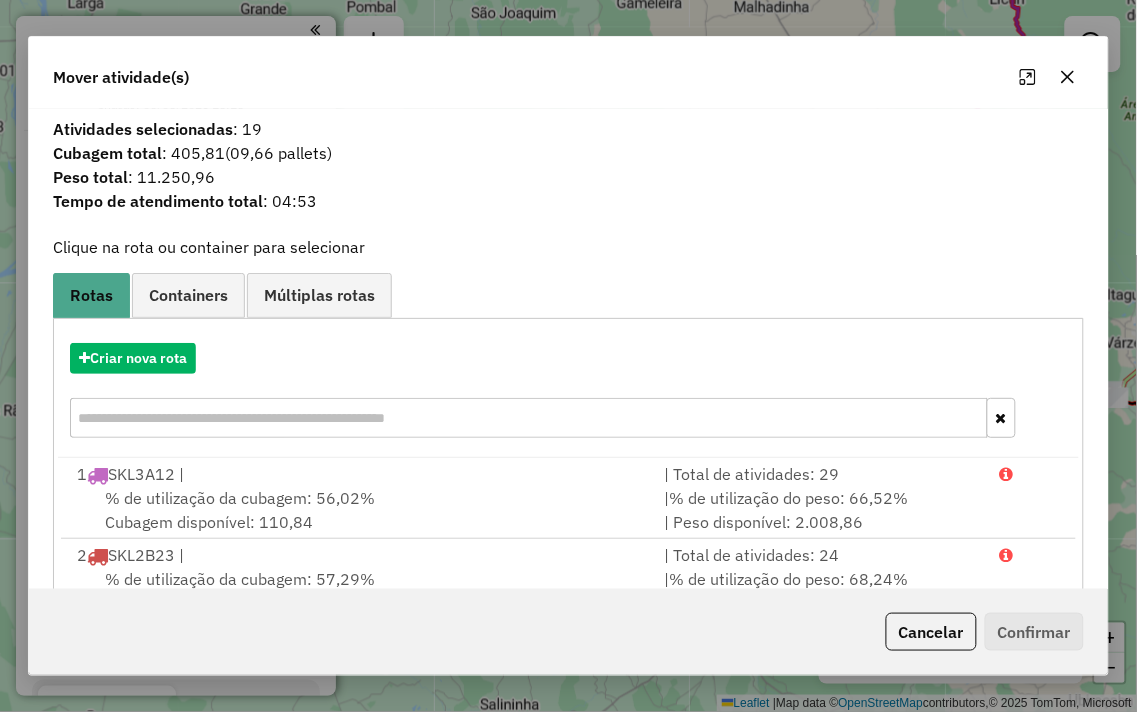click 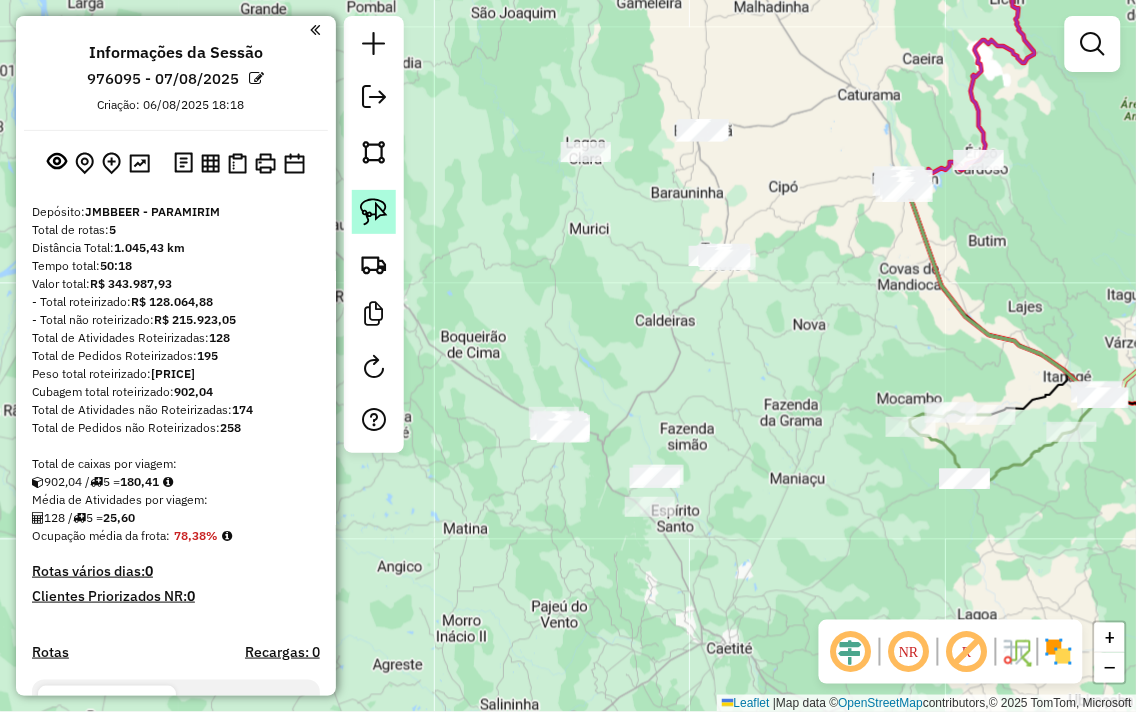 click 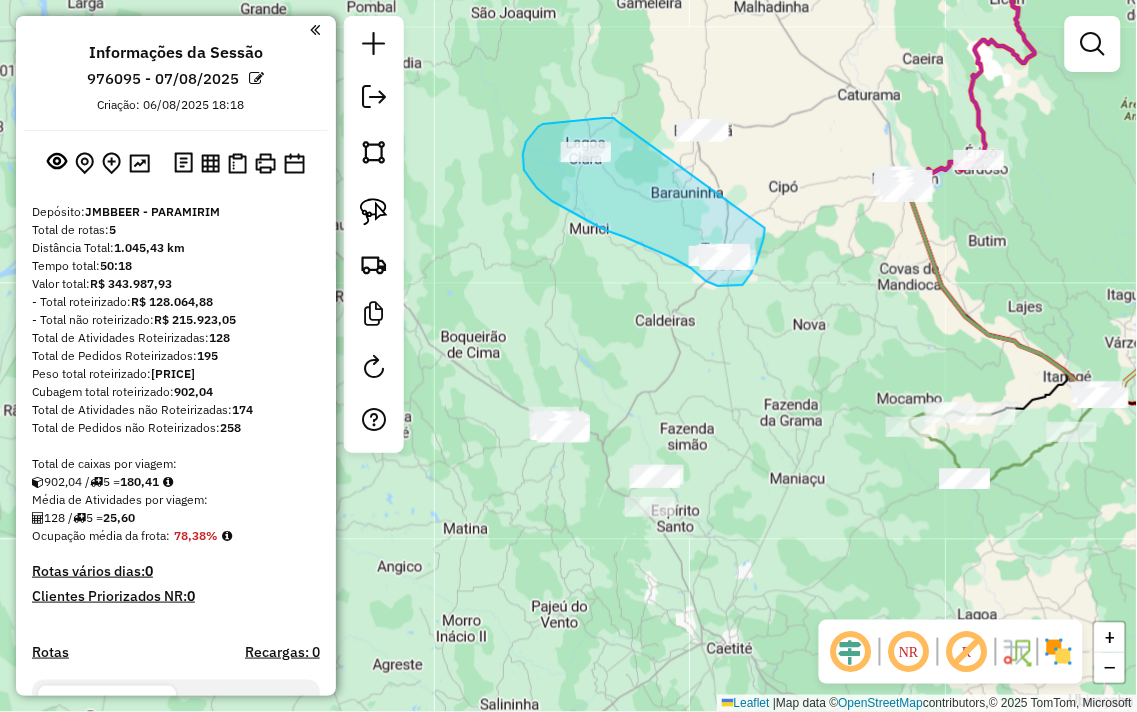 drag, startPoint x: 616, startPoint y: 120, endPoint x: 765, endPoint y: 226, distance: 182.85786 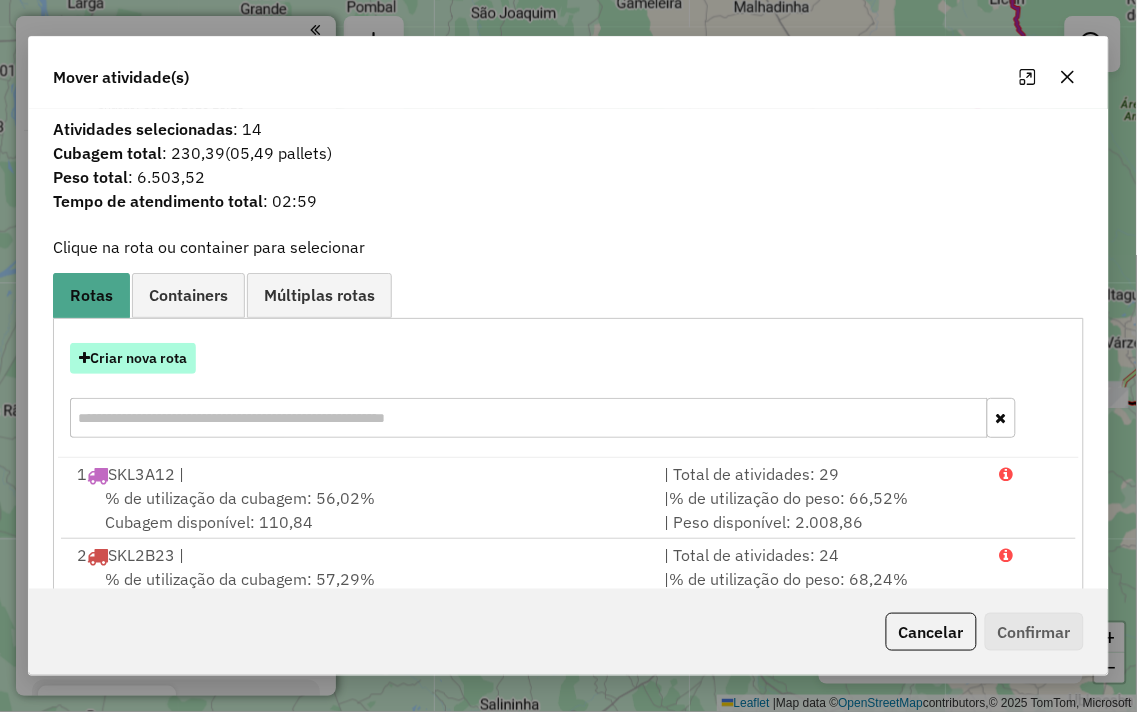 click on "Criar nova rota" at bounding box center (133, 358) 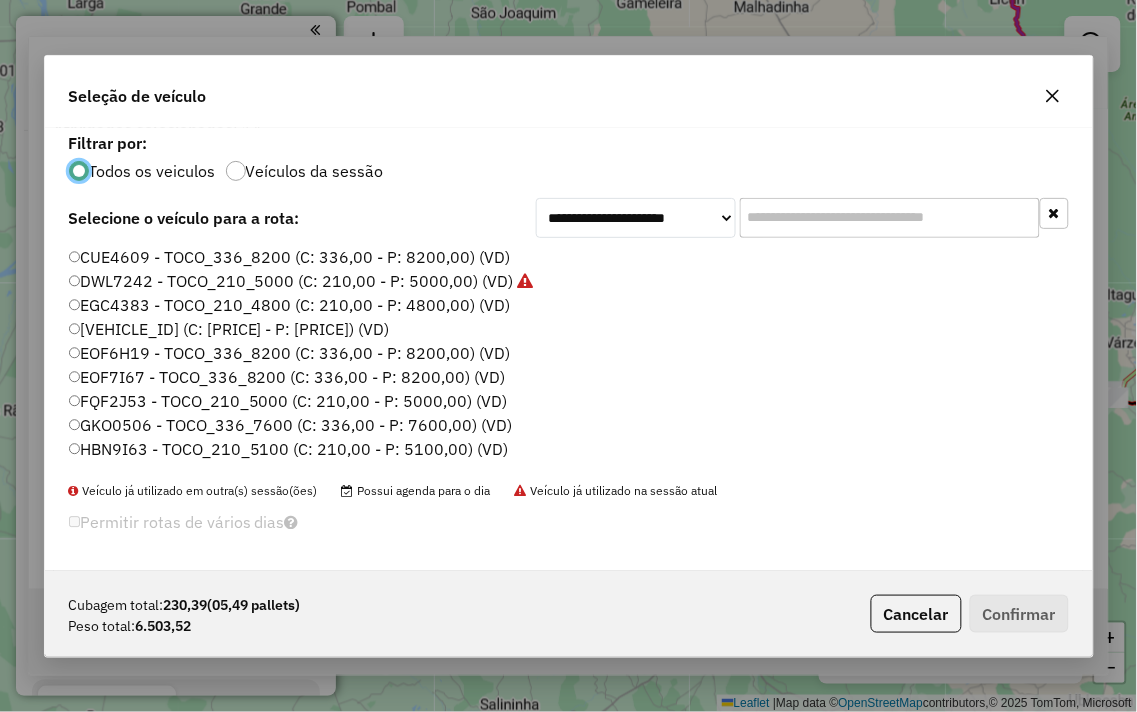 scroll, scrollTop: 11, scrollLeft: 5, axis: both 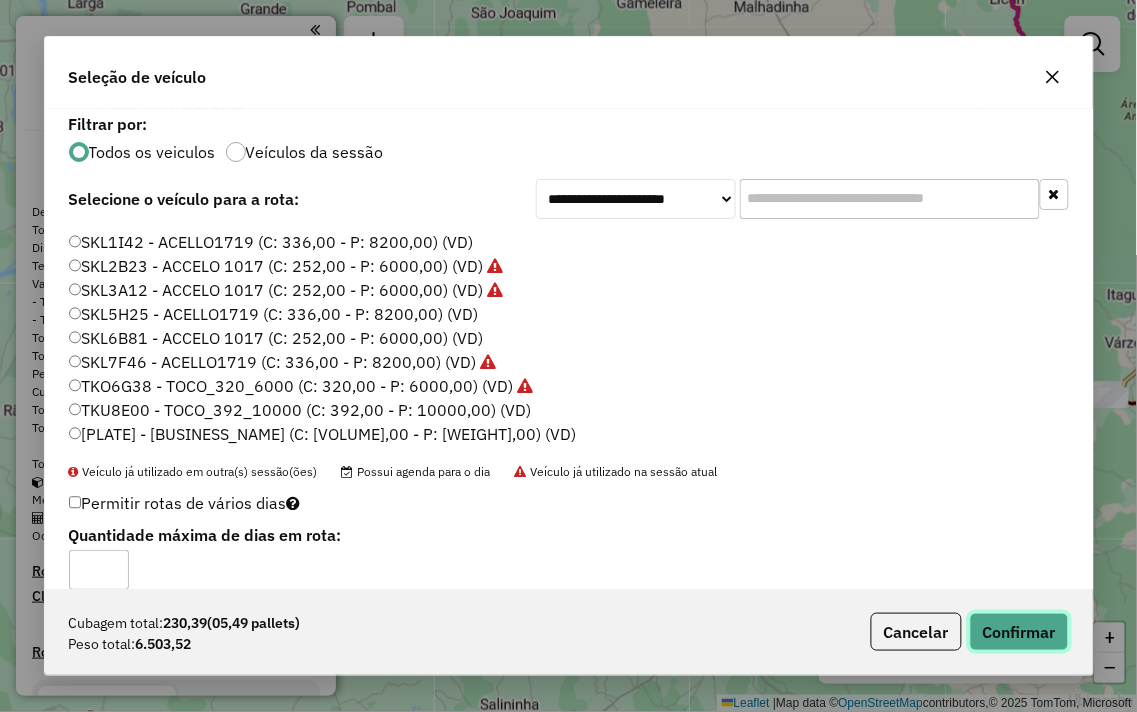 click on "Confirmar" 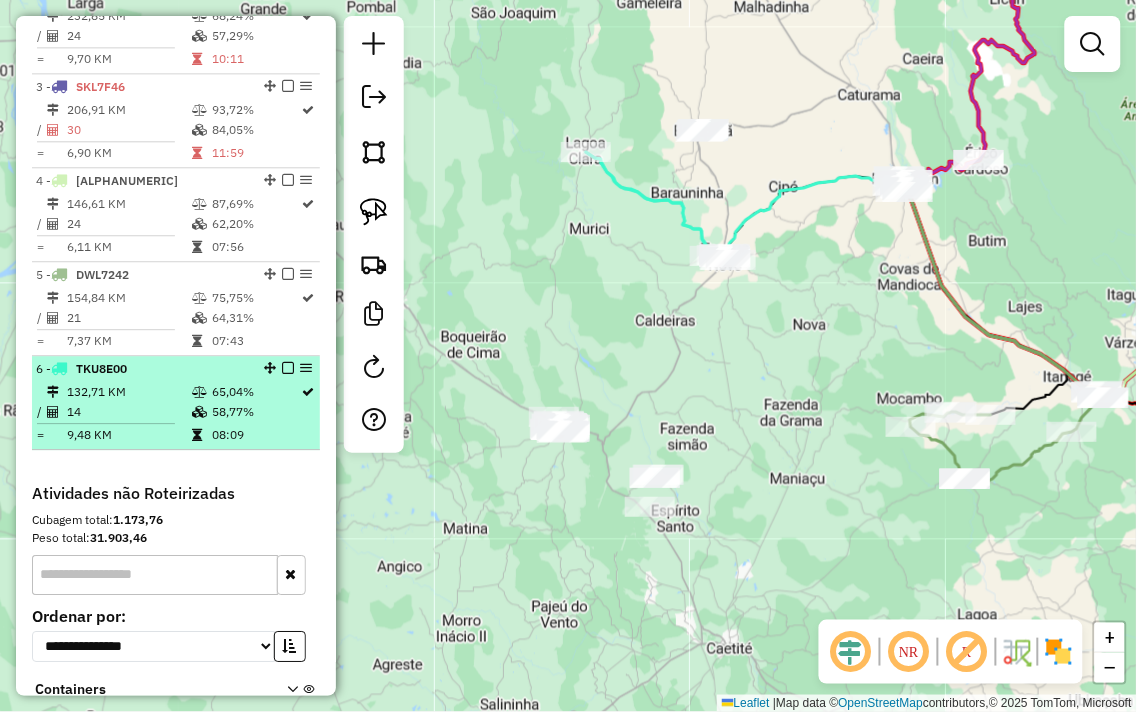 scroll, scrollTop: 888, scrollLeft: 0, axis: vertical 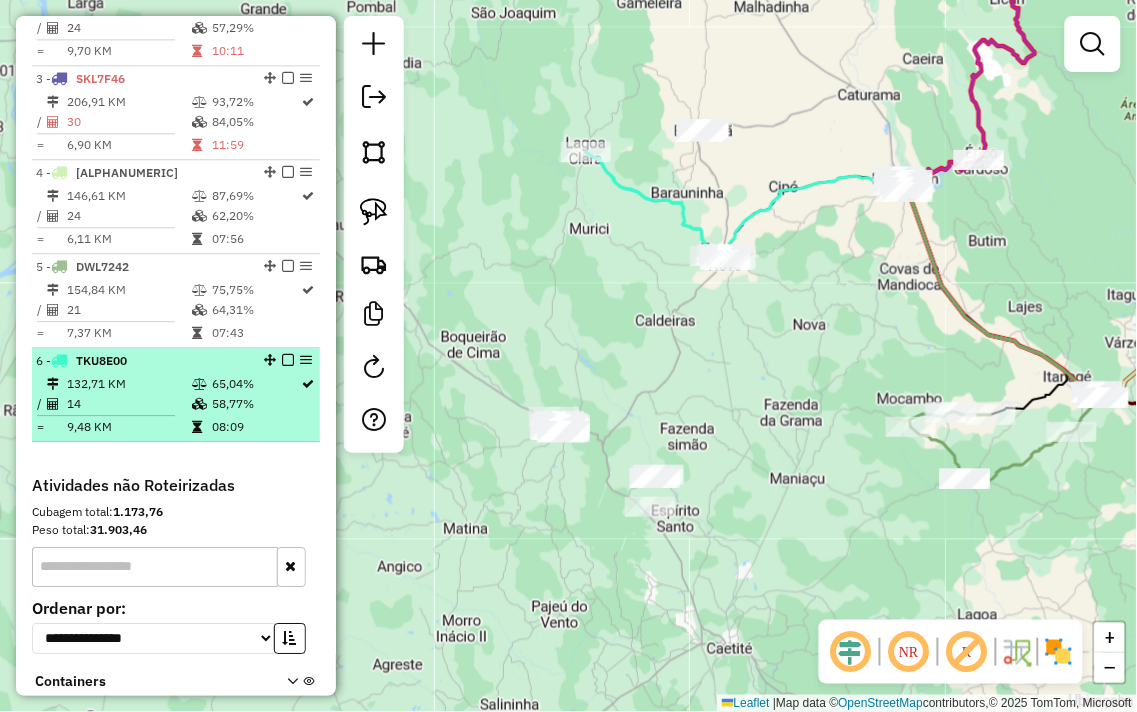 select on "**********" 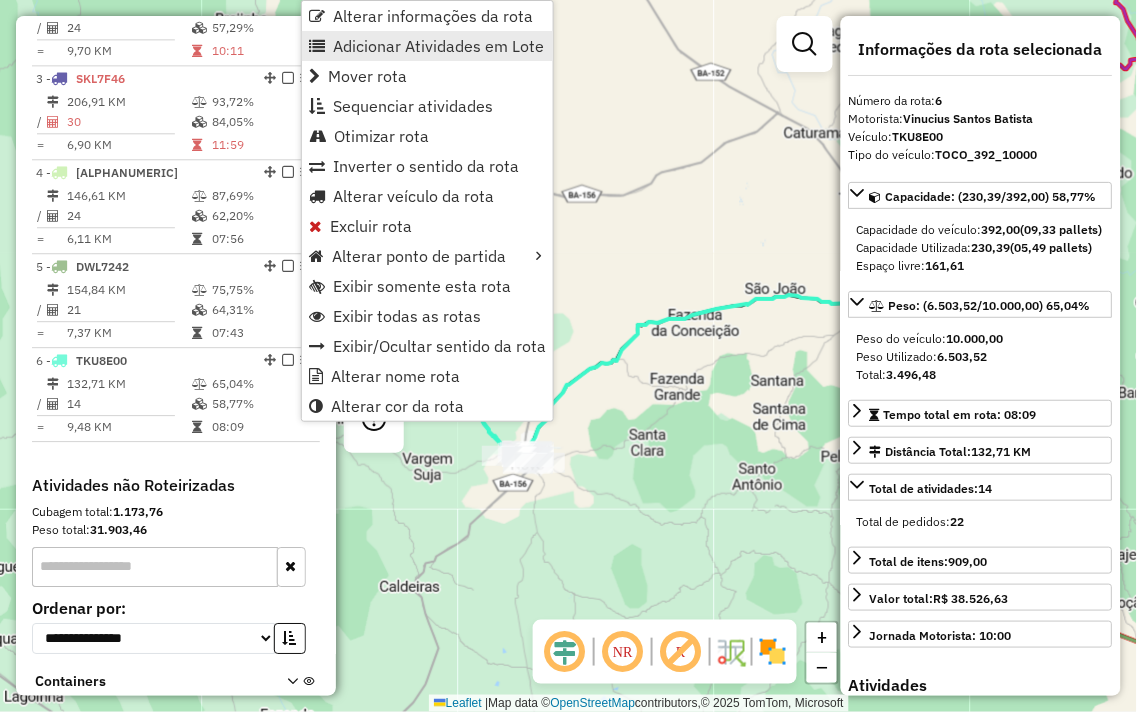 click on "Adicionar Atividades em Lote" at bounding box center (438, 46) 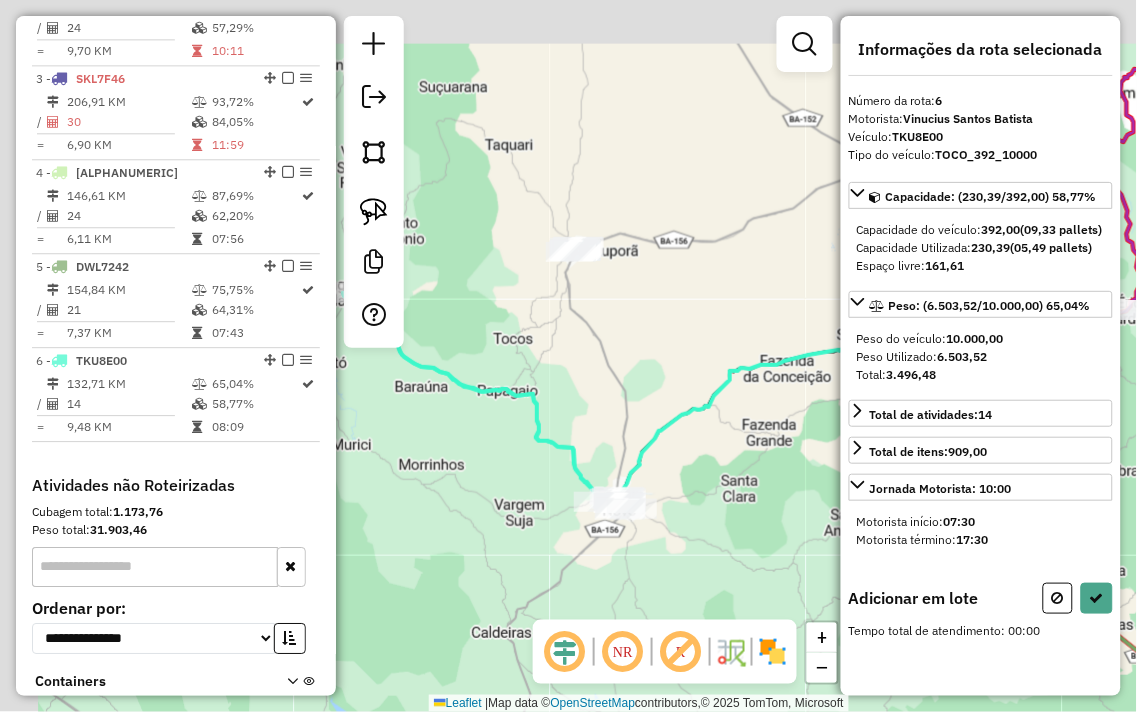 drag, startPoint x: 648, startPoint y: 224, endPoint x: 740, endPoint y: 270, distance: 102.85912 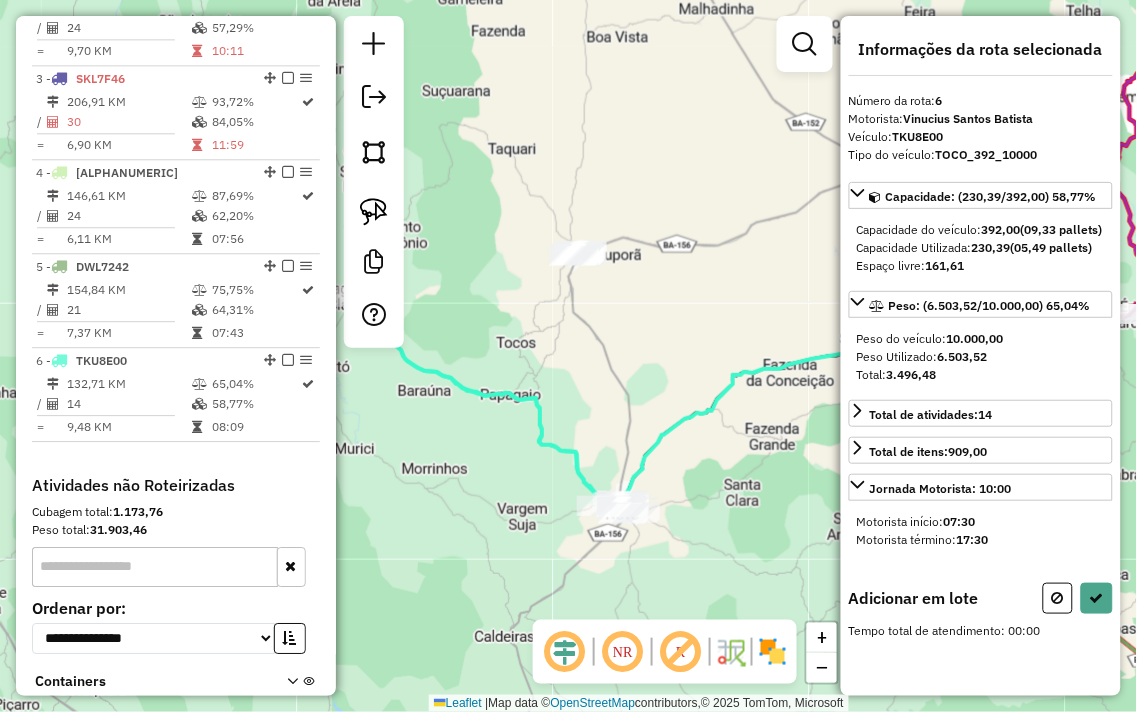 drag, startPoint x: 594, startPoint y: 306, endPoint x: 602, endPoint y: 363, distance: 57.558666 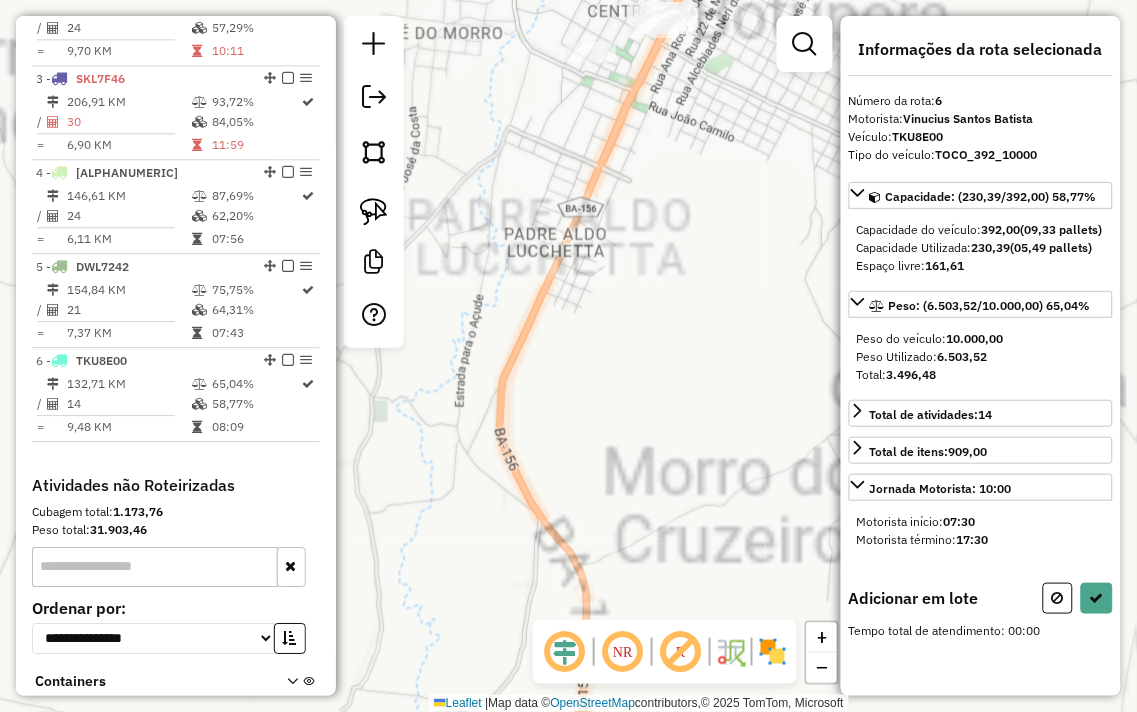 drag, startPoint x: 650, startPoint y: 97, endPoint x: 613, endPoint y: 445, distance: 349.96143 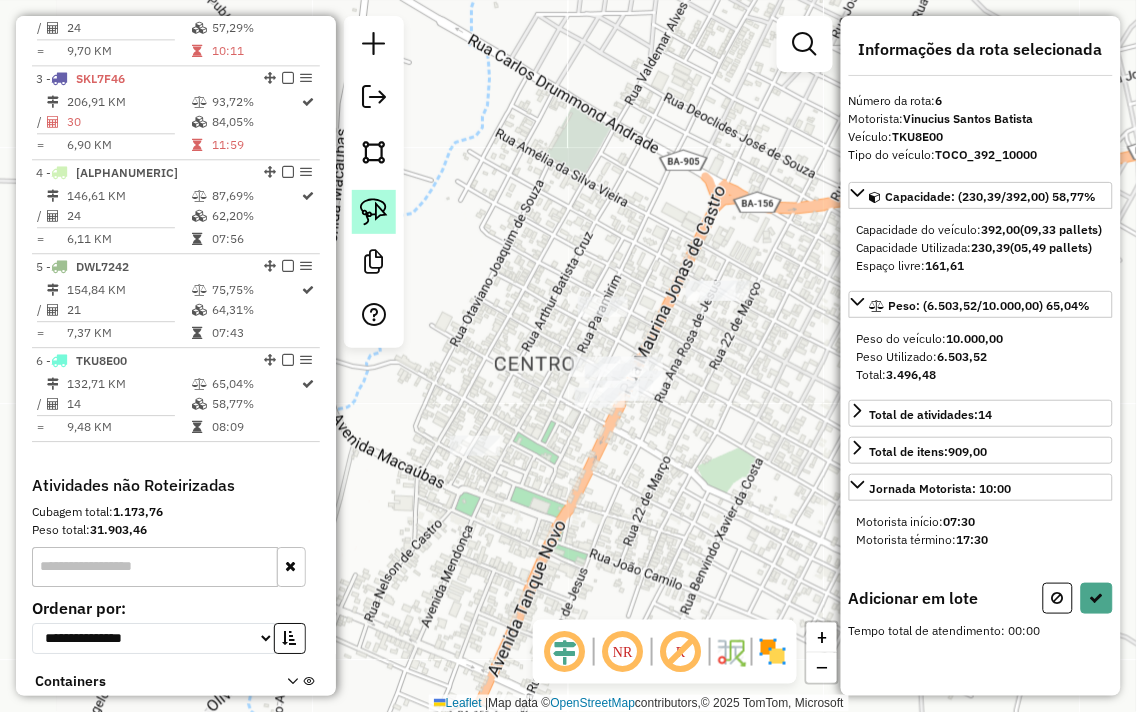 click 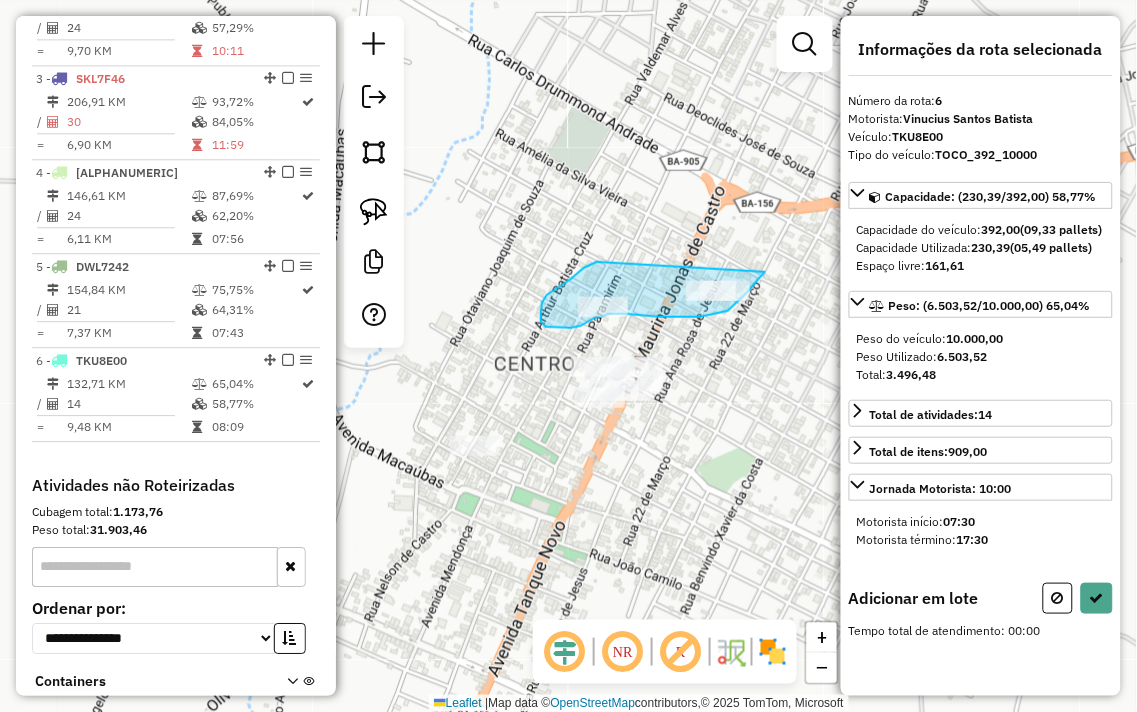 drag, startPoint x: 597, startPoint y: 262, endPoint x: 765, endPoint y: 271, distance: 168.2409 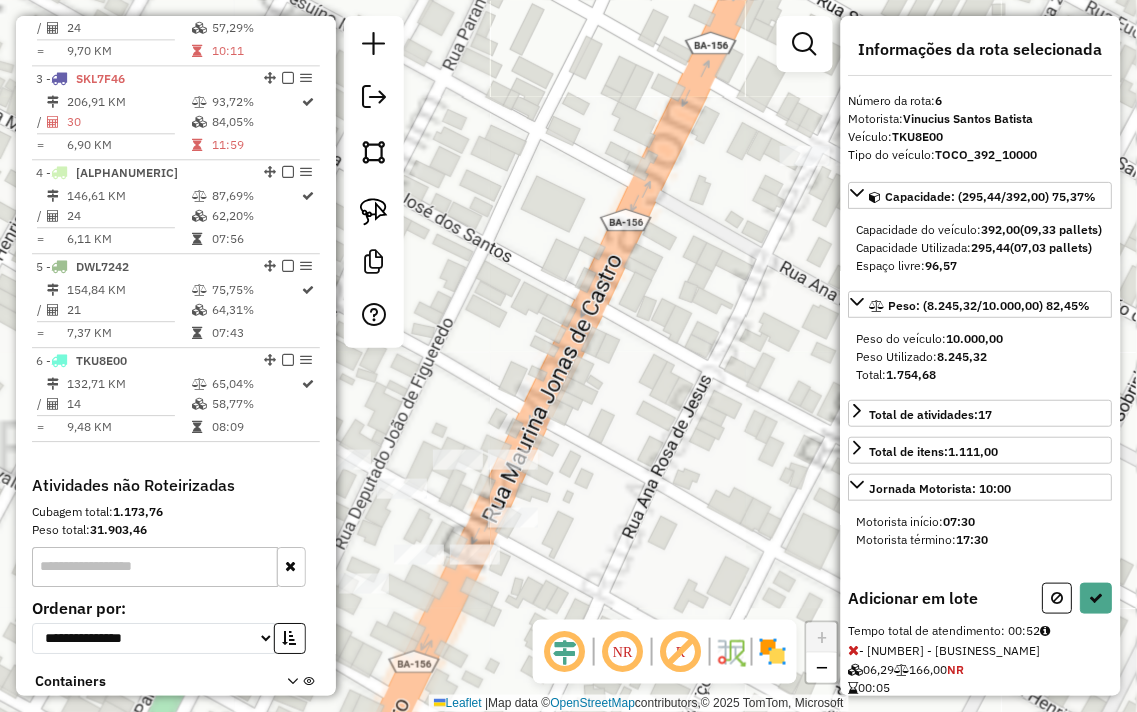 drag, startPoint x: 490, startPoint y: 366, endPoint x: 748, endPoint y: 223, distance: 294.97968 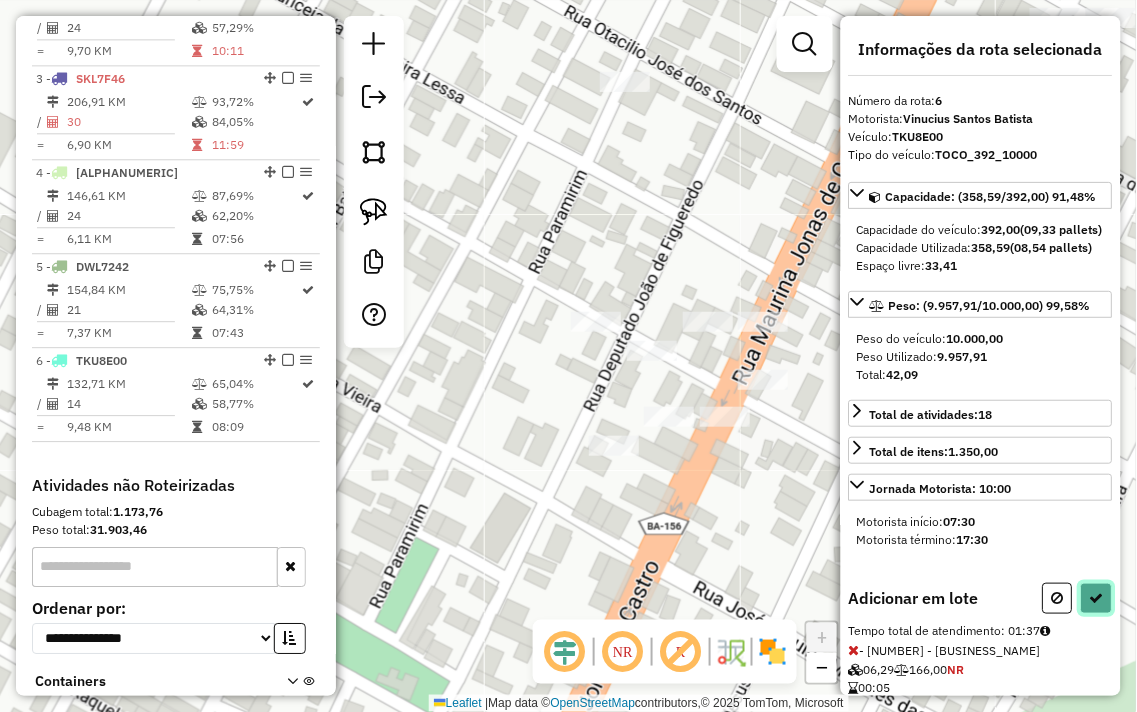 click at bounding box center (1097, 598) 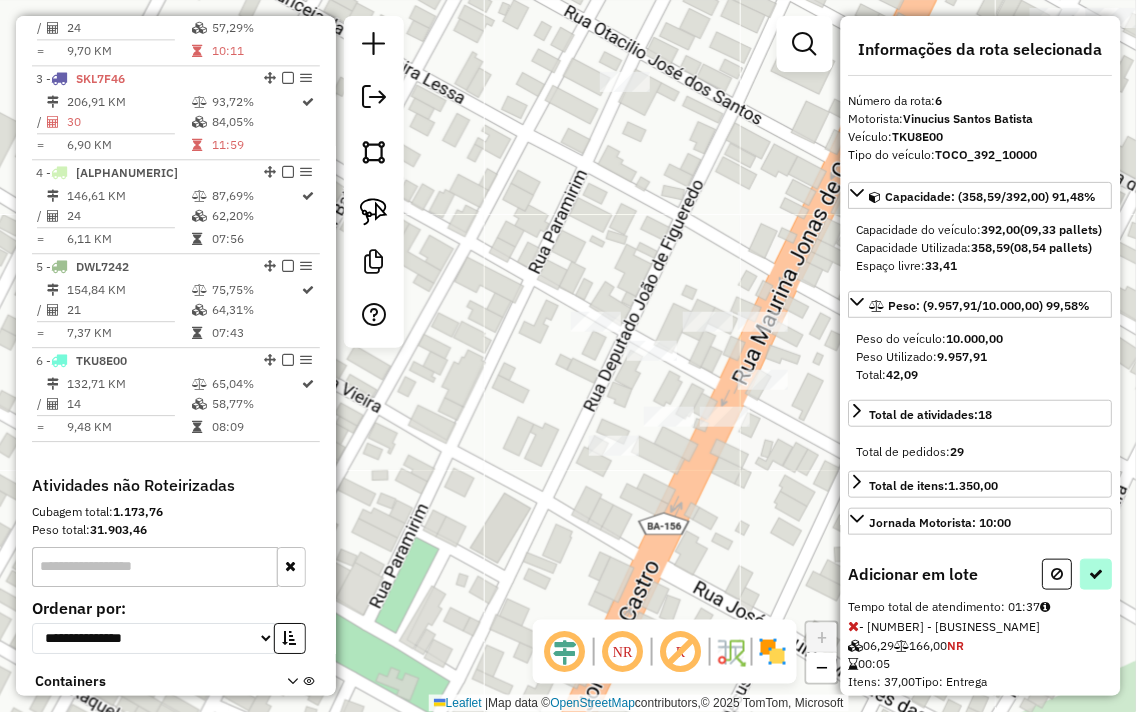 select on "**********" 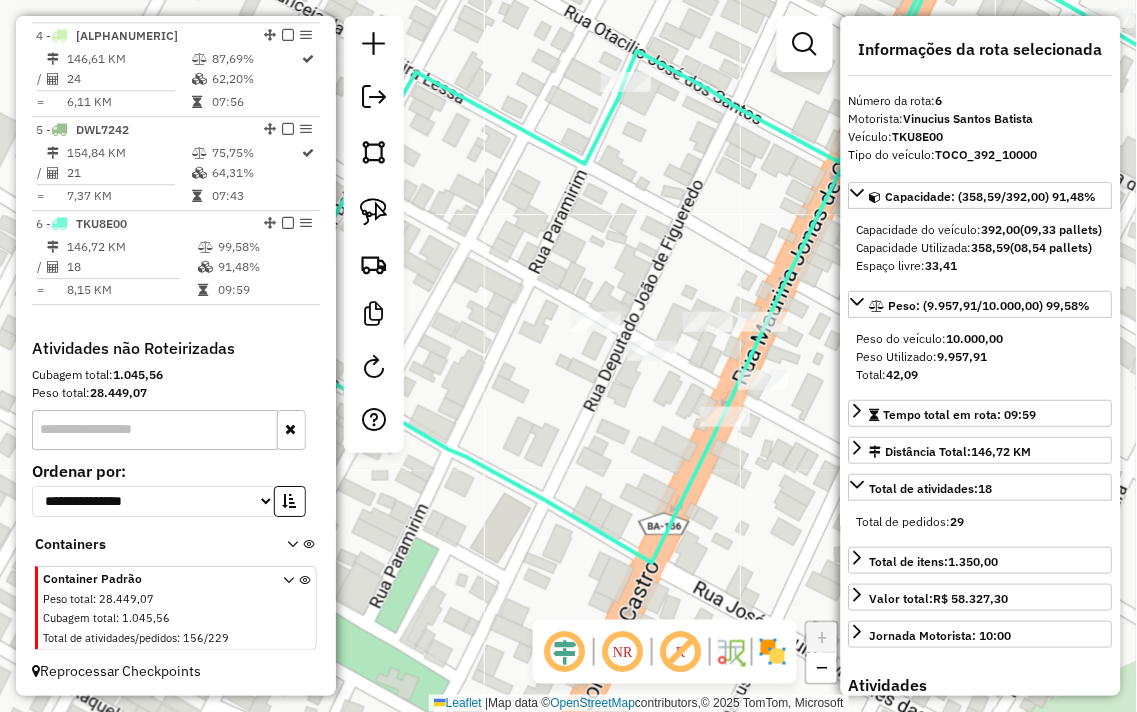 scroll, scrollTop: 1025, scrollLeft: 0, axis: vertical 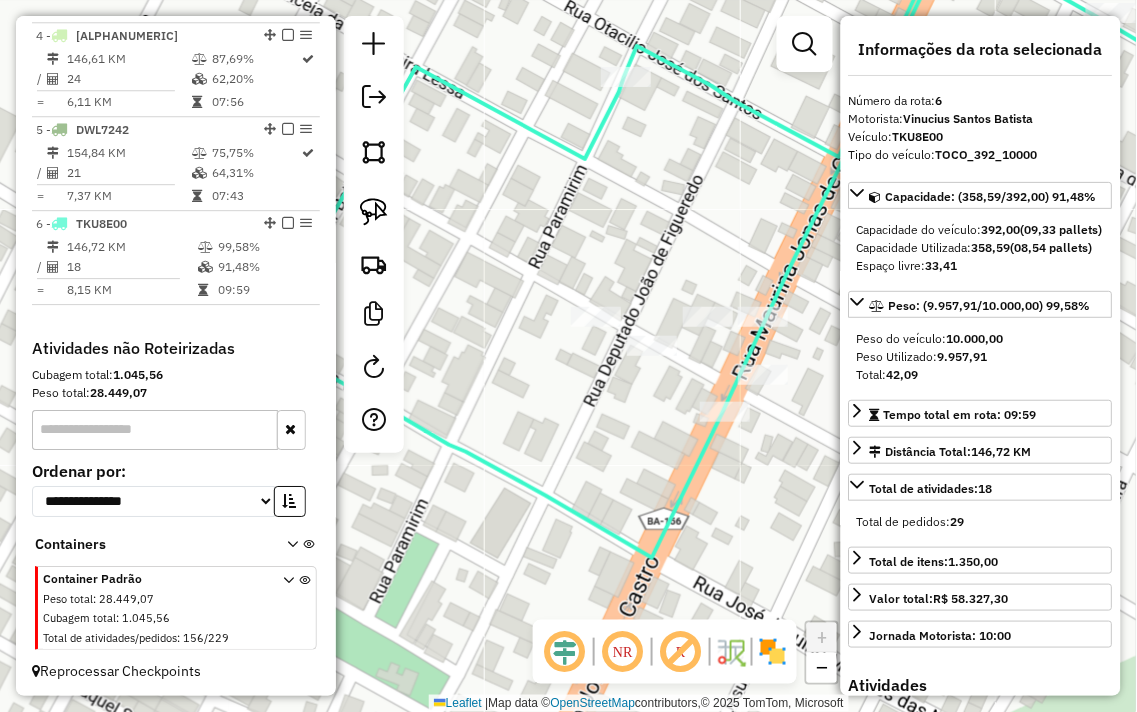 drag, startPoint x: 714, startPoint y: 217, endPoint x: 716, endPoint y: 191, distance: 26.076809 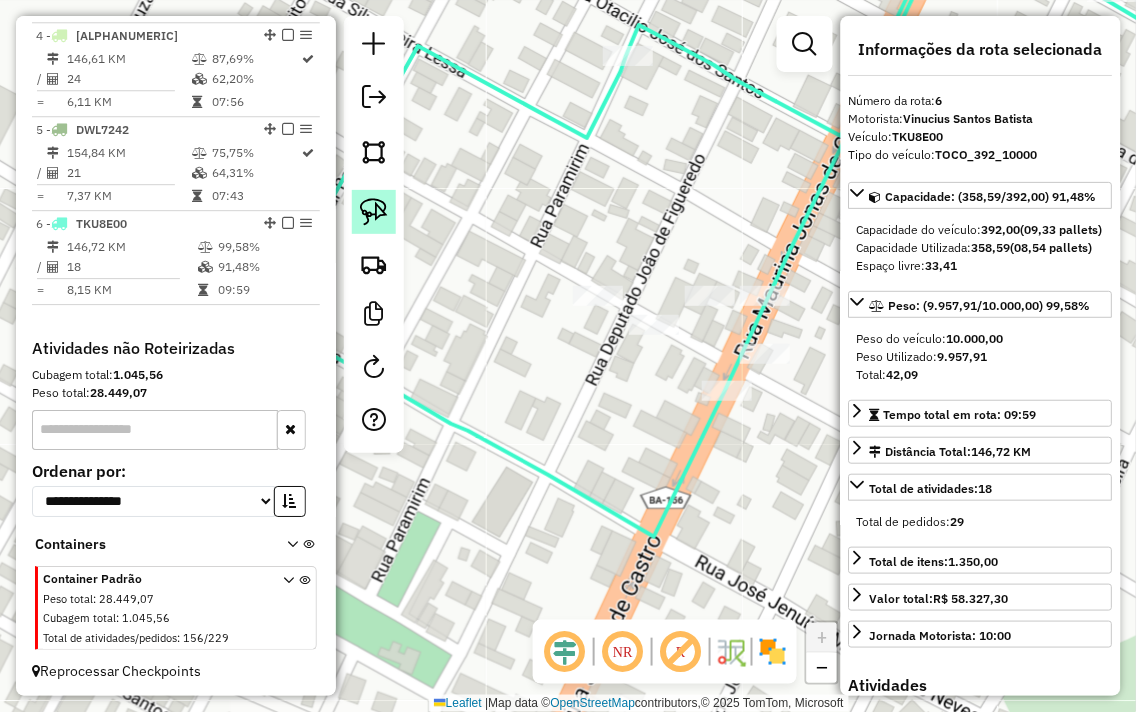 click 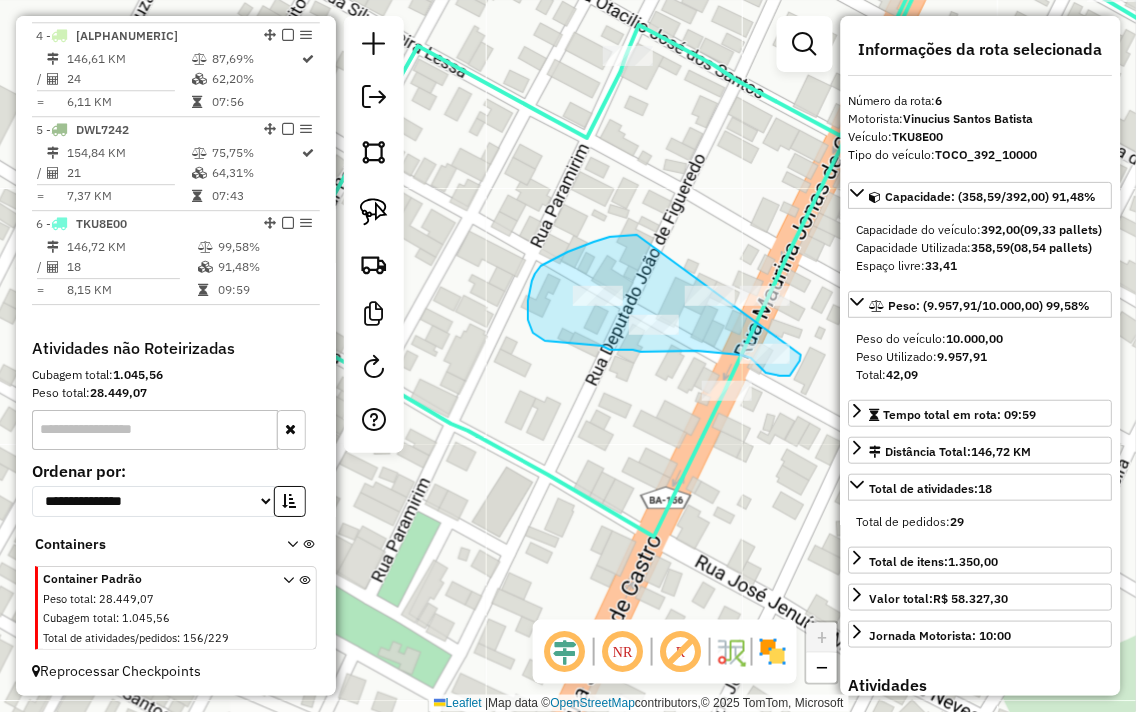 drag, startPoint x: 637, startPoint y: 235, endPoint x: 774, endPoint y: 275, distance: 142.72 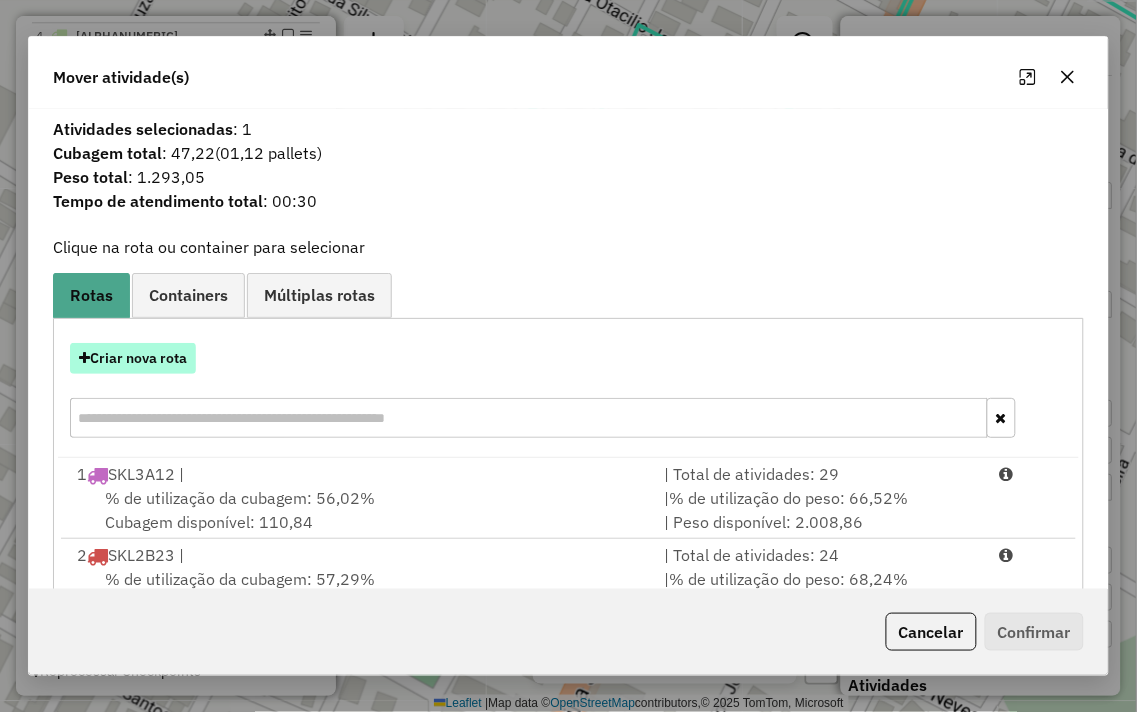 click on "Criar nova rota" at bounding box center (133, 358) 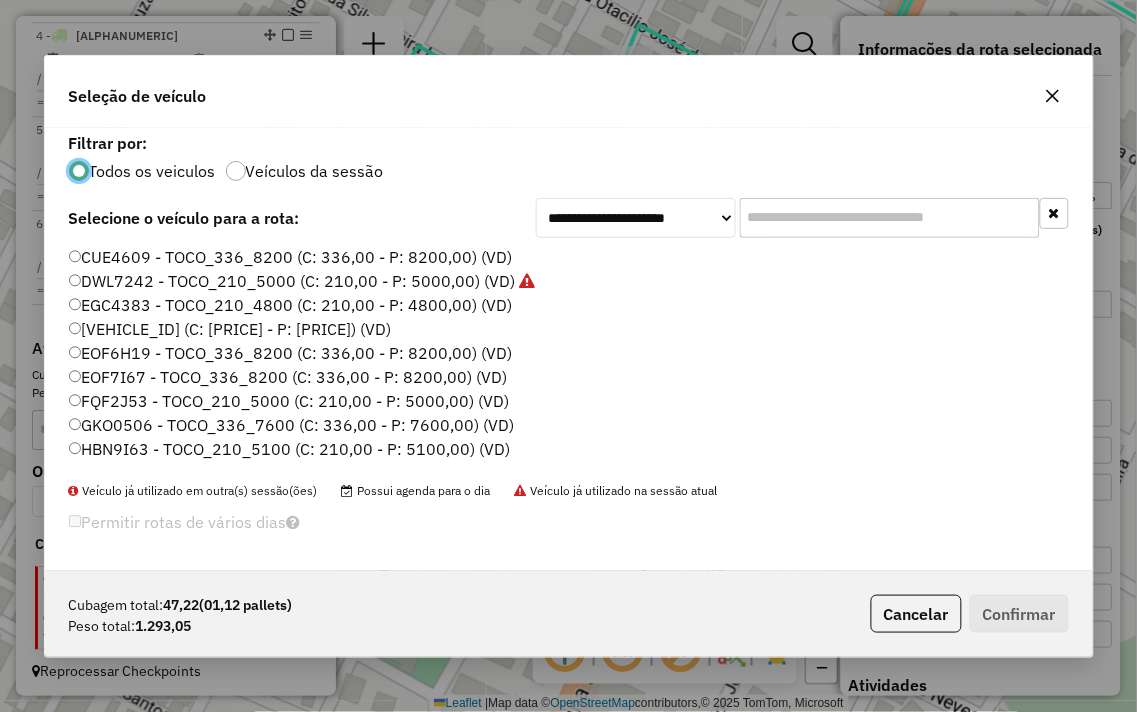 scroll, scrollTop: 11, scrollLeft: 5, axis: both 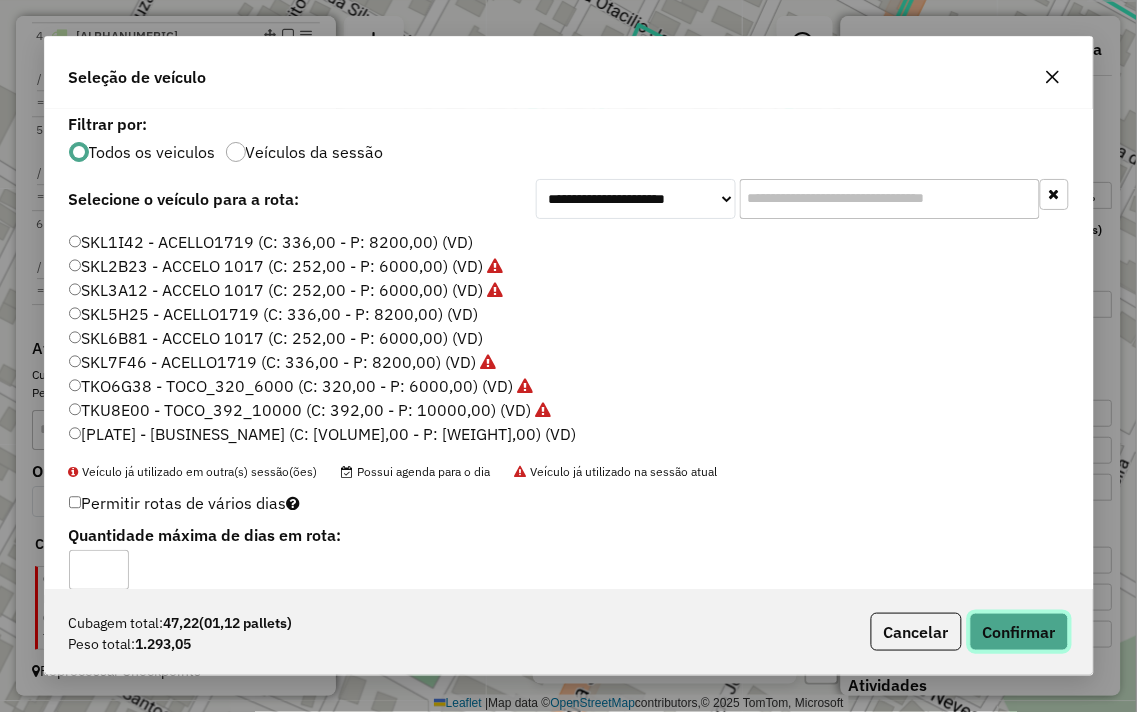 click on "Confirmar" 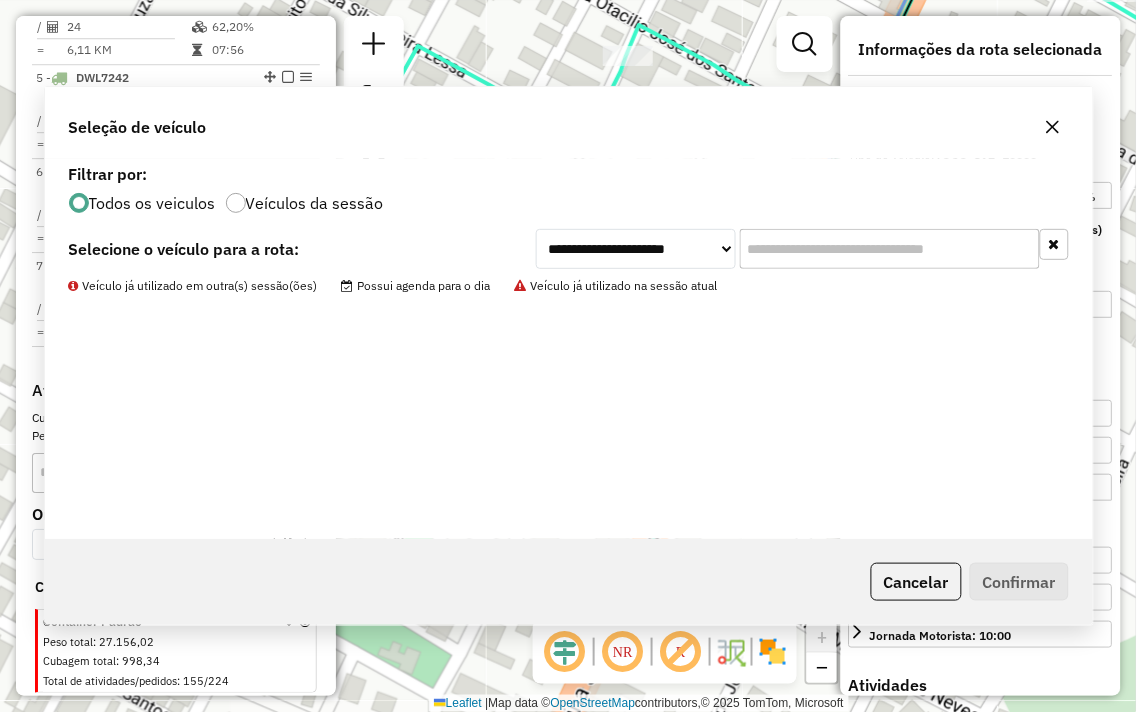 scroll, scrollTop: 1144, scrollLeft: 0, axis: vertical 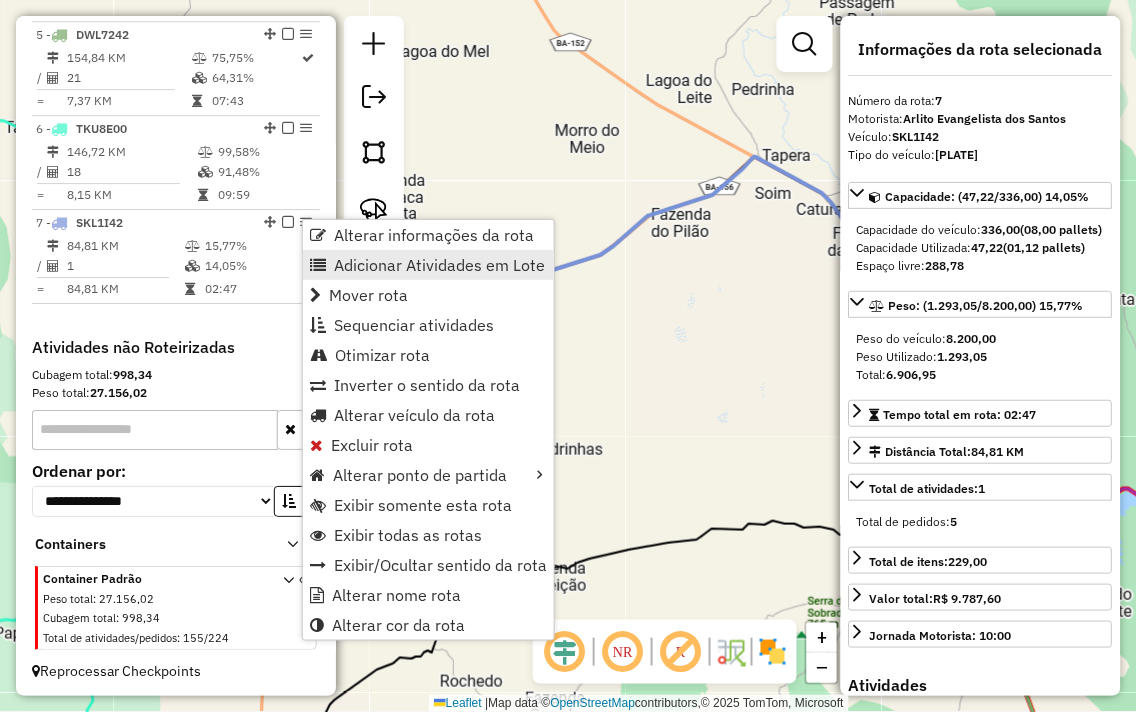 click on "Adicionar Atividades em Lote" at bounding box center (439, 265) 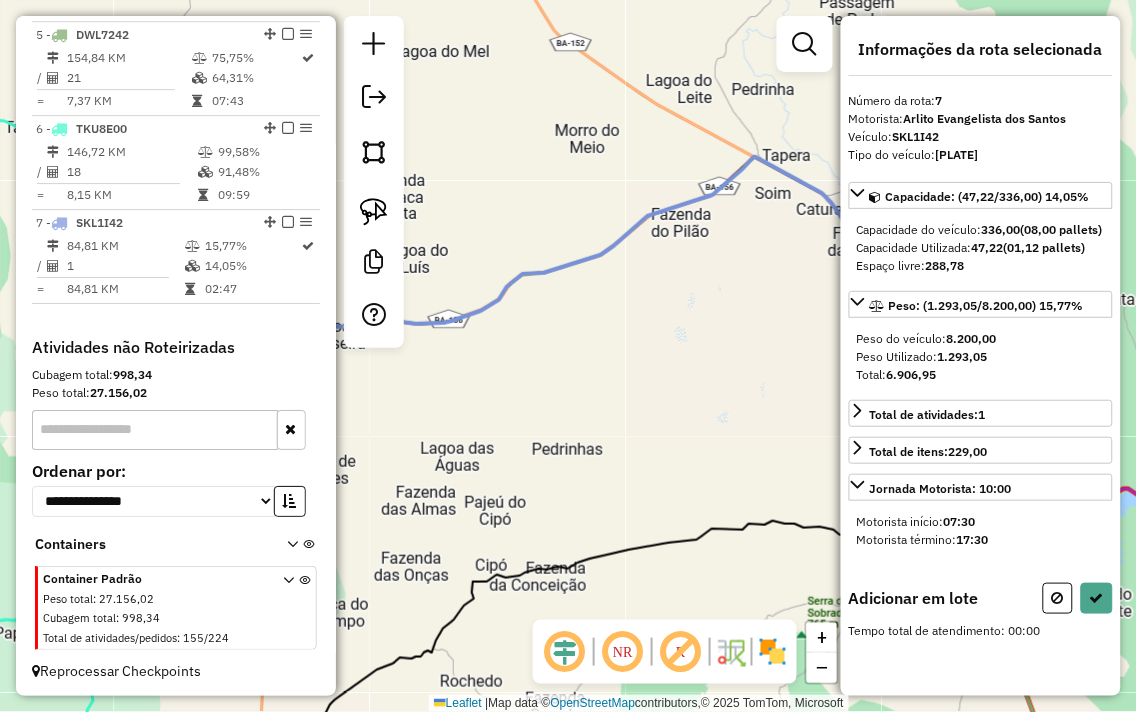drag, startPoint x: 538, startPoint y: 421, endPoint x: 692, endPoint y: 112, distance: 345.24918 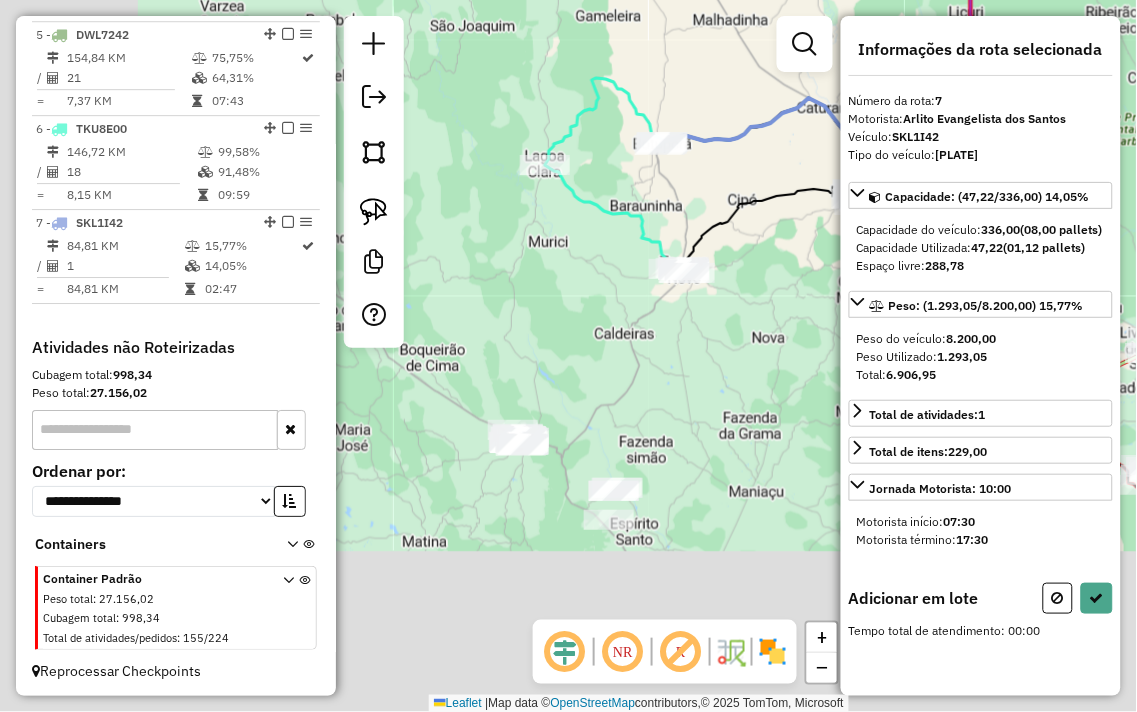 drag, startPoint x: 526, startPoint y: 380, endPoint x: 711, endPoint y: 158, distance: 288.97925 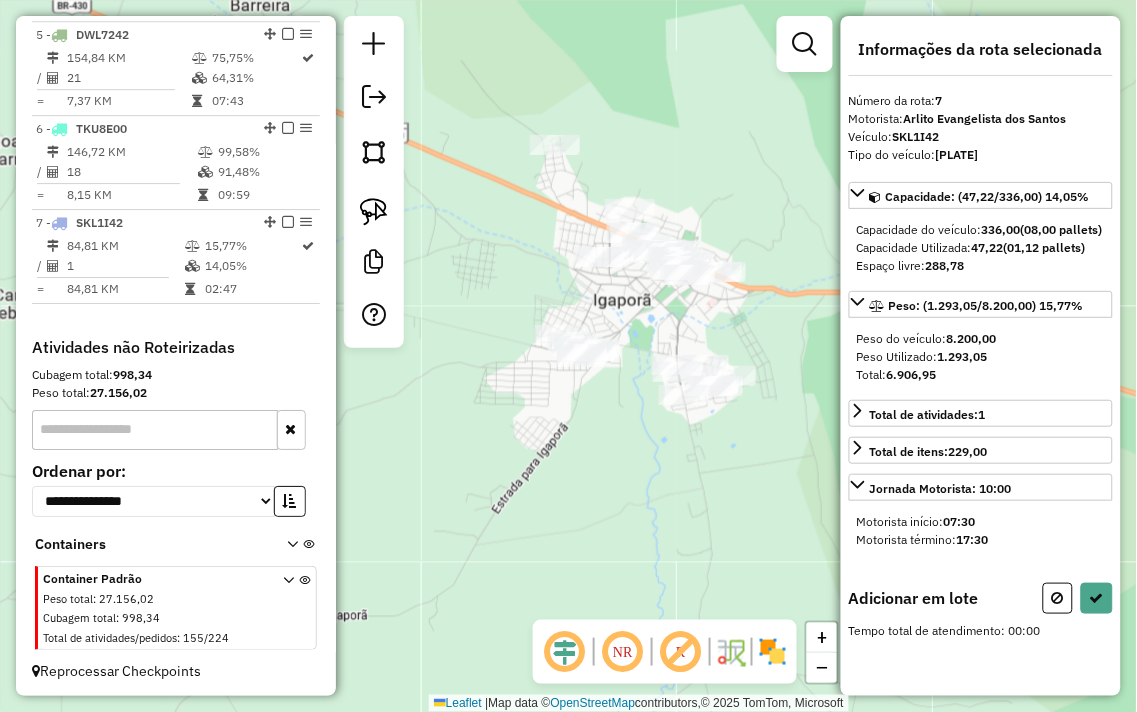 drag, startPoint x: 532, startPoint y: 228, endPoint x: 532, endPoint y: 270, distance: 42 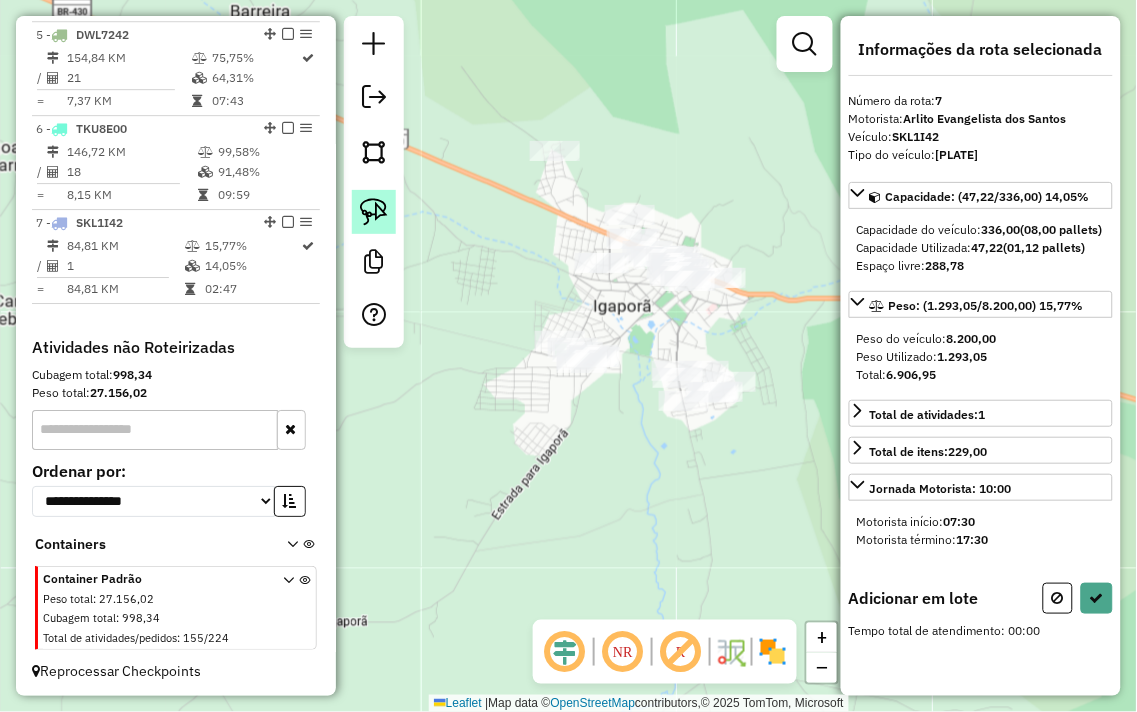 click 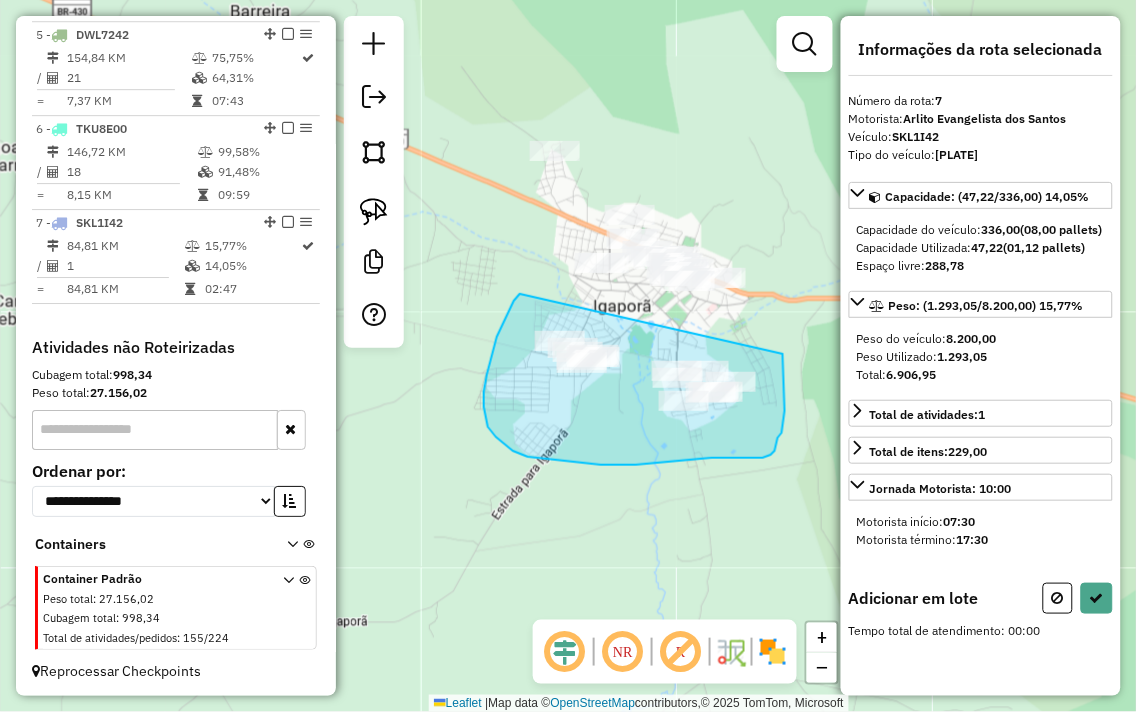 drag, startPoint x: 514, startPoint y: 301, endPoint x: 783, endPoint y: 354, distance: 274.17148 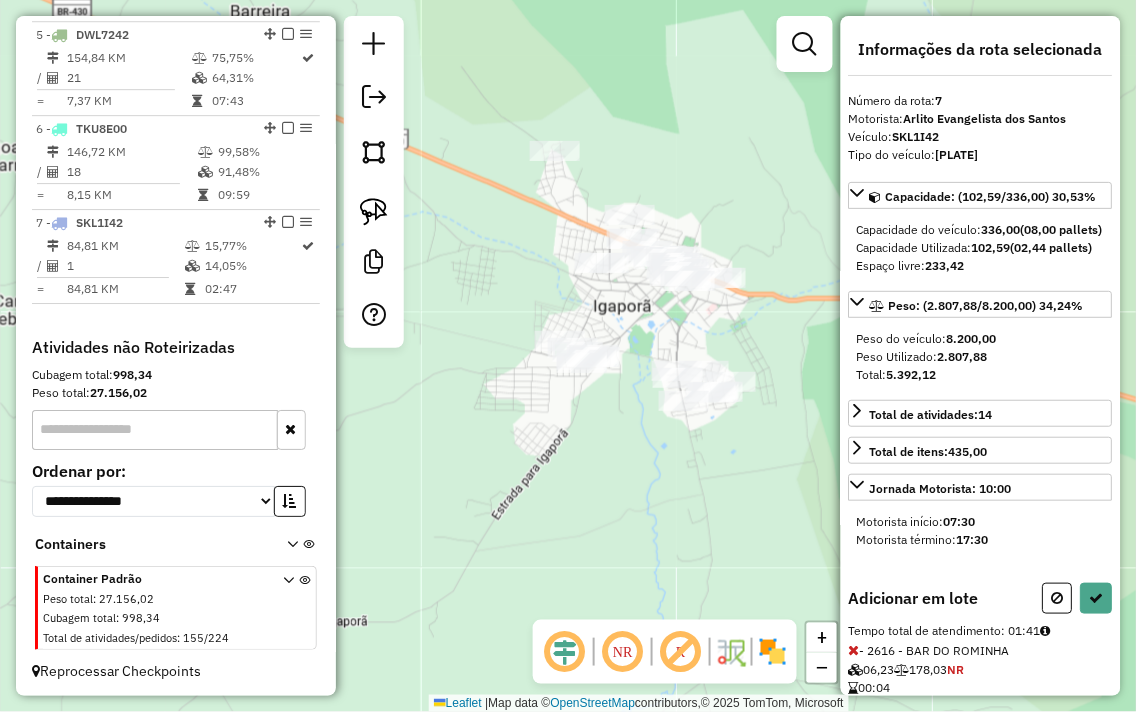 drag, startPoint x: 642, startPoint y: 323, endPoint x: 660, endPoint y: 361, distance: 42.047592 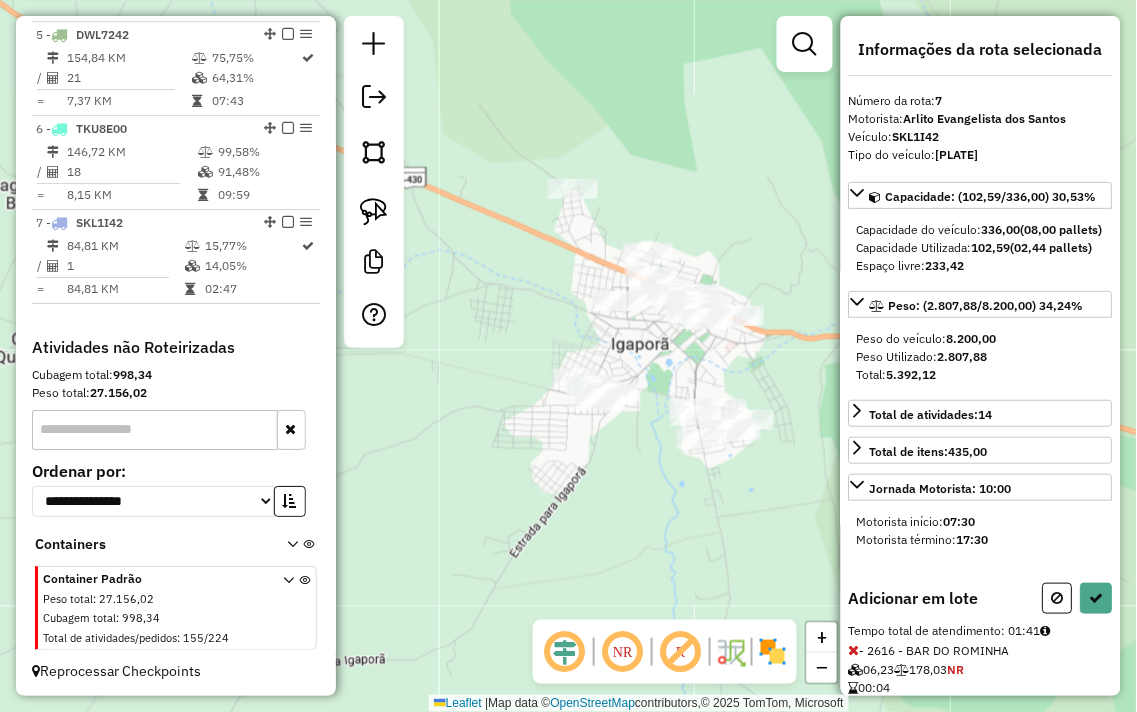 drag, startPoint x: 363, startPoint y: 200, endPoint x: 458, endPoint y: 175, distance: 98.23441 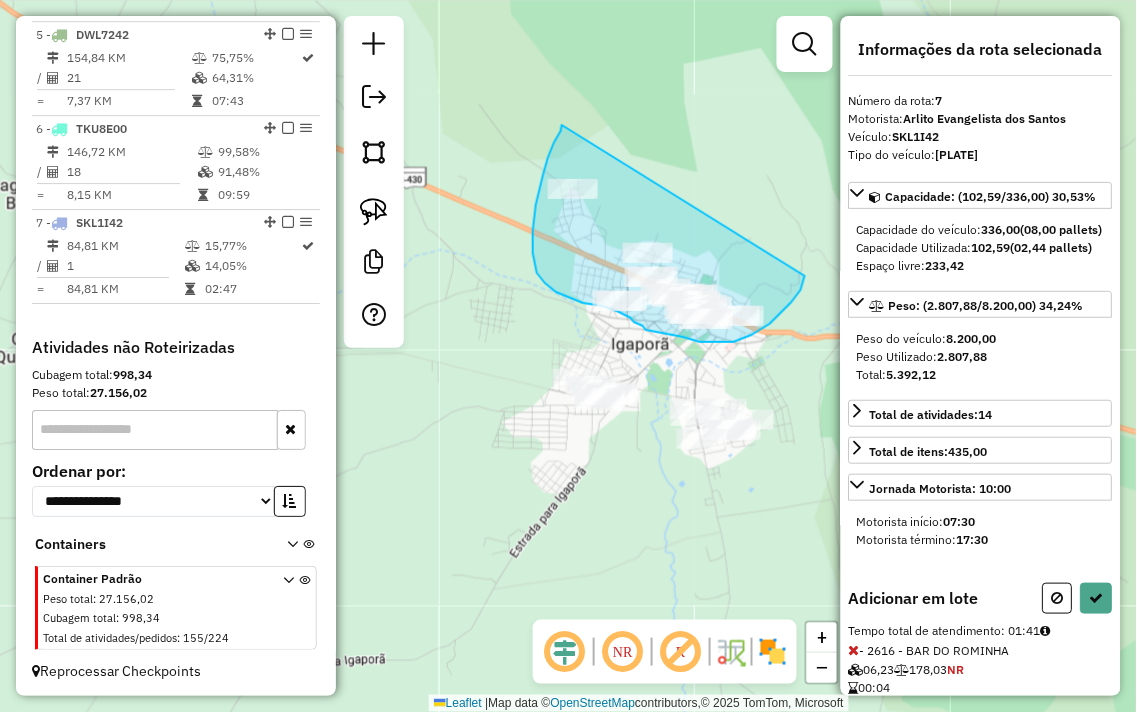 drag, startPoint x: 562, startPoint y: 125, endPoint x: 805, endPoint y: 276, distance: 286.0944 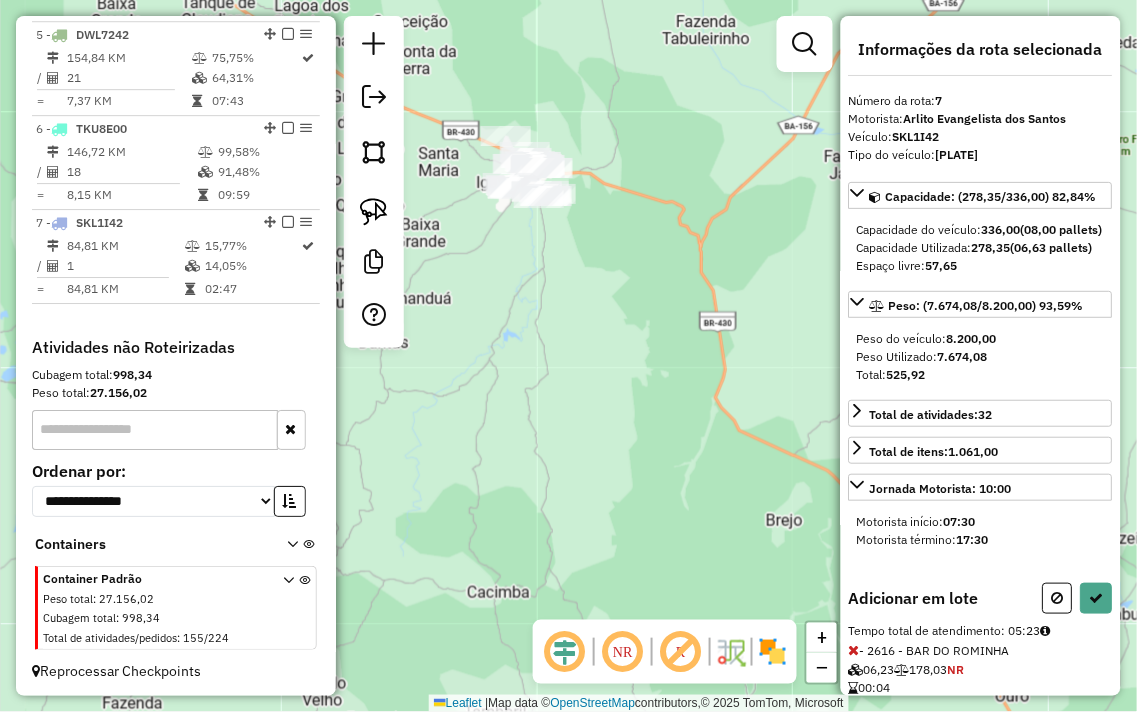drag, startPoint x: 641, startPoint y: 285, endPoint x: 603, endPoint y: 95, distance: 193.76274 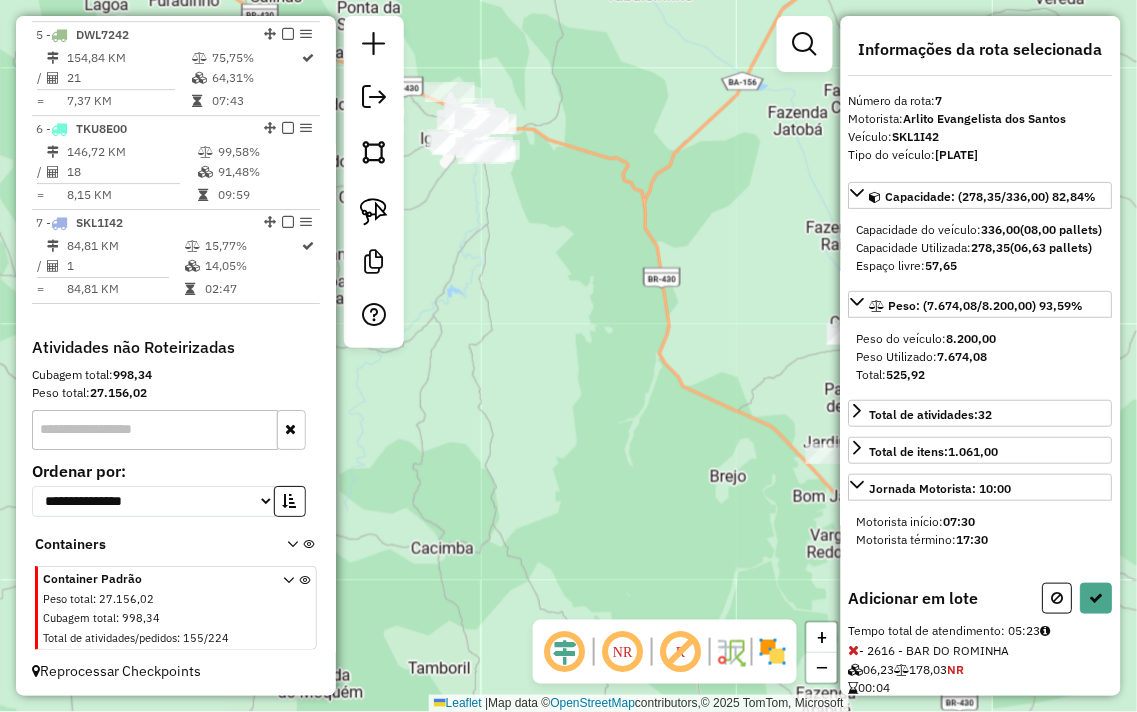 drag, startPoint x: 685, startPoint y: 161, endPoint x: 568, endPoint y: 64, distance: 151.98026 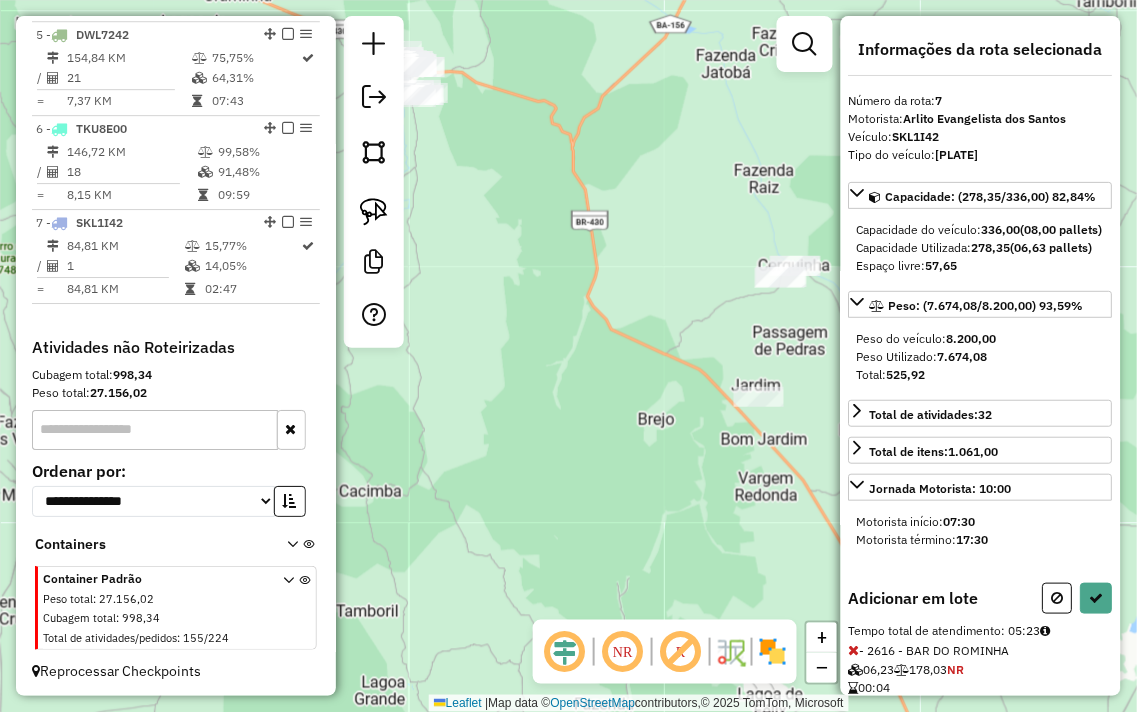 drag, startPoint x: 527, startPoint y: 230, endPoint x: 525, endPoint y: 241, distance: 11.18034 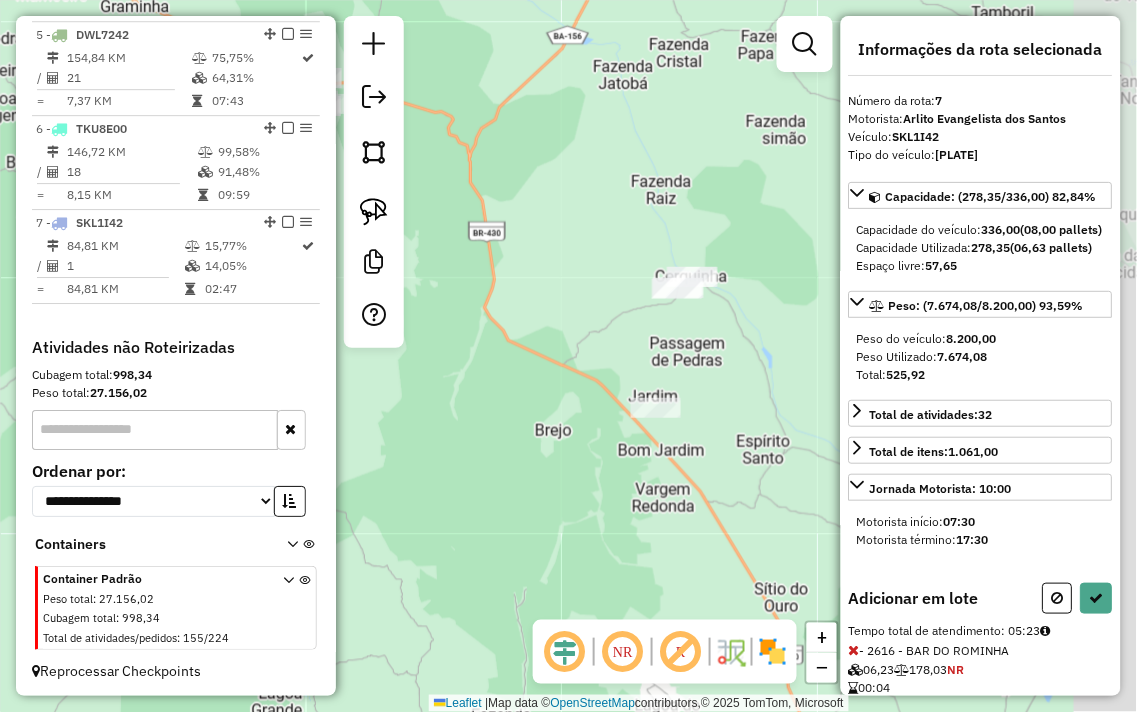 drag, startPoint x: 605, startPoint y: 246, endPoint x: 490, endPoint y: 223, distance: 117.27745 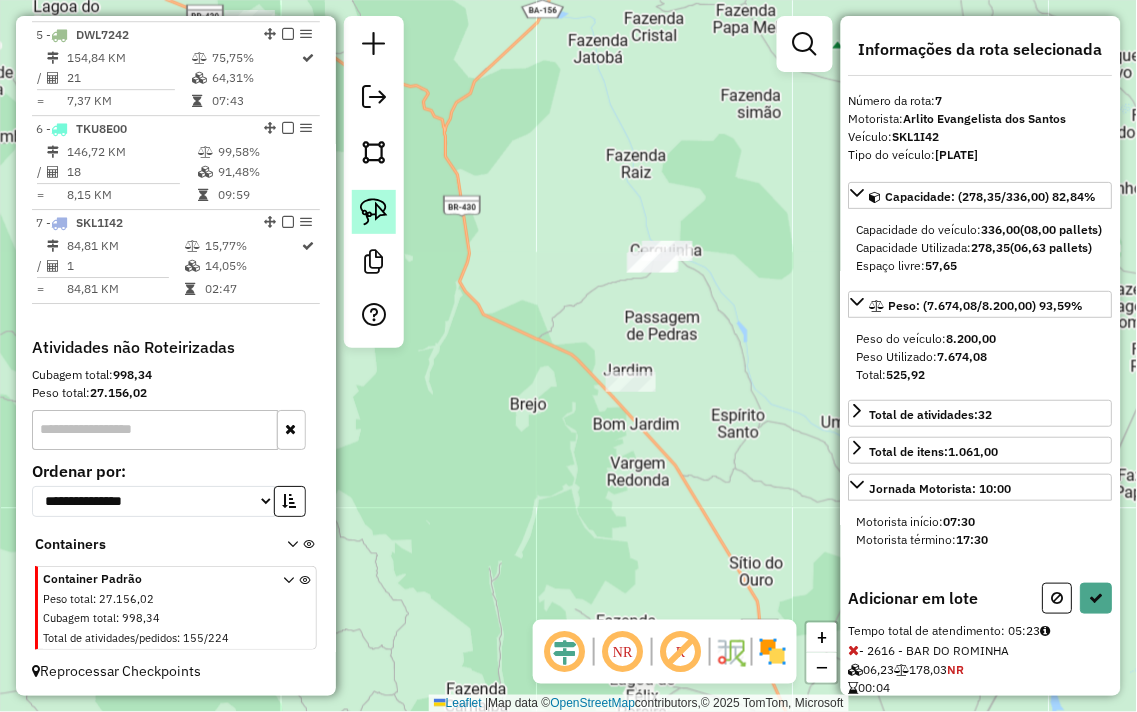 click 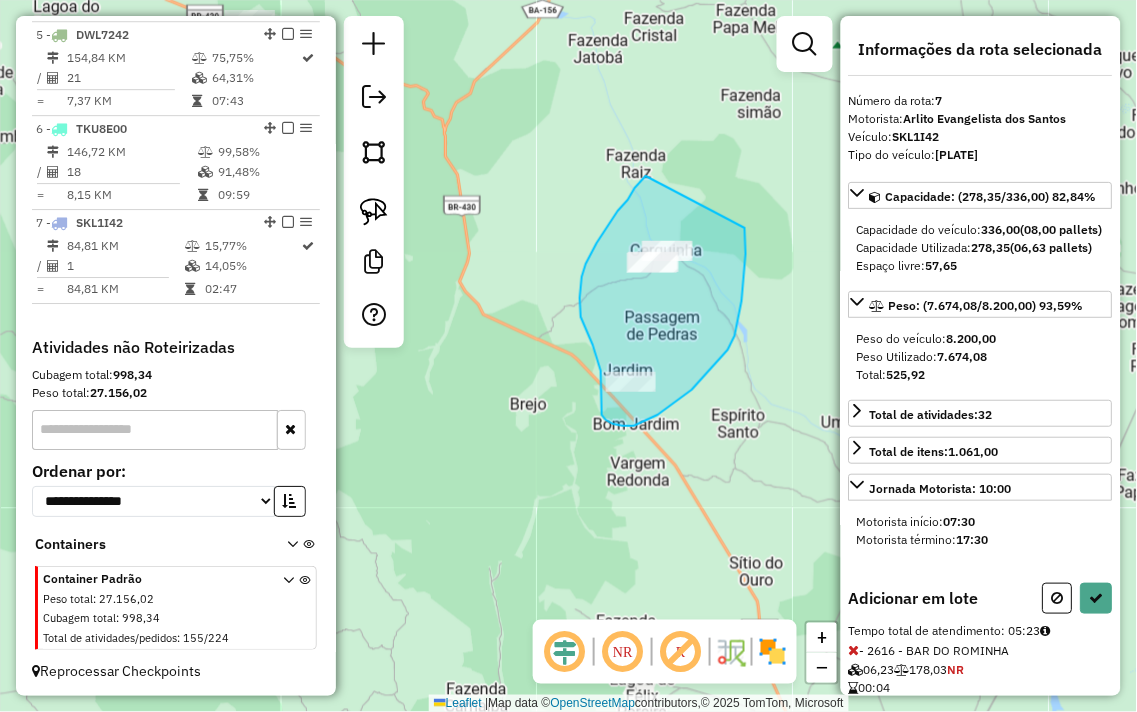 drag, startPoint x: 646, startPoint y: 176, endPoint x: 745, endPoint y: 228, distance: 111.82576 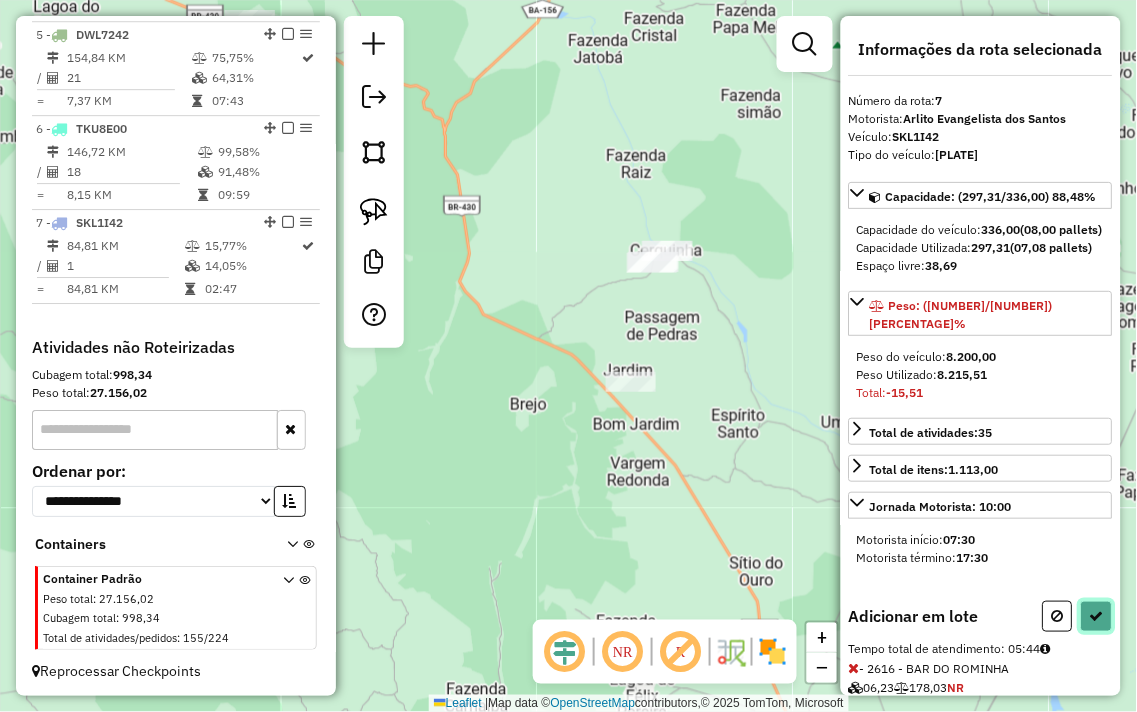 click at bounding box center (1097, 616) 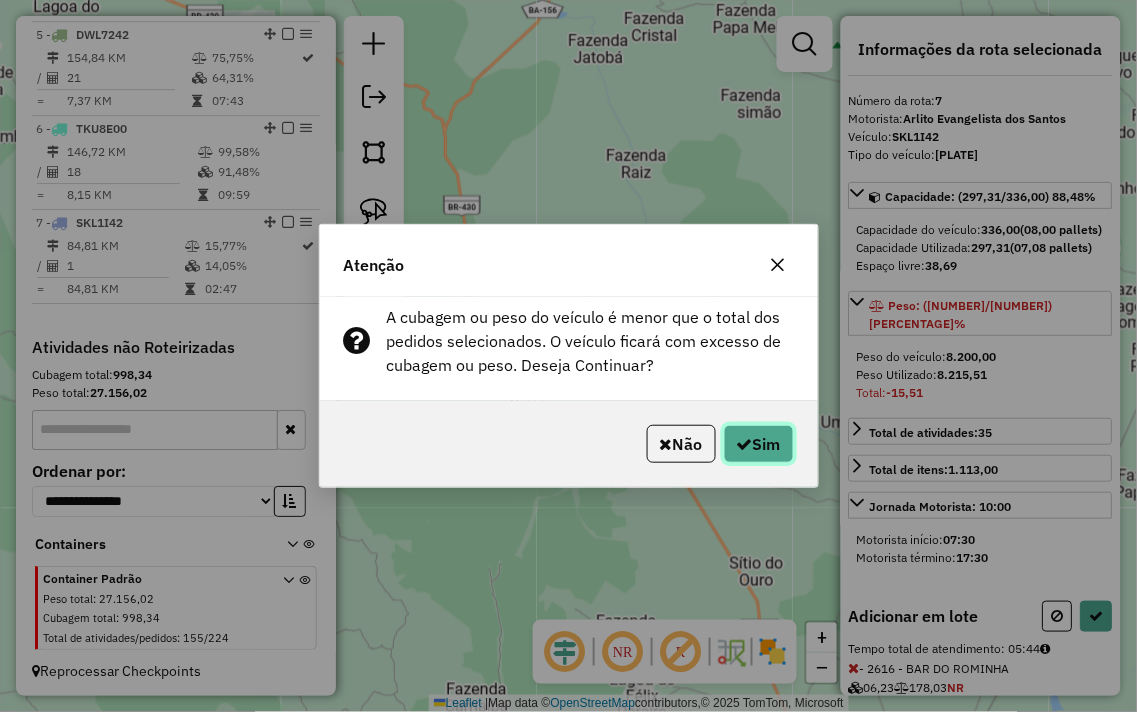 click 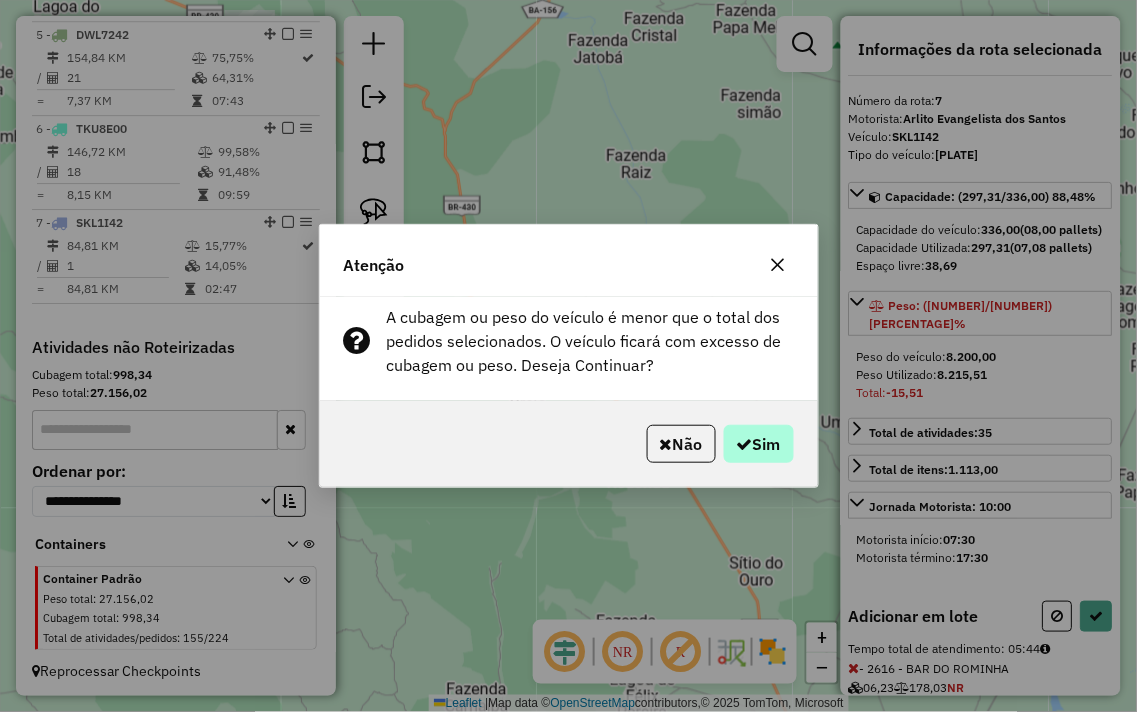 select on "**********" 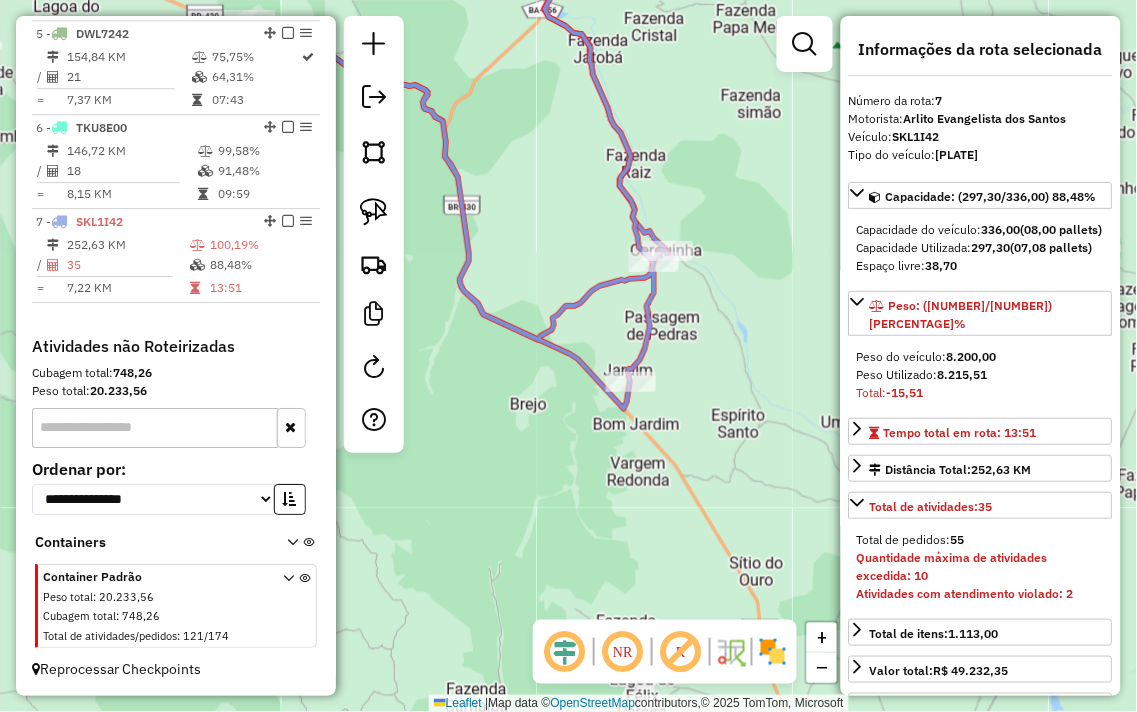 scroll, scrollTop: 1120, scrollLeft: 0, axis: vertical 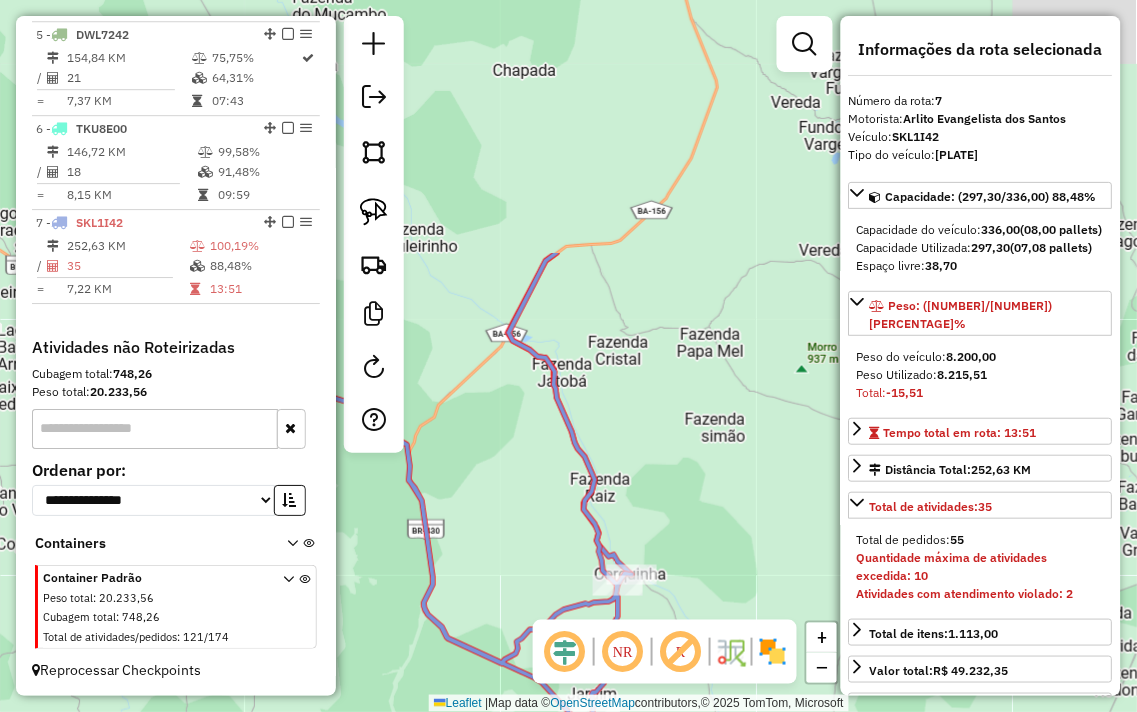 drag, startPoint x: 673, startPoint y: 116, endPoint x: 638, endPoint y: 458, distance: 343.7863 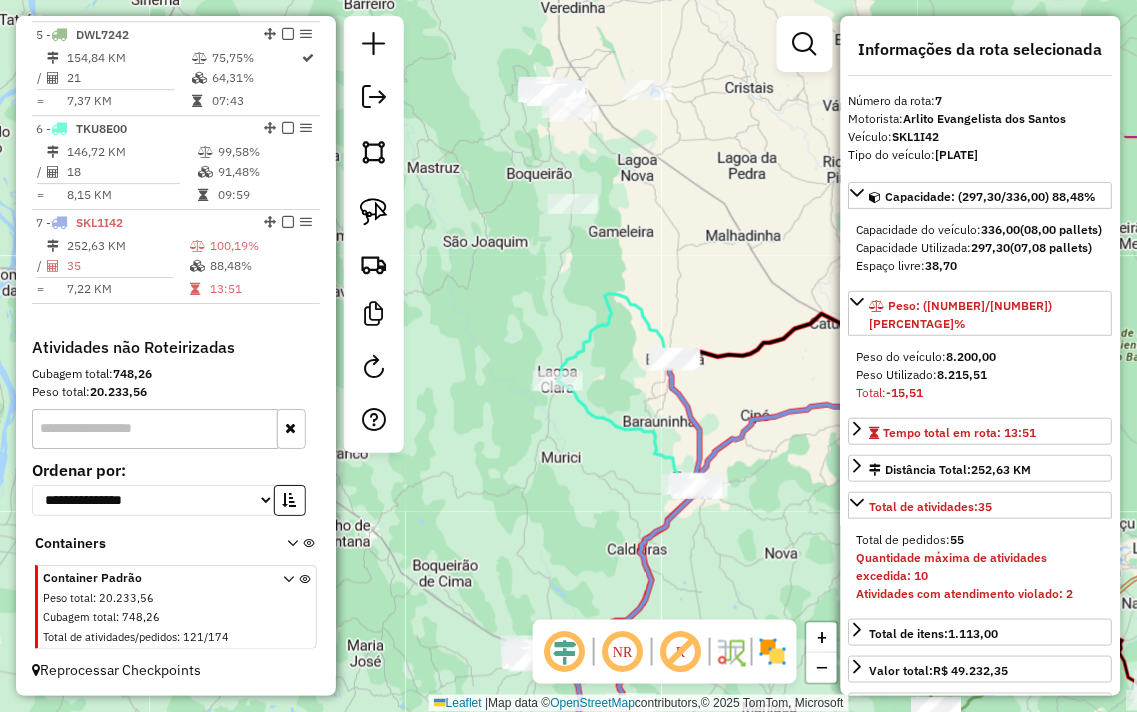 drag, startPoint x: 592, startPoint y: 282, endPoint x: 620, endPoint y: 621, distance: 340.1544 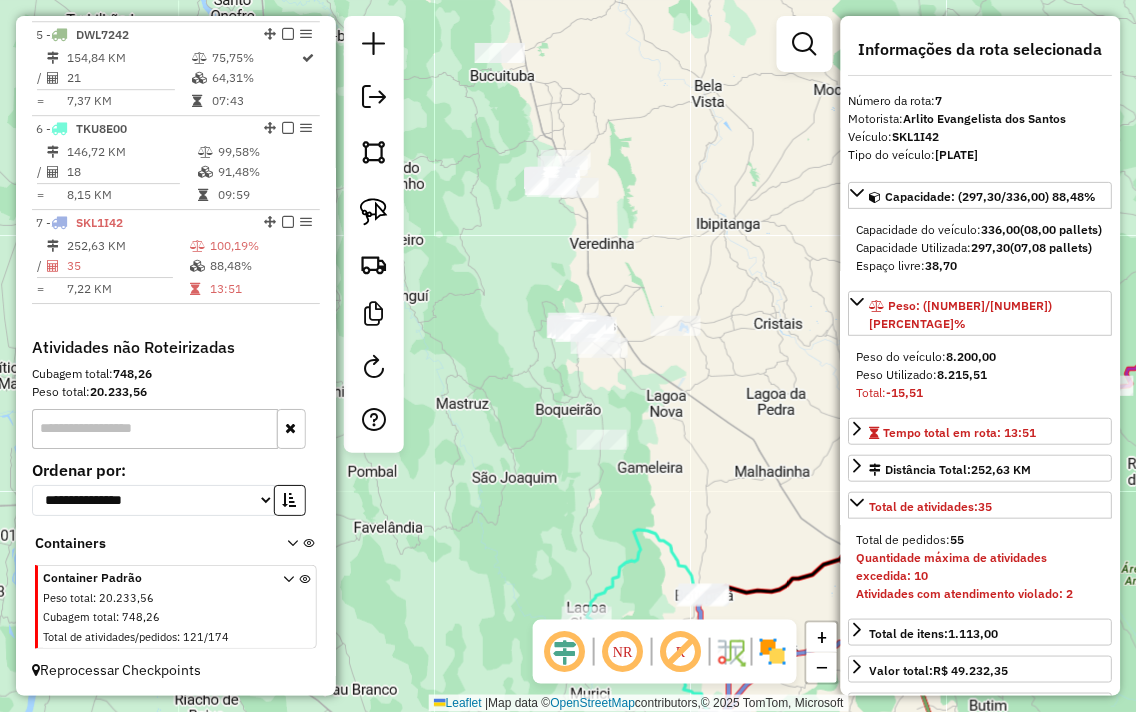drag, startPoint x: 658, startPoint y: 418, endPoint x: 677, endPoint y: 466, distance: 51.62364 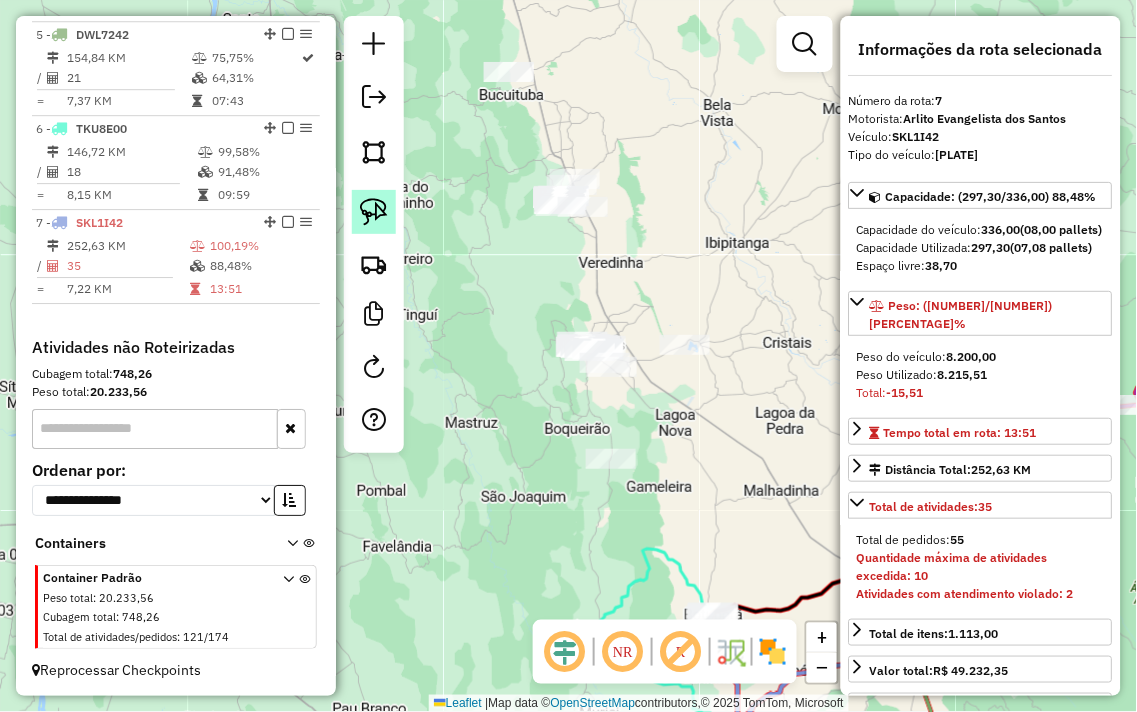 click 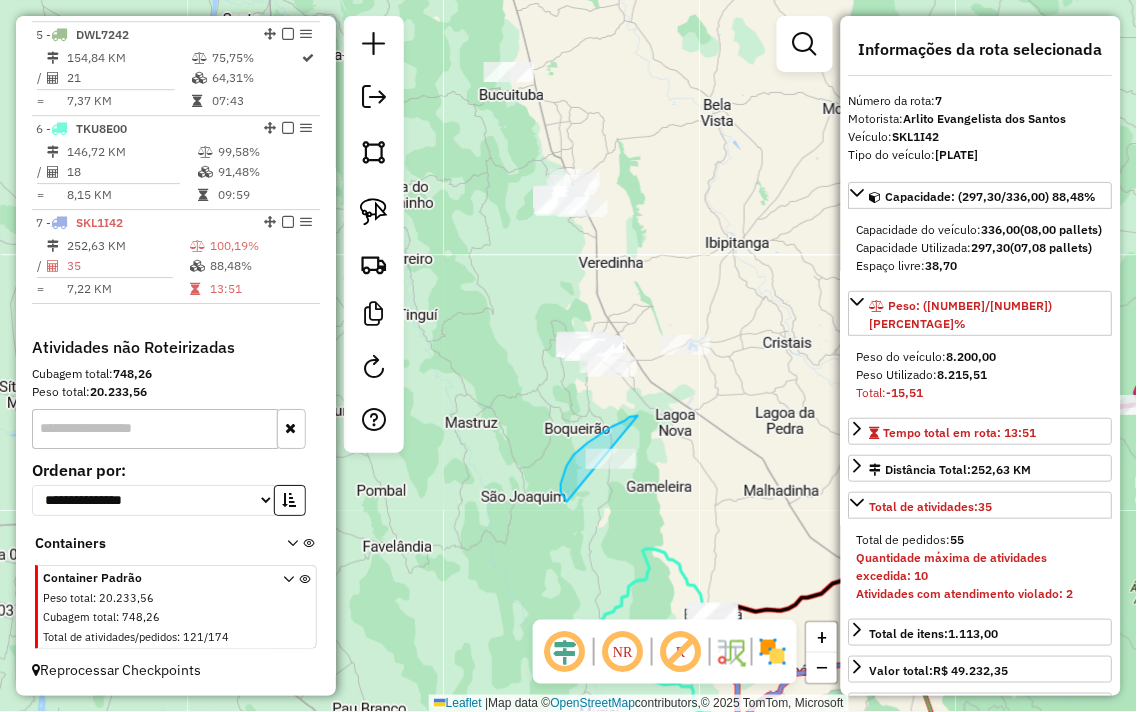 drag, startPoint x: 638, startPoint y: 416, endPoint x: 721, endPoint y: 456, distance: 92.13577 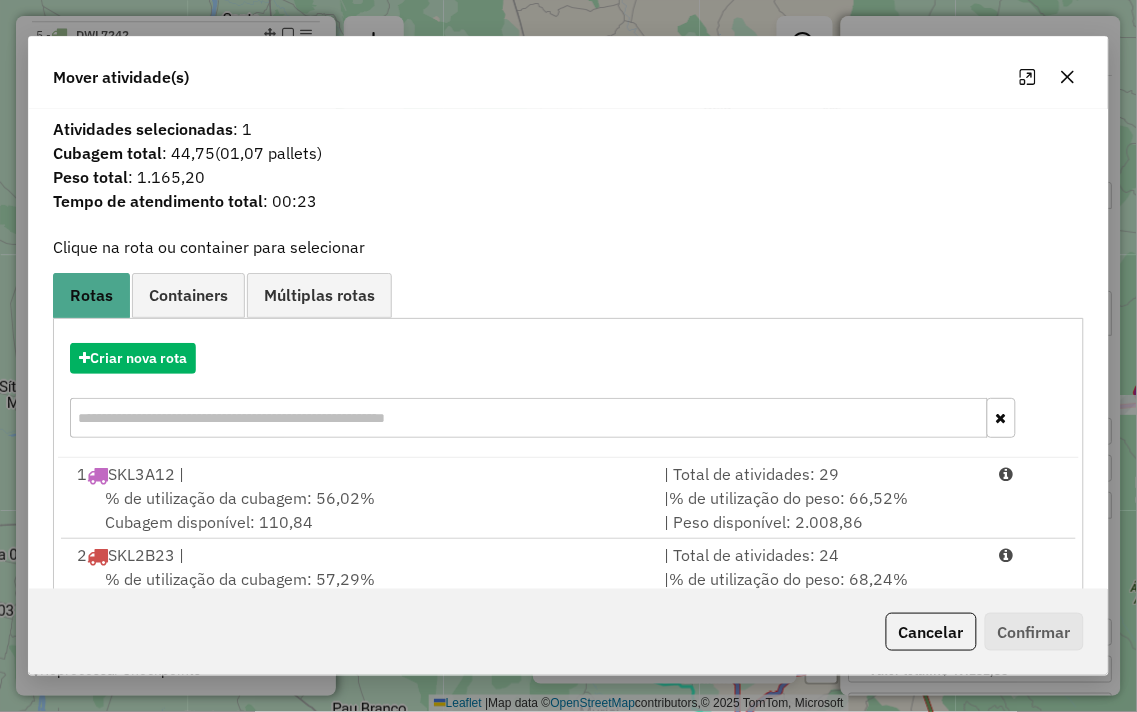 click 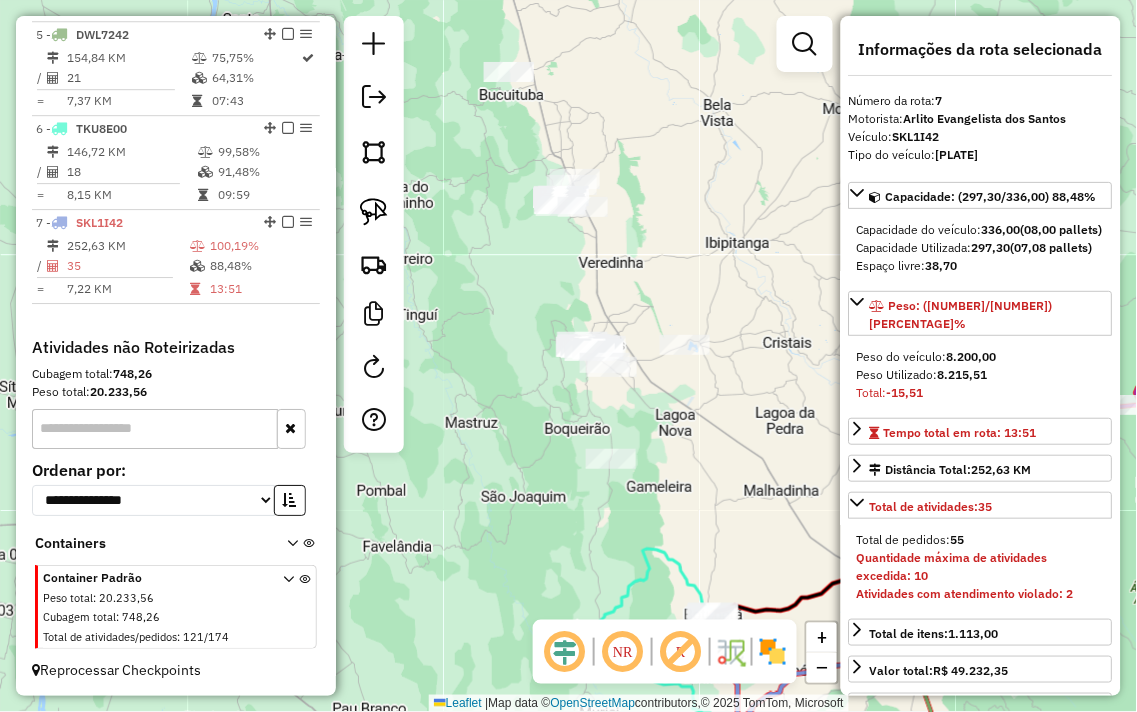 drag, startPoint x: 380, startPoint y: 213, endPoint x: 471, endPoint y: 124, distance: 127.28708 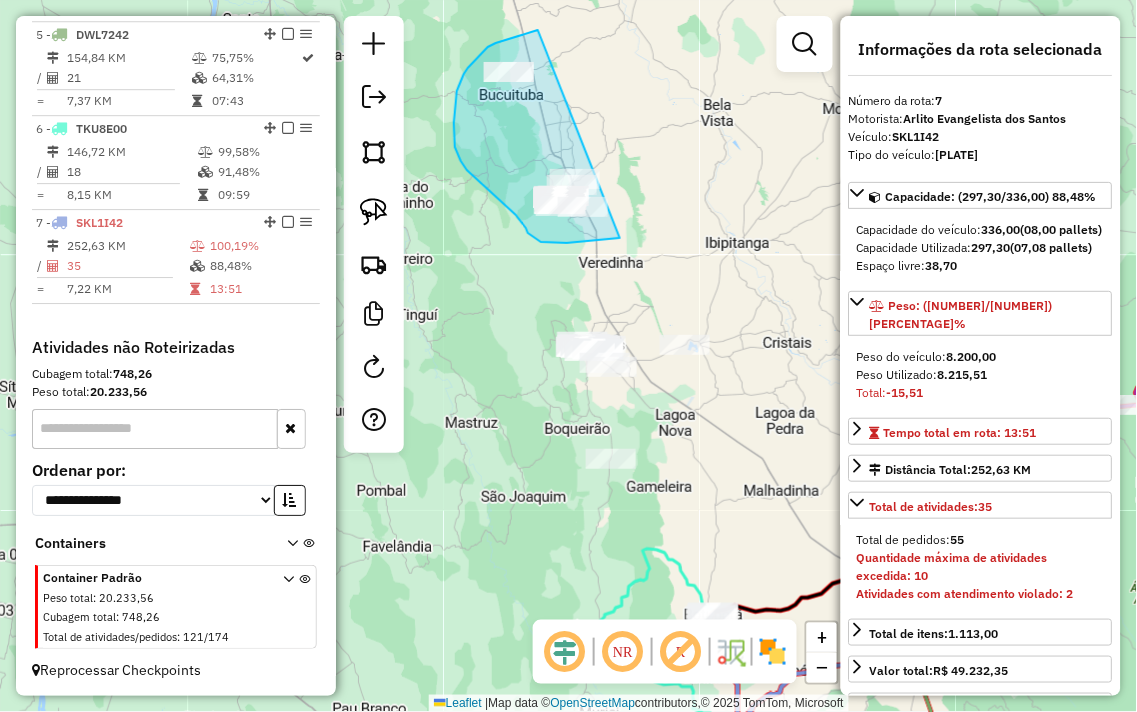 drag, startPoint x: 538, startPoint y: 30, endPoint x: 655, endPoint y: 211, distance: 215.52261 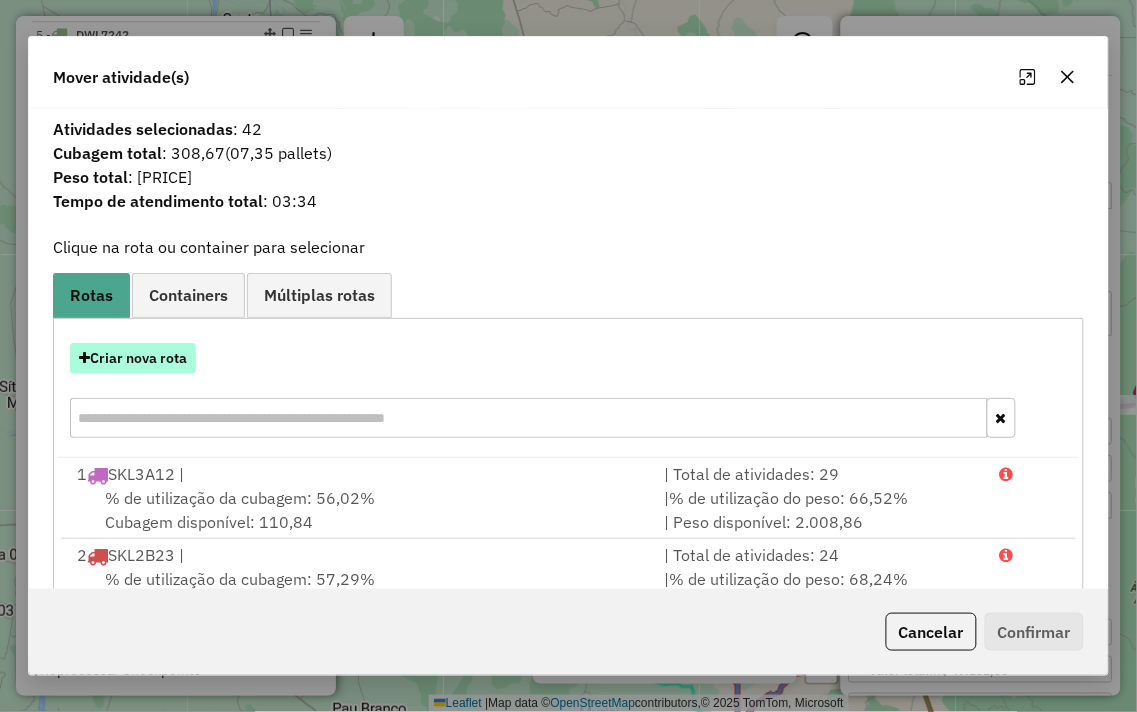 click on "Criar nova rota" at bounding box center [133, 358] 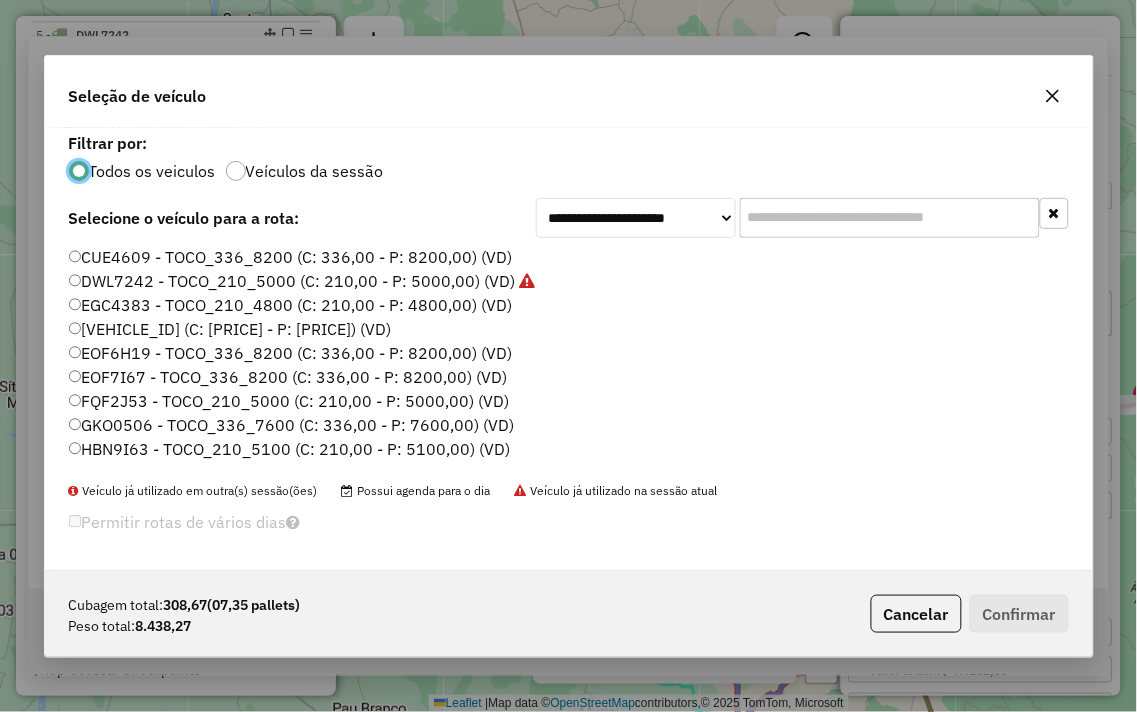 scroll, scrollTop: 11, scrollLeft: 5, axis: both 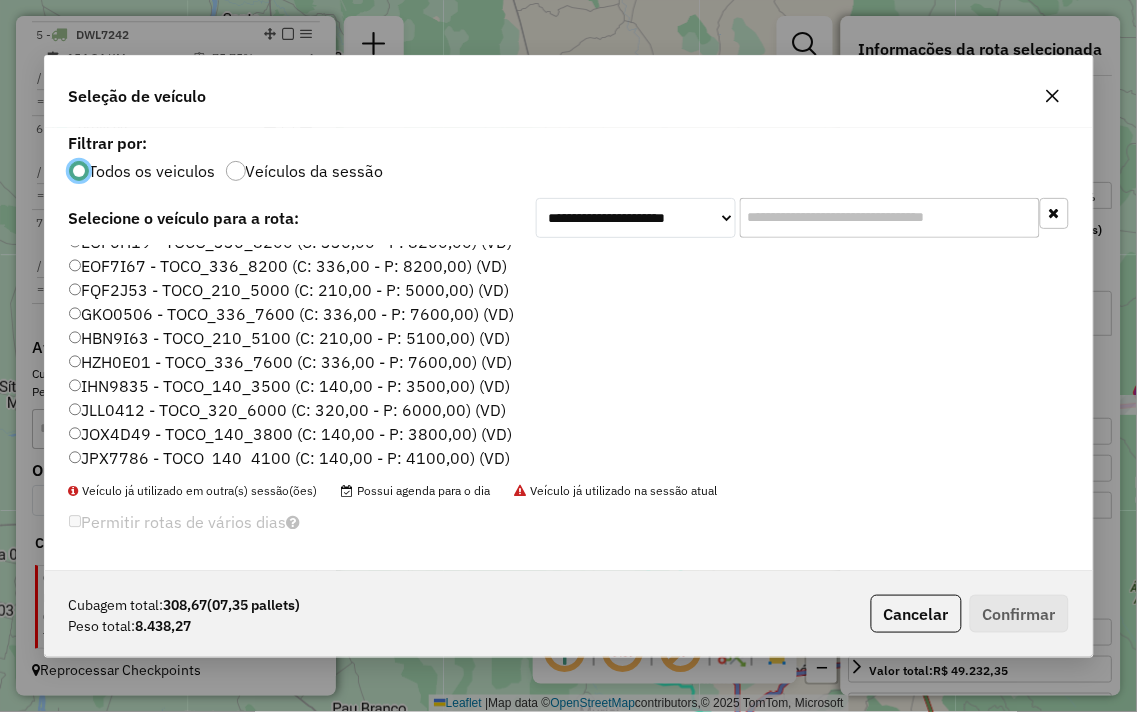 click 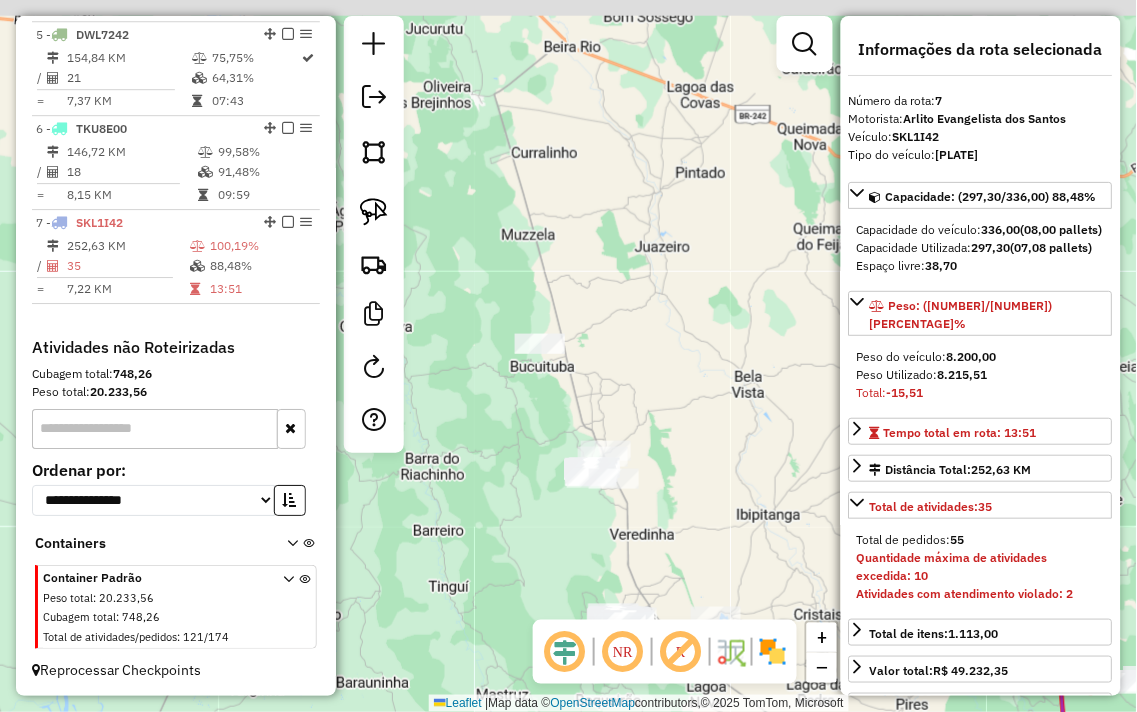 drag, startPoint x: 525, startPoint y: 92, endPoint x: 686, endPoint y: 205, distance: 196.69774 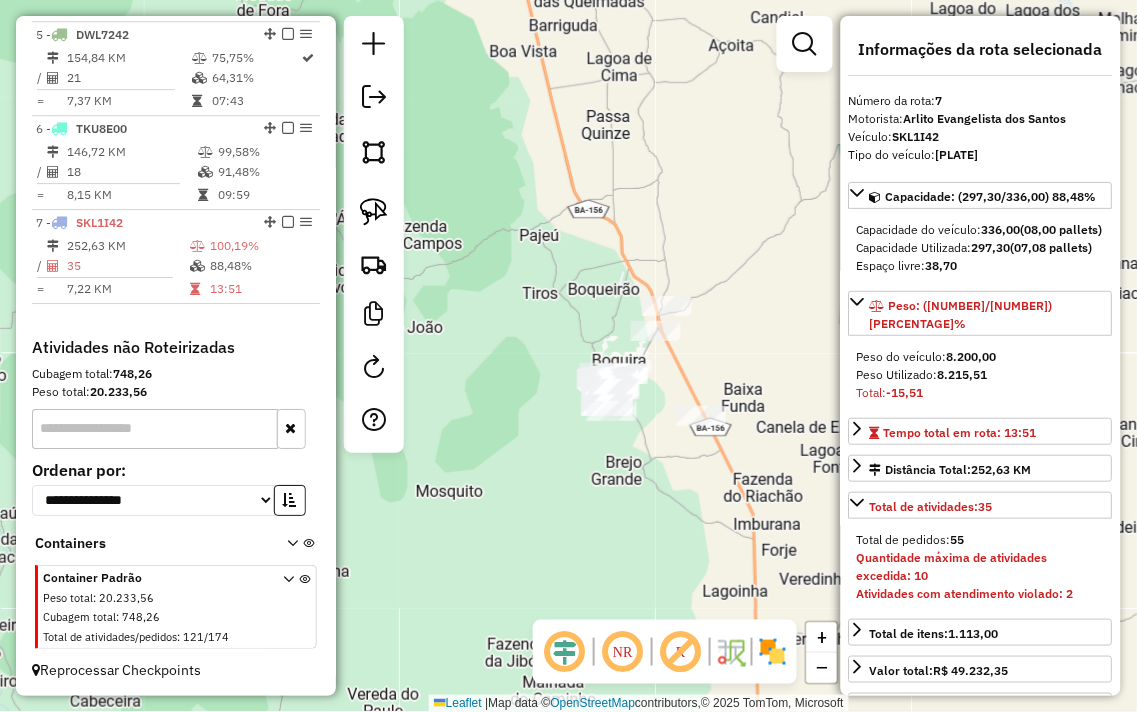 drag, startPoint x: 731, startPoint y: 205, endPoint x: 621, endPoint y: 201, distance: 110.0727 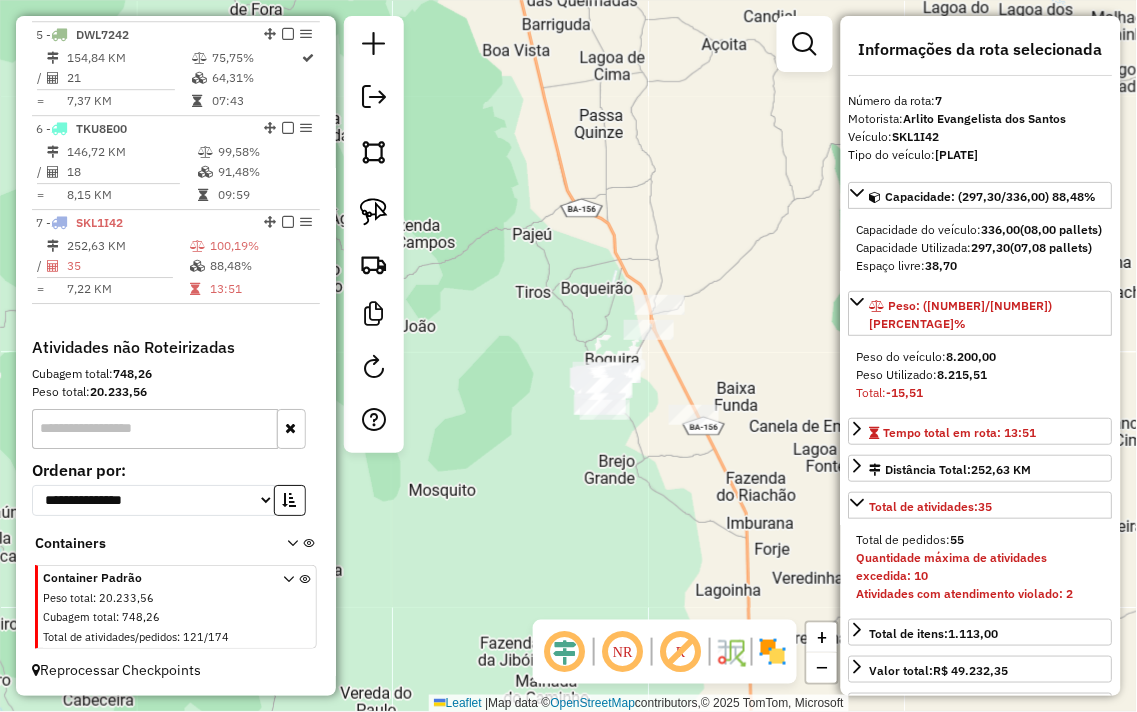 drag, startPoint x: 623, startPoint y: 376, endPoint x: 612, endPoint y: 191, distance: 185.32674 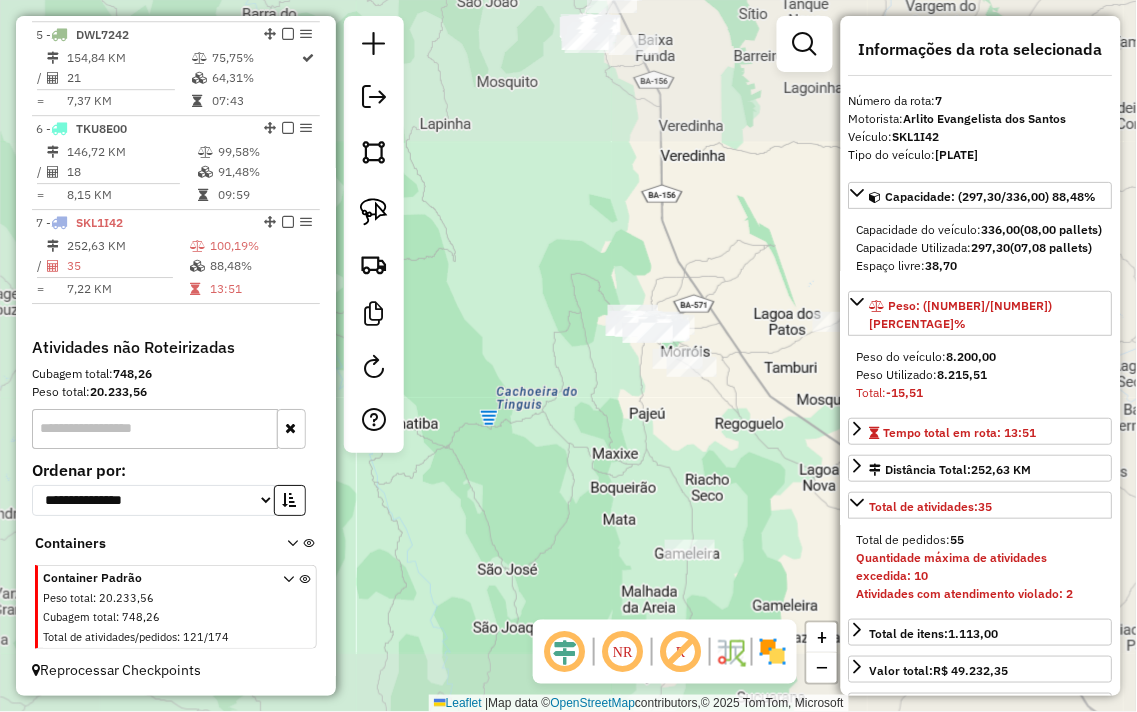 drag, startPoint x: 705, startPoint y: 268, endPoint x: 671, endPoint y: 71, distance: 199.91248 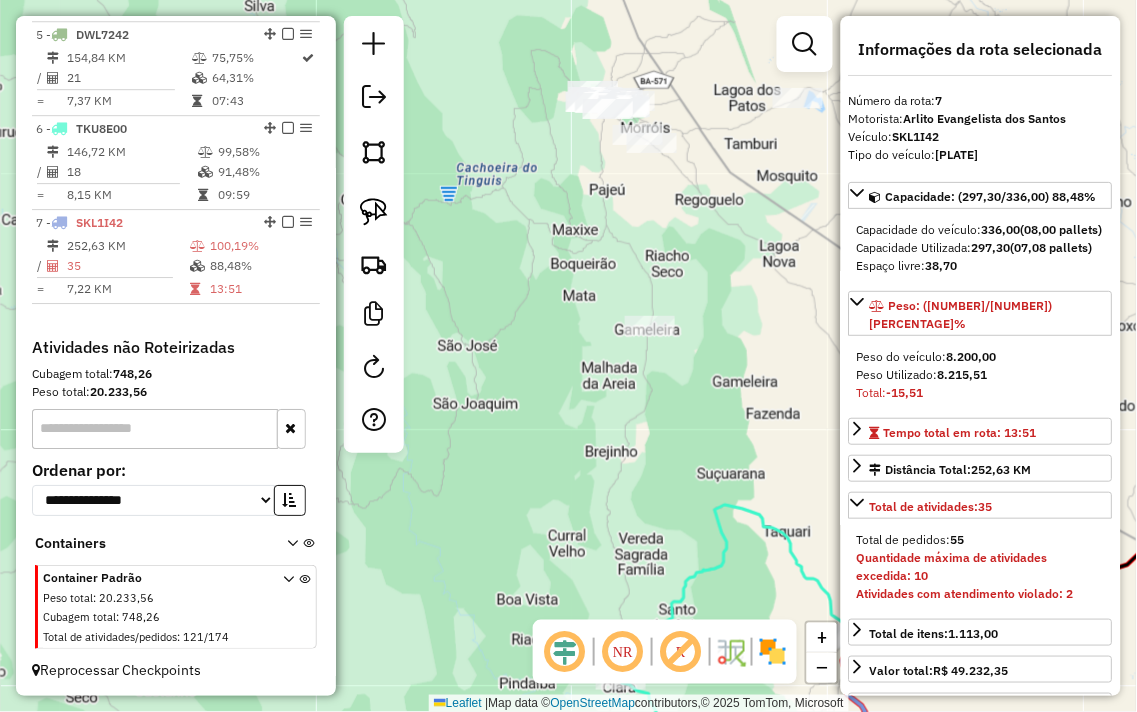 click 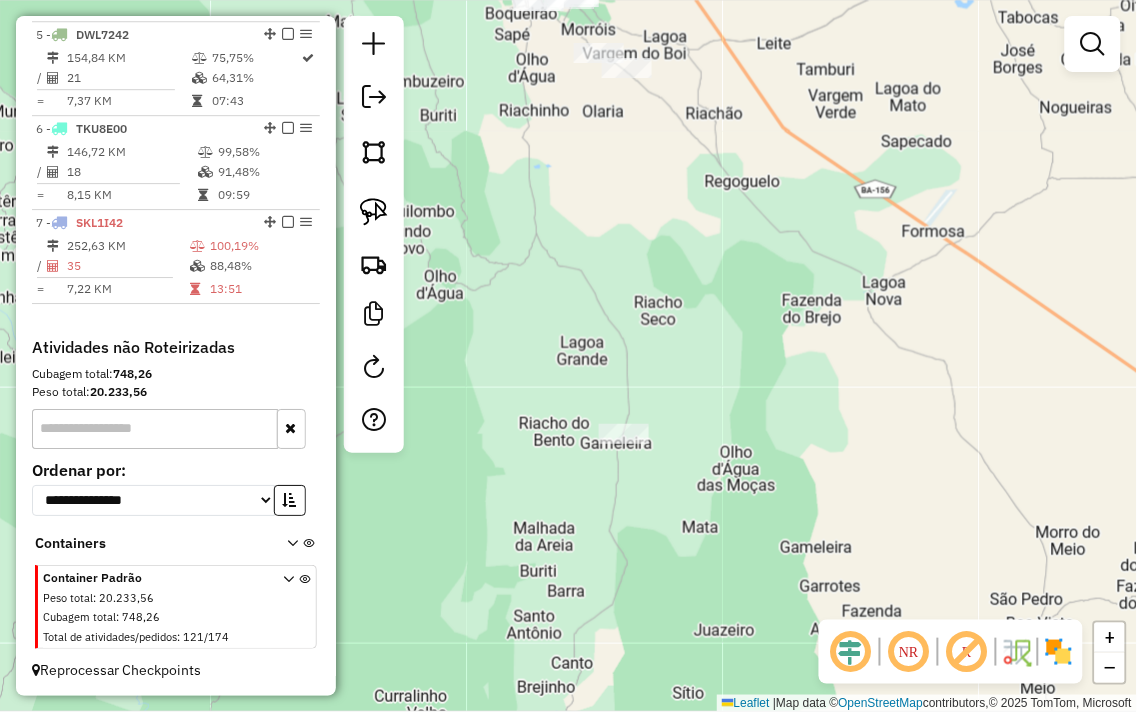 drag, startPoint x: 684, startPoint y: 147, endPoint x: 662, endPoint y: 444, distance: 297.8137 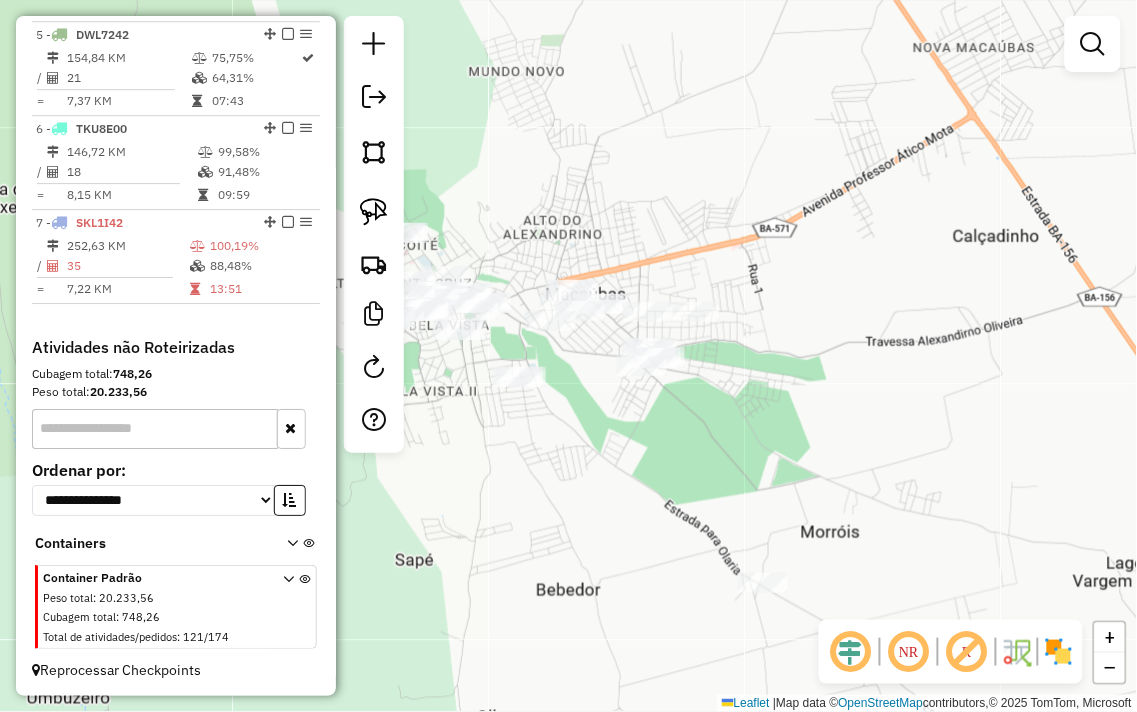 drag, startPoint x: 478, startPoint y: 208, endPoint x: 675, endPoint y: 140, distance: 208.40585 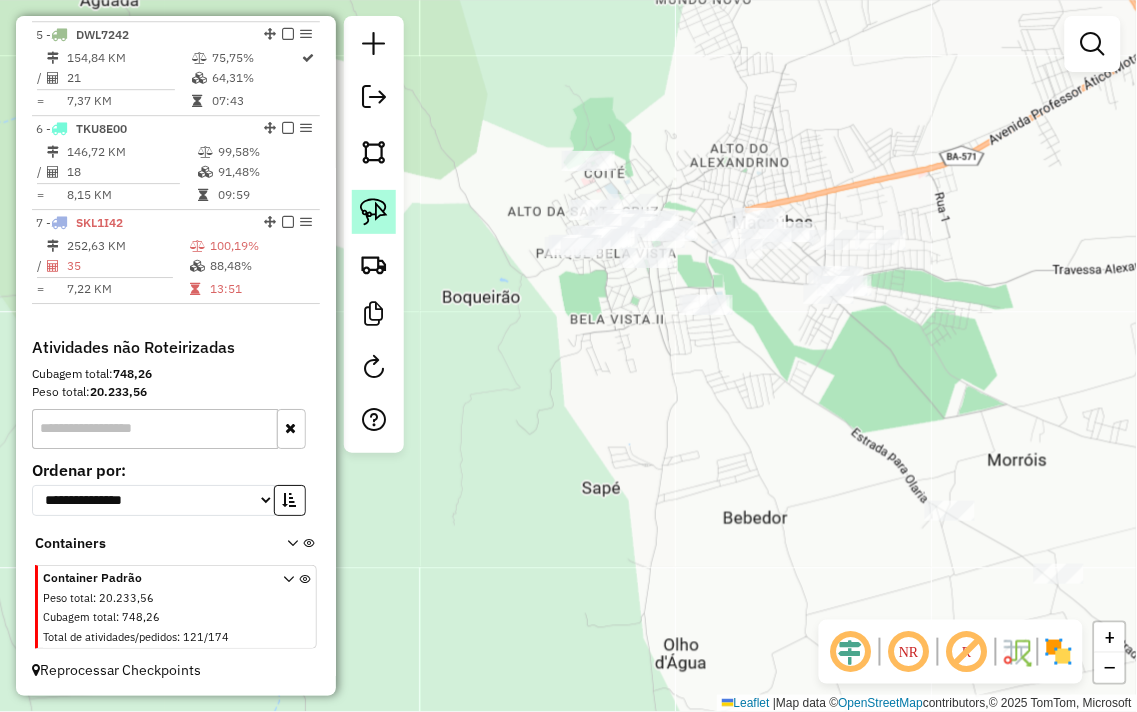 click 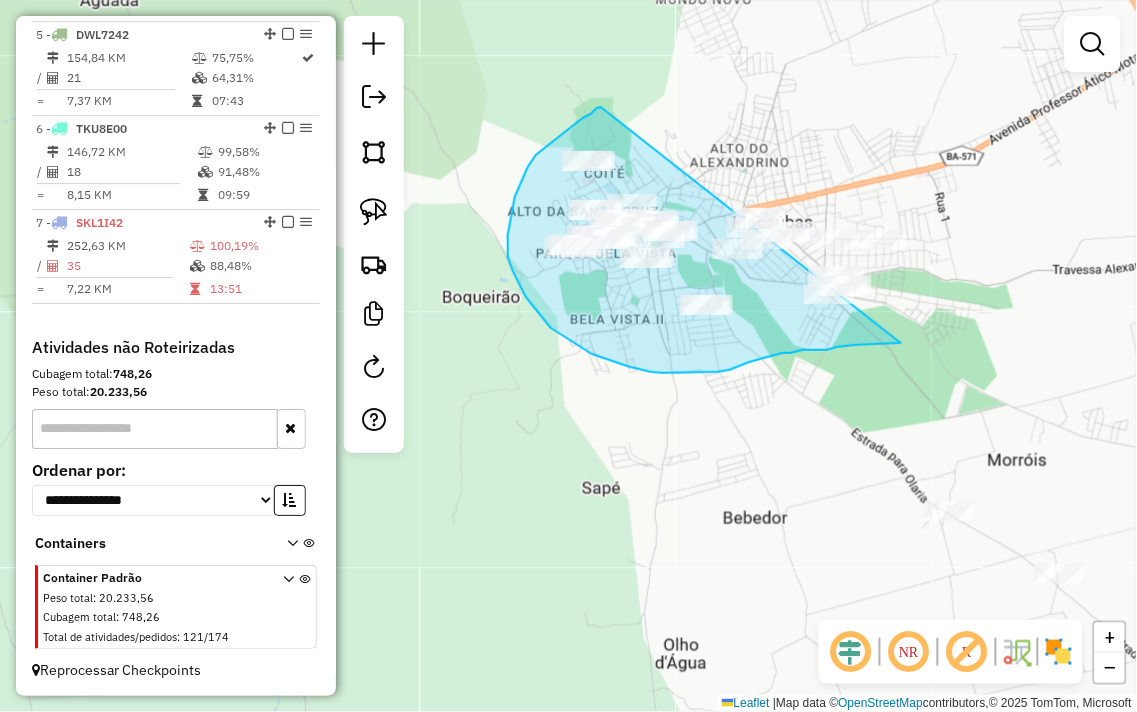 drag, startPoint x: 601, startPoint y: 107, endPoint x: 988, endPoint y: 190, distance: 395.80045 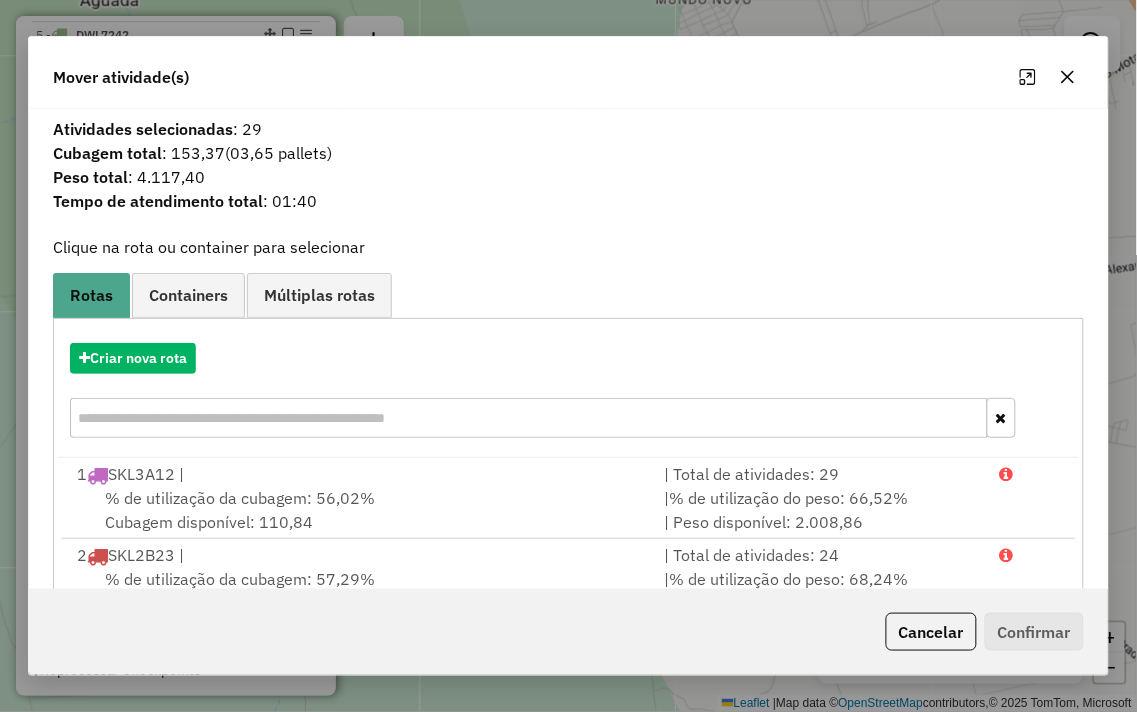 click 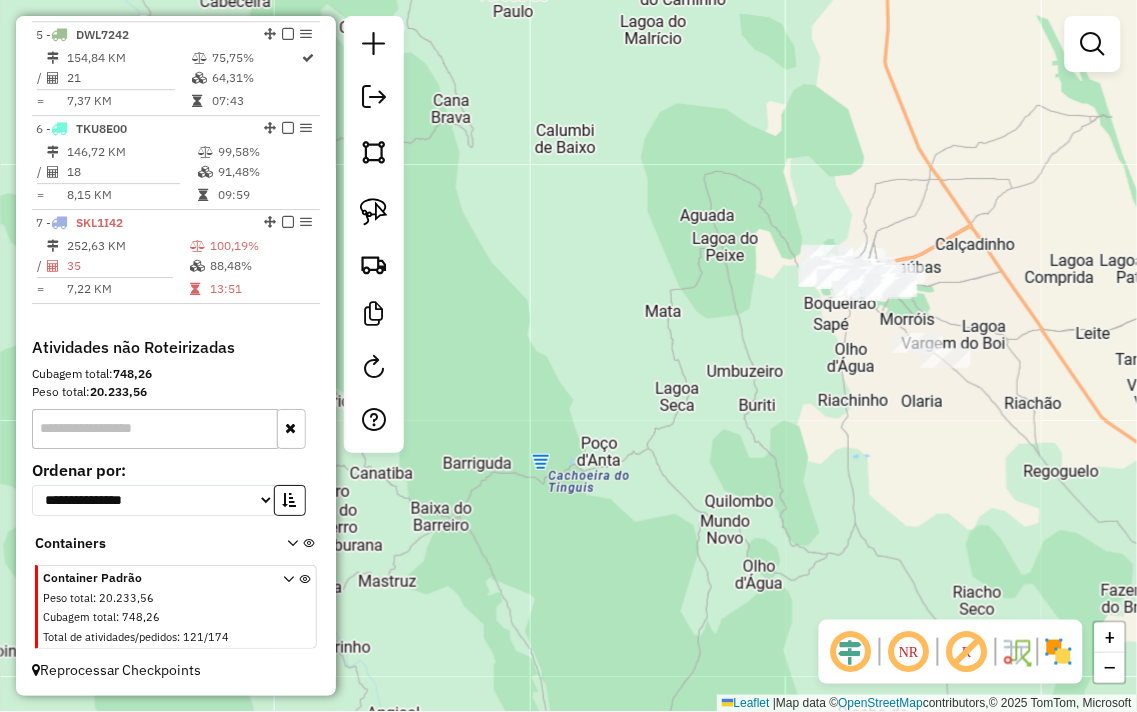 drag, startPoint x: 960, startPoint y: 315, endPoint x: 833, endPoint y: -9, distance: 348.00143 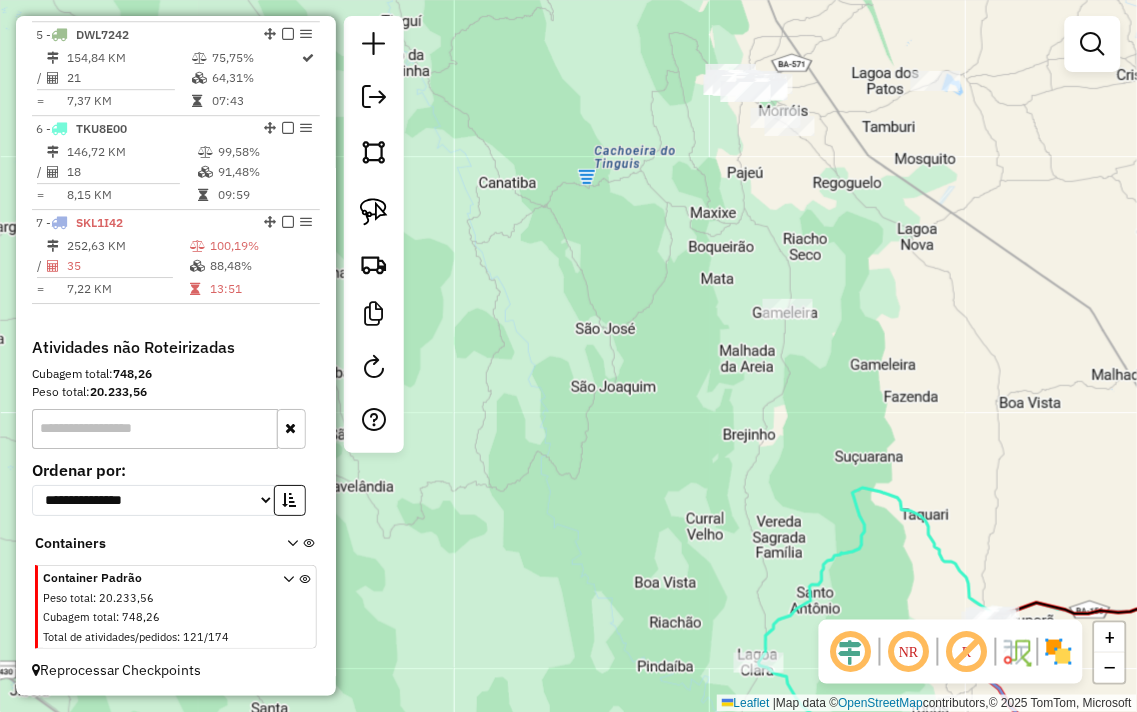 drag, startPoint x: 853, startPoint y: 185, endPoint x: 772, endPoint y: 241, distance: 98.47334 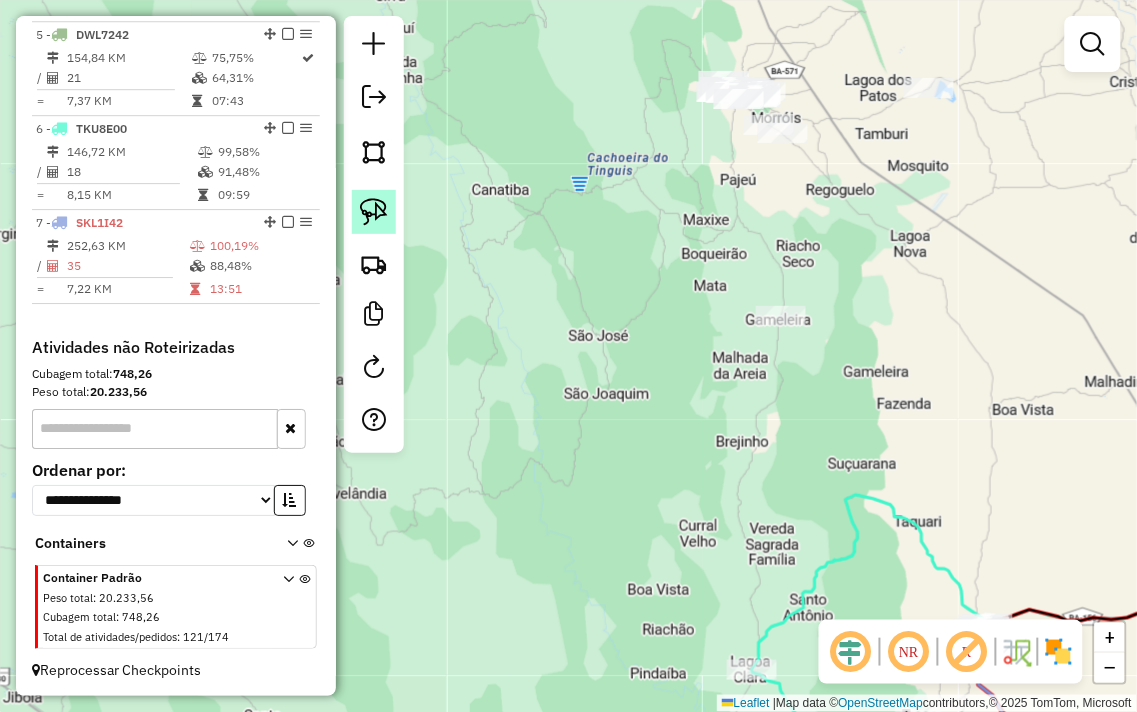 click 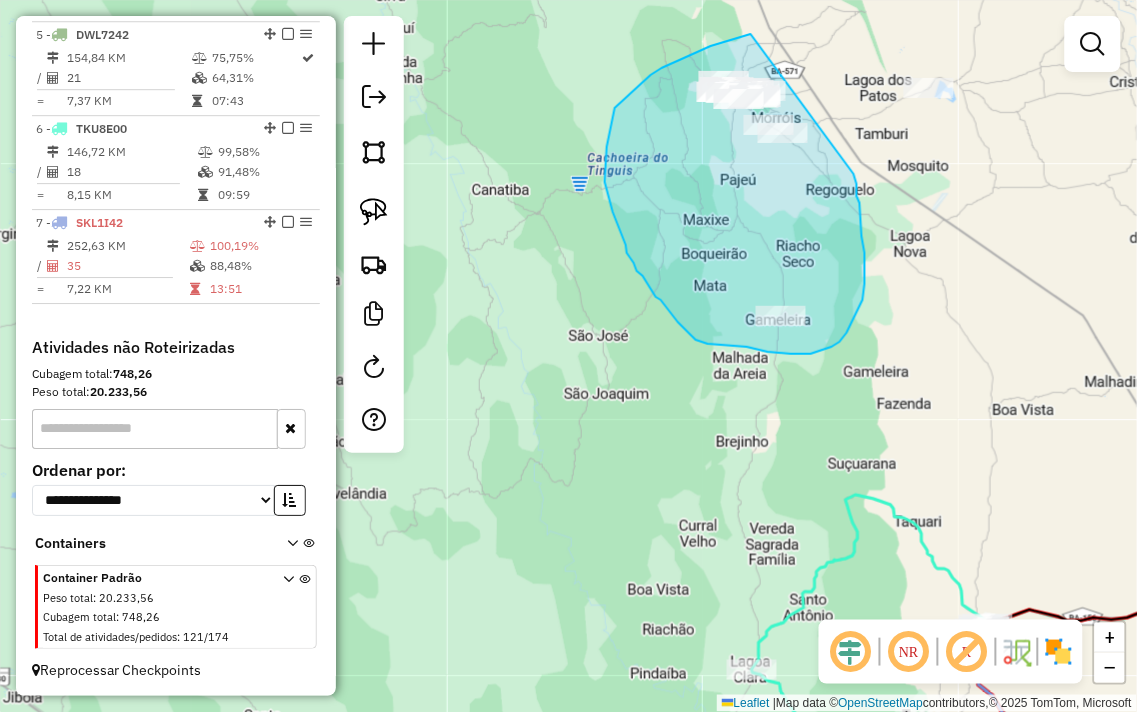 drag, startPoint x: 674, startPoint y: 62, endPoint x: 854, endPoint y: 174, distance: 212 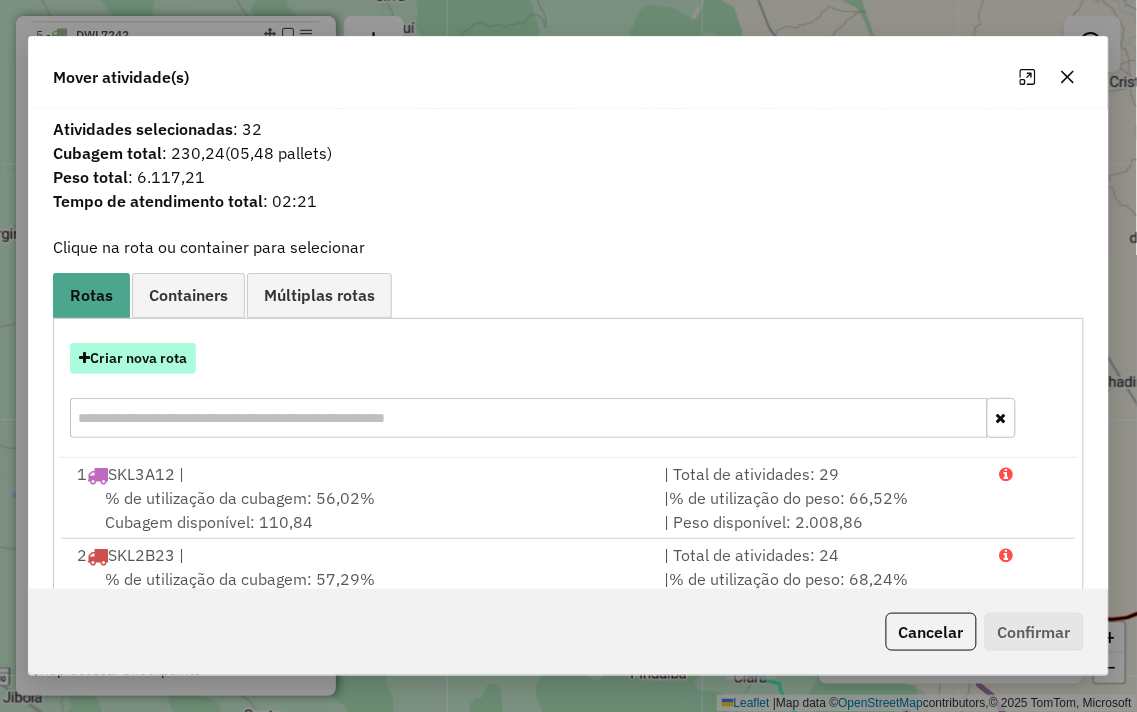 click on "Criar nova rota" at bounding box center [133, 358] 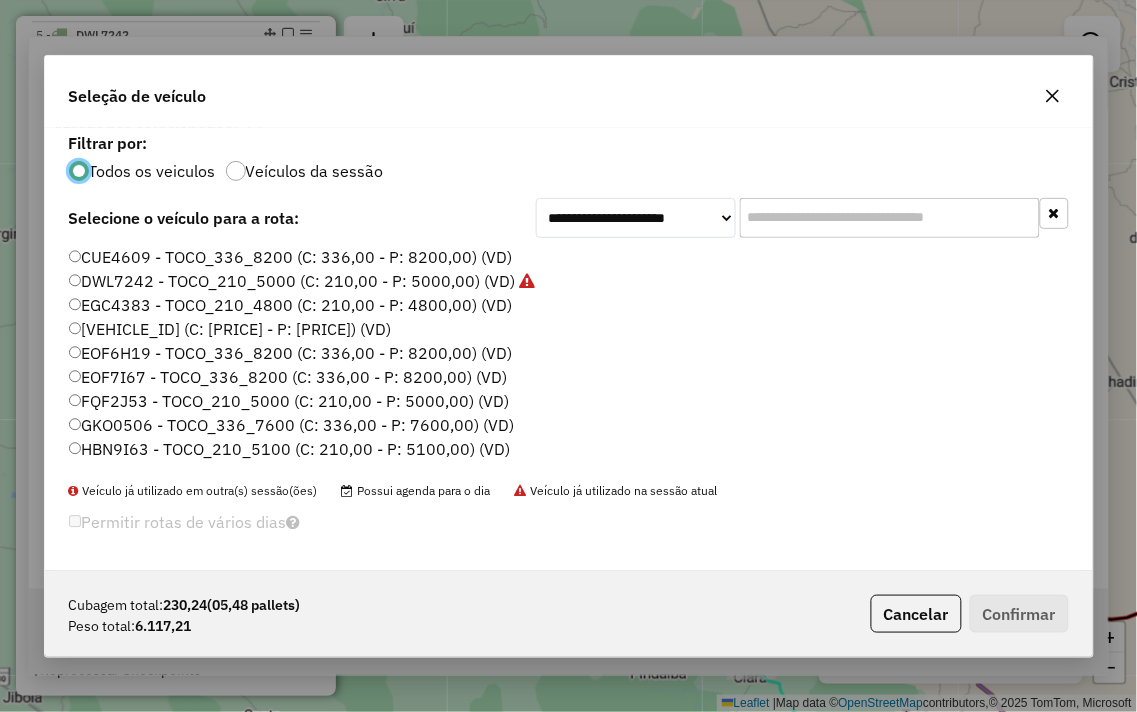 scroll, scrollTop: 11, scrollLeft: 5, axis: both 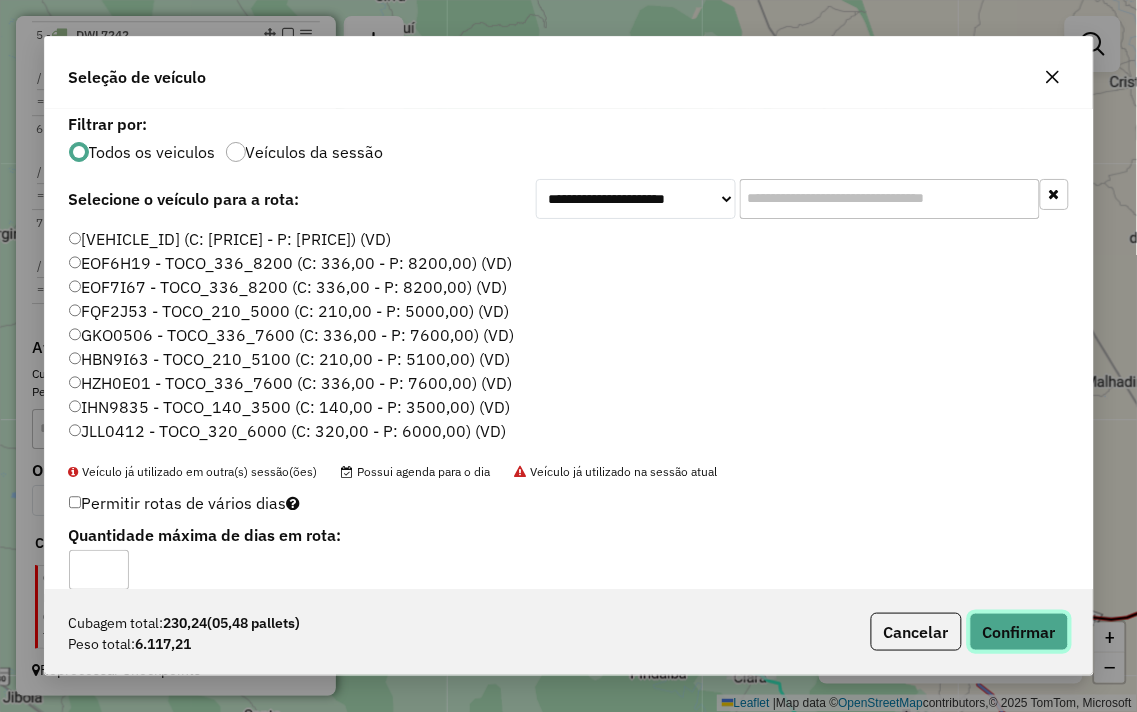 click on "Confirmar" 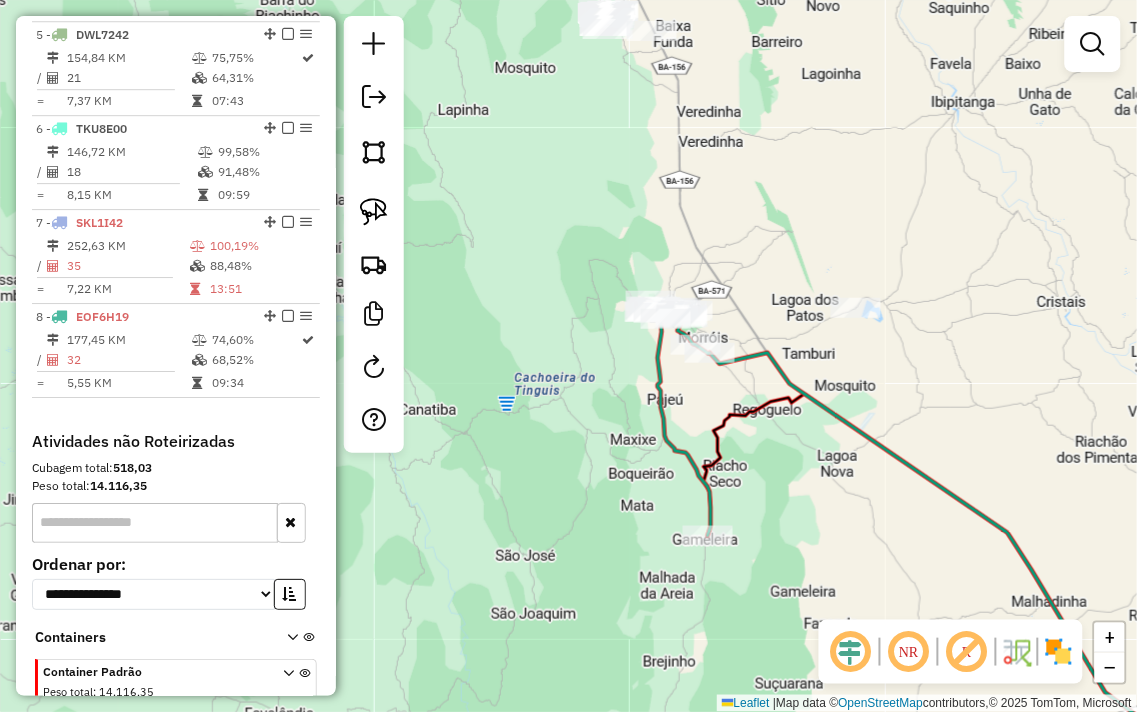 drag, startPoint x: 563, startPoint y: 176, endPoint x: 490, endPoint y: 396, distance: 231.79517 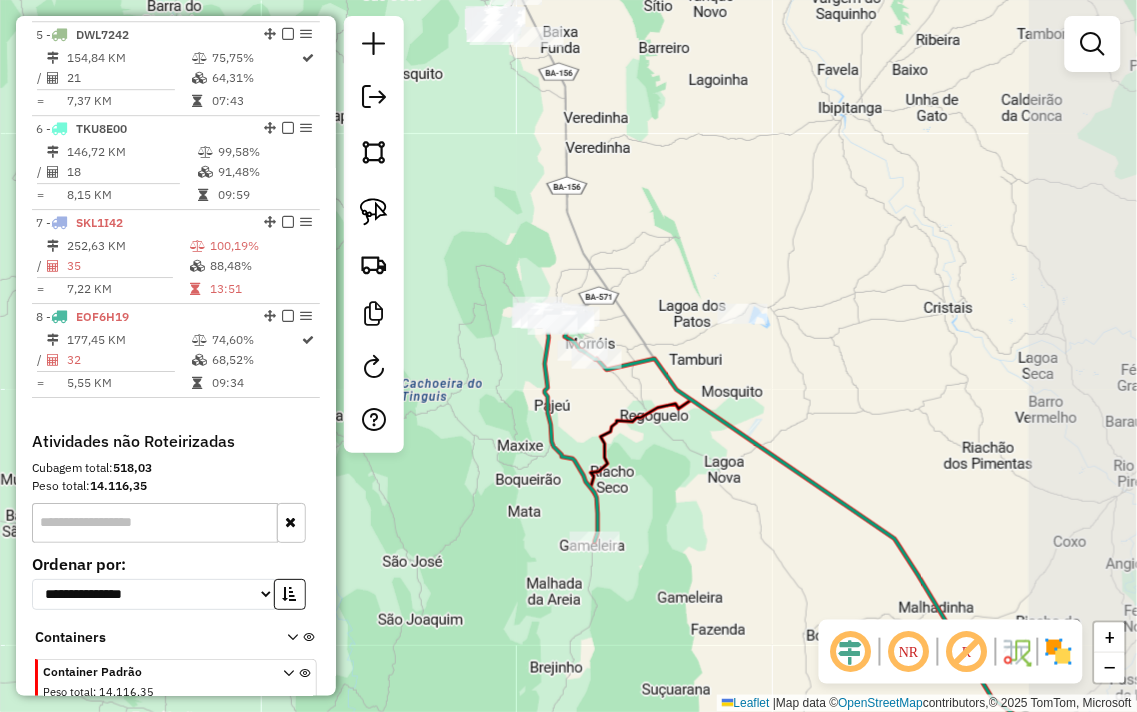 drag, startPoint x: 806, startPoint y: 247, endPoint x: 714, endPoint y: 256, distance: 92.43917 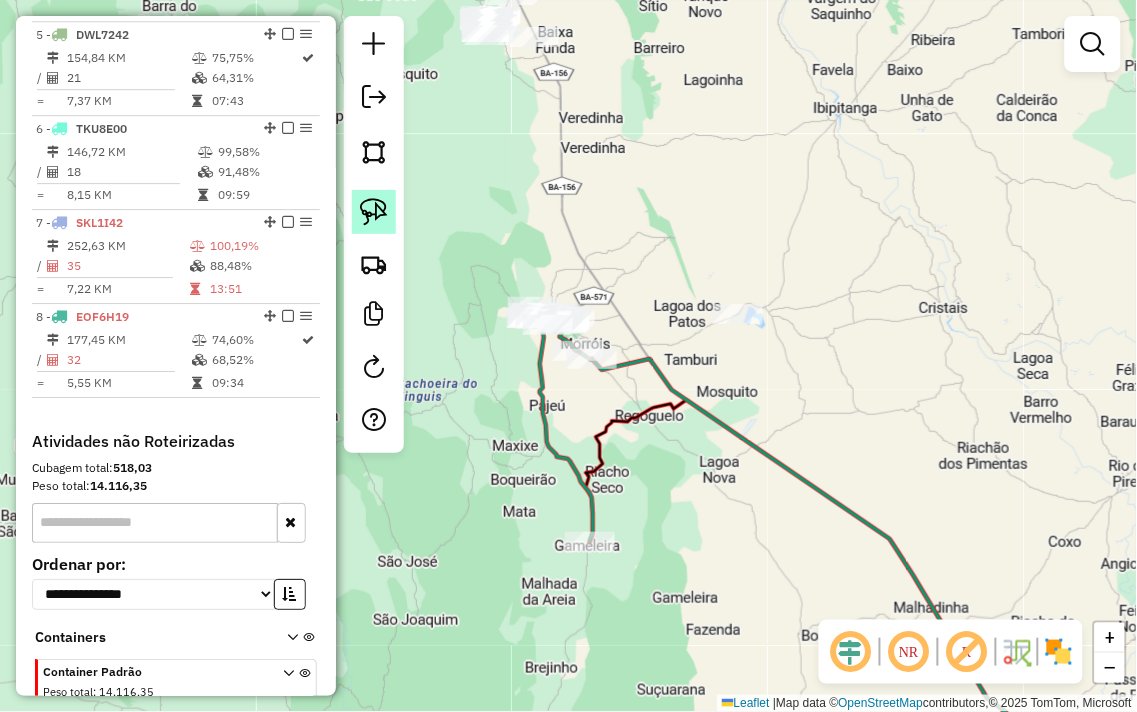 click 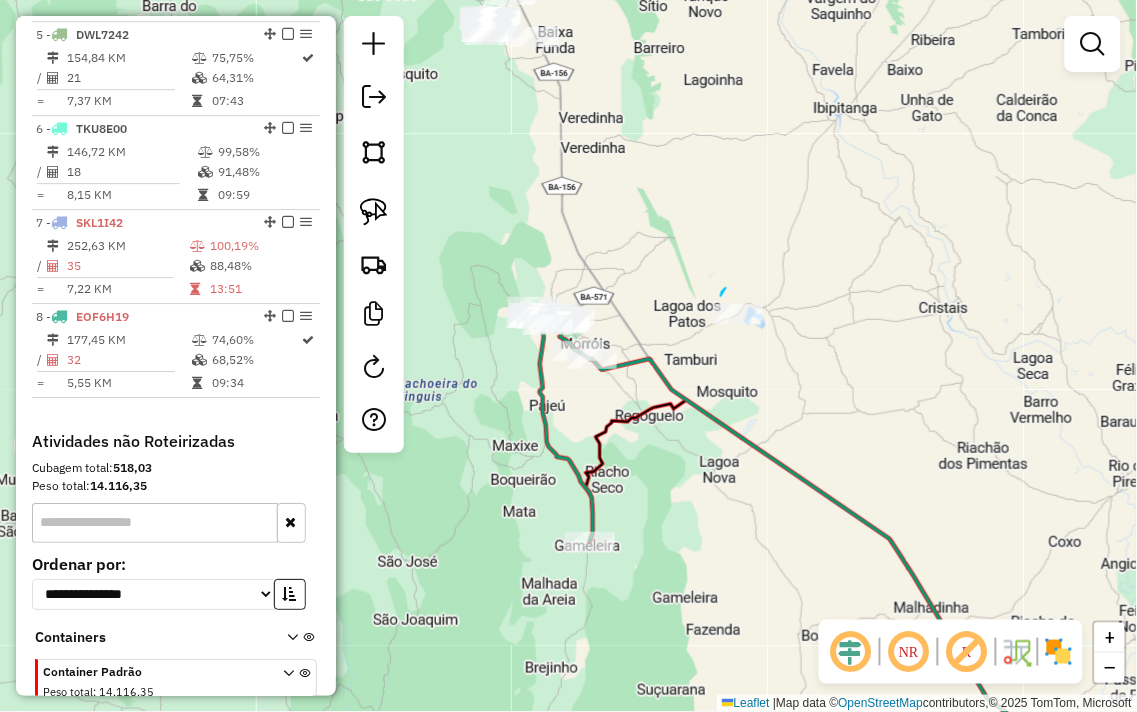 drag, startPoint x: 726, startPoint y: 288, endPoint x: 778, endPoint y: 300, distance: 53.366657 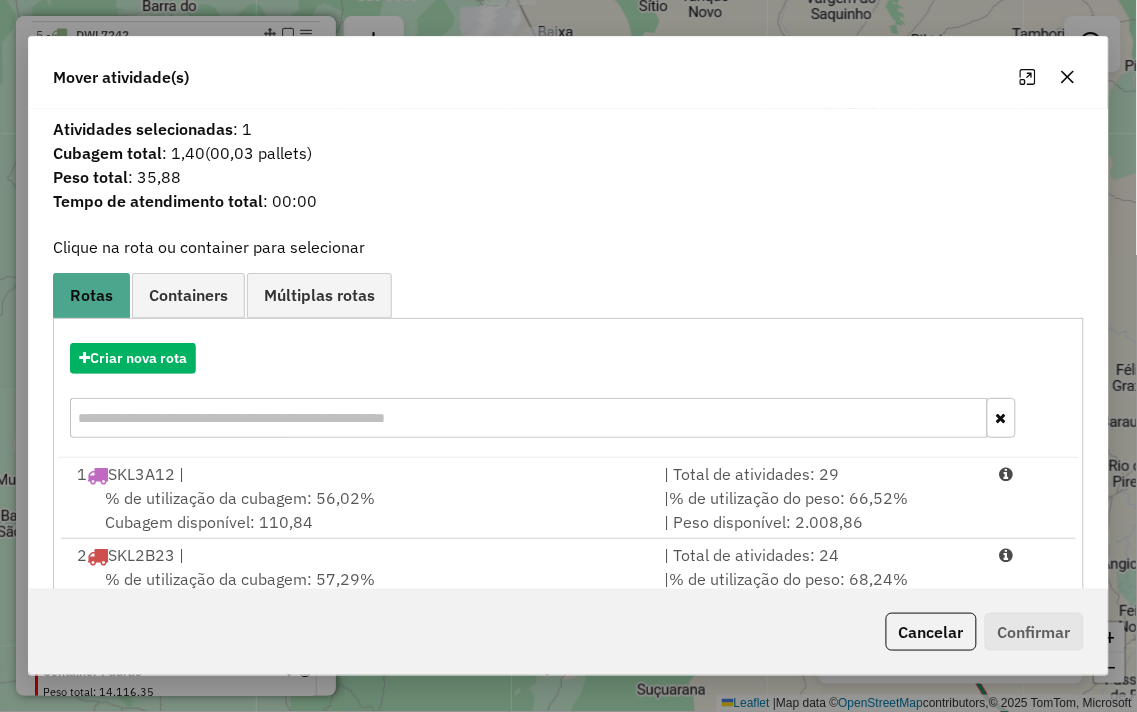 click on "Mover atividade(s)" 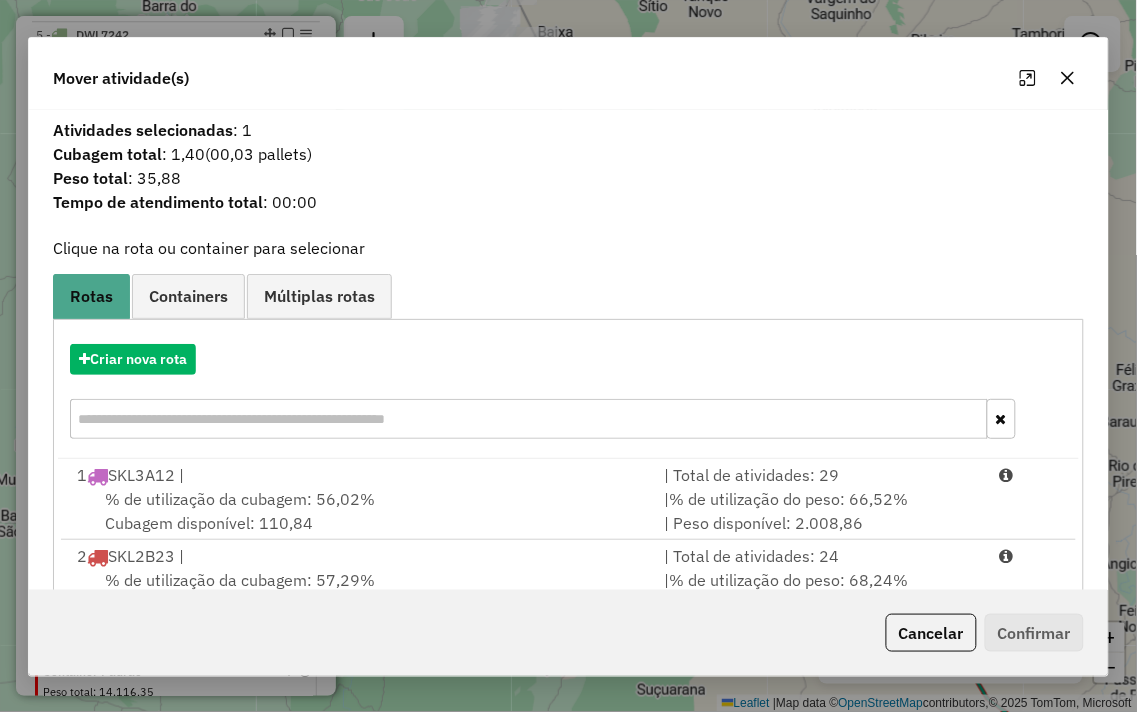 drag, startPoint x: 1076, startPoint y: 75, endPoint x: 990, endPoint y: 134, distance: 104.292854 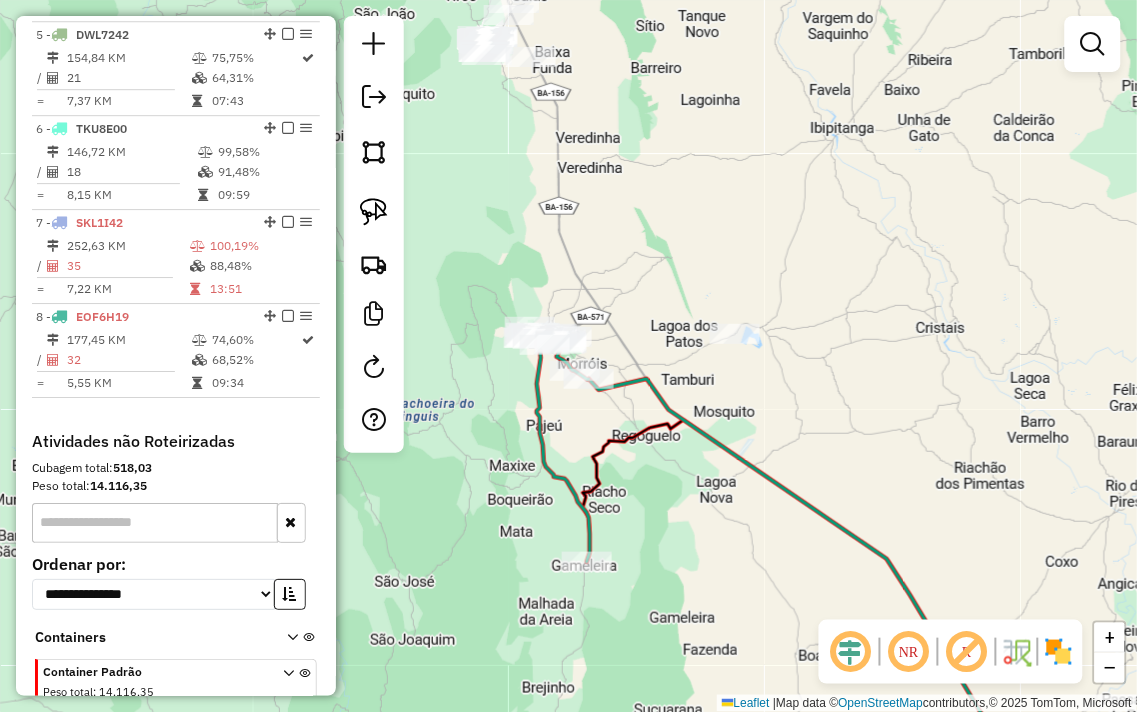 drag, startPoint x: 782, startPoint y: 195, endPoint x: 877, endPoint y: 454, distance: 275.87317 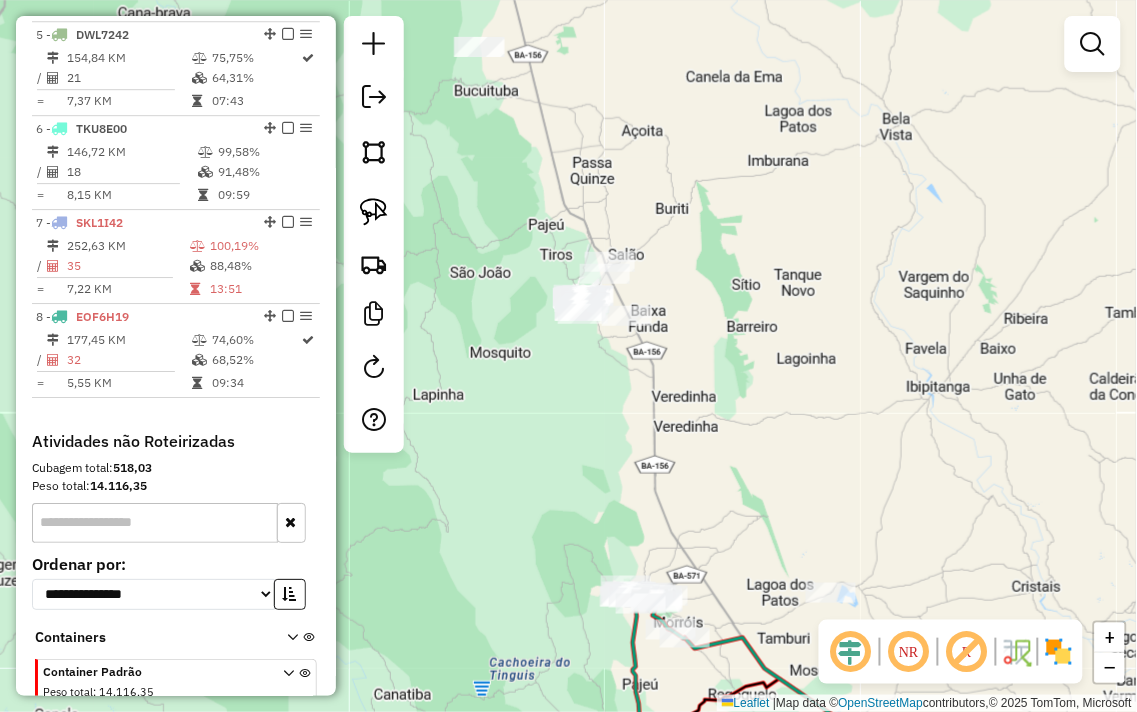 drag, startPoint x: 545, startPoint y: 148, endPoint x: 558, endPoint y: 291, distance: 143.58969 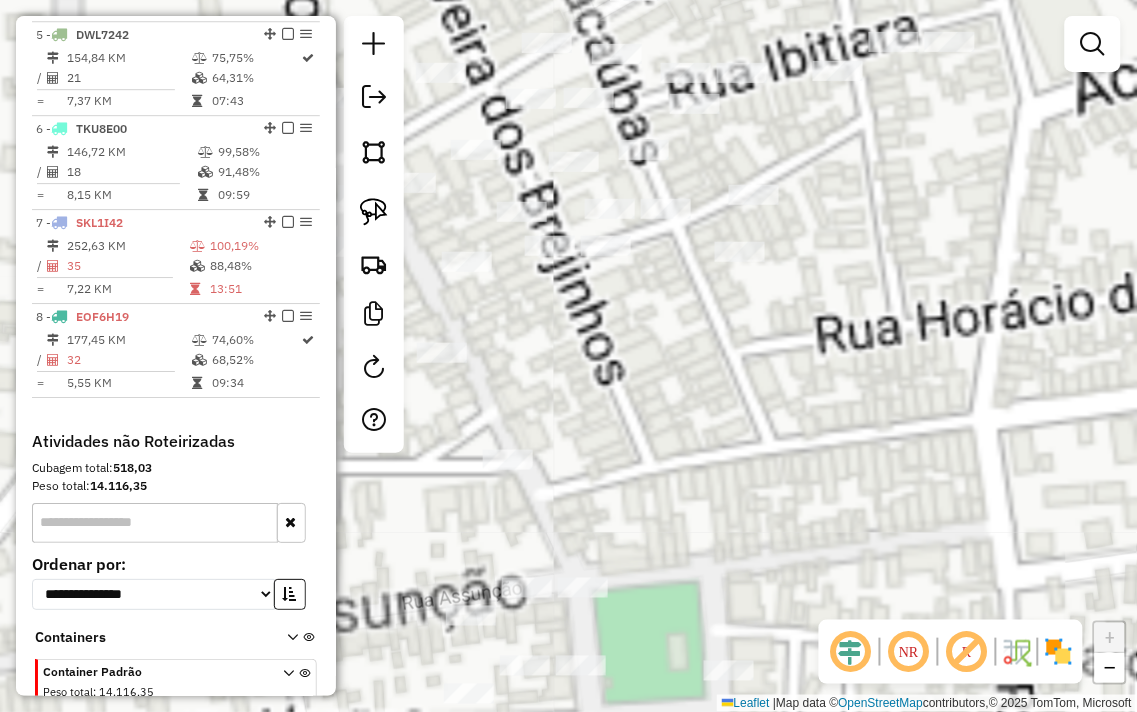 click on "Janela de atendimento Grade de atendimento Capacidade Transportadoras Veículos Cliente Pedidos  Rotas Selecione os dias de semana para filtrar as janelas de atendimento  Seg   Ter   Qua   Qui   Sex   Sáb   Dom  Informe o período da janela de atendimento: De: Até:  Filtrar exatamente a janela do cliente  Considerar janela de atendimento padrão  Selecione os dias de semana para filtrar as grades de atendimento  Seg   Ter   Qua   Qui   Sex   Sáb   Dom   Considerar clientes sem dia de atendimento cadastrado  Clientes fora do dia de atendimento selecionado Filtrar as atividades entre os valores definidos abaixo:  Peso mínimo:   Peso máximo:   Cubagem mínima:   Cubagem máxima:   De:   Até:  Filtrar as atividades entre o tempo de atendimento definido abaixo:  De:   Até:   Considerar capacidade total dos clientes não roteirizados Transportadora: Selecione um ou mais itens Tipo de veículo: Selecione um ou mais itens Veículo: Selecione um ou mais itens Motorista: Selecione um ou mais itens Nome: Rótulo:" 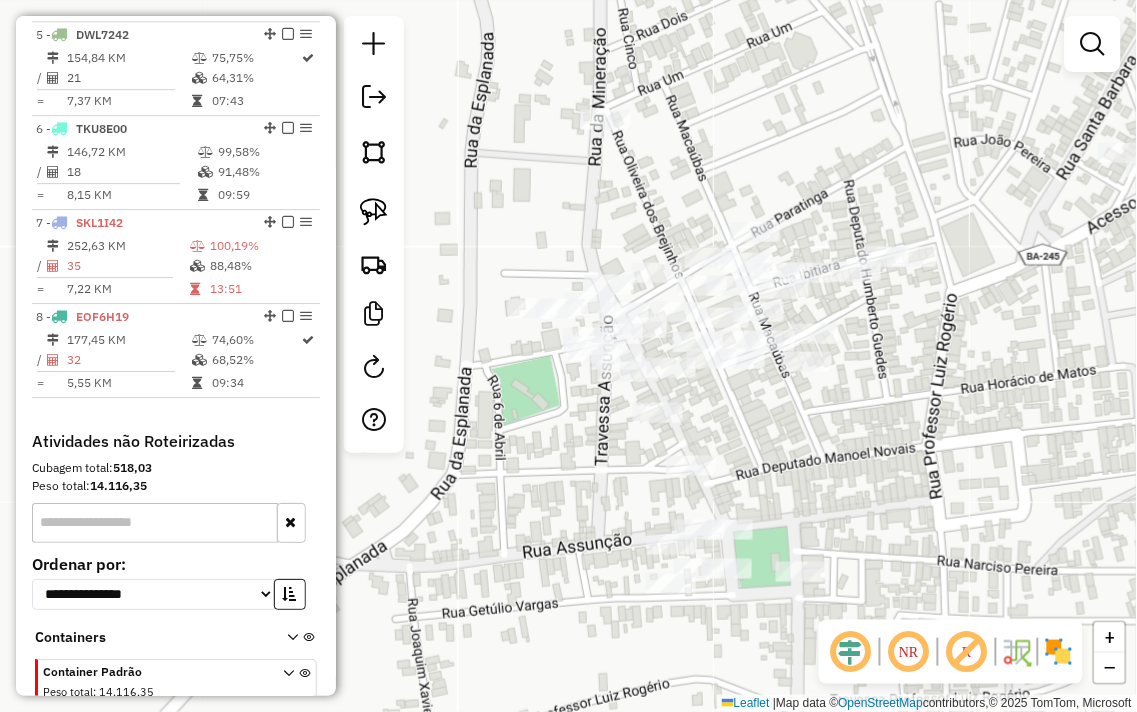 drag, startPoint x: 830, startPoint y: 410, endPoint x: 903, endPoint y: 457, distance: 86.821655 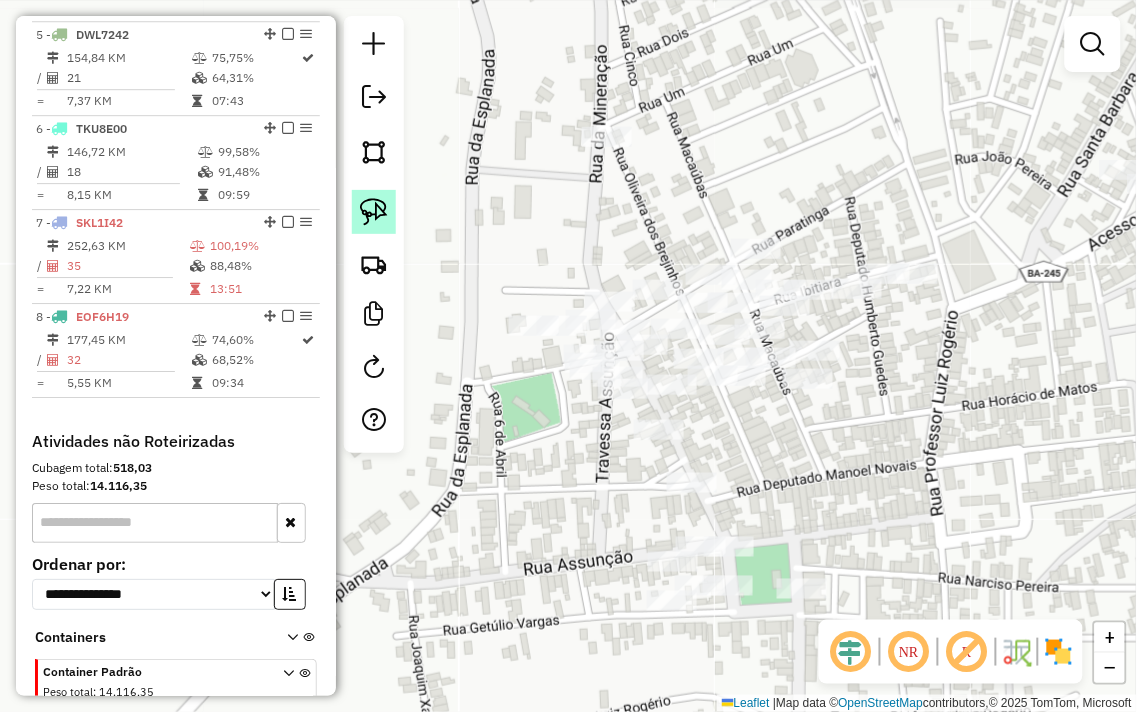 click 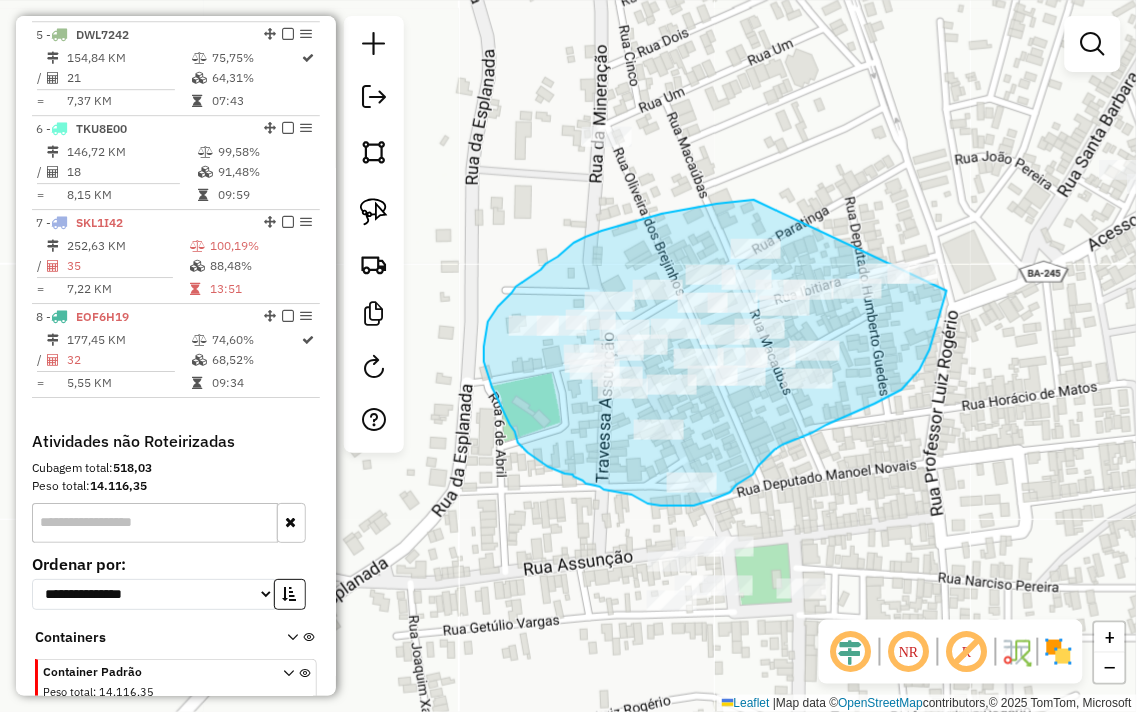 drag, startPoint x: 754, startPoint y: 200, endPoint x: 954, endPoint y: 211, distance: 200.30228 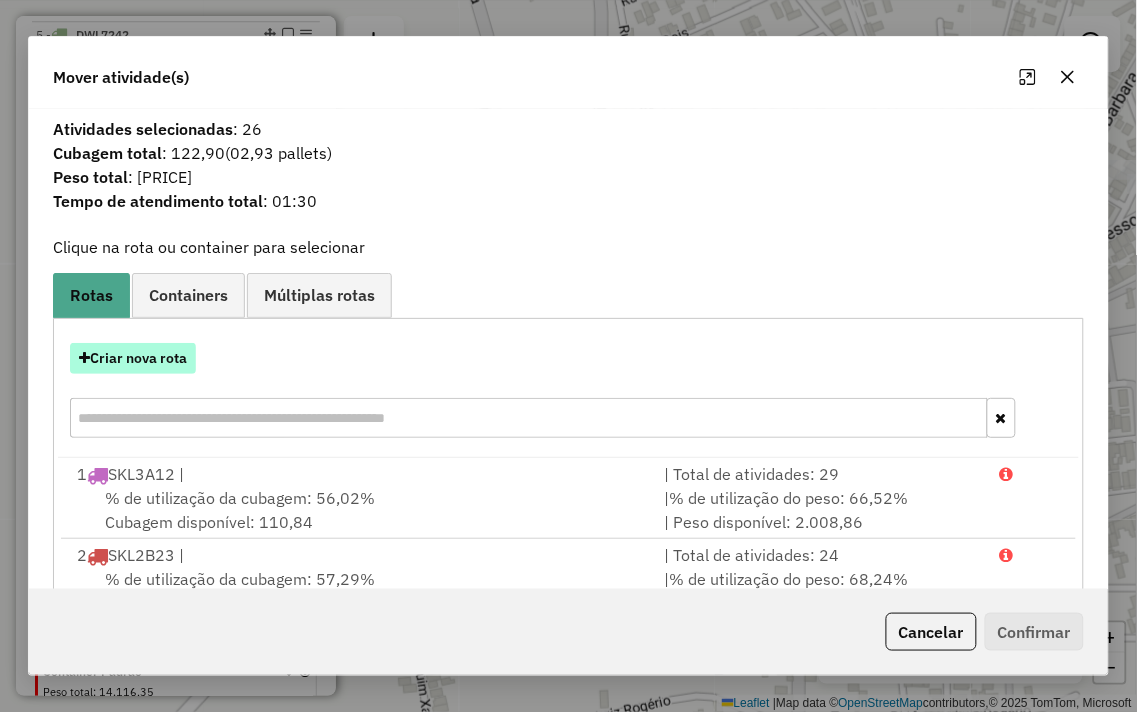 click on "Criar nova rota" at bounding box center [133, 358] 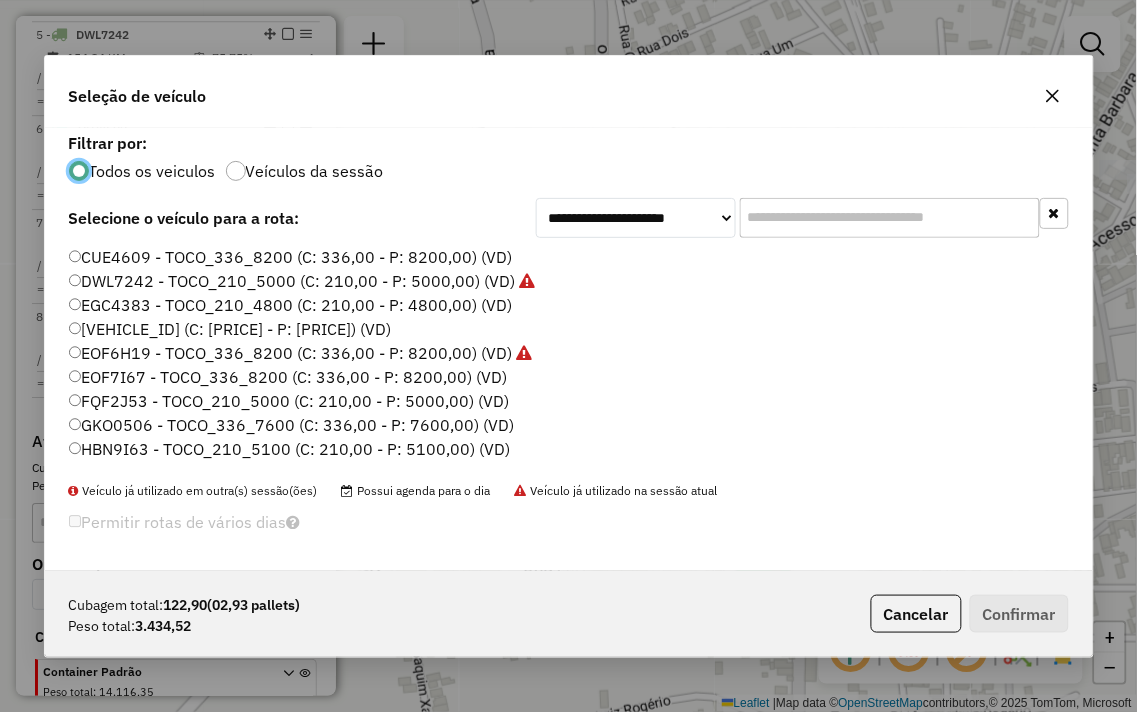 scroll, scrollTop: 11, scrollLeft: 5, axis: both 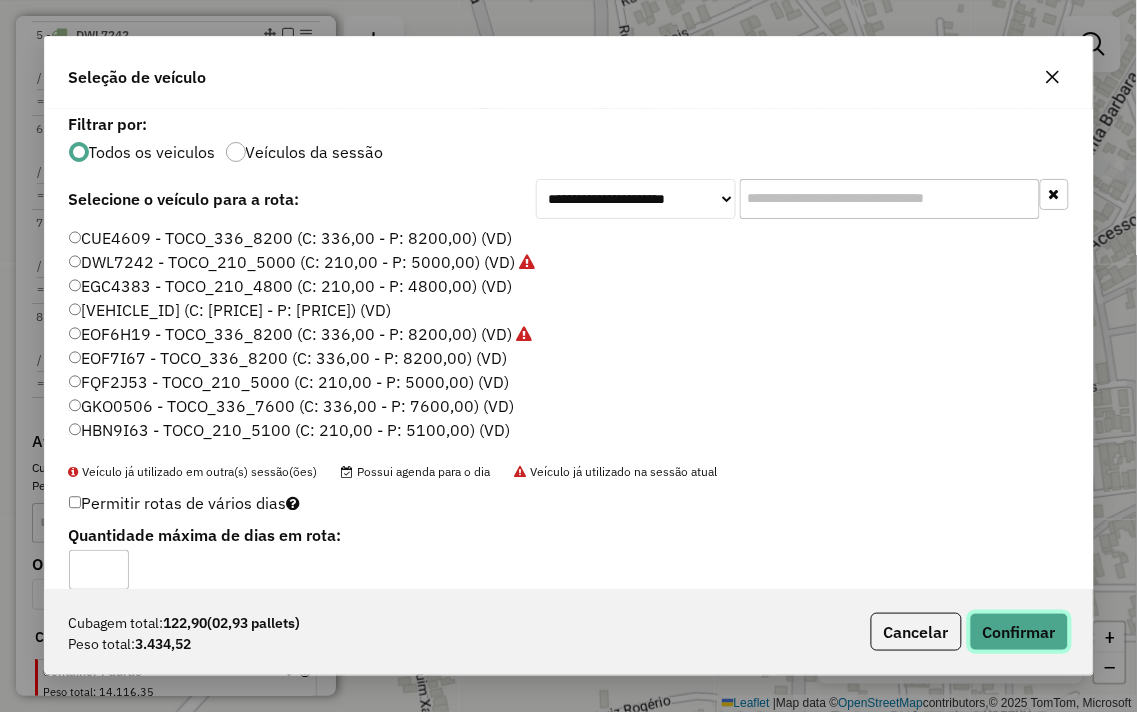 click on "Confirmar" 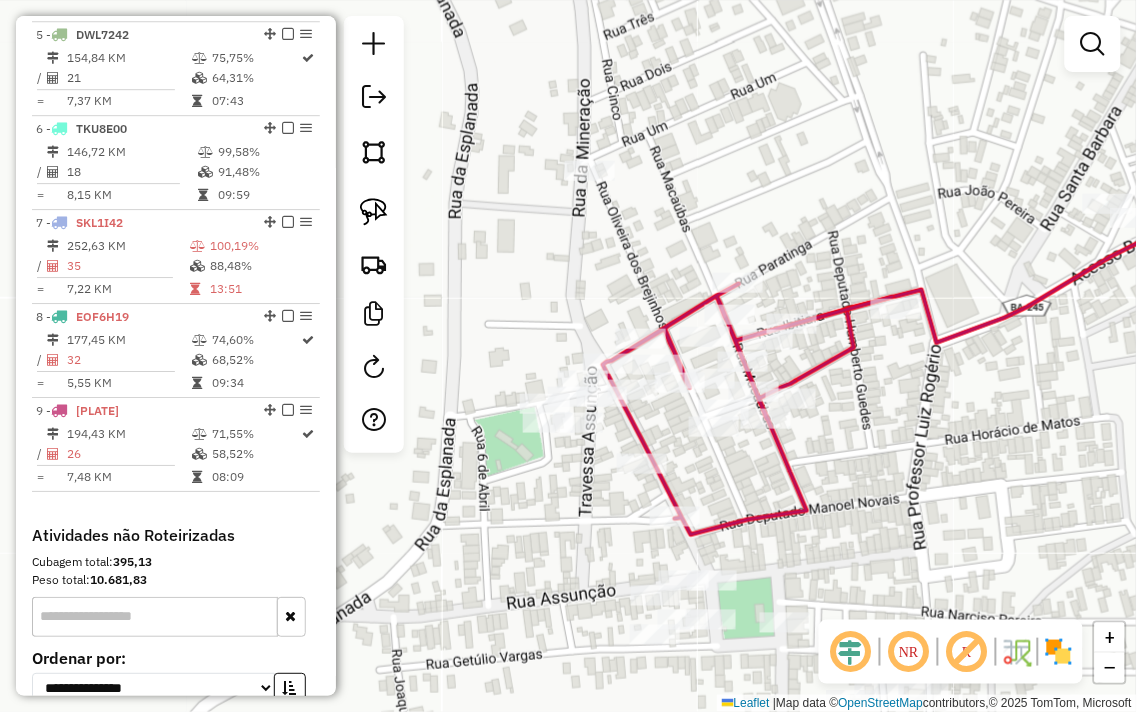 click on "Janela de atendimento Grade de atendimento Capacidade Transportadoras Veículos Cliente Pedidos  Rotas Selecione os dias de semana para filtrar as janelas de atendimento  Seg   Ter   Qua   Qui   Sex   Sáb   Dom  Informe o período da janela de atendimento: De: Até:  Filtrar exatamente a janela do cliente  Considerar janela de atendimento padrão  Selecione os dias de semana para filtrar as grades de atendimento  Seg   Ter   Qua   Qui   Sex   Sáb   Dom   Considerar clientes sem dia de atendimento cadastrado  Clientes fora do dia de atendimento selecionado Filtrar as atividades entre os valores definidos abaixo:  Peso mínimo:   Peso máximo:   Cubagem mínima:   Cubagem máxima:   De:   Até:  Filtrar as atividades entre o tempo de atendimento definido abaixo:  De:   Até:   Considerar capacidade total dos clientes não roteirizados Transportadora: Selecione um ou mais itens Tipo de veículo: Selecione um ou mais itens Veículo: Selecione um ou mais itens Motorista: Selecione um ou mais itens Nome: Rótulo:" 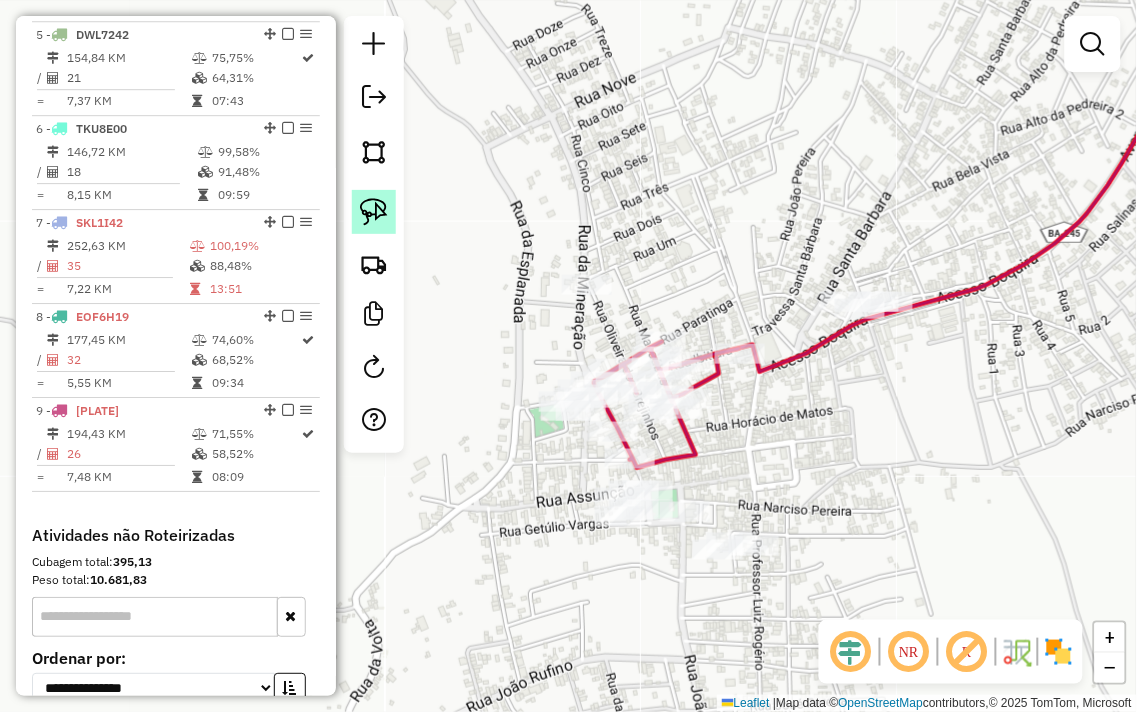 click 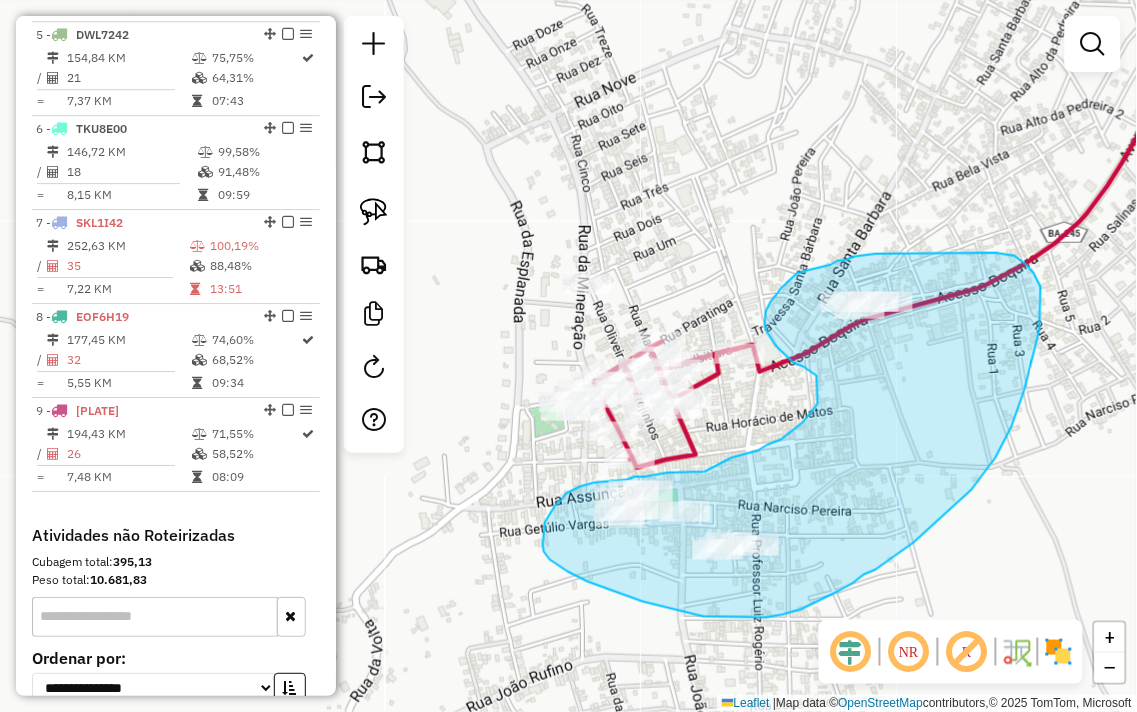 drag, startPoint x: 705, startPoint y: 472, endPoint x: 732, endPoint y: 458, distance: 30.413813 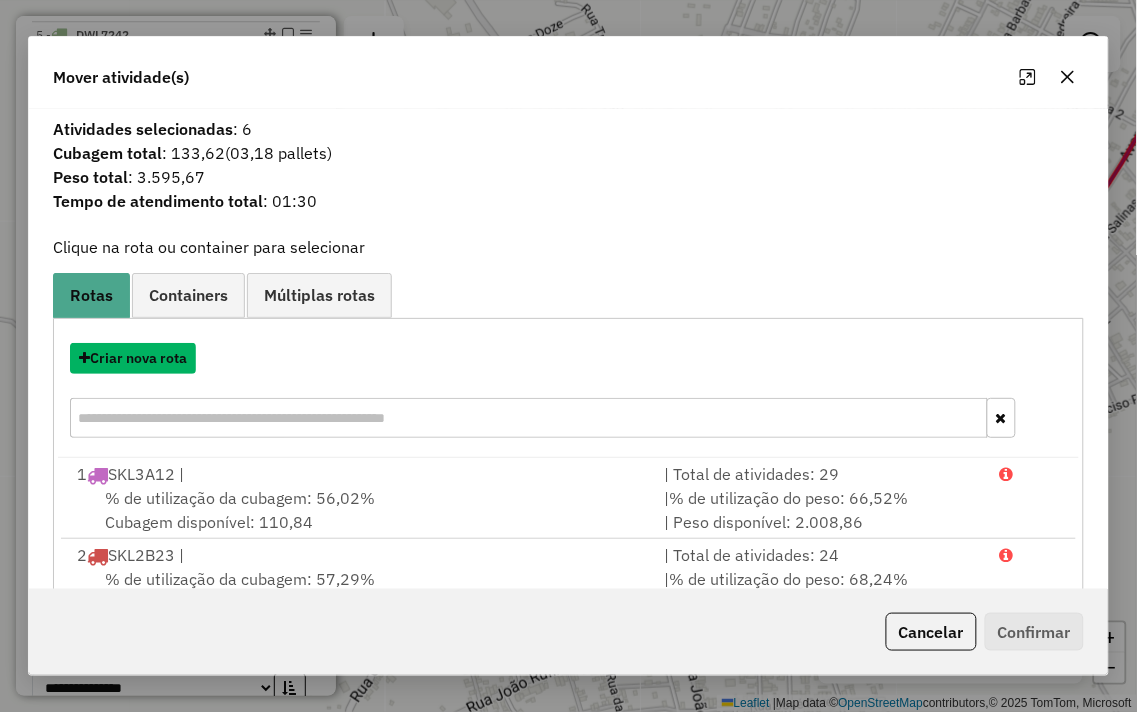 click on "Criar nova rota" at bounding box center (133, 358) 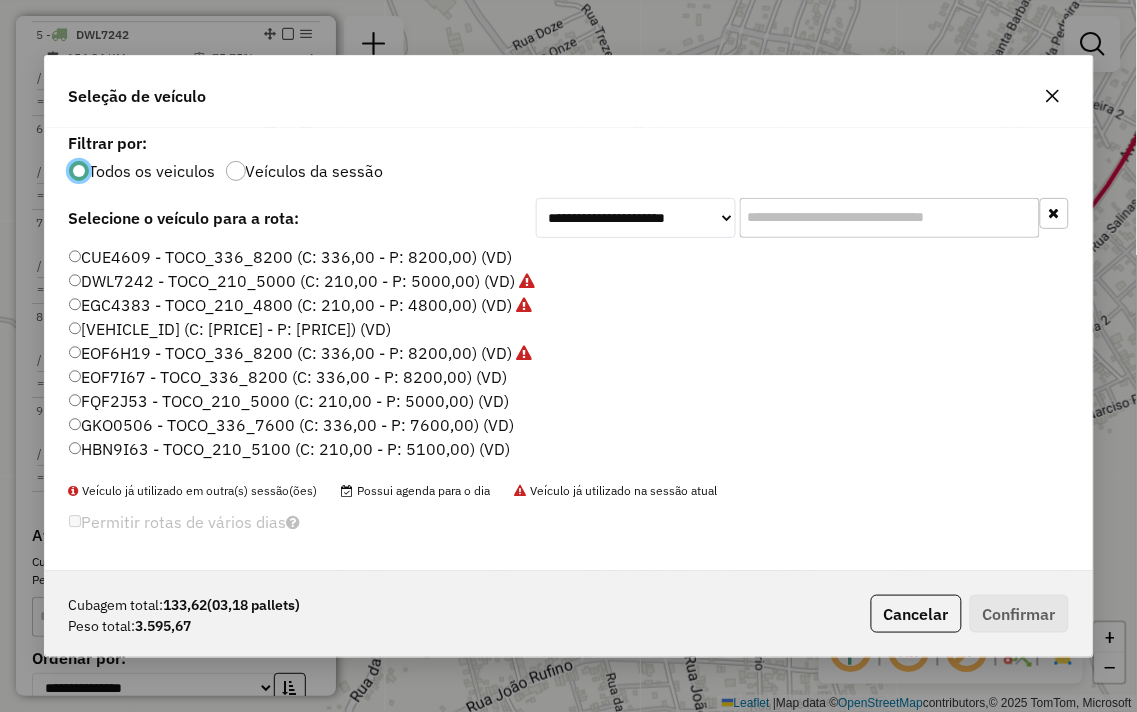 scroll, scrollTop: 11, scrollLeft: 5, axis: both 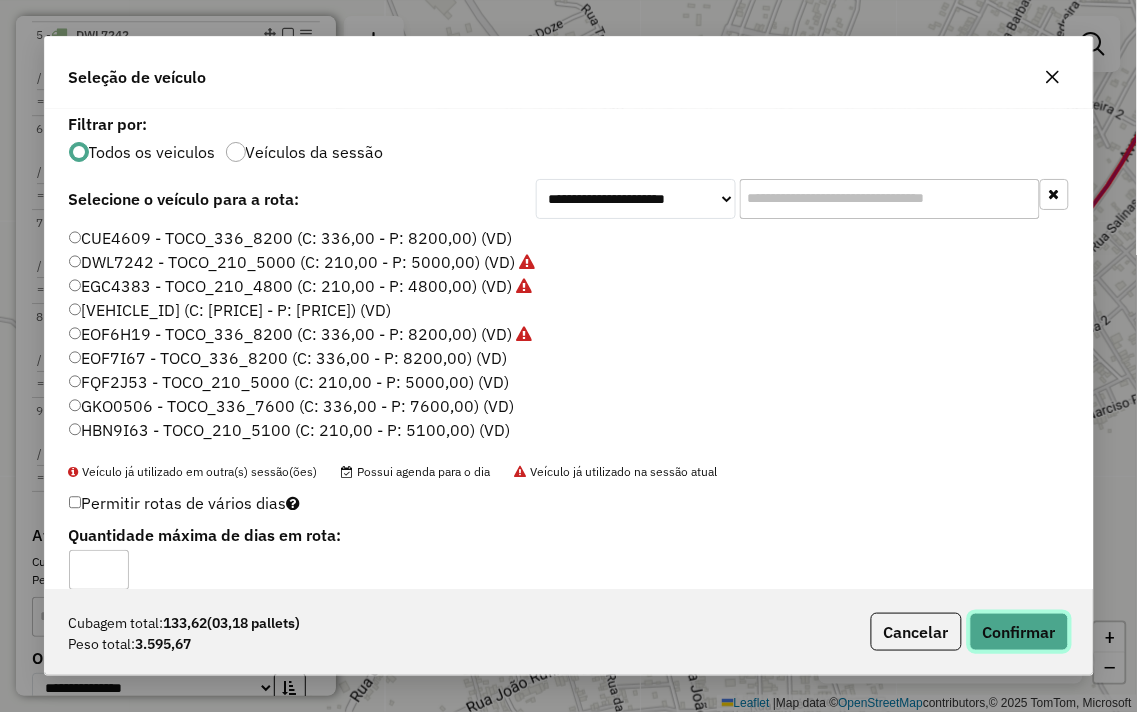 click on "Confirmar" 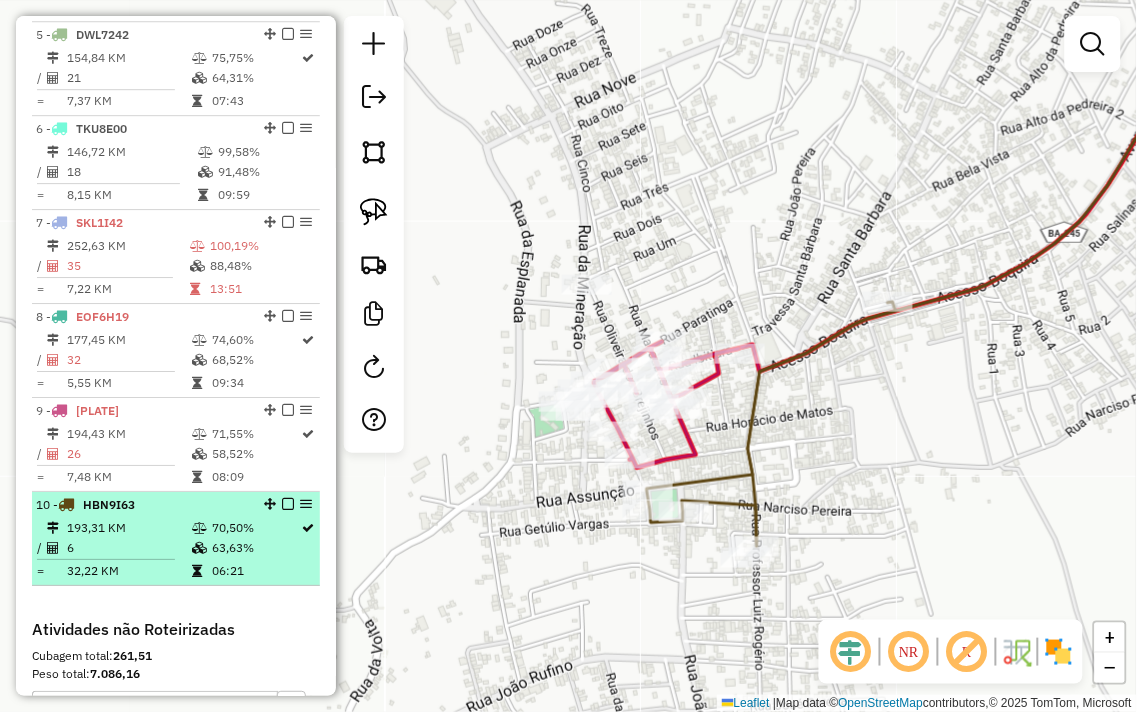 select on "**********" 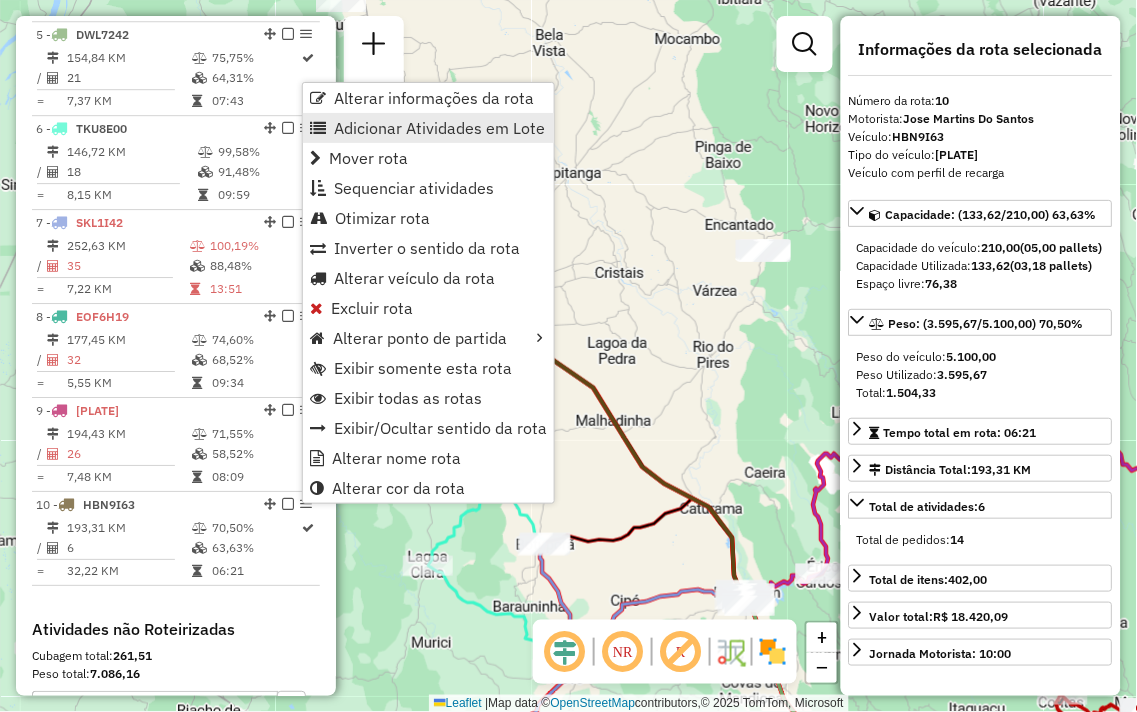 click on "Adicionar Atividades em Lote" at bounding box center (439, 128) 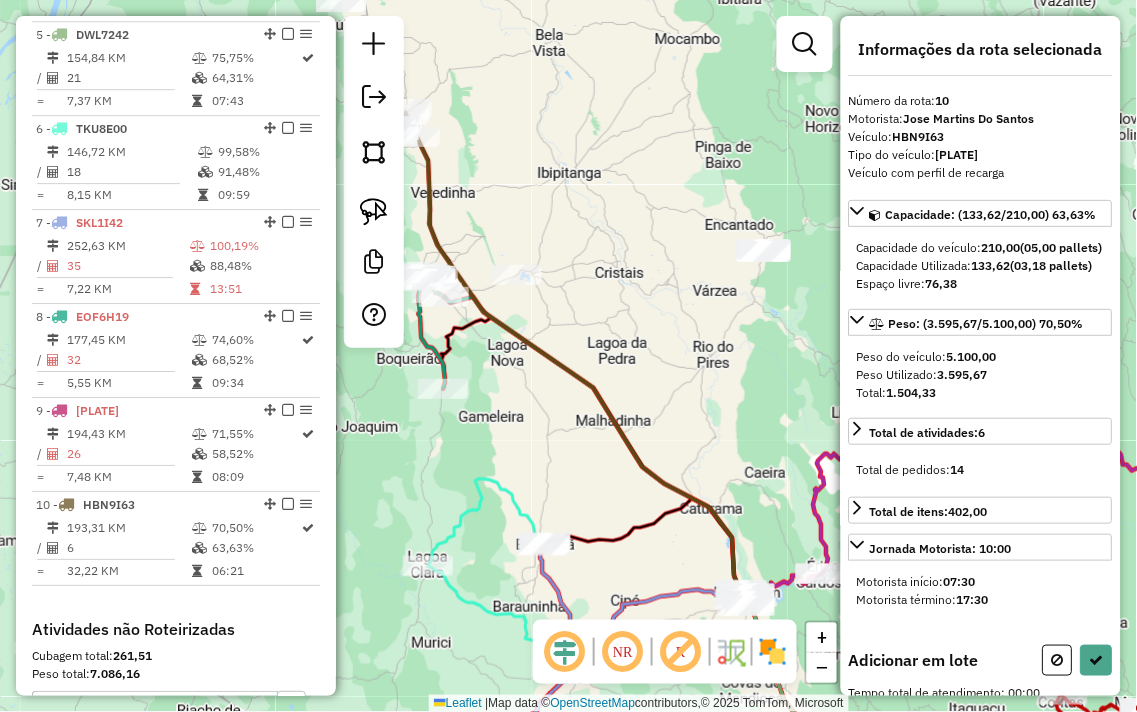 drag, startPoint x: 514, startPoint y: 225, endPoint x: 615, endPoint y: 301, distance: 126.40016 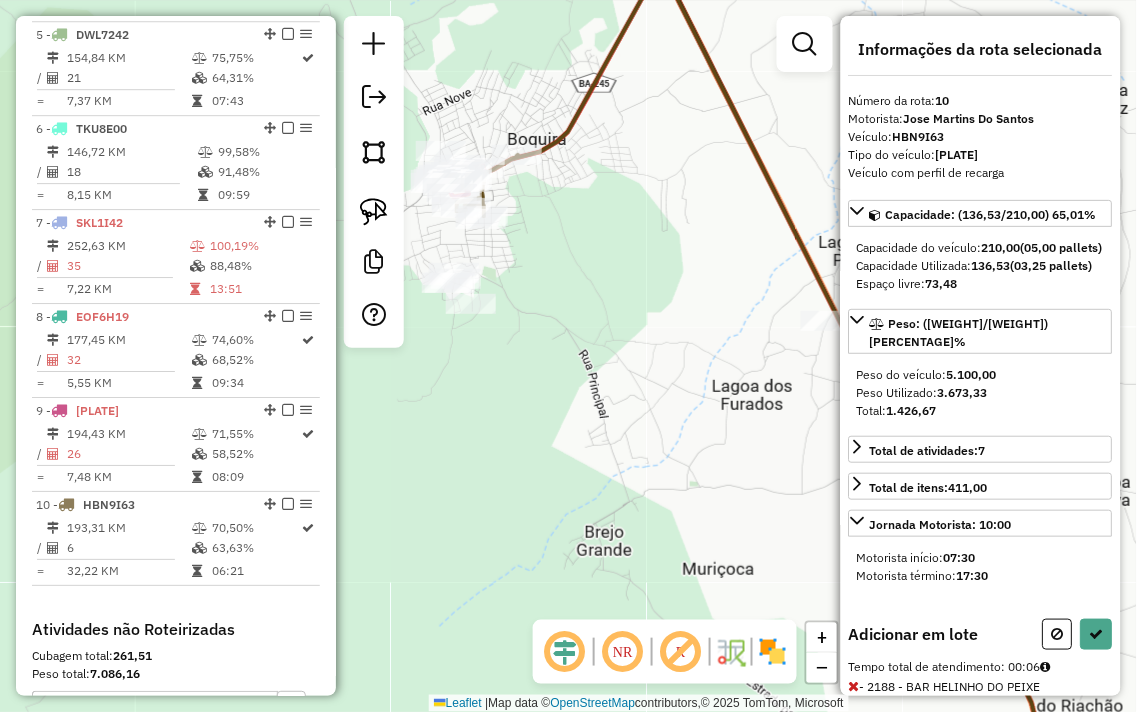 drag, startPoint x: 646, startPoint y: 275, endPoint x: 724, endPoint y: 293, distance: 80.04999 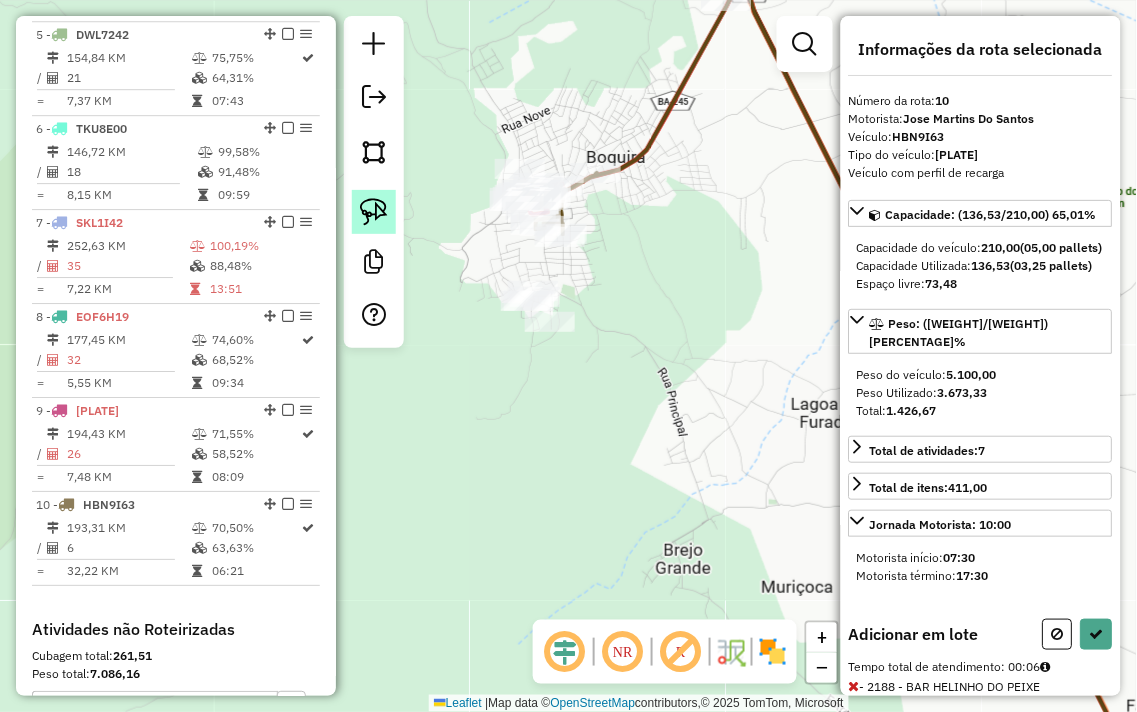 click 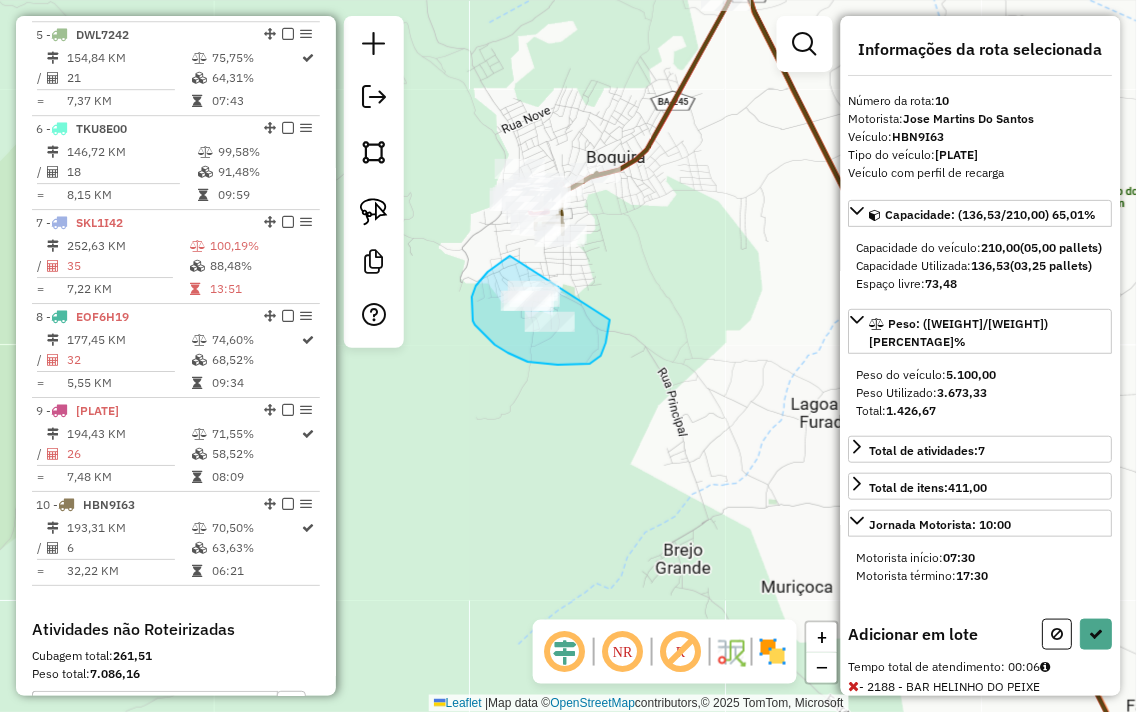 drag, startPoint x: 510, startPoint y: 256, endPoint x: 603, endPoint y: 288, distance: 98.35141 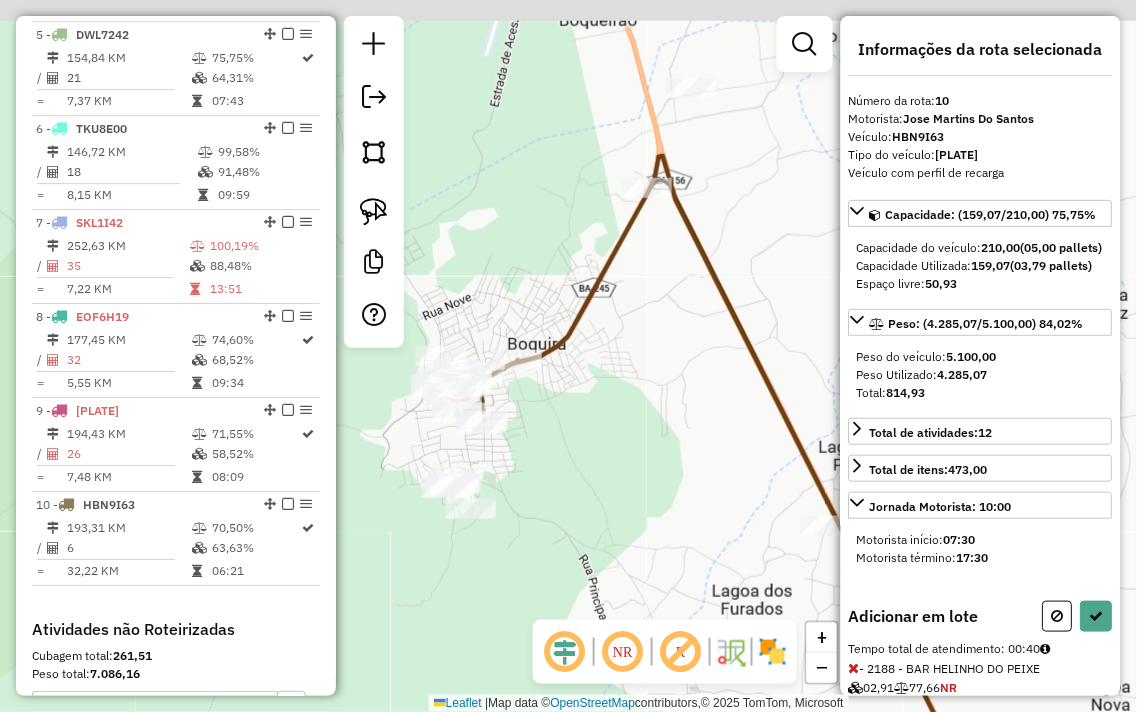 drag, startPoint x: 634, startPoint y: 384, endPoint x: 584, endPoint y: 464, distance: 94.33981 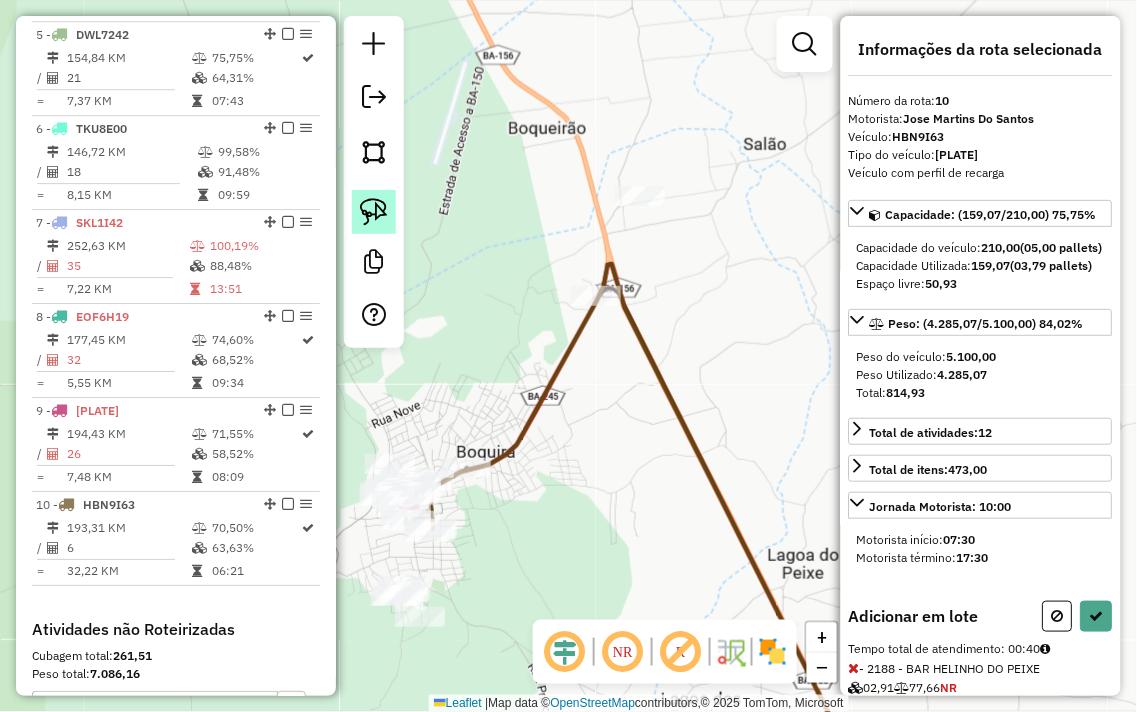 click 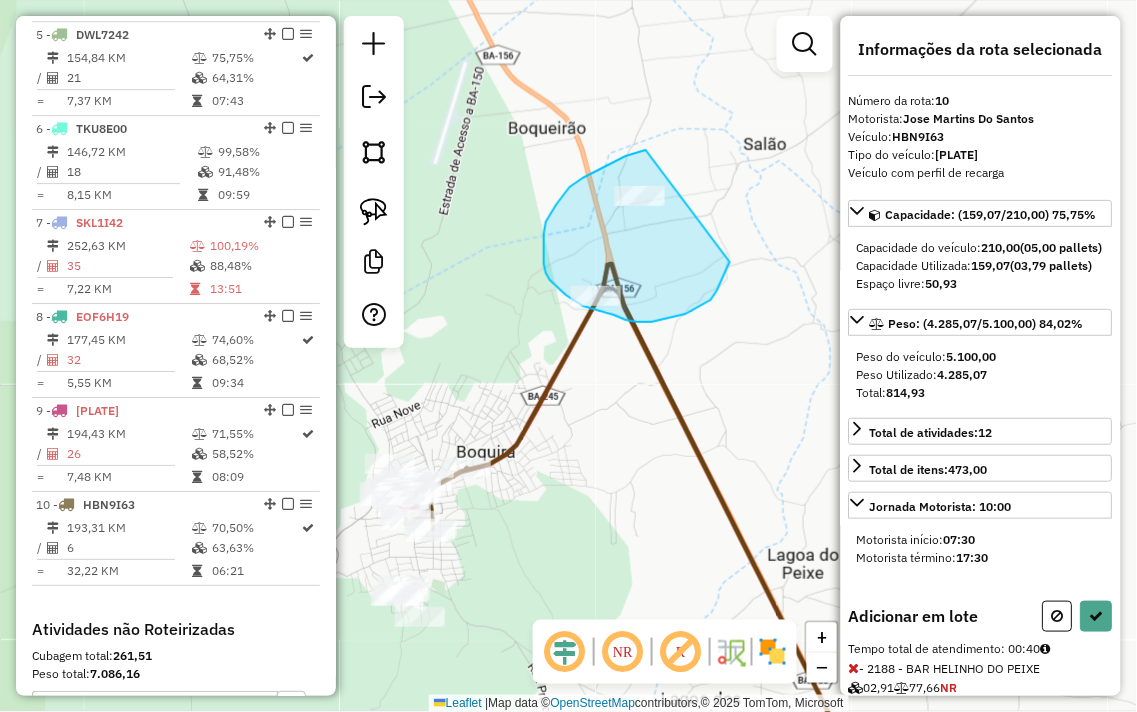 drag, startPoint x: 611, startPoint y: 163, endPoint x: 732, endPoint y: 234, distance: 140.29256 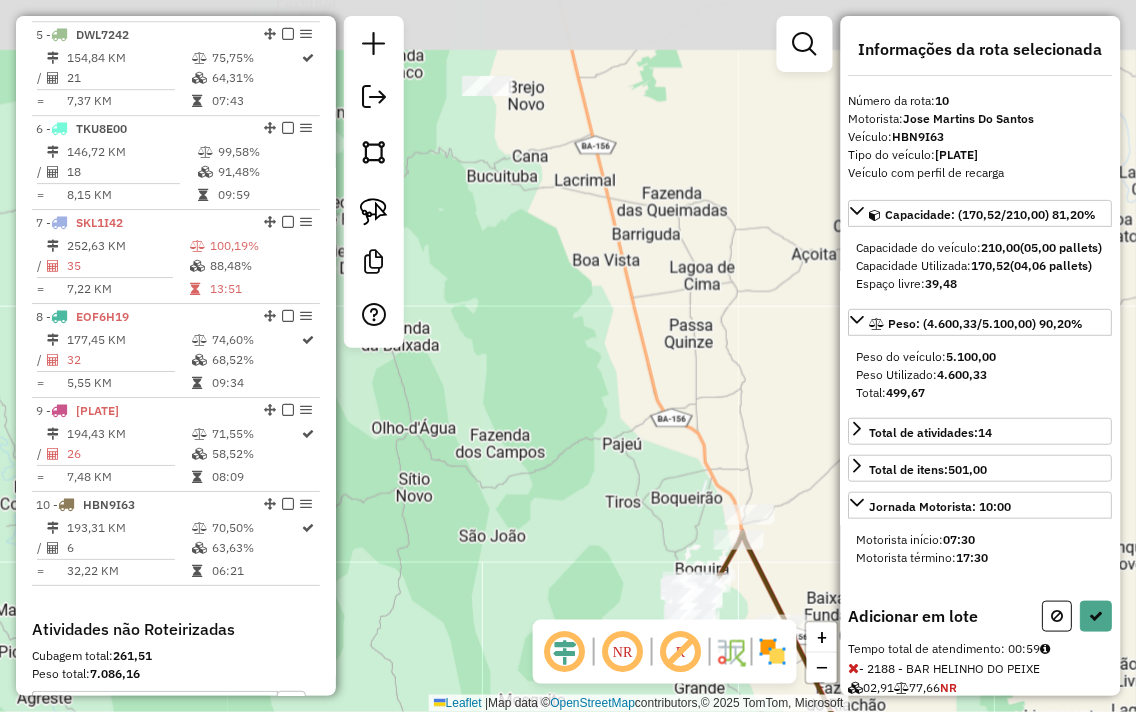 drag, startPoint x: 441, startPoint y: 283, endPoint x: 608, endPoint y: 426, distance: 219.85904 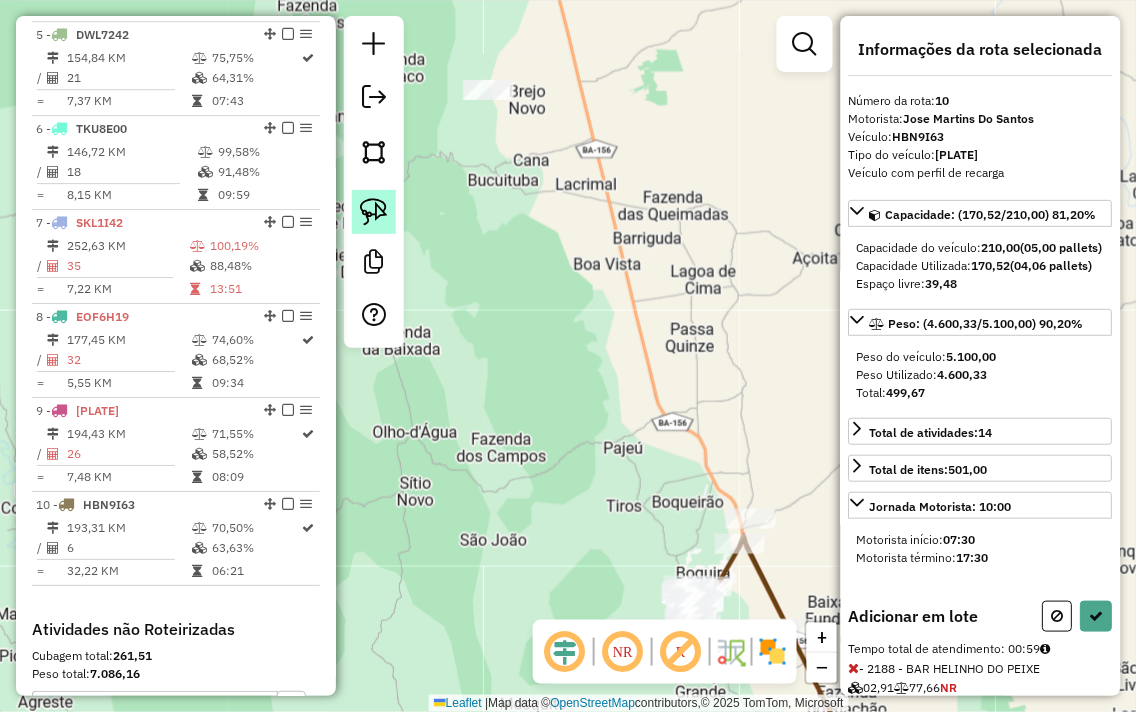 click 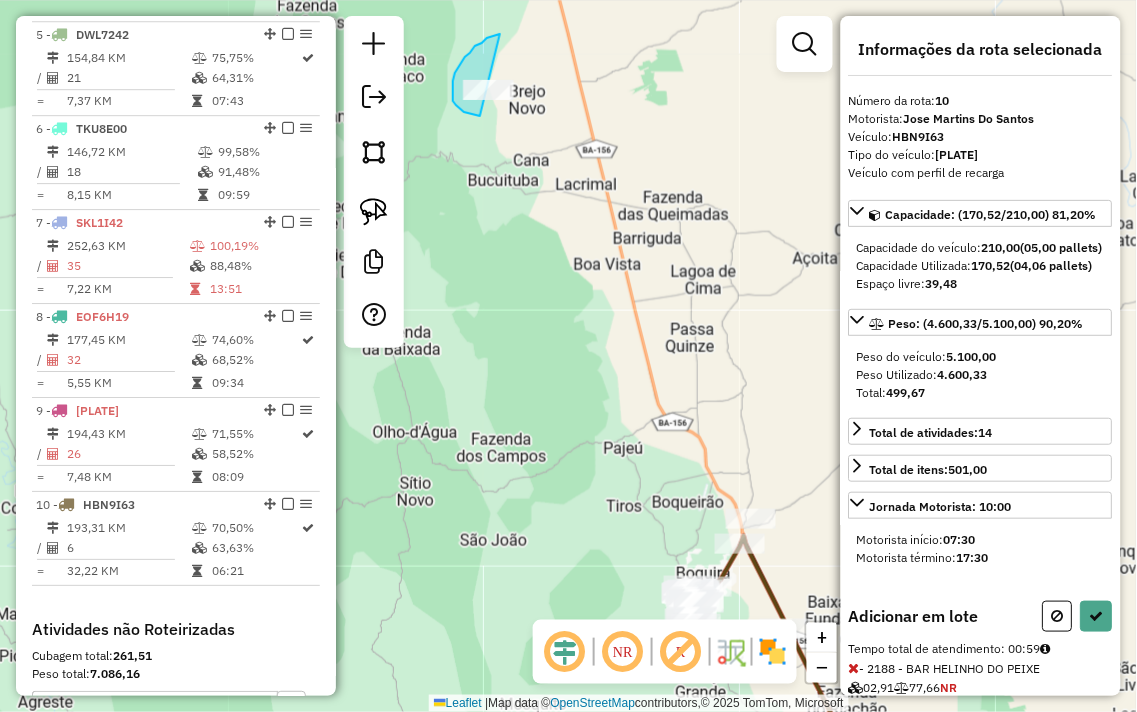 drag, startPoint x: 482, startPoint y: 43, endPoint x: 557, endPoint y: 75, distance: 81.5414 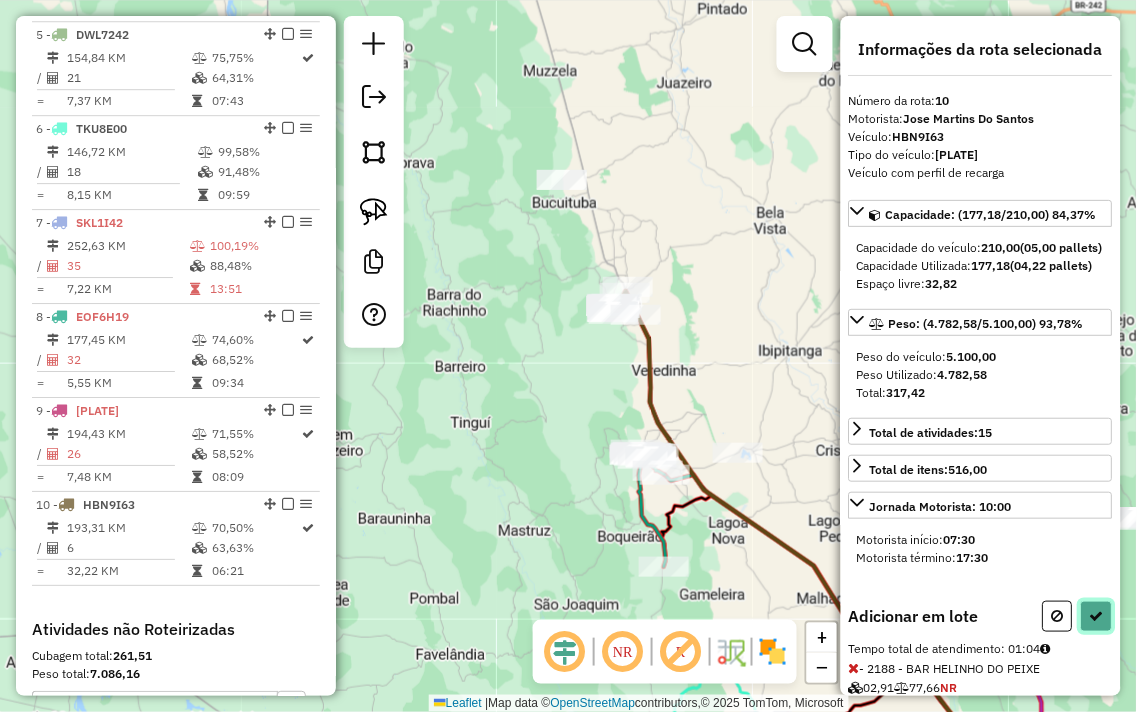 click at bounding box center [1097, 616] 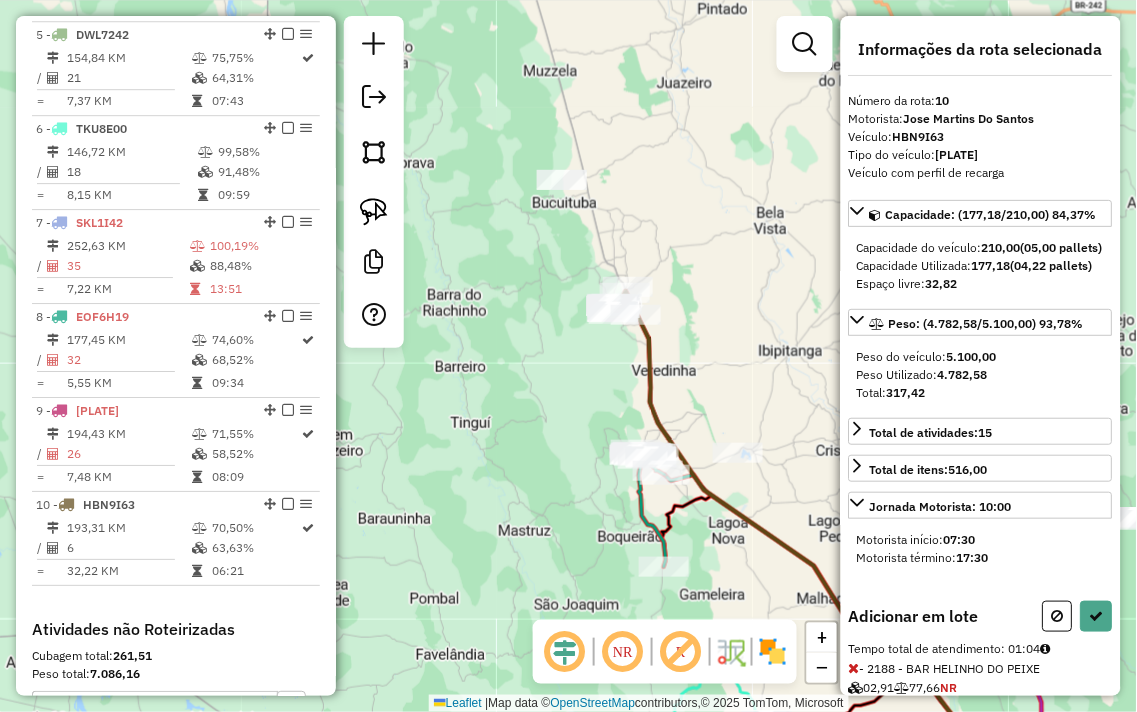 select on "**********" 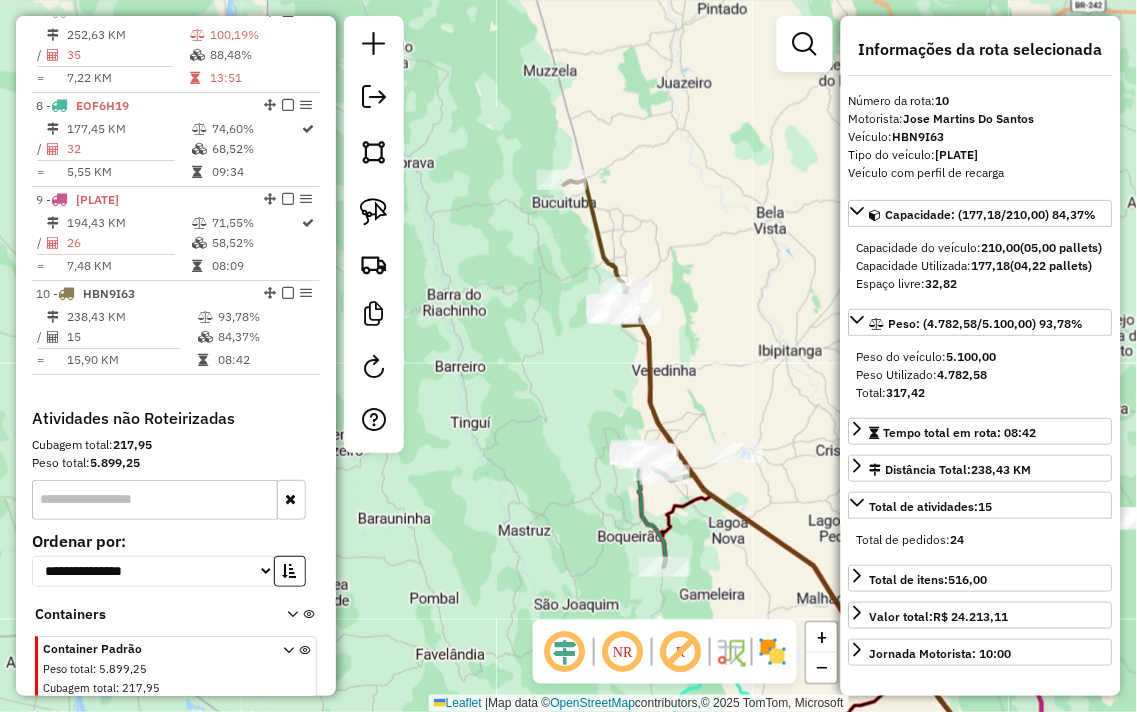 scroll, scrollTop: 1402, scrollLeft: 0, axis: vertical 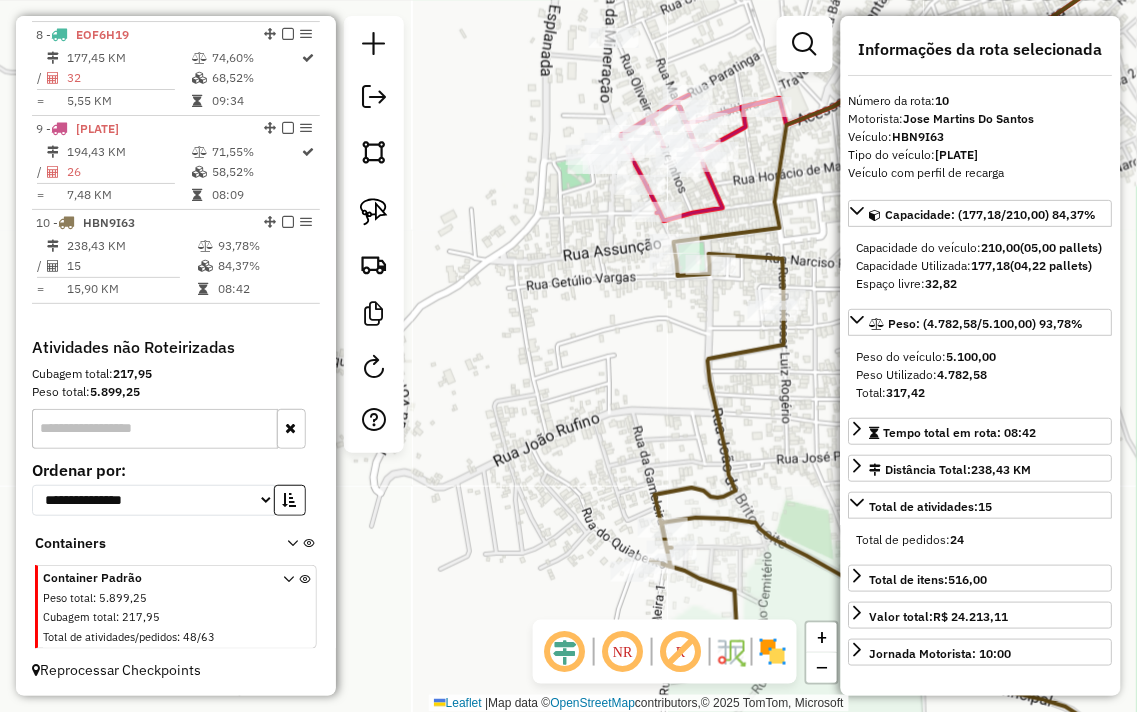 drag, startPoint x: 537, startPoint y: 128, endPoint x: 417, endPoint y: 277, distance: 191.31387 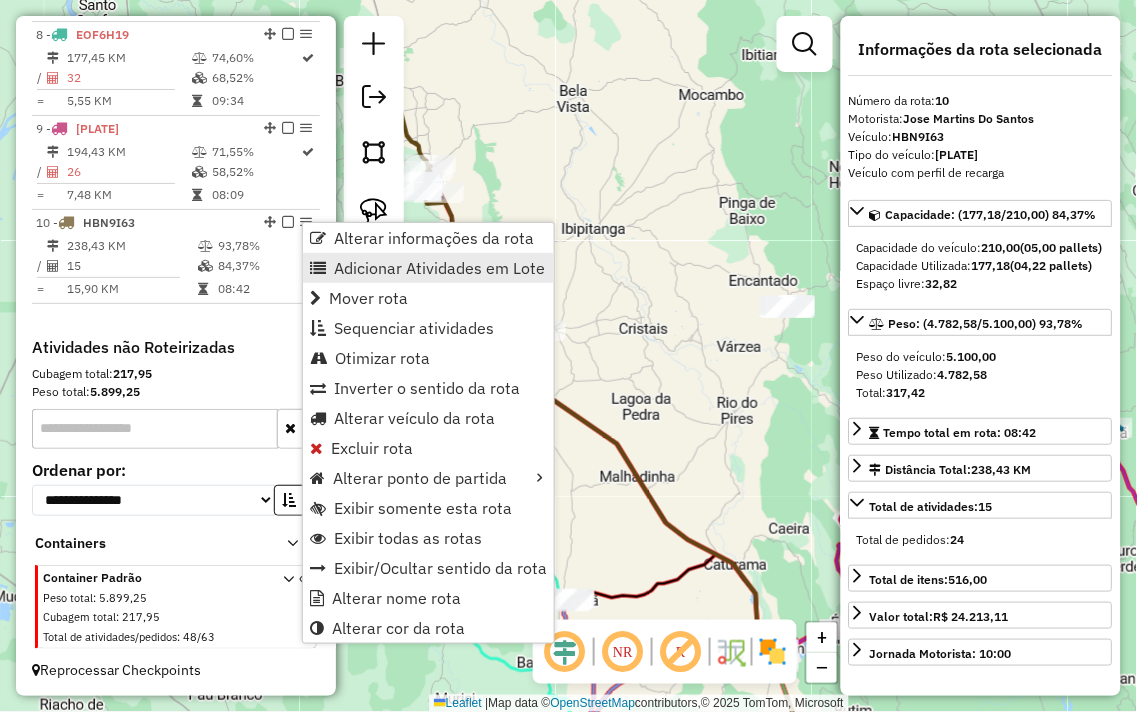 click on "Adicionar Atividades em Lote" at bounding box center (439, 268) 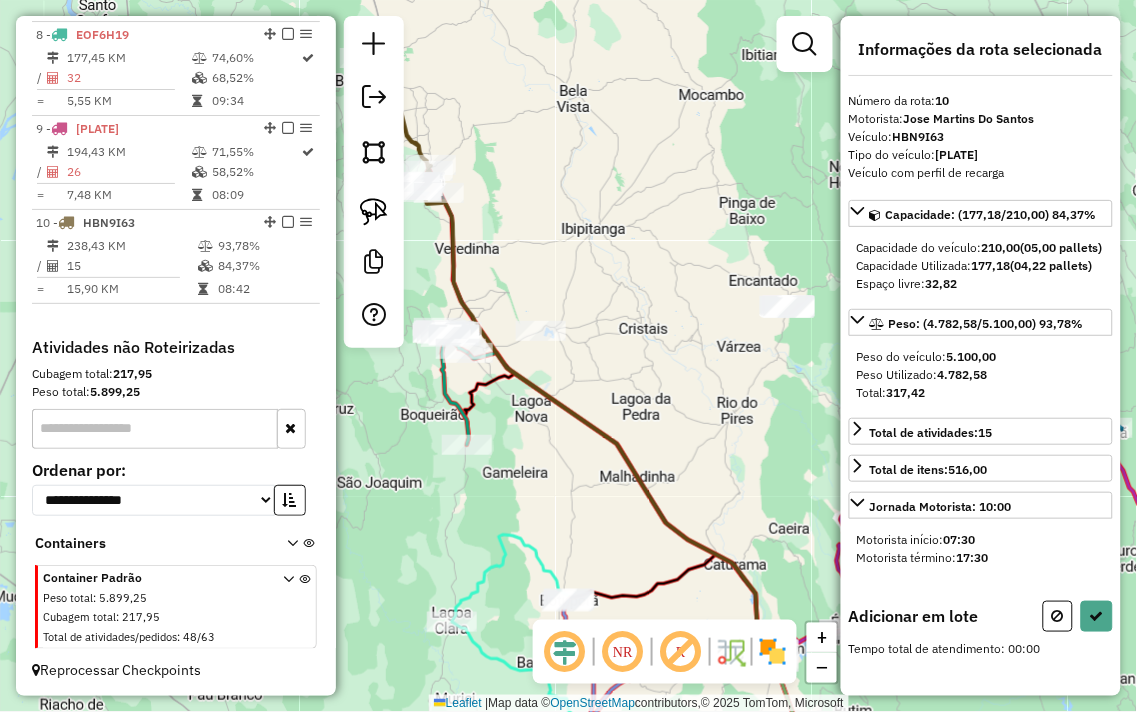 drag, startPoint x: 537, startPoint y: 151, endPoint x: 766, endPoint y: 288, distance: 266.85202 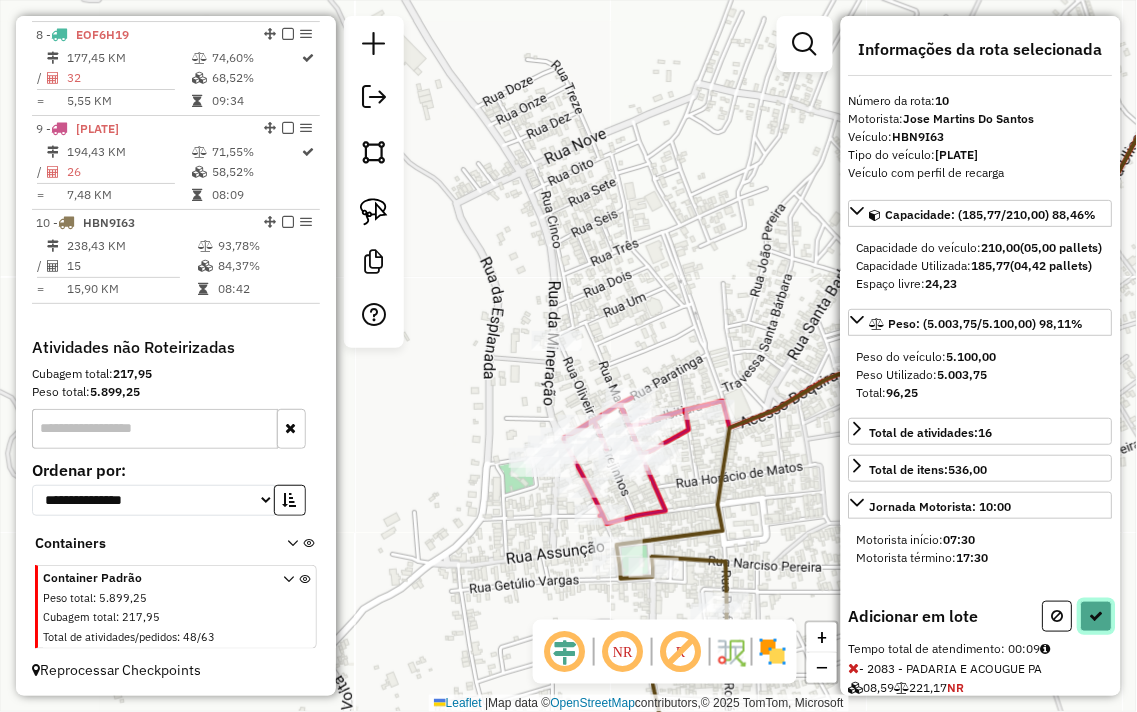 click at bounding box center (1097, 616) 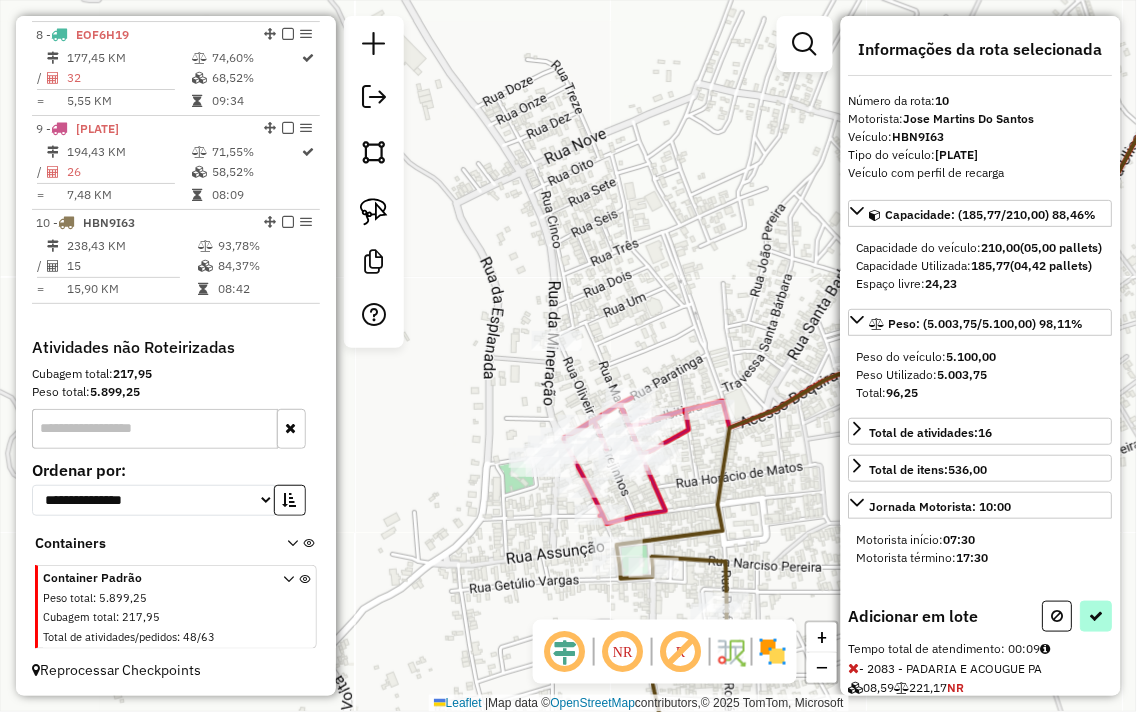 select on "**********" 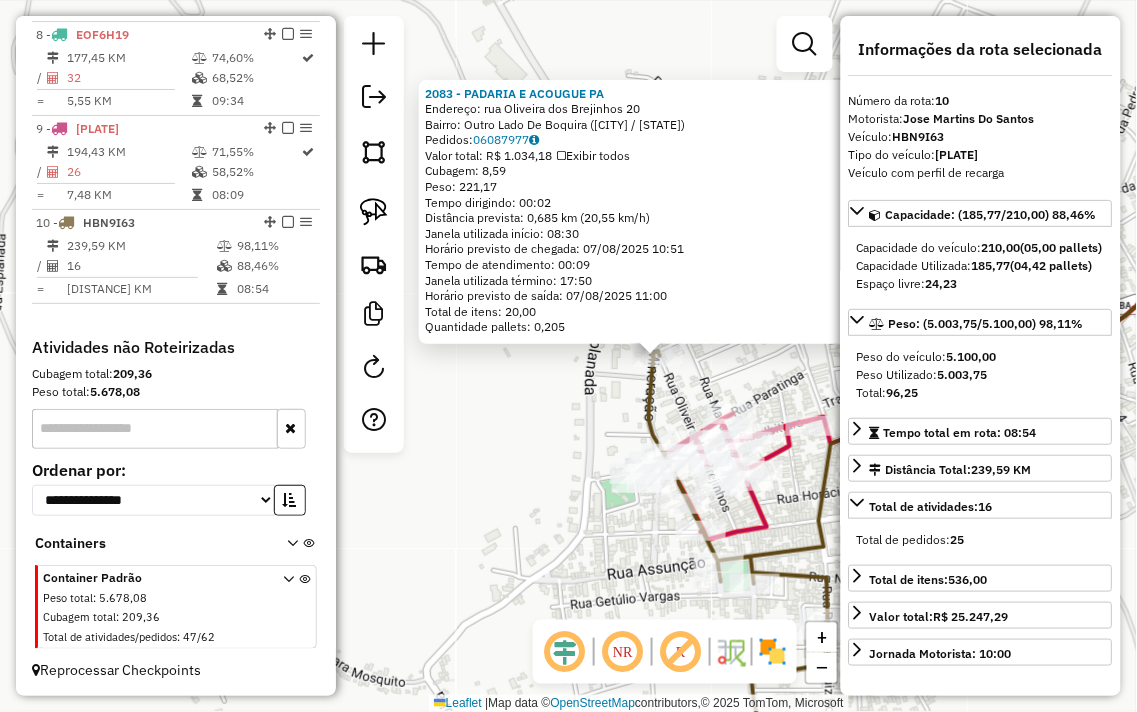 drag, startPoint x: 452, startPoint y: 436, endPoint x: 541, endPoint y: 437, distance: 89.005615 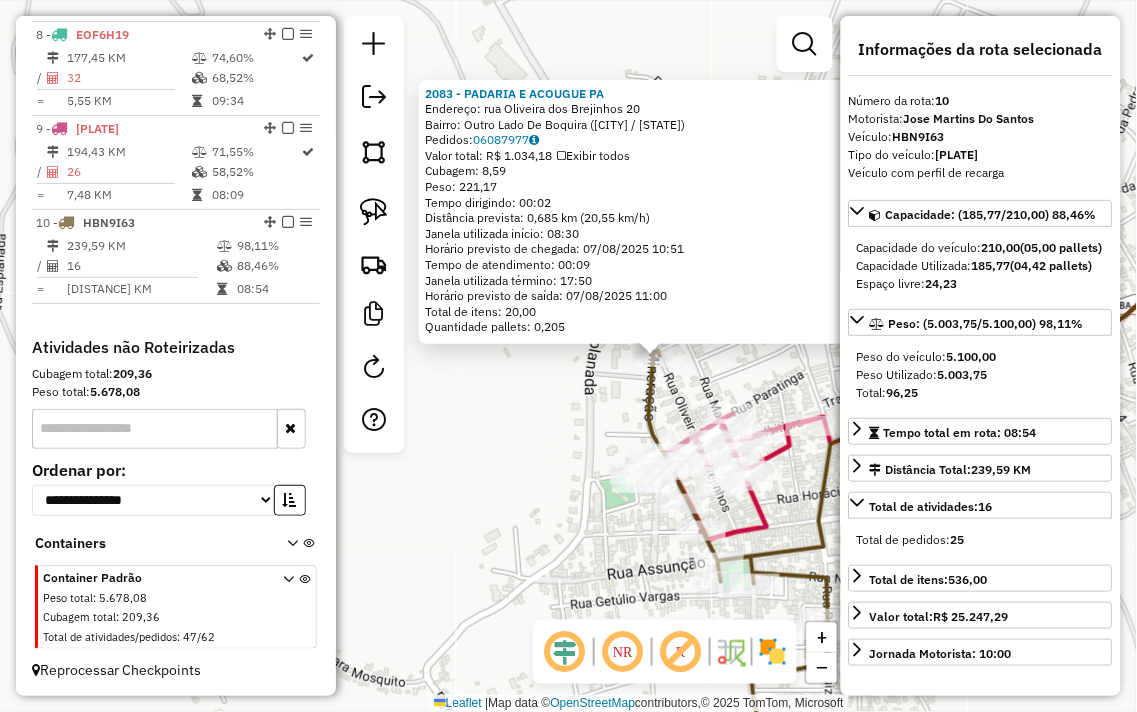 click on "Endereço:  rua  [STREET] [NUMBER]   Bairro: [NEIGHBORHOOD] ([CITY] / [STATE])   Pedidos:  [POSTAL_CODE]   Valor total: R$ [PRICE]   Exibir todos   Cubagem: [WEIGHT]  Peso: [WEIGHT]  Tempo dirigindo: [TIME]   Distância prevista: [DISTANCE] ([SPEED])   Janela utilizada início: [TIME]   Horário previsto de chegada: [DATE] [TIME]   Tempo de atendimento: [TIME]   Janela utilizada término: [TIME]   Horário previsto de saída: [DATE] [TIME]   Total de itens: [QUANTITY]   Quantidade pallets: [QUANTITY]  × Janela de atendimento Grade de atendimento Capacidade Transportadoras Veículos Cliente Pedidos  Rotas Selecione os dias de semana para filtrar as janelas de atendimento  Seg   Ter   Qua   Qui   Sex   Sáb   Dom  Informe o período da janela de atendimento: De: [TIME] Até: [TIME]  Filtrar exatamente a janela do cliente  Considerar janela de atendimento padrão  Selecione os dias de semana para filtrar as grades de atendimento  Seg   Ter   Qua   Qui   Sex   Sáb   Dom   Peso mínimo: [WEIGHT]   Peso máximo: [WEIGHT]" 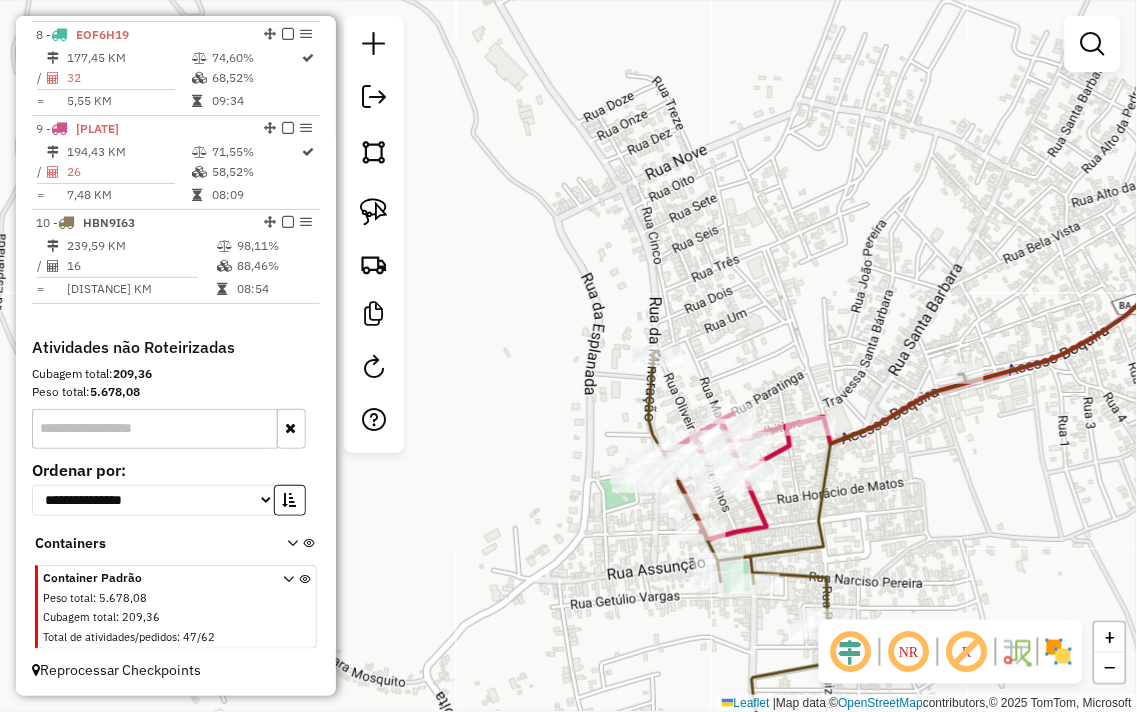 click on "Janela de atendimento Grade de atendimento Capacidade Transportadoras Veículos Cliente Pedidos  Rotas Selecione os dias de semana para filtrar as janelas de atendimento  Seg   Ter   Qua   Qui   Sex   Sáb   Dom  Informe o período da janela de atendimento: De: Até:  Filtrar exatamente a janela do cliente  Considerar janela de atendimento padrão  Selecione os dias de semana para filtrar as grades de atendimento  Seg   Ter   Qua   Qui   Sex   Sáb   Dom   Considerar clientes sem dia de atendimento cadastrado  Clientes fora do dia de atendimento selecionado Filtrar as atividades entre os valores definidos abaixo:  Peso mínimo:   Peso máximo:   Cubagem mínima:   Cubagem máxima:   De:   Até:  Filtrar as atividades entre o tempo de atendimento definido abaixo:  De:   Até:   Considerar capacidade total dos clientes não roteirizados Transportadora: Selecione um ou mais itens Tipo de veículo: Selecione um ou mais itens Veículo: Selecione um ou mais itens Motorista: Selecione um ou mais itens Nome: Rótulo:" 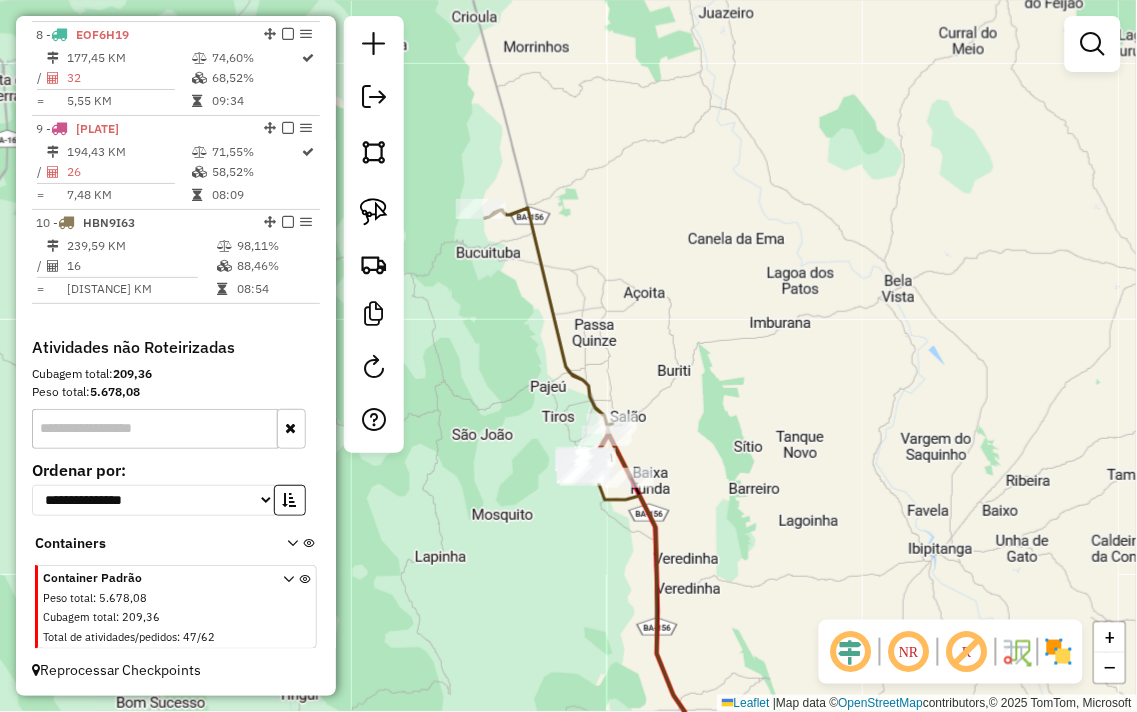 drag, startPoint x: 678, startPoint y: 126, endPoint x: 654, endPoint y: 21, distance: 107.70794 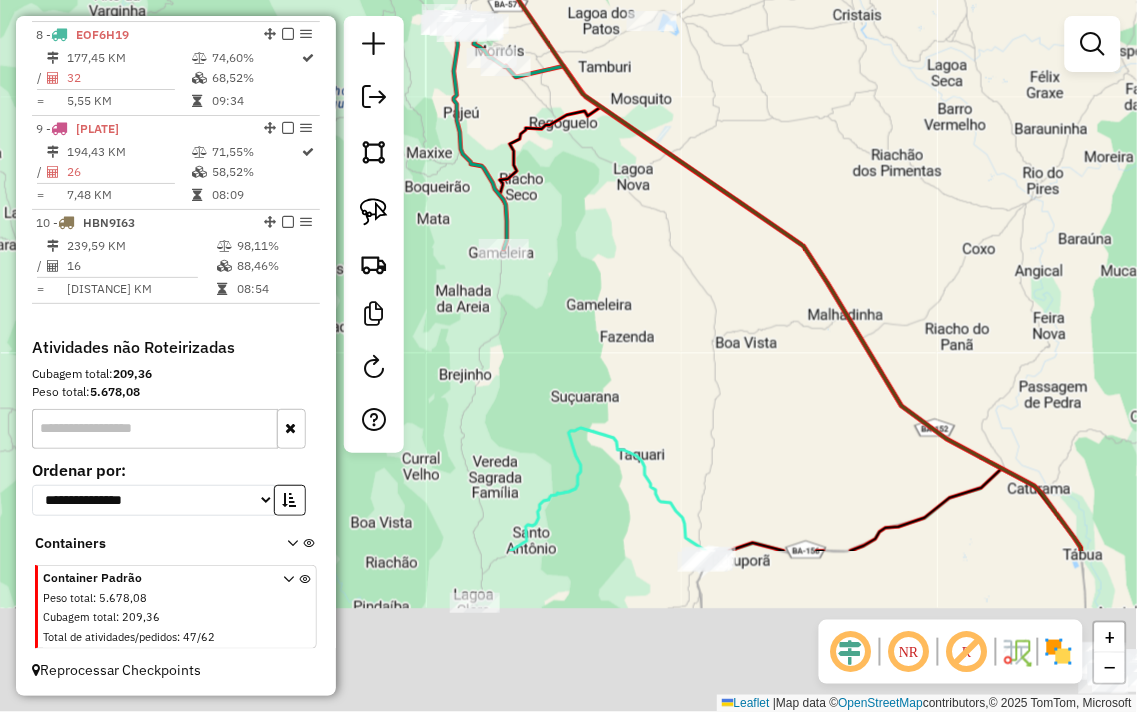 drag, startPoint x: 698, startPoint y: 436, endPoint x: 595, endPoint y: 203, distance: 254.75085 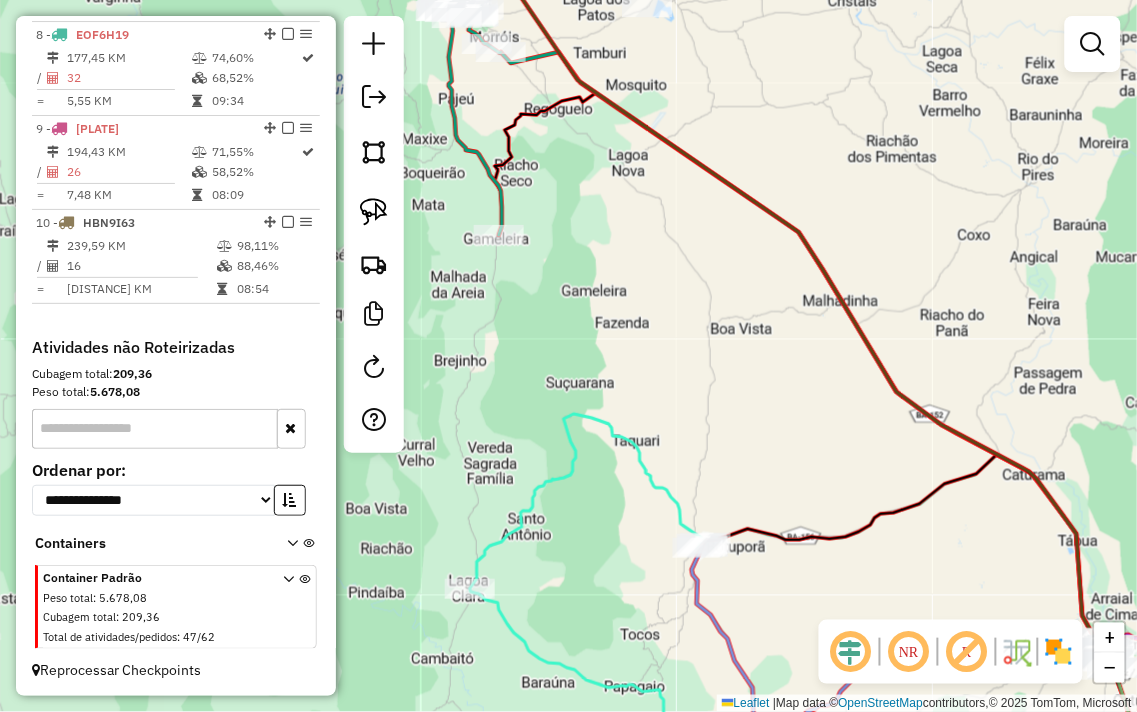 drag, startPoint x: 692, startPoint y: 292, endPoint x: 598, endPoint y: 187, distance: 140.92906 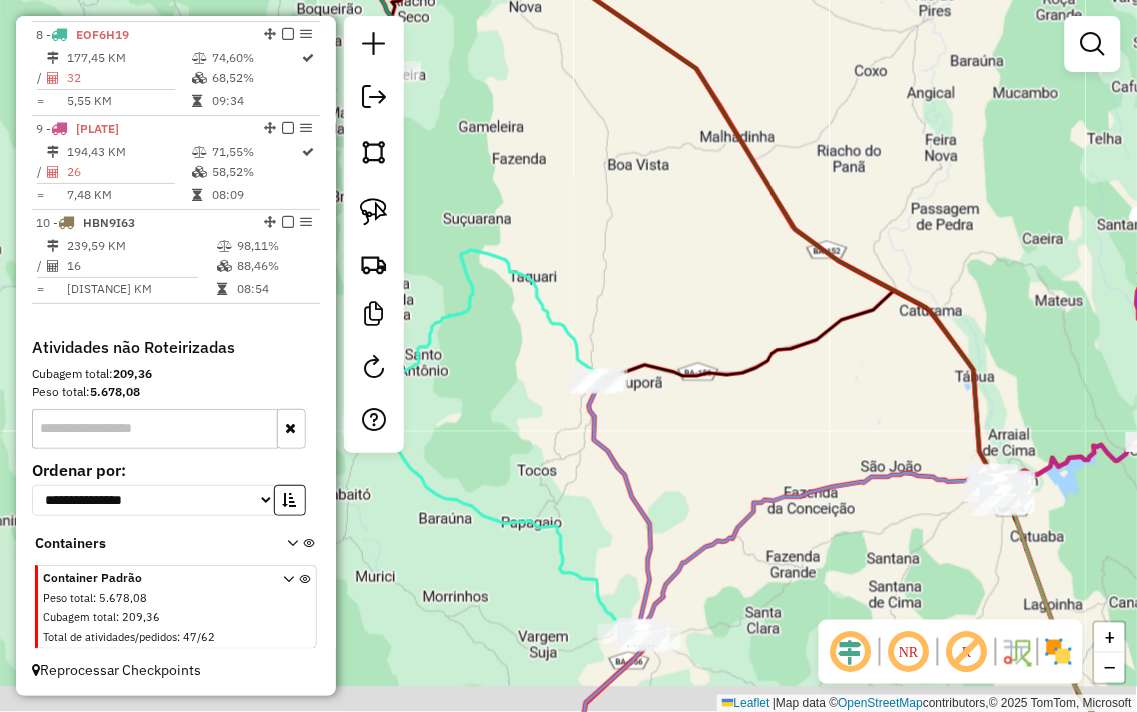 drag, startPoint x: 640, startPoint y: 330, endPoint x: 596, endPoint y: 116, distance: 218.47655 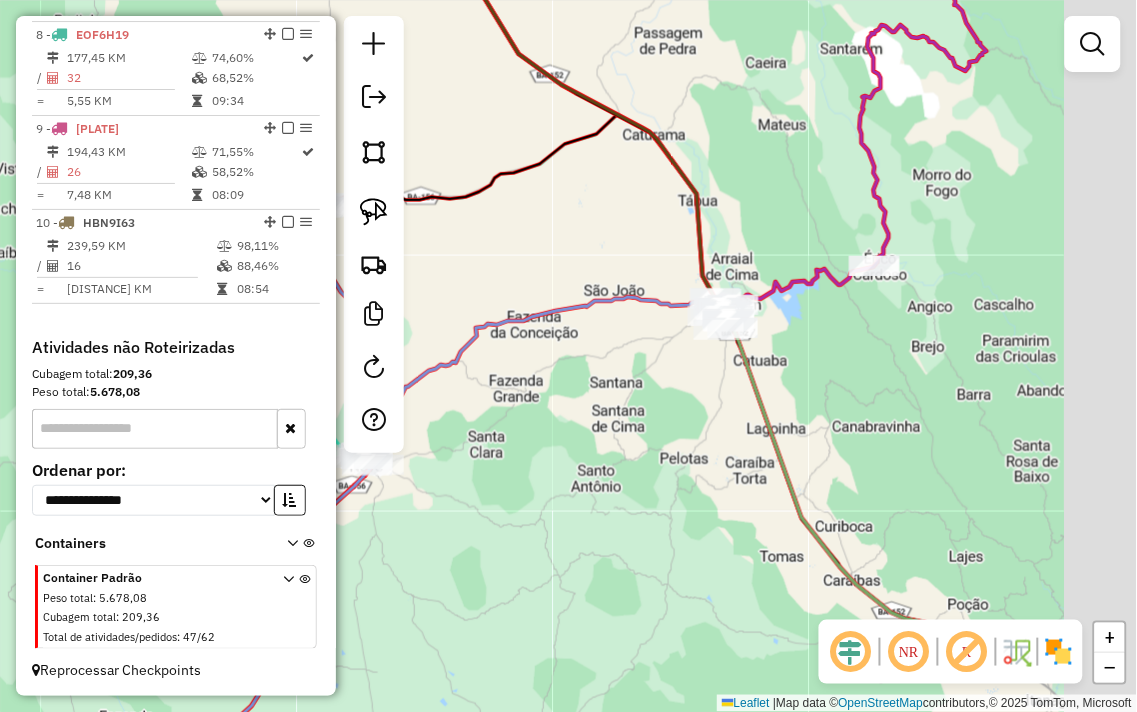 drag, startPoint x: 901, startPoint y: 351, endPoint x: 642, endPoint y: 377, distance: 260.30176 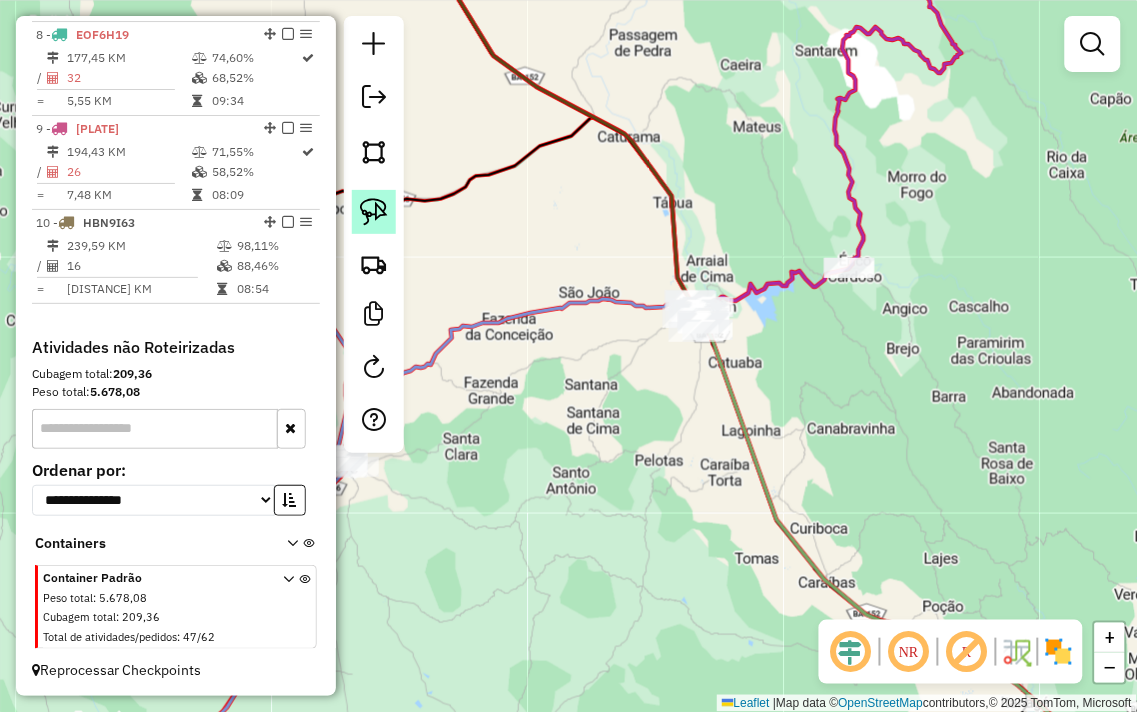 click 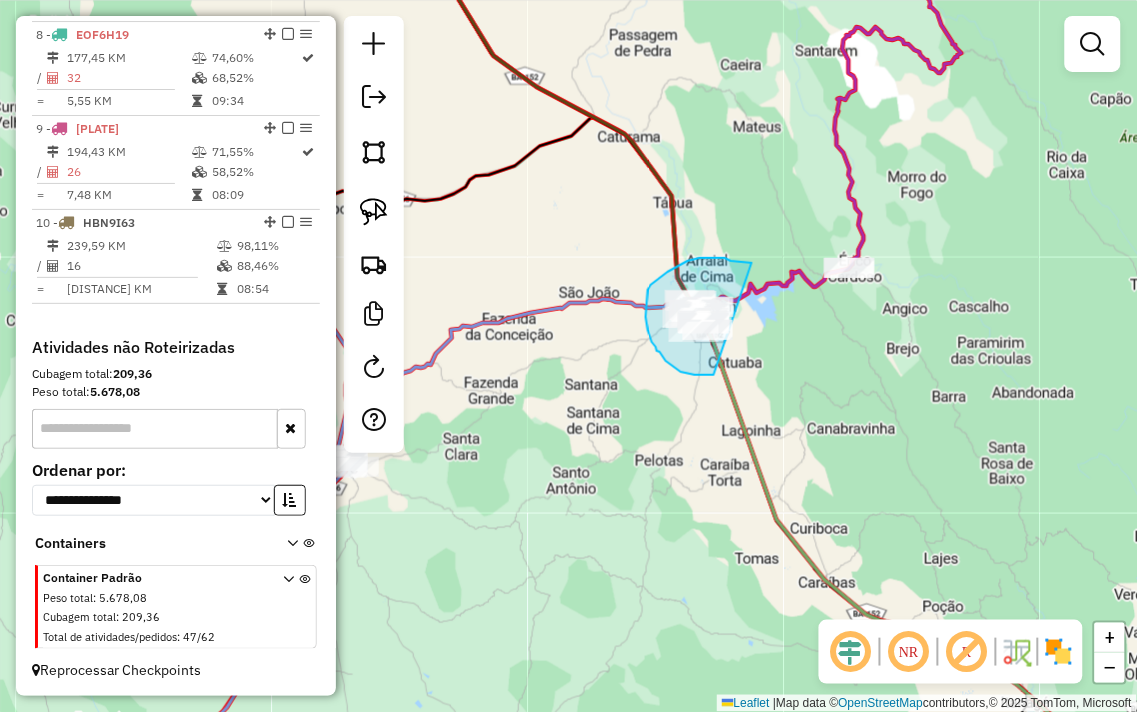 drag, startPoint x: 752, startPoint y: 263, endPoint x: 761, endPoint y: 340, distance: 77.52419 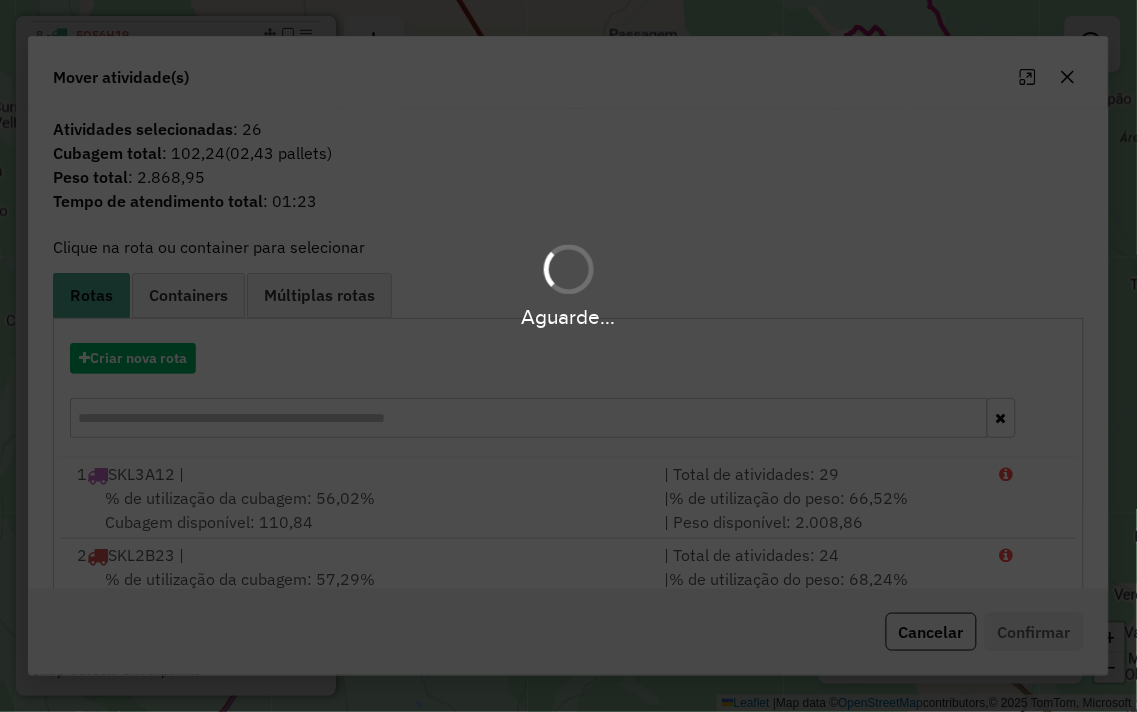 click on "Aguarde..." at bounding box center [568, 356] 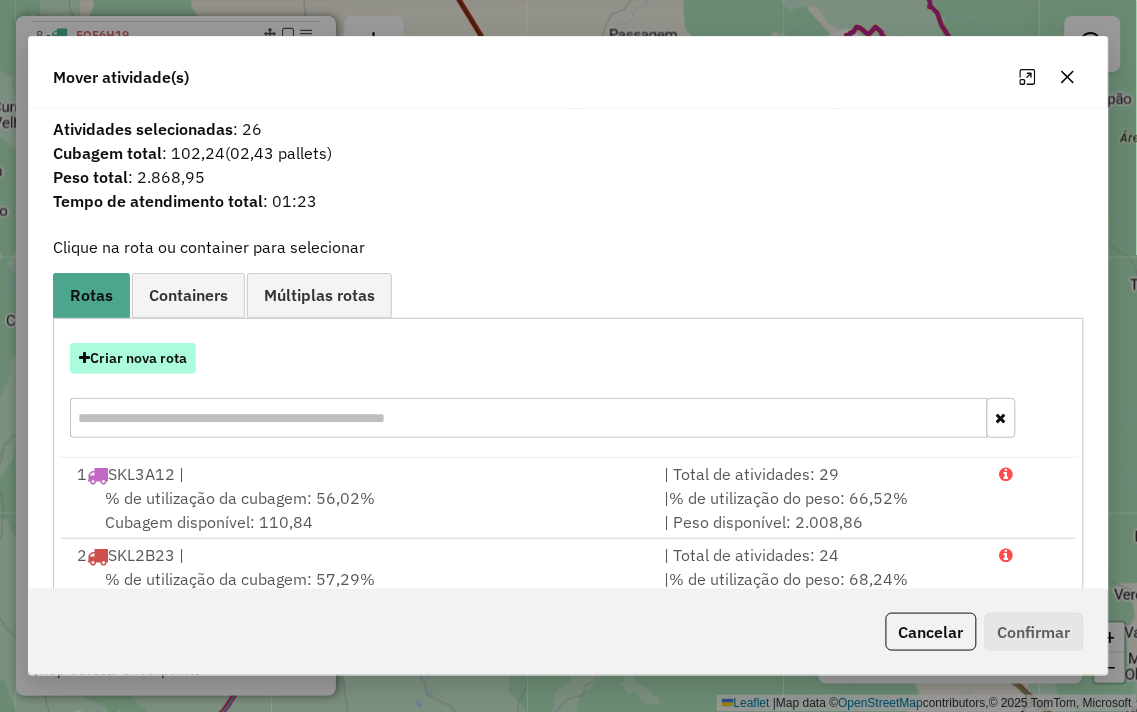 click on "Criar nova rota" at bounding box center [133, 358] 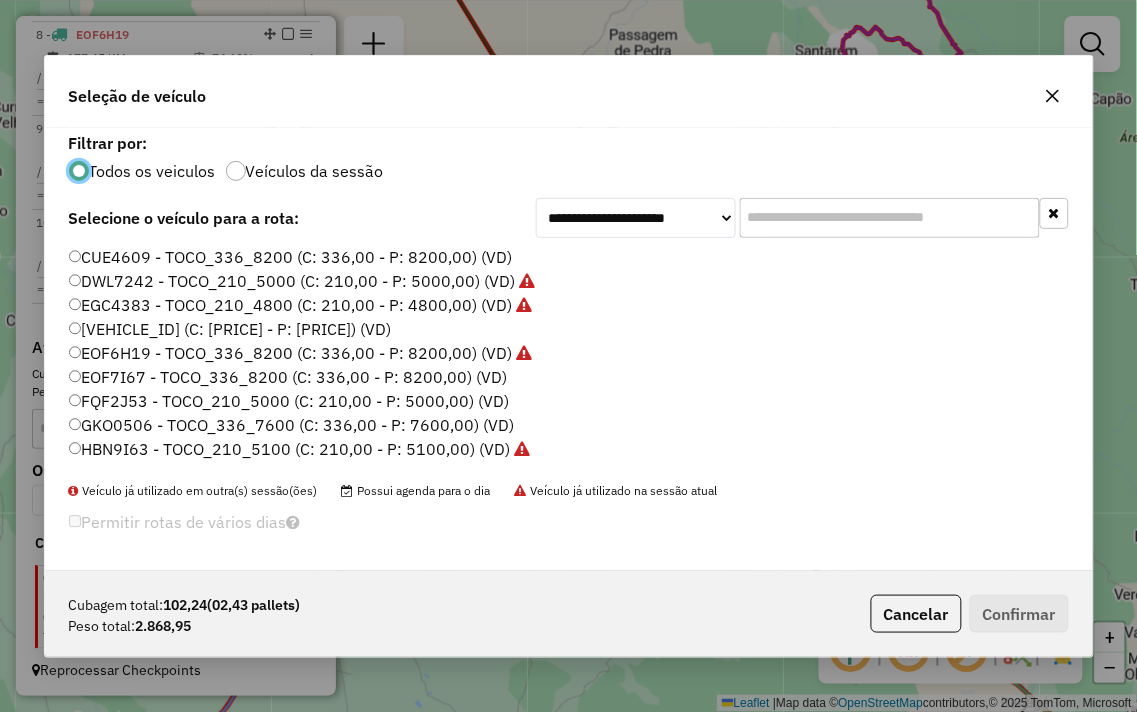 scroll, scrollTop: 11, scrollLeft: 5, axis: both 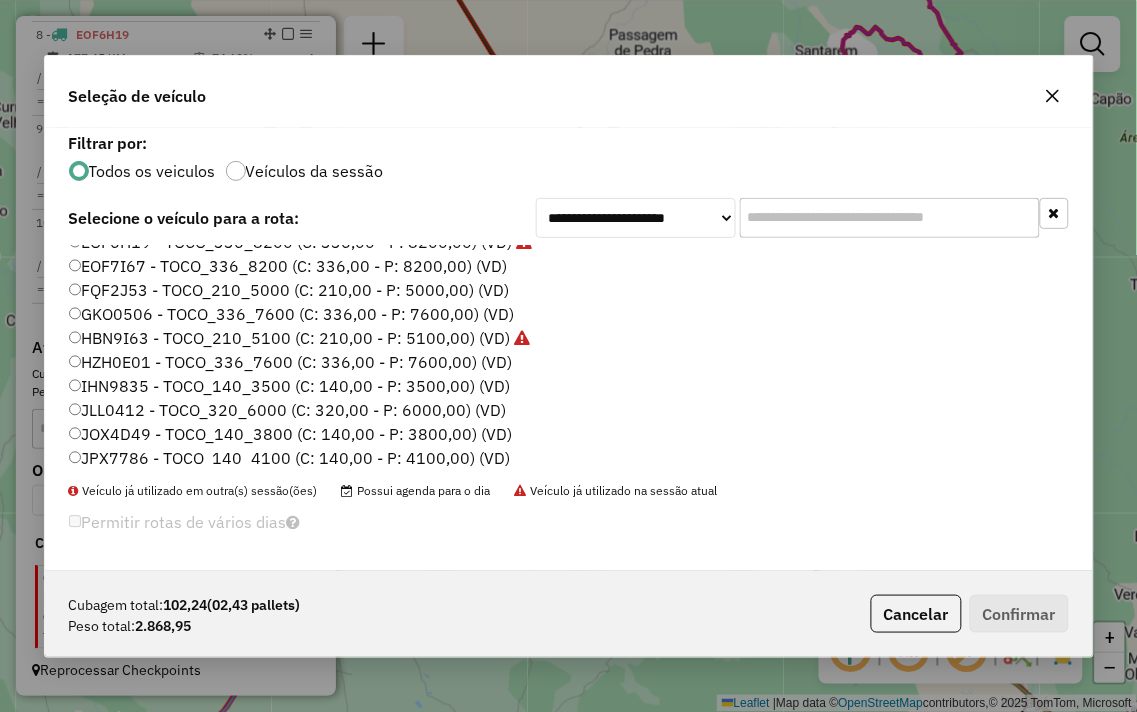 click on "CUE4609 - TOCO_336_8200 (C: 336,00 - P: 8200,00) (VD)   DWL7242 - TOCO_210_5000 (C: 210,00 - P: 5000,00) (VD)   EGC4383 - TOCO_210_4800 (C: 210,00 - P: 4800,00) (VD)   EMR1988 - TOCO_210_5100 (C: 210,00 - P: 5100,00) (VD)   EOF6H19 - TOCO_336_8200 (C: 336,00 - P: 8200,00) (VD)   EOF7I67 - TOCO_336_8200 (C: 336,00 - P: 8200,00) (VD)   FQF2J53 - TOCO_210_5000 (C: 210,00 - P: 5000,00) (VD)   GKO0506 - TOCO_336_7600 (C: 336,00 - P: 7600,00) (VD)   HBN9I63 - TOCO_210_5100 (C: 210,00 - P: 5100,00) (VD)   HZH0E01 - TOCO_336_7600 (C: 336,00 - P: 7600,00) (VD)   IHN9835 - TOCO_140_3500 (C: 140,00 - P: 3500,00) (VD)   JLL0412 - TOCO_320_6000 (C: 320,00 - P: 6000,00) (VD)   JOX4D49 - TOCO_140_3800 (C: 140,00 - P: 3800,00) (VD)   JPX7786 - TOCO_140_4100 (C: 140,00 - P: 4100,00) (VD)   JRL7525 - TOCO_140_3800 (C: 140,00 - P: 3800,00) (VD)   MLX6H68 - TOCO_336_8200 (C: 336,00 - P: 8200,00) (VD)   SKJ8A59 - TRUCK - 504 - 15000 (C: 504,00 - P: 15000,00) (VD)   SKL1I42 - ACELLO1719 (C: 336,00 - P: 8200,00) (VD)" 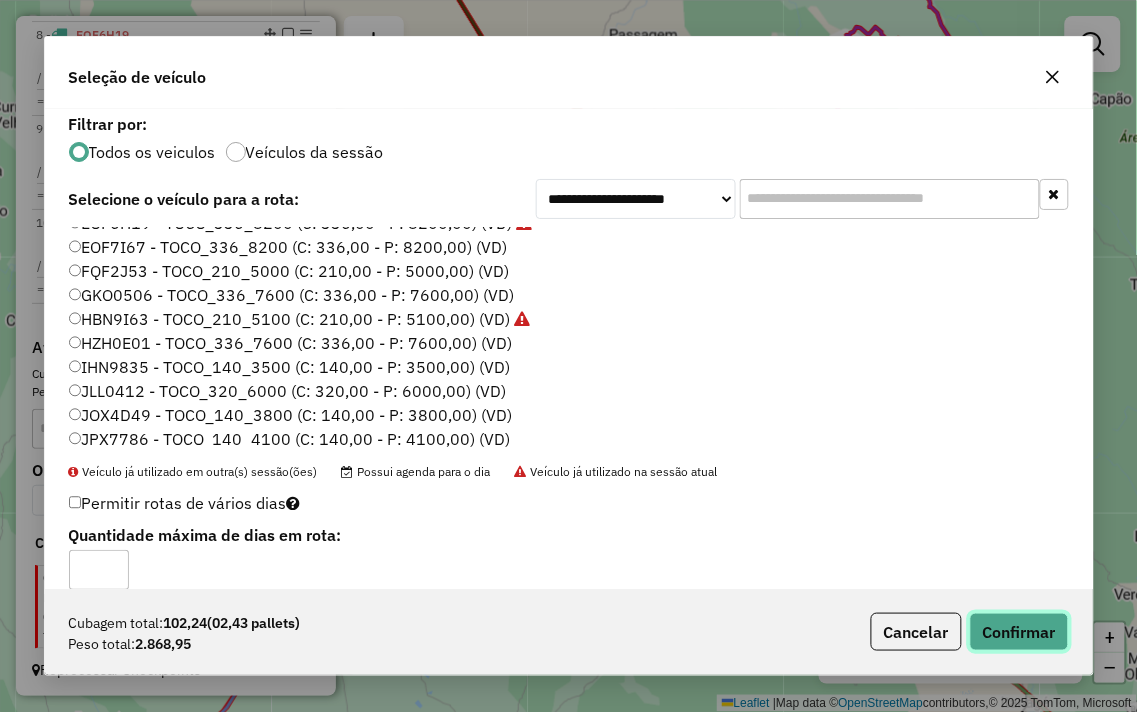 click on "Confirmar" 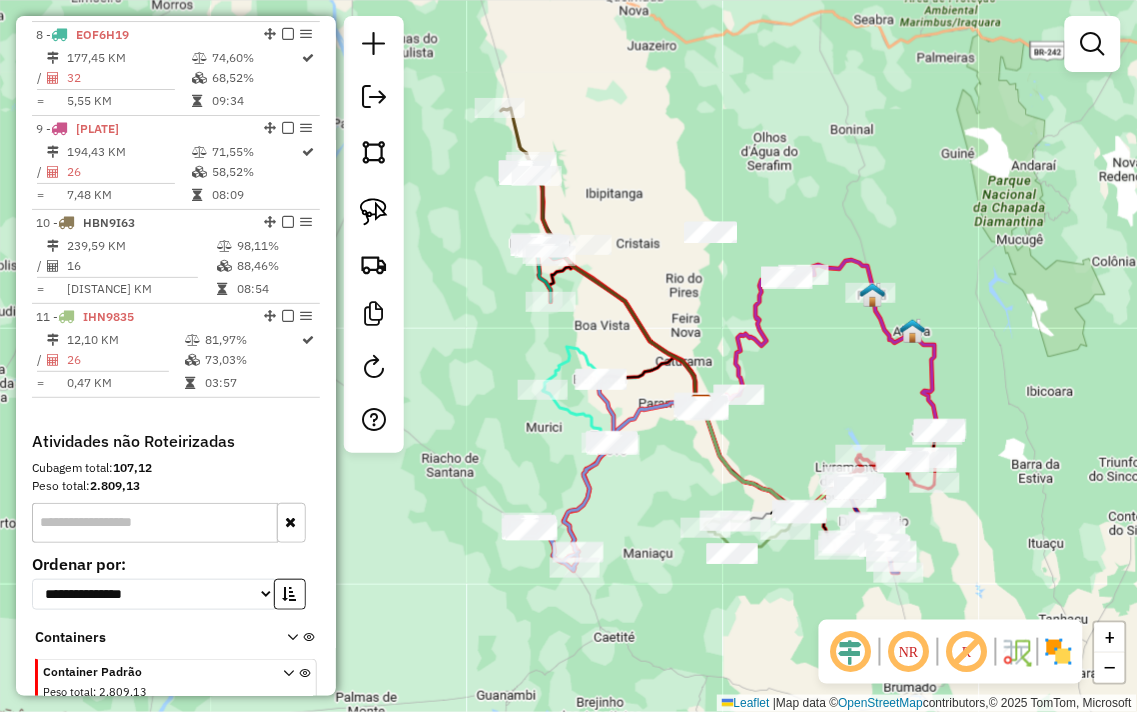 drag, startPoint x: 662, startPoint y: 520, endPoint x: 670, endPoint y: 365, distance: 155.20631 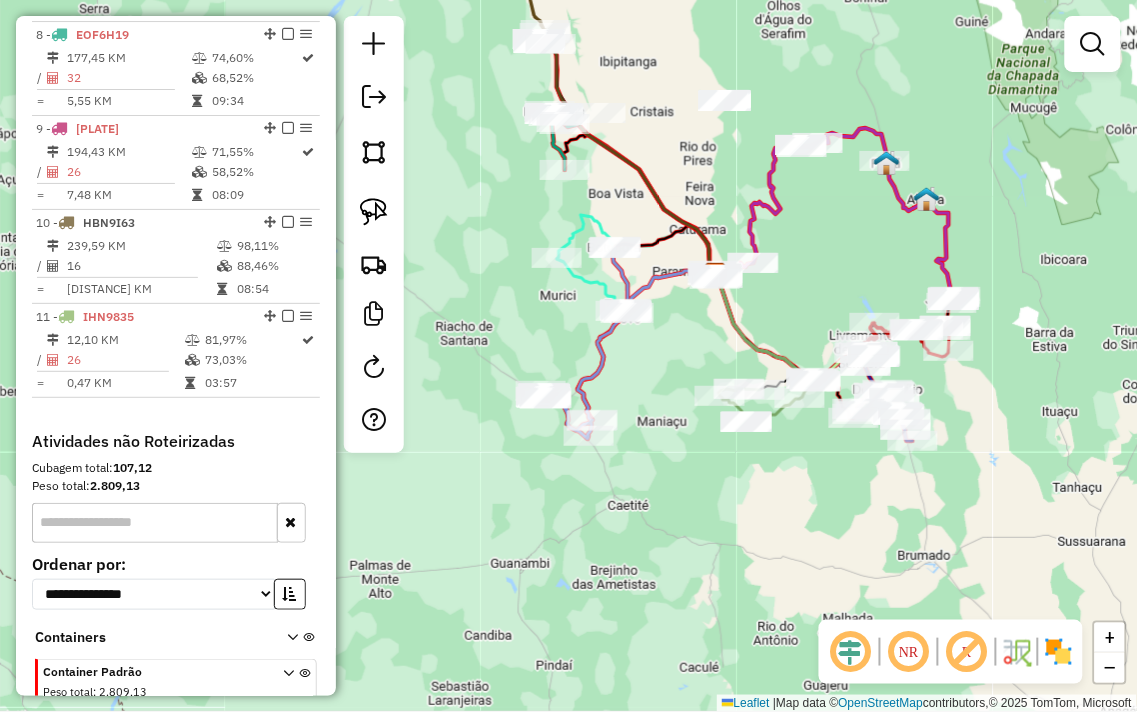 drag, startPoint x: 658, startPoint y: 357, endPoint x: 671, endPoint y: 457, distance: 100.84146 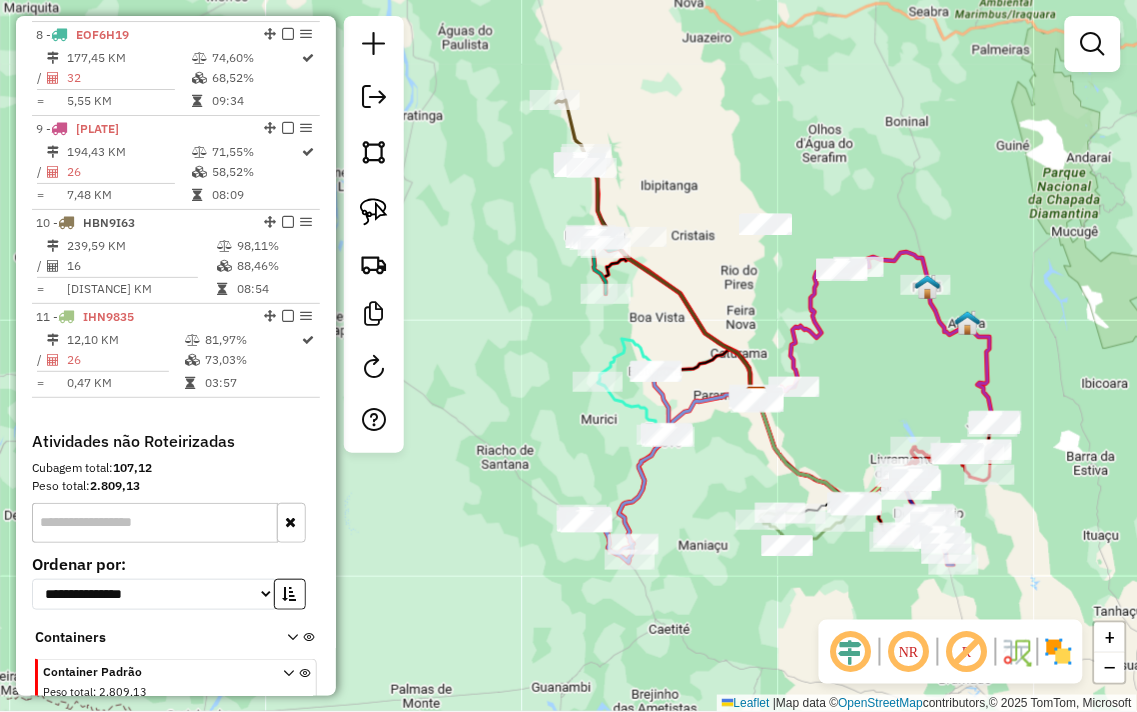 click on "Janela de atendimento Grade de atendimento Capacidade Transportadoras Veículos Cliente Pedidos  Rotas Selecione os dias de semana para filtrar as janelas de atendimento  Seg   Ter   Qua   Qui   Sex   Sáb   Dom  Informe o período da janela de atendimento: De: Até:  Filtrar exatamente a janela do cliente  Considerar janela de atendimento padrão  Selecione os dias de semana para filtrar as grades de atendimento  Seg   Ter   Qua   Qui   Sex   Sáb   Dom   Considerar clientes sem dia de atendimento cadastrado  Clientes fora do dia de atendimento selecionado Filtrar as atividades entre os valores definidos abaixo:  Peso mínimo:   Peso máximo:   Cubagem mínima:   Cubagem máxima:   De:   Até:  Filtrar as atividades entre o tempo de atendimento definido abaixo:  De:   Até:   Considerar capacidade total dos clientes não roteirizados Transportadora: Selecione um ou mais itens Tipo de veículo: Selecione um ou mais itens Veículo: Selecione um ou mais itens Motorista: Selecione um ou mais itens Nome: Rótulo:" 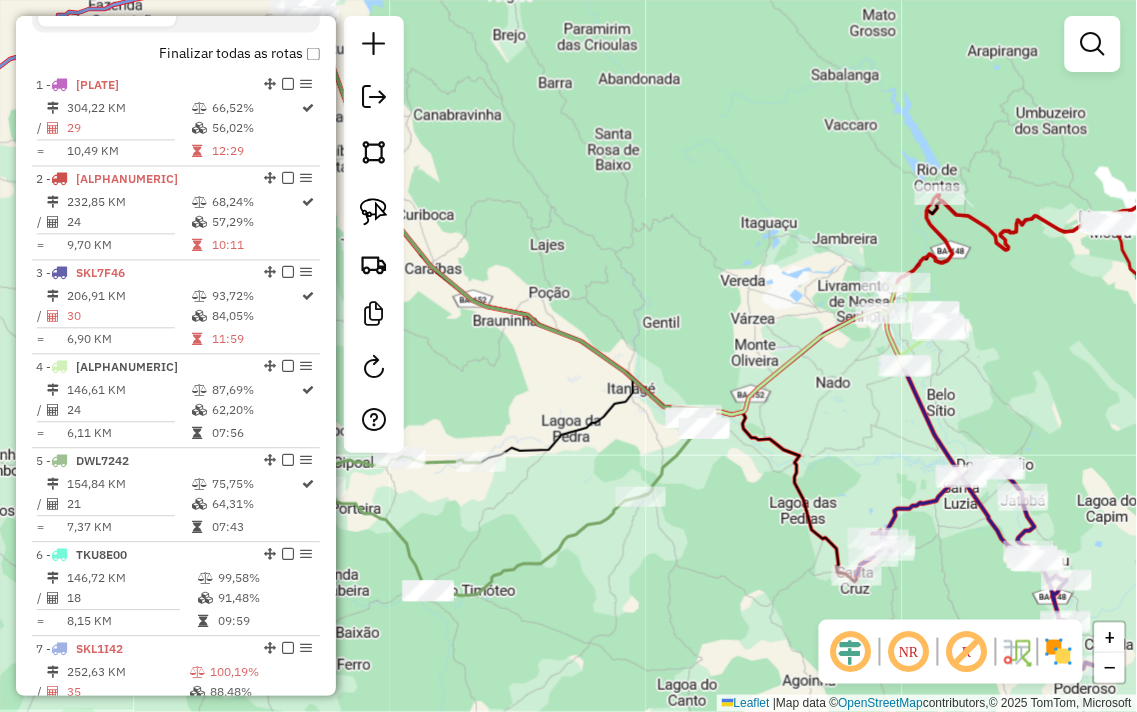 scroll, scrollTop: 624, scrollLeft: 0, axis: vertical 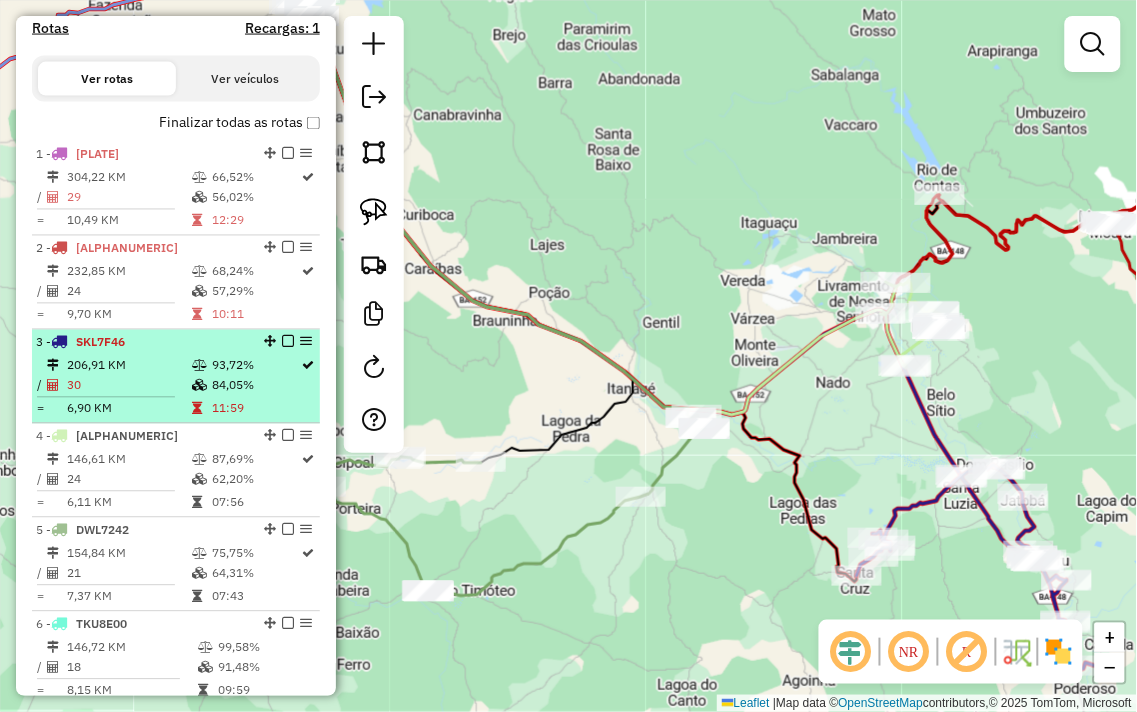 click on "206,91 KM" at bounding box center (128, 366) 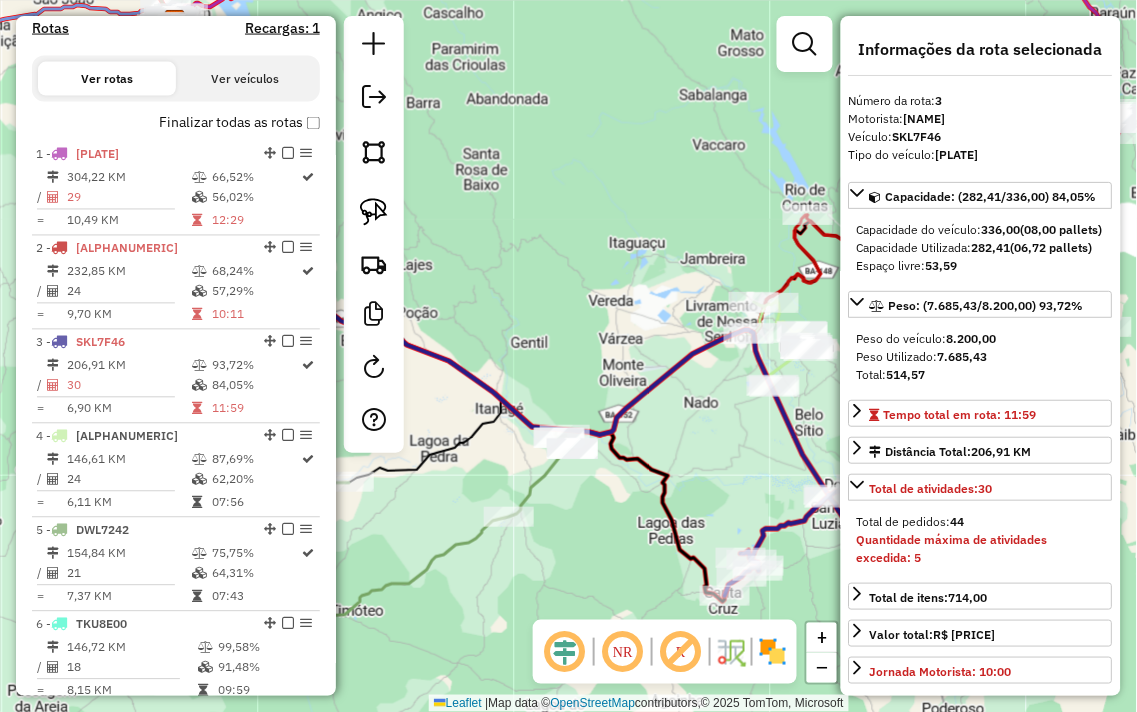 click on "Janela de atendimento Grade de atendimento Capacidade Transportadoras Veículos Cliente Pedidos  Rotas Selecione os dias de semana para filtrar as janelas de atendimento  Seg   Ter   Qua   Qui   Sex   Sáb   Dom  Informe o período da janela de atendimento: De: Até:  Filtrar exatamente a janela do cliente  Considerar janela de atendimento padrão  Selecione os dias de semana para filtrar as grades de atendimento  Seg   Ter   Qua   Qui   Sex   Sáb   Dom   Considerar clientes sem dia de atendimento cadastrado  Clientes fora do dia de atendimento selecionado Filtrar as atividades entre os valores definidos abaixo:  Peso mínimo:   Peso máximo:   Cubagem mínima:   Cubagem máxima:   De:   Até:  Filtrar as atividades entre o tempo de atendimento definido abaixo:  De:   Até:   Considerar capacidade total dos clientes não roteirizados Transportadora: Selecione um ou mais itens Tipo de veículo: Selecione um ou mais itens Veículo: Selecione um ou mais itens Motorista: Selecione um ou mais itens Nome: Rótulo:" 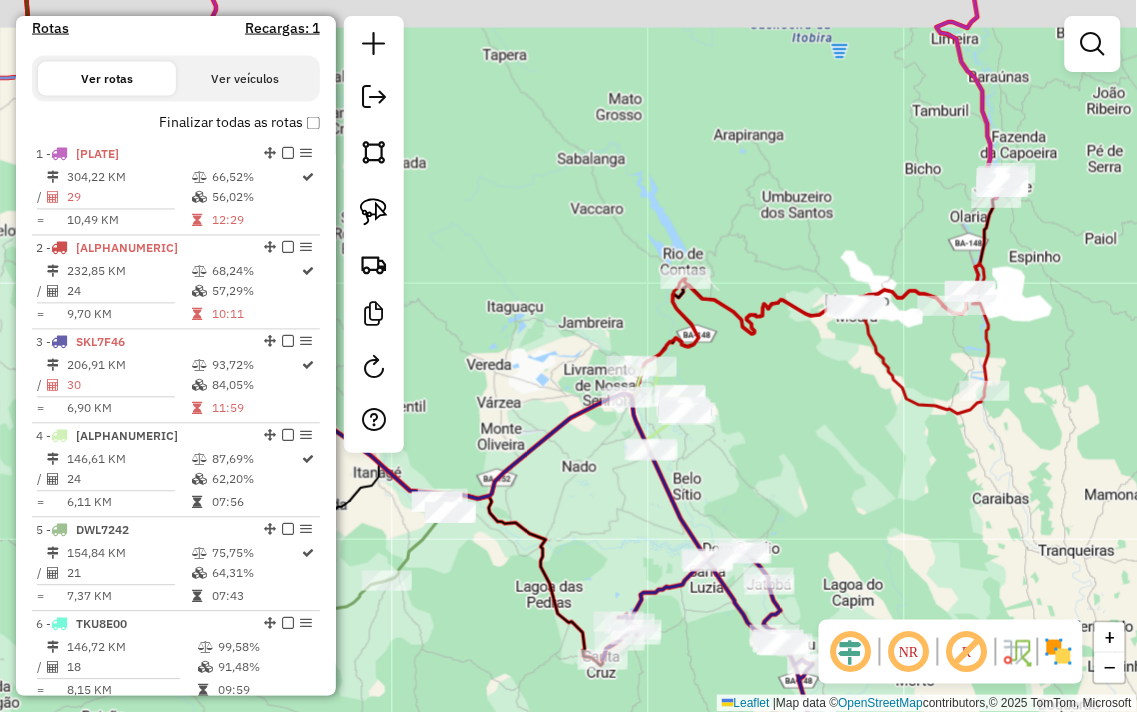 drag, startPoint x: 633, startPoint y: 275, endPoint x: 502, endPoint y: 344, distance: 148.06079 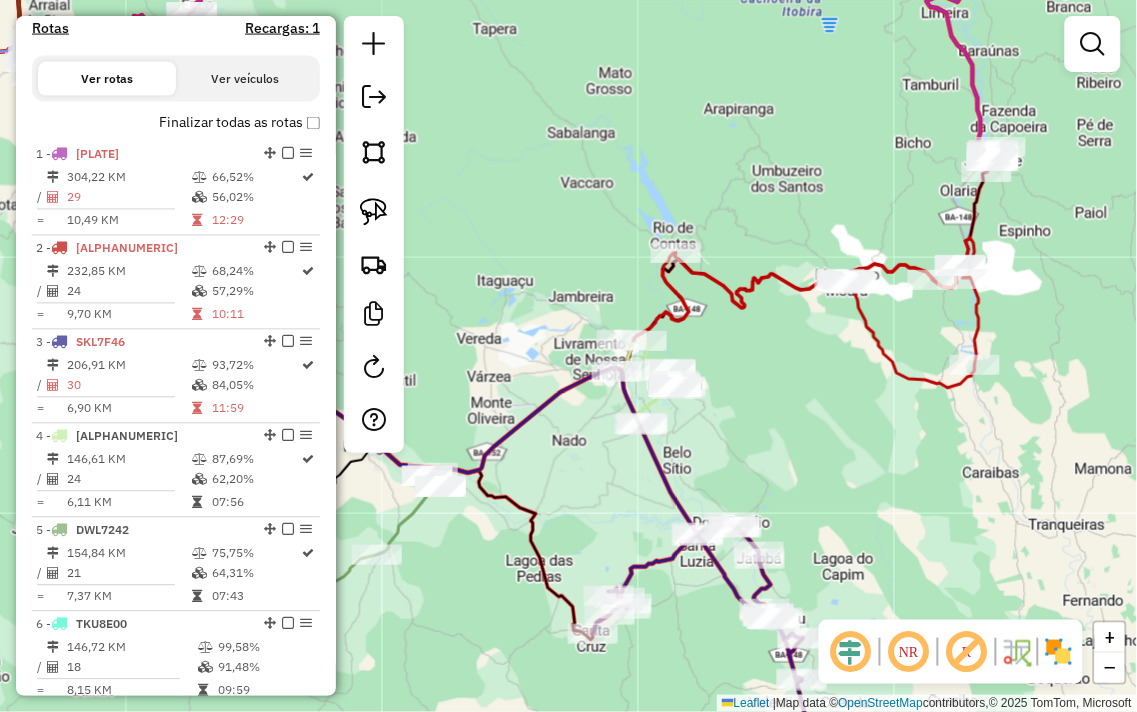drag, startPoint x: 806, startPoint y: 355, endPoint x: 912, endPoint y: 220, distance: 171.64207 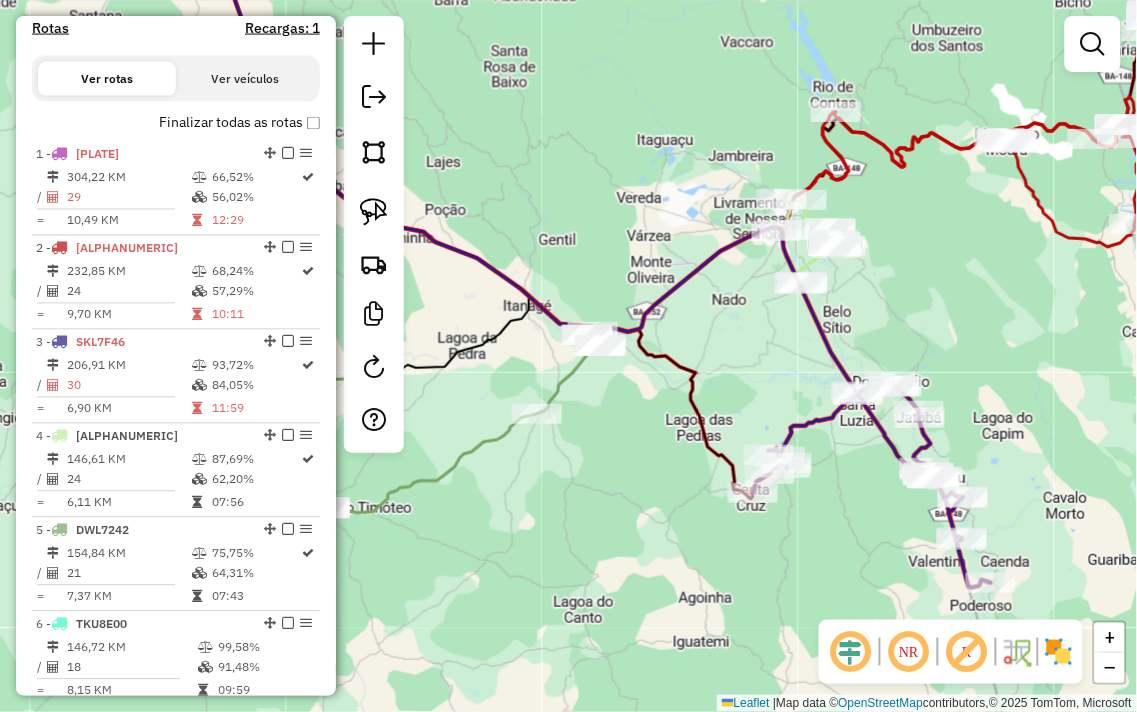 drag, startPoint x: 706, startPoint y: 357, endPoint x: 768, endPoint y: 356, distance: 62.008064 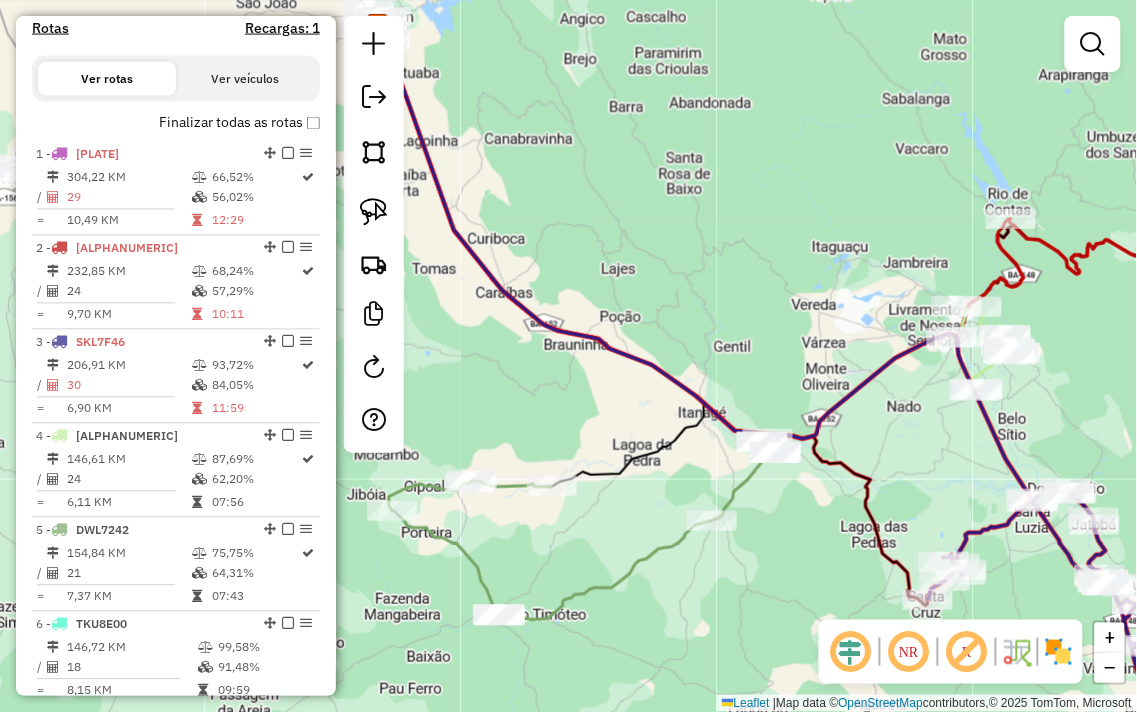 drag, startPoint x: 747, startPoint y: 297, endPoint x: 843, endPoint y: 320, distance: 98.71677 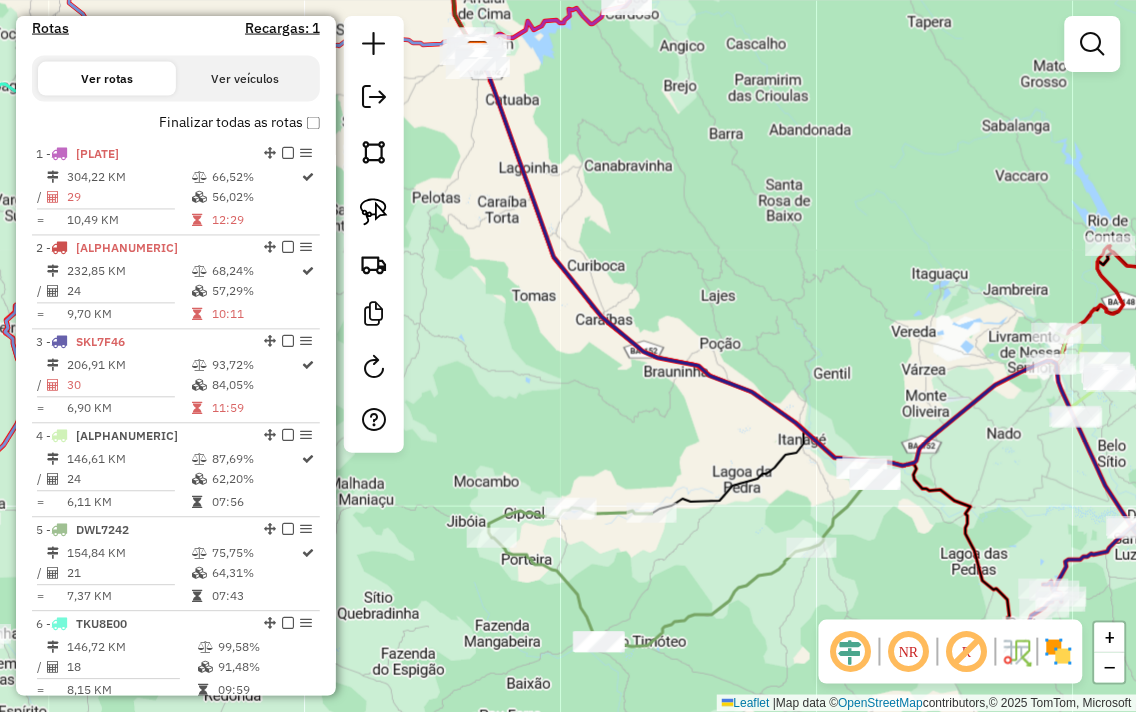 drag, startPoint x: 754, startPoint y: 268, endPoint x: 1003, endPoint y: 498, distance: 338.9705 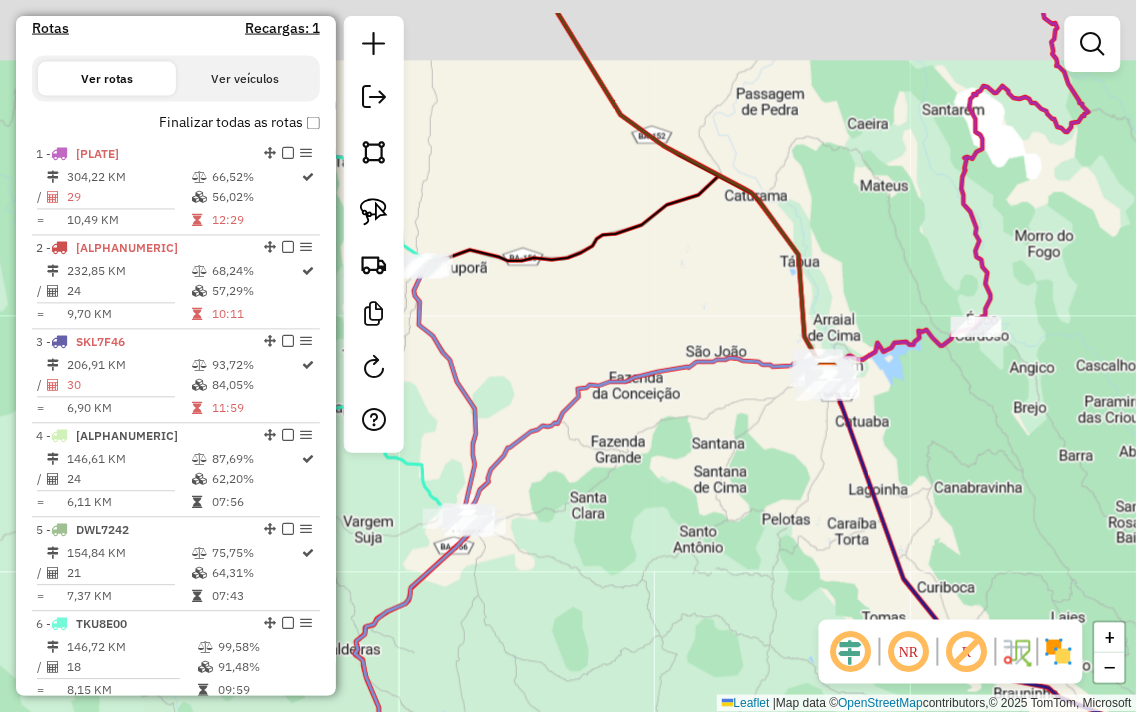 drag, startPoint x: 818, startPoint y: 378, endPoint x: 978, endPoint y: 510, distance: 207.42227 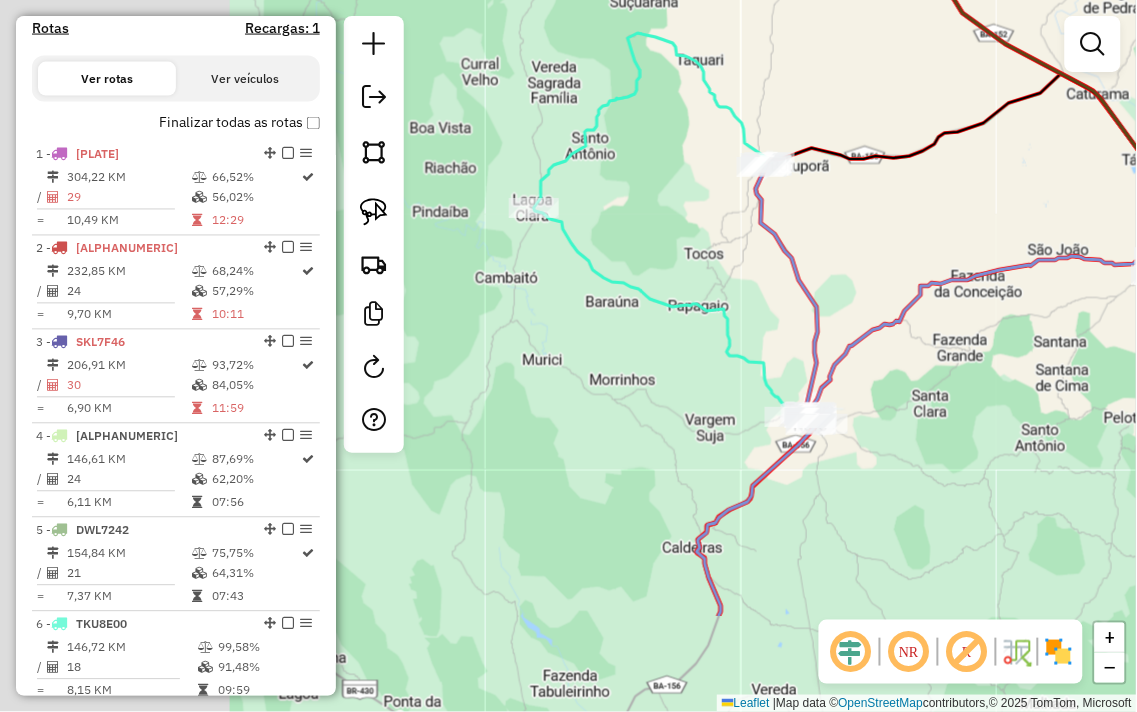 drag, startPoint x: 792, startPoint y: 540, endPoint x: 1028, endPoint y: 367, distance: 292.6175 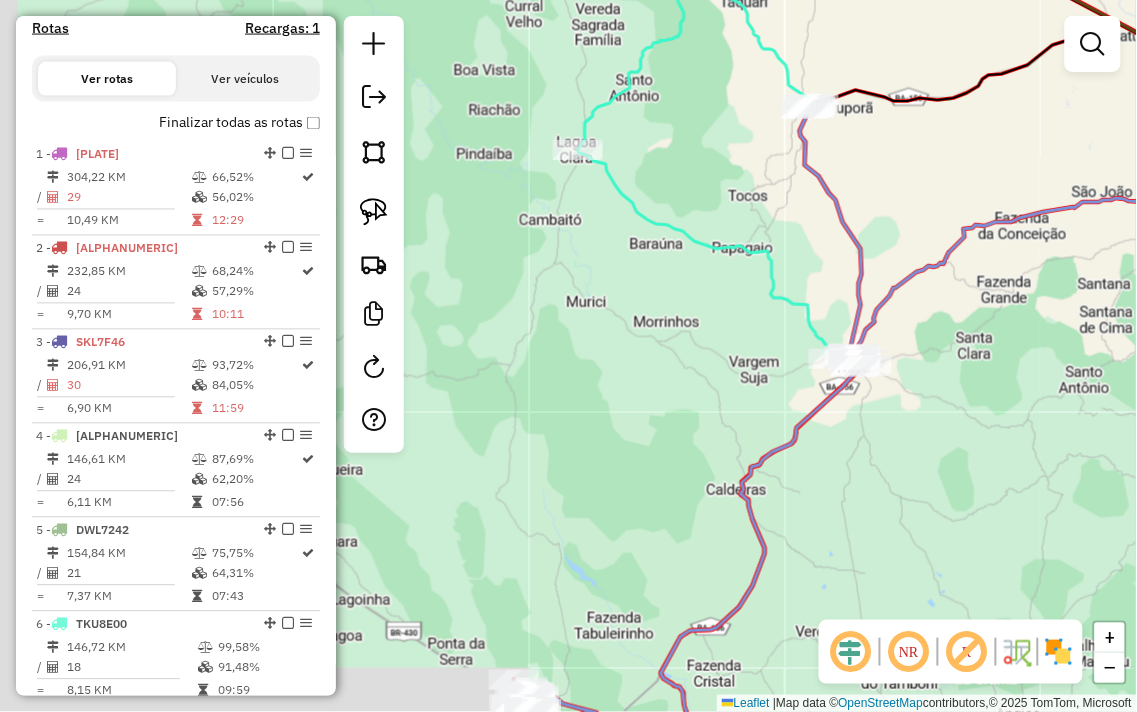 drag, startPoint x: 841, startPoint y: 538, endPoint x: 1002, endPoint y: 113, distance: 454.47333 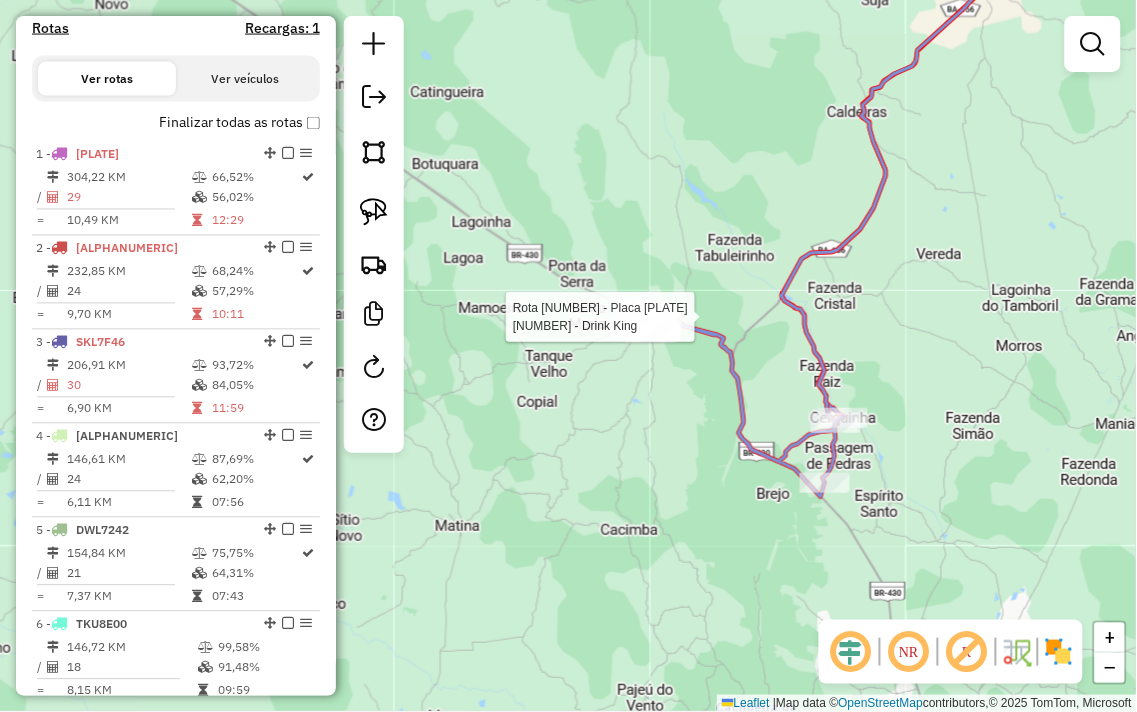 select on "**********" 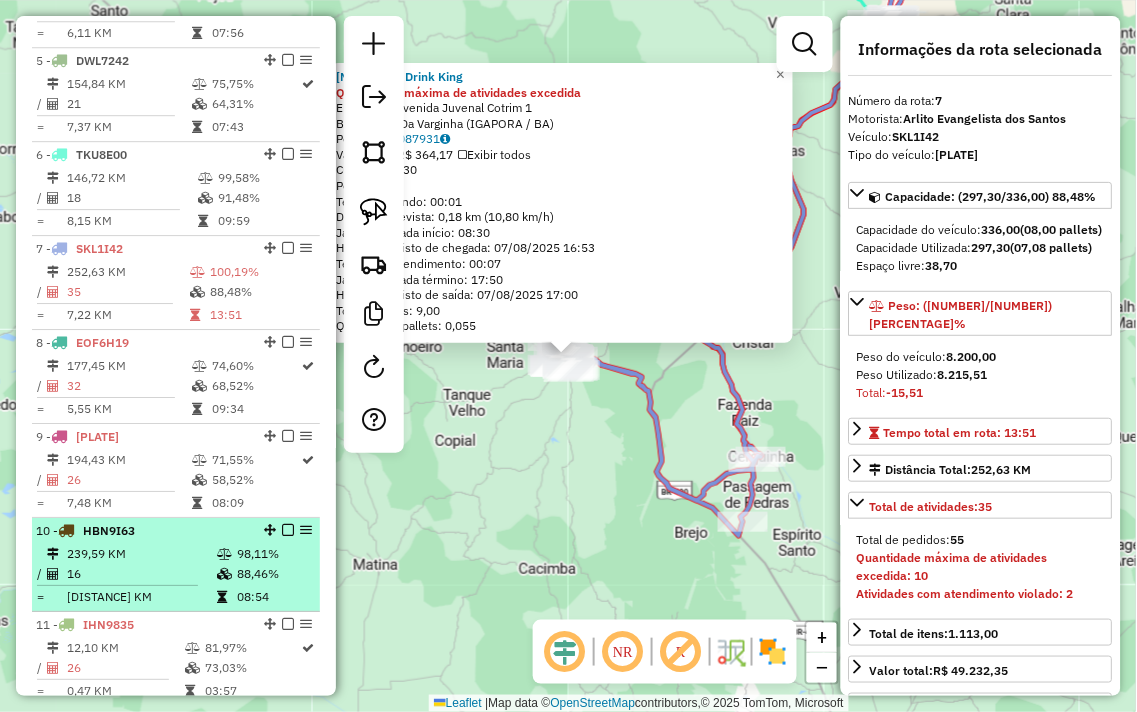 scroll, scrollTop: 1090, scrollLeft: 0, axis: vertical 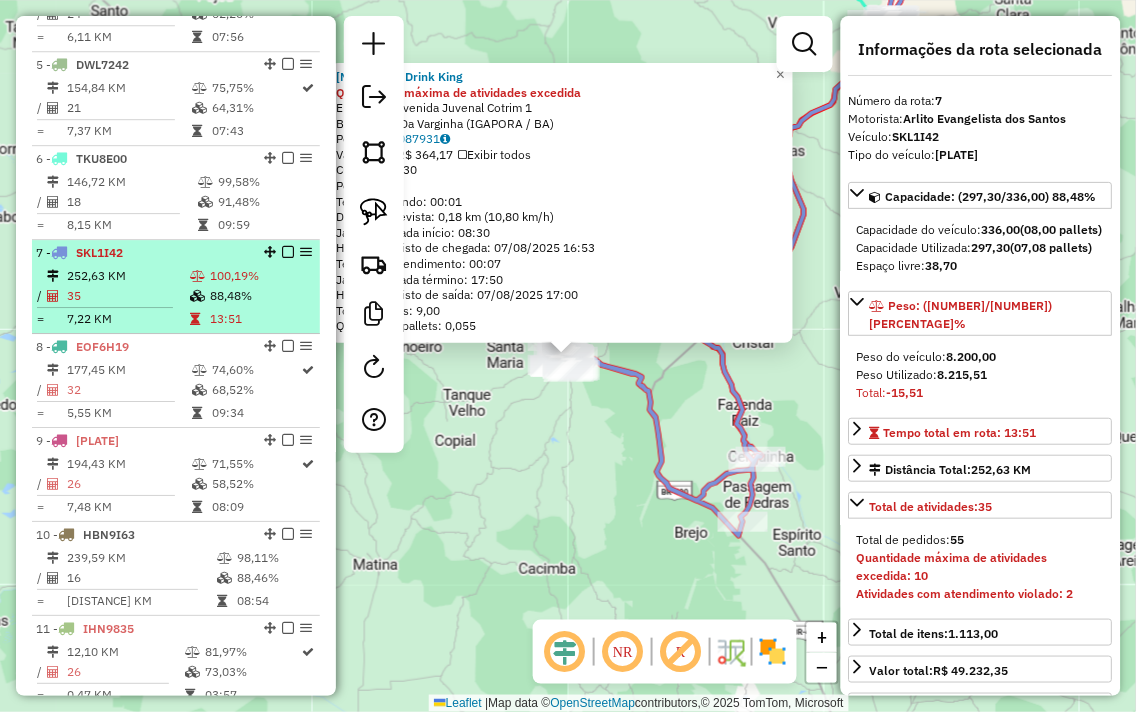 click on "35" at bounding box center (127, 296) 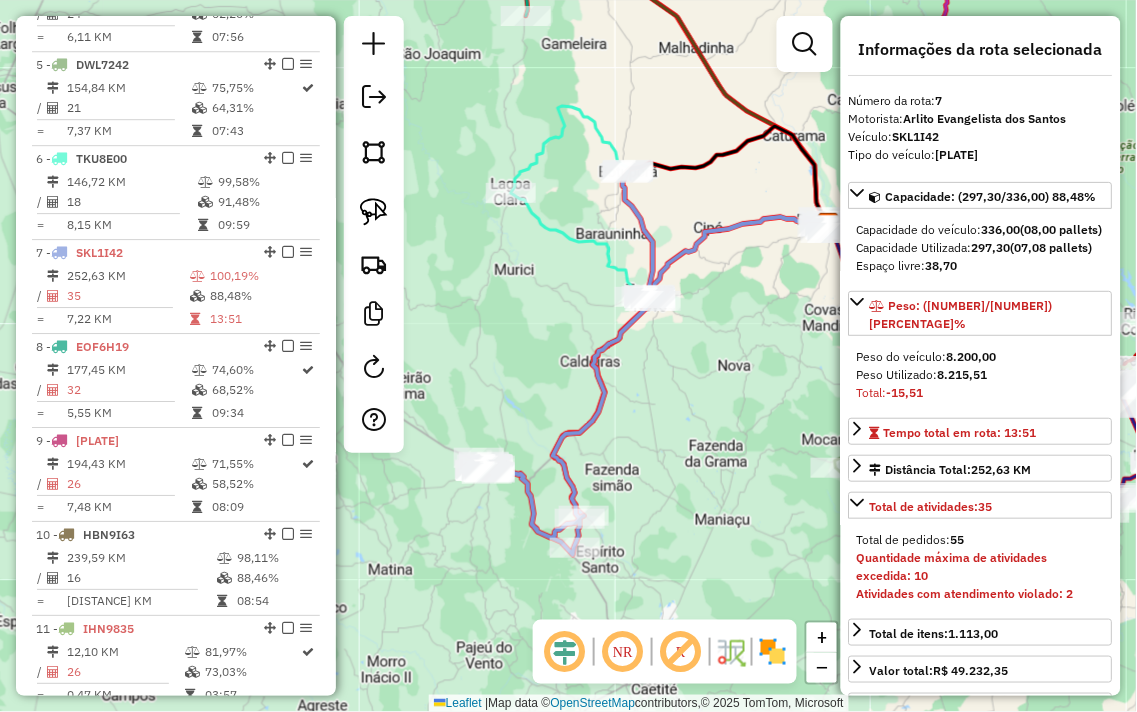 drag, startPoint x: 498, startPoint y: 348, endPoint x: 583, endPoint y: 333, distance: 86.313385 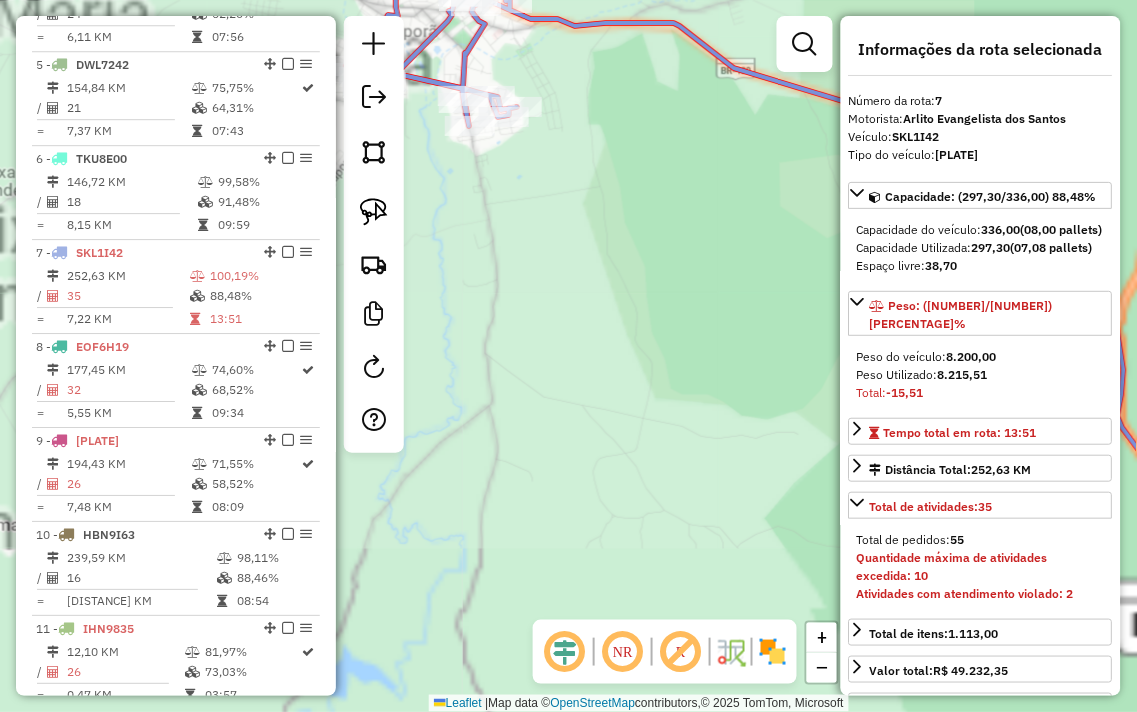 drag, startPoint x: 504, startPoint y: 262, endPoint x: 758, endPoint y: 678, distance: 487.41357 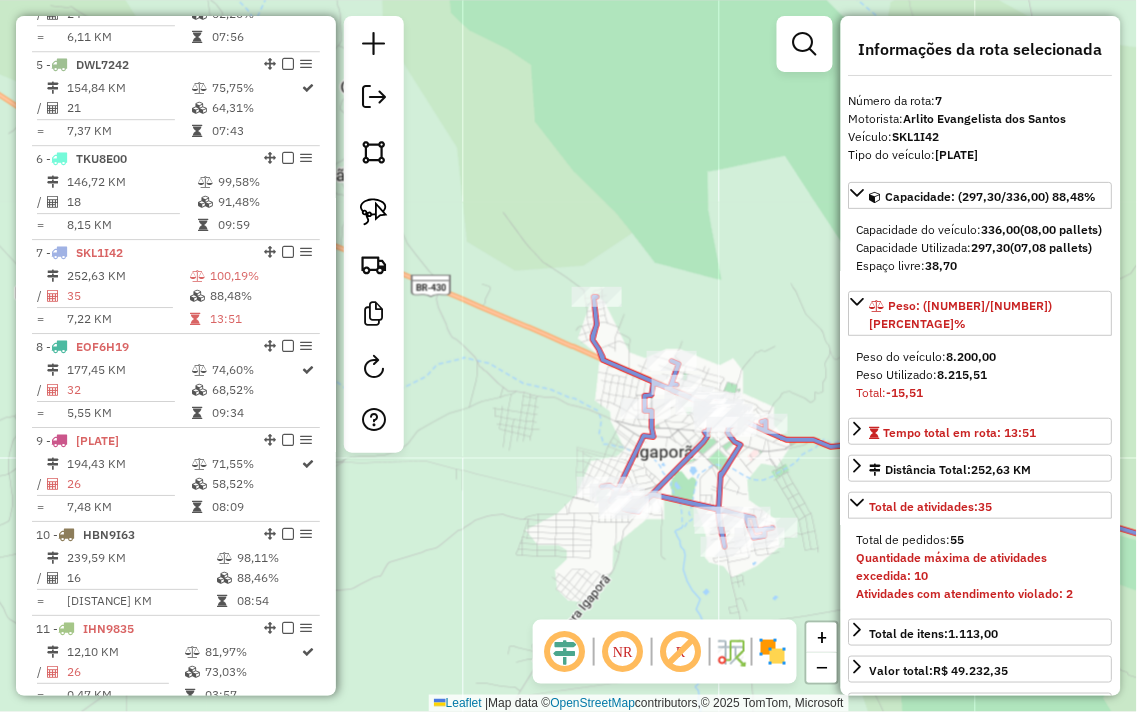 drag, startPoint x: 534, startPoint y: 432, endPoint x: 518, endPoint y: 377, distance: 57.280014 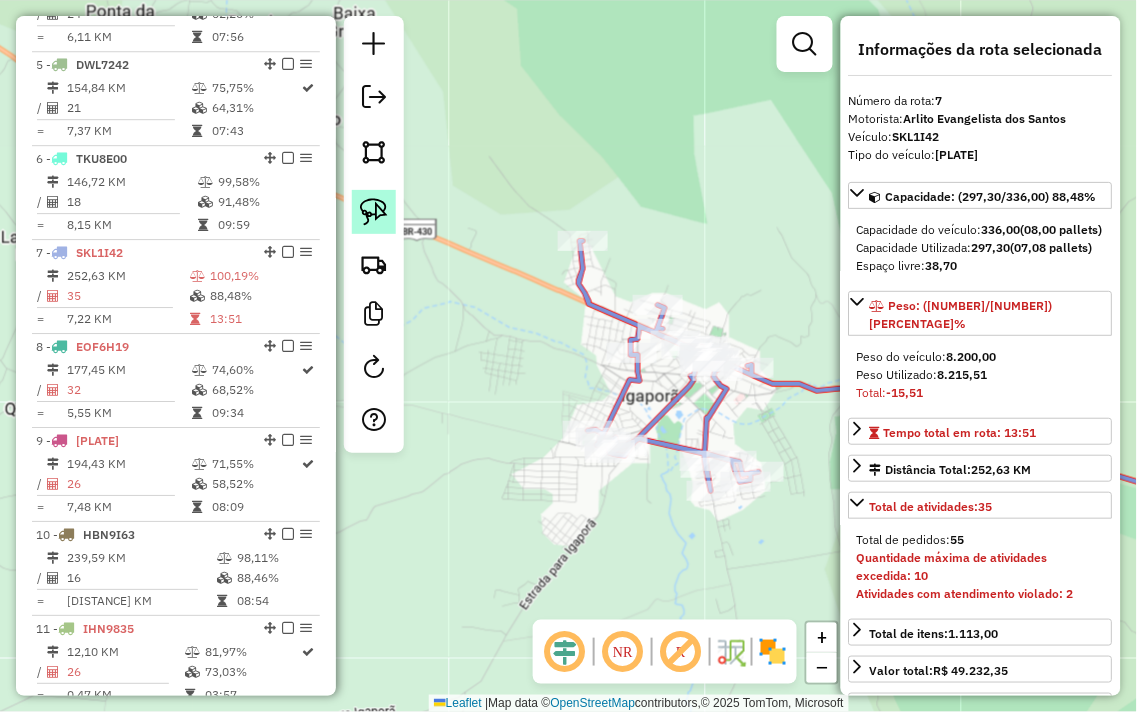 click 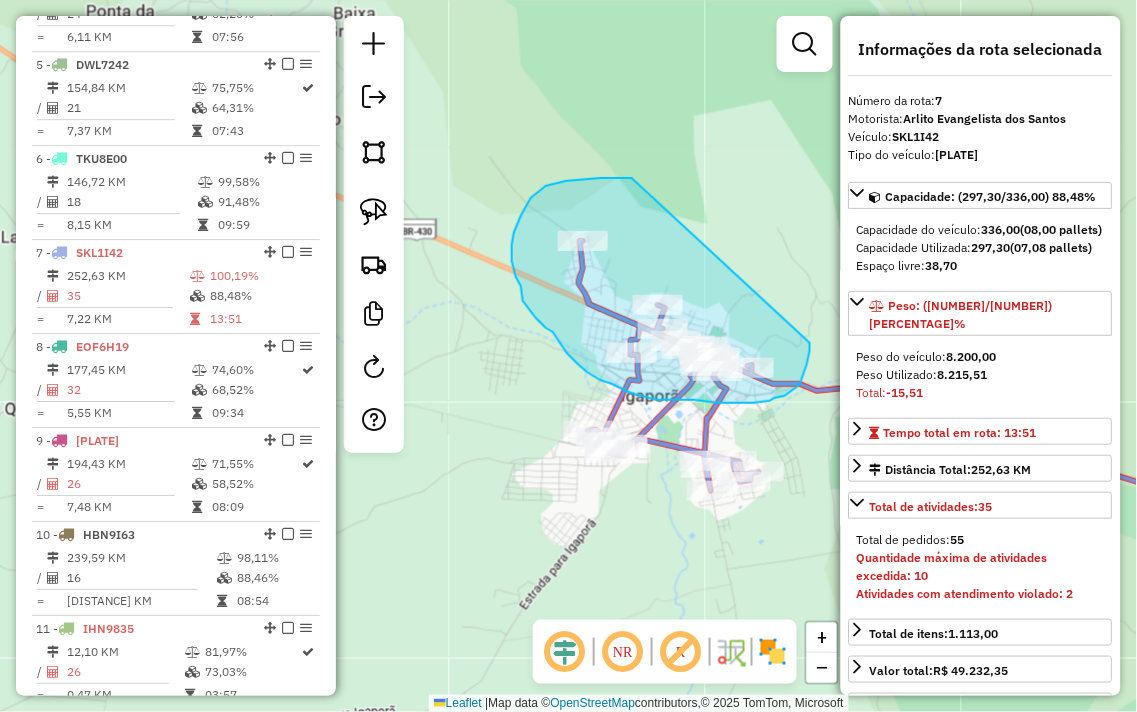 drag, startPoint x: 634, startPoint y: 180, endPoint x: 807, endPoint y: 340, distance: 235.64592 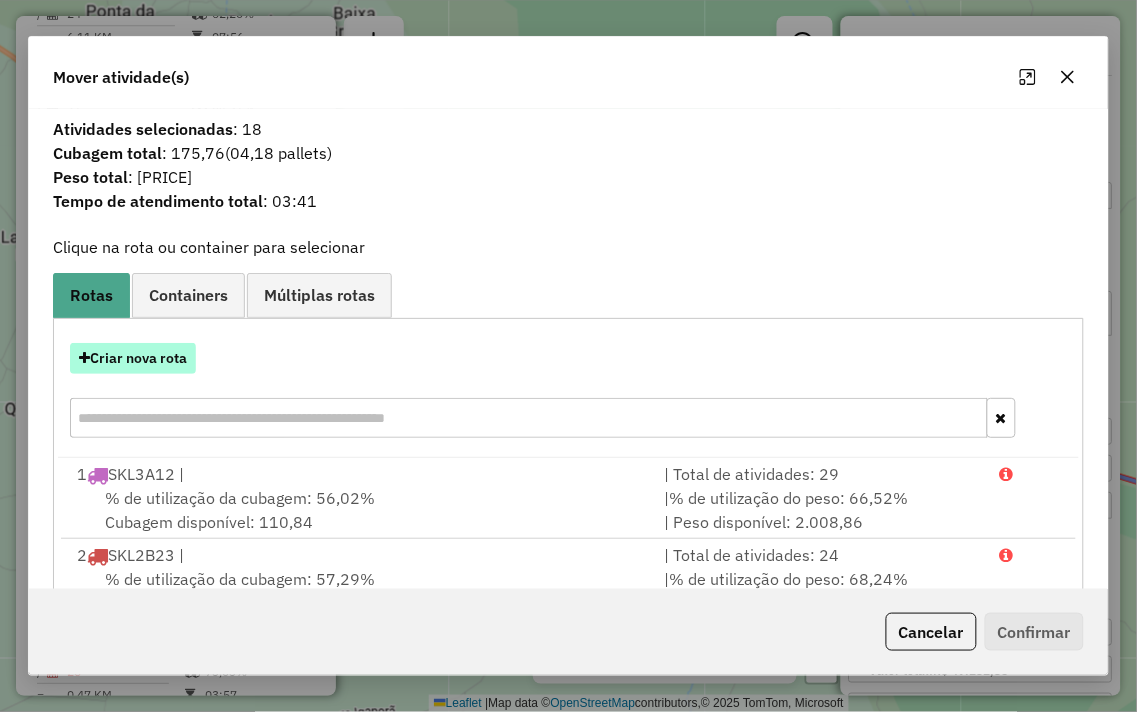 click on "Criar nova rota" at bounding box center [133, 358] 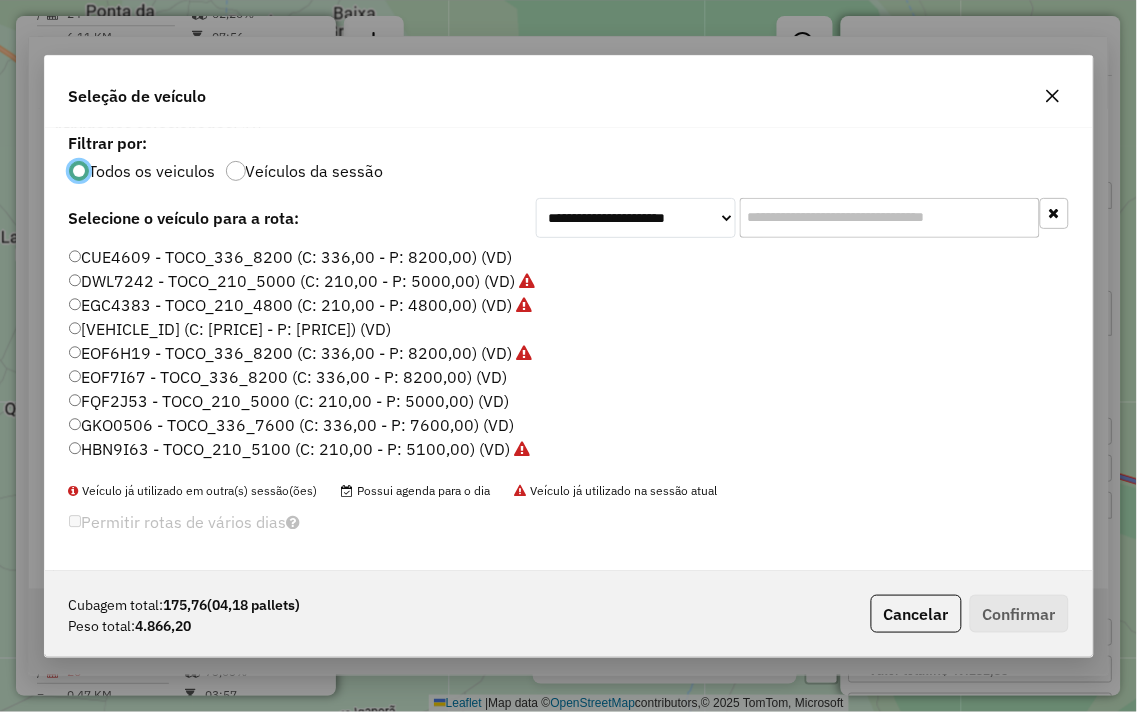scroll, scrollTop: 11, scrollLeft: 5, axis: both 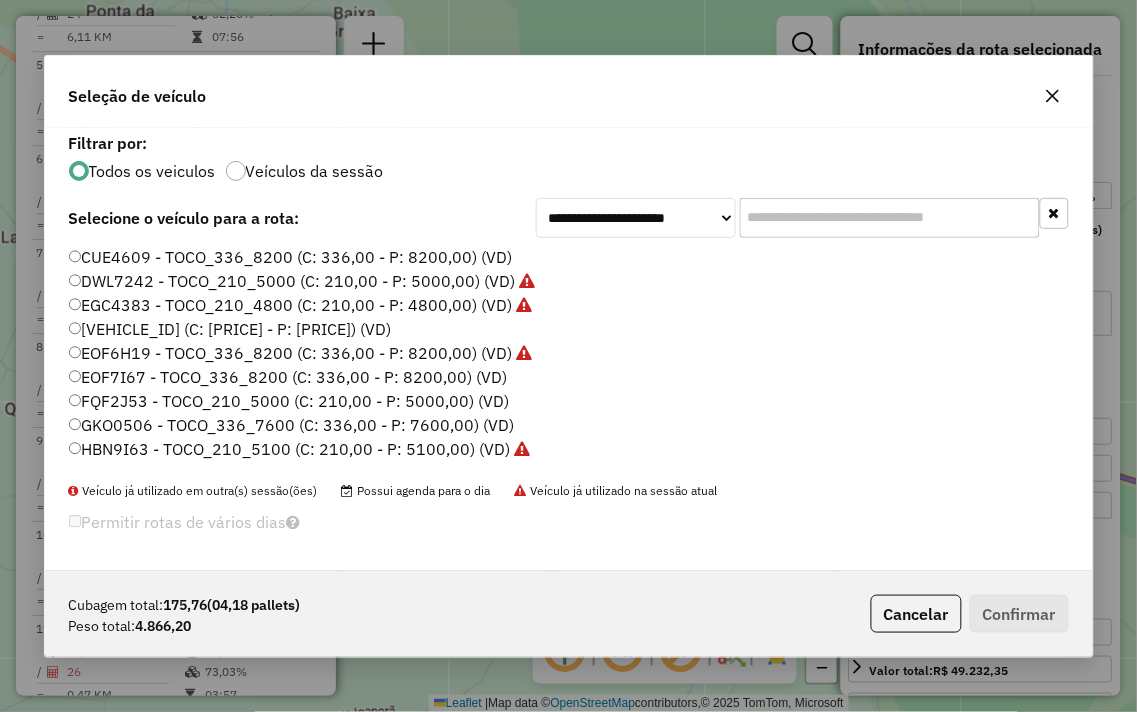 click 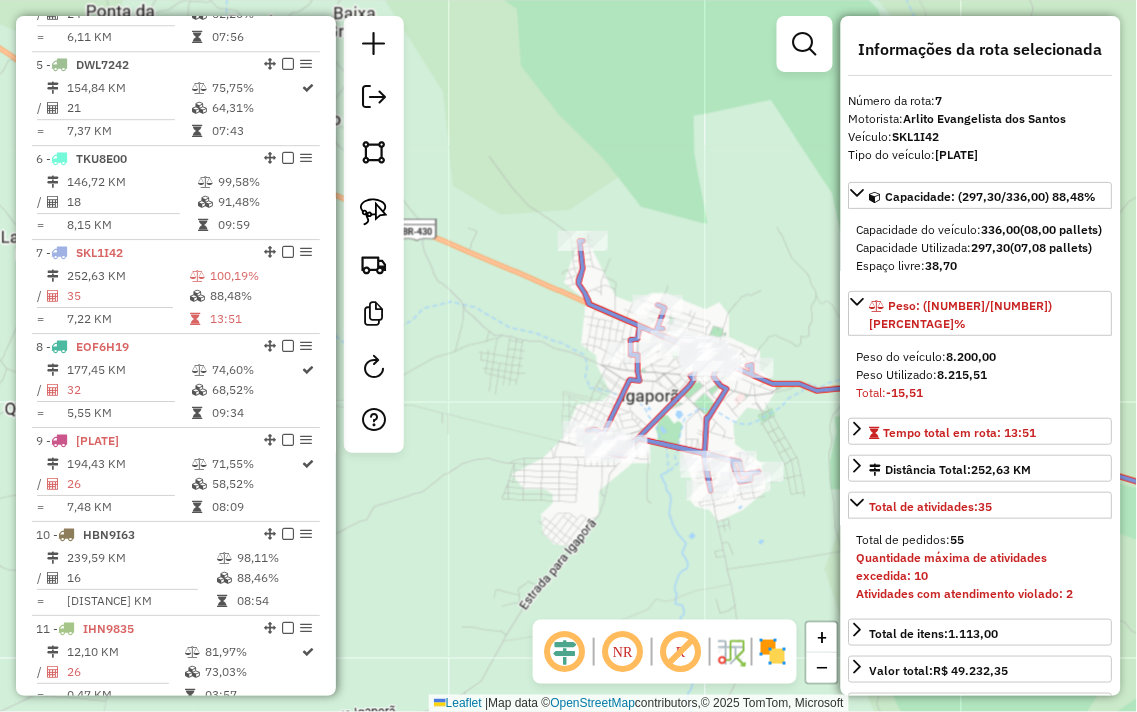 click on "Rota 7 - Placa SKL1I42  2916 - SALAO BROOKLYN Janela de atendimento Grade de atendimento Capacidade Transportadoras Veículos Cliente Pedidos  Rotas Selecione os dias de semana para filtrar as janelas de atendimento  Seg   Ter   Qua   Qui   Sex   Sáb   Dom  Informe o período da janela de atendimento: De: Até:  Filtrar exatamente a janela do cliente  Considerar janela de atendimento padrão  Selecione os dias de semana para filtrar as grades de atendimento  Seg   Ter   Qua   Qui   Sex   Sáb   Dom   Considerar clientes sem dia de atendimento cadastrado  Clientes fora do dia de atendimento selecionado Filtrar as atividades entre os valores definidos abaixo:  Peso mínimo:   Peso máximo:   Cubagem mínima:   Cubagem máxima:   De:   Até:  Filtrar as atividades entre o tempo de atendimento definido abaixo:  De:   Até:   Considerar capacidade total dos clientes não roteirizados Transportadora: Selecione um ou mais itens Tipo de veículo: Selecione um ou mais itens Veículo: Selecione um ou mais itens Nome:" 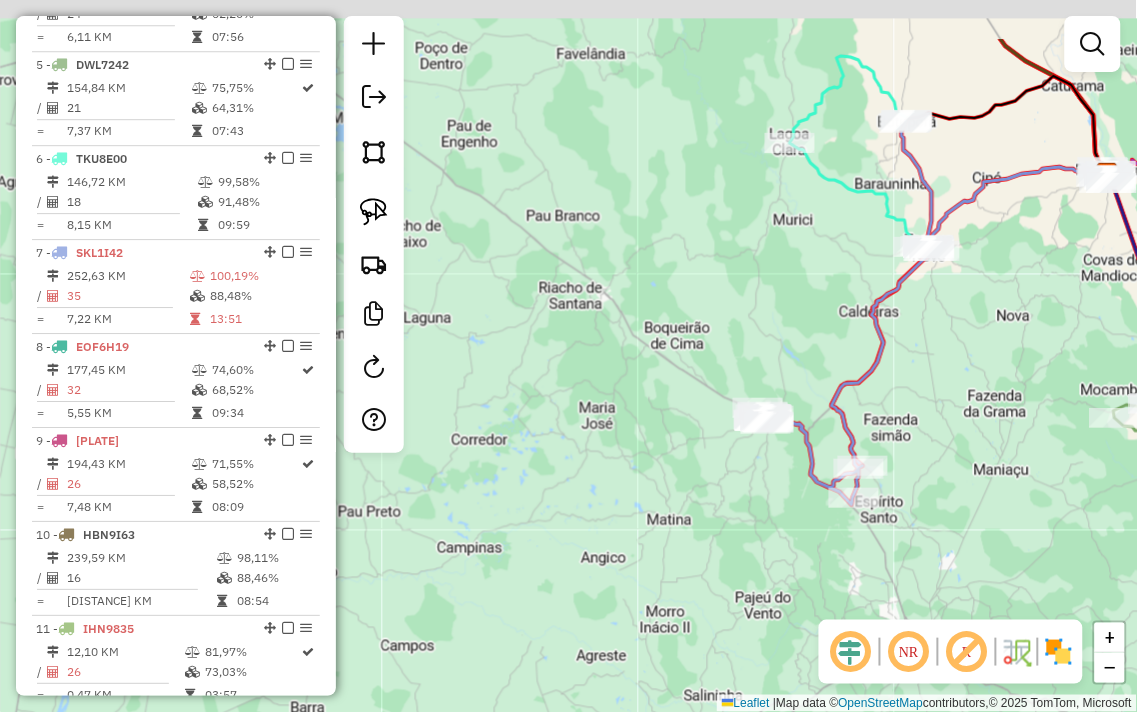 drag, startPoint x: 868, startPoint y: 240, endPoint x: 756, endPoint y: 383, distance: 181.63976 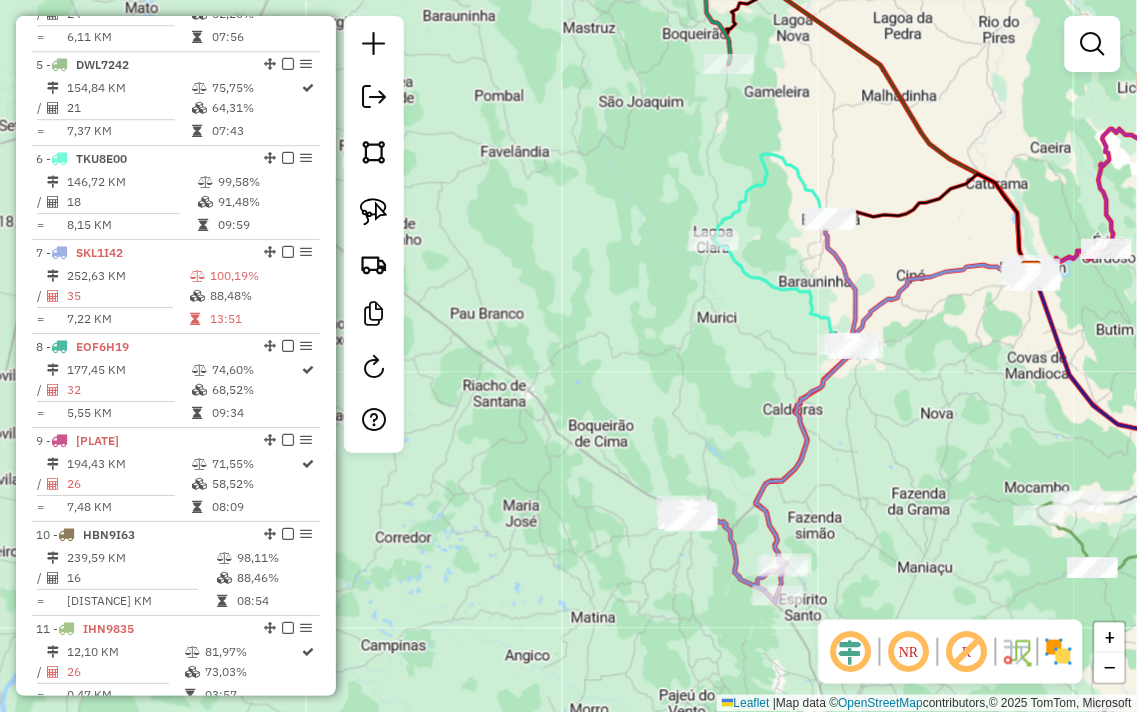 drag, startPoint x: 751, startPoint y: 356, endPoint x: 724, endPoint y: 402, distance: 53.338543 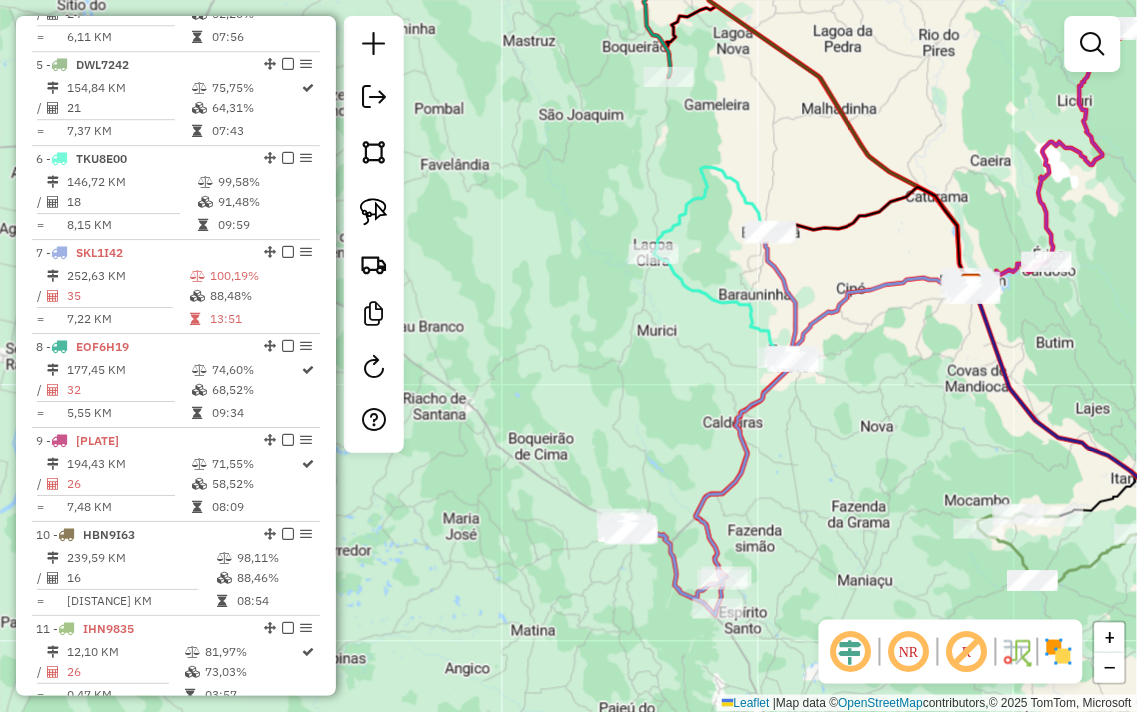 drag, startPoint x: 932, startPoint y: 365, endPoint x: 871, endPoint y: 378, distance: 62.369865 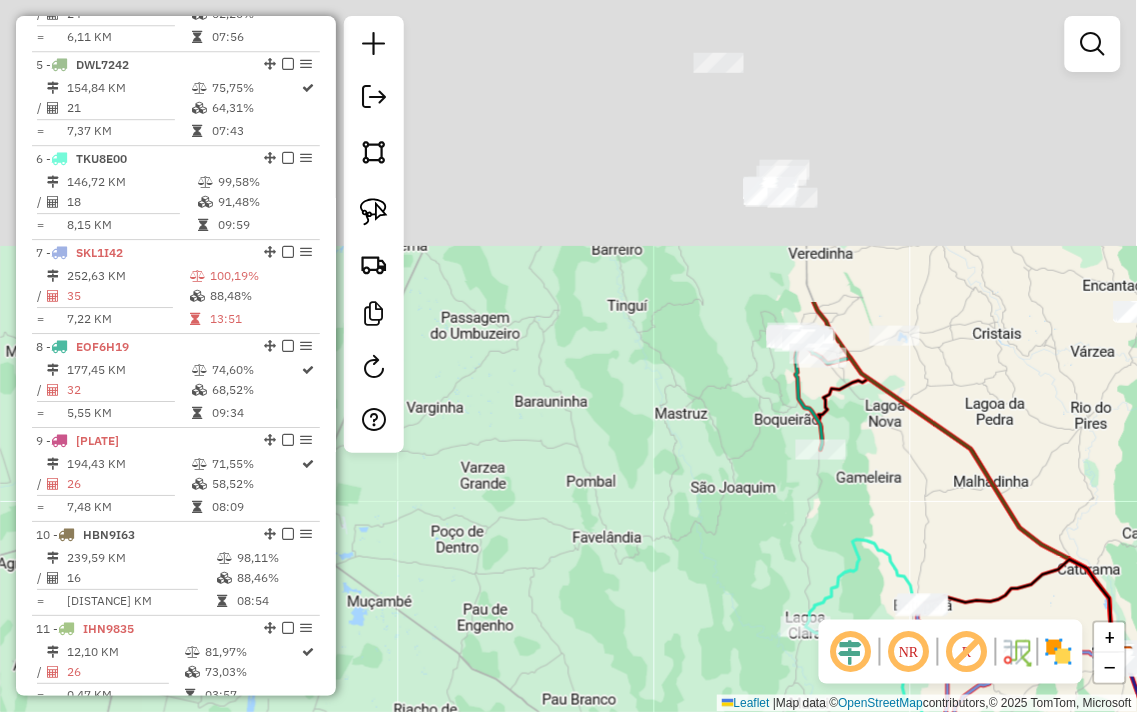 drag, startPoint x: 821, startPoint y: 162, endPoint x: 858, endPoint y: 481, distance: 321.1386 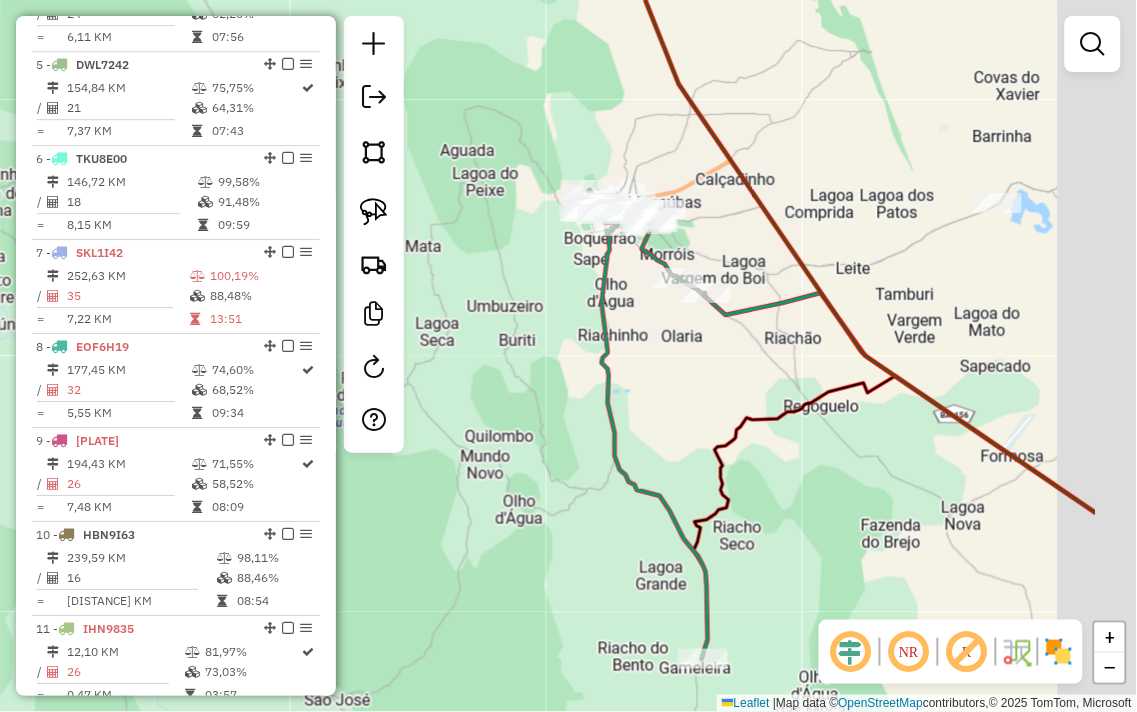 drag, startPoint x: 917, startPoint y: 470, endPoint x: 671, endPoint y: 320, distance: 288.12497 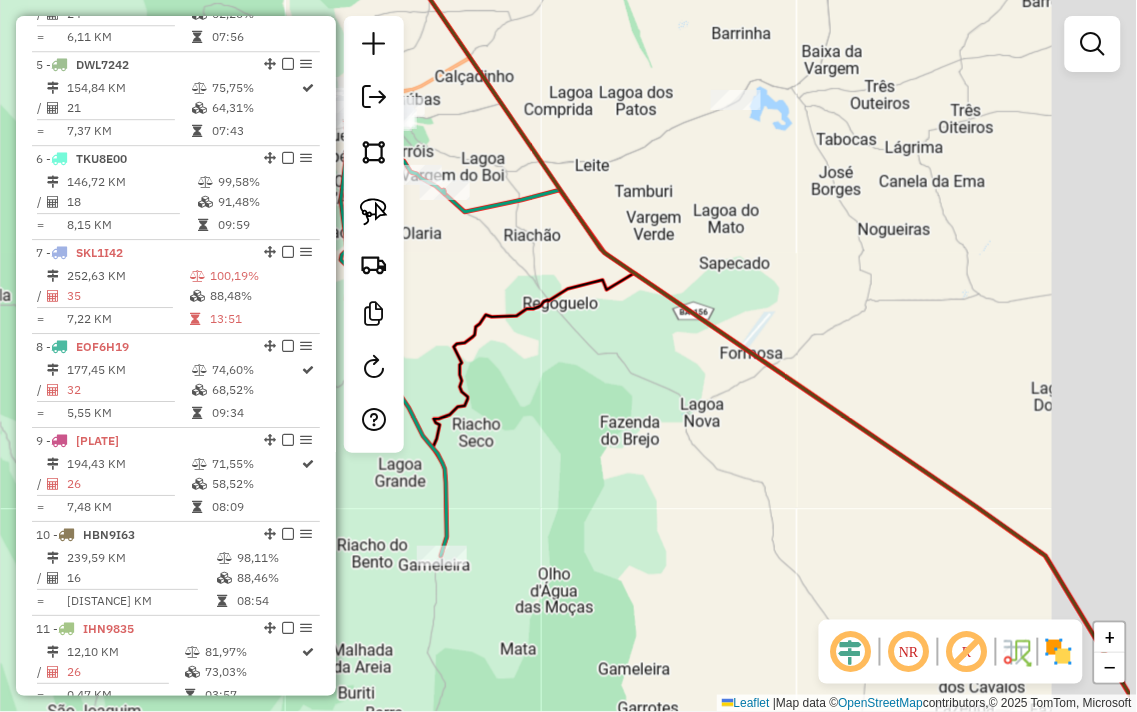 drag, startPoint x: 1043, startPoint y: 375, endPoint x: 645, endPoint y: 281, distance: 408.94986 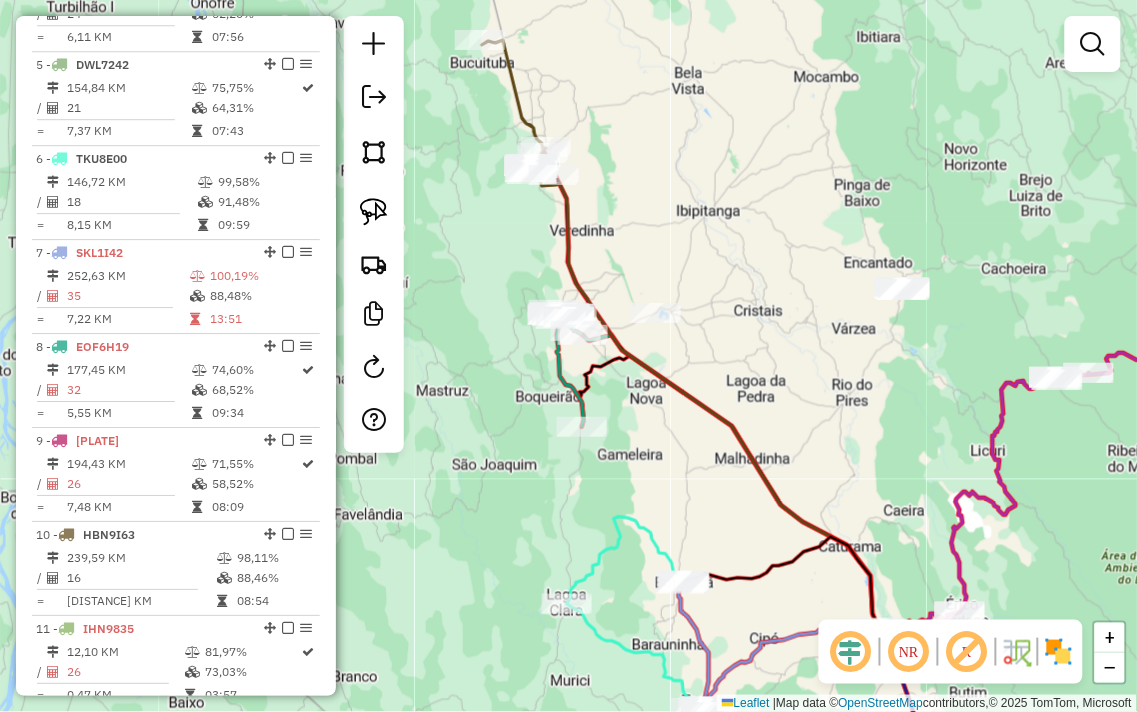 drag, startPoint x: 944, startPoint y: 508, endPoint x: 572, endPoint y: 217, distance: 472.29758 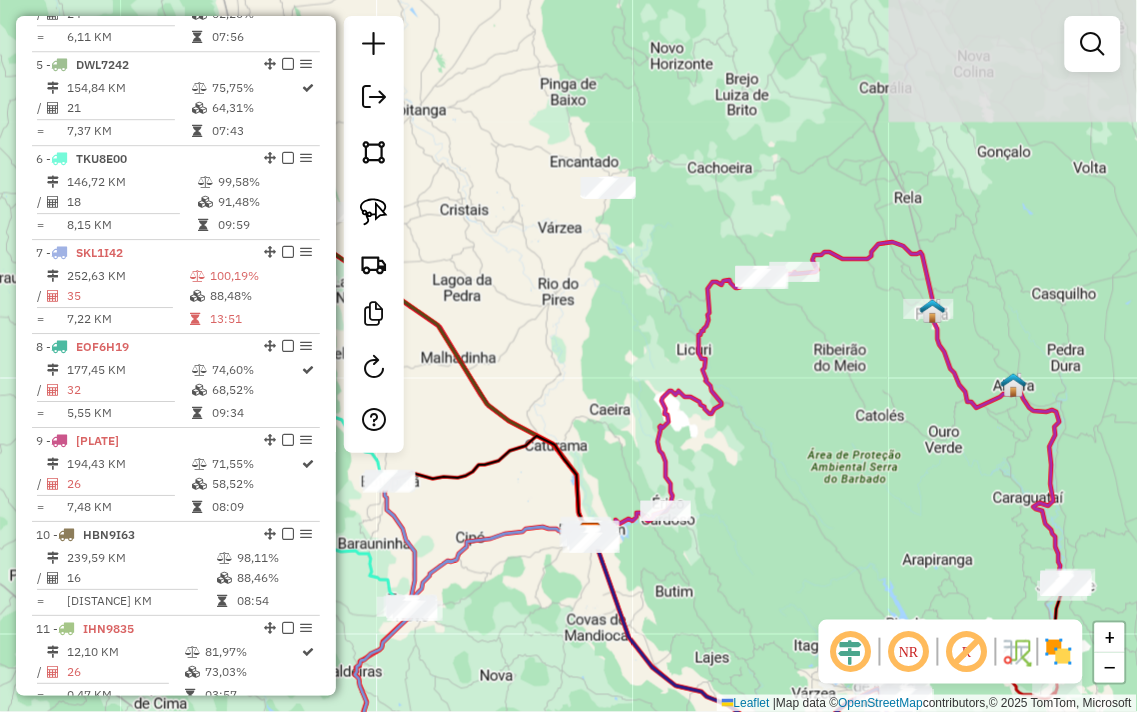 drag, startPoint x: 622, startPoint y: 155, endPoint x: 600, endPoint y: 336, distance: 182.3321 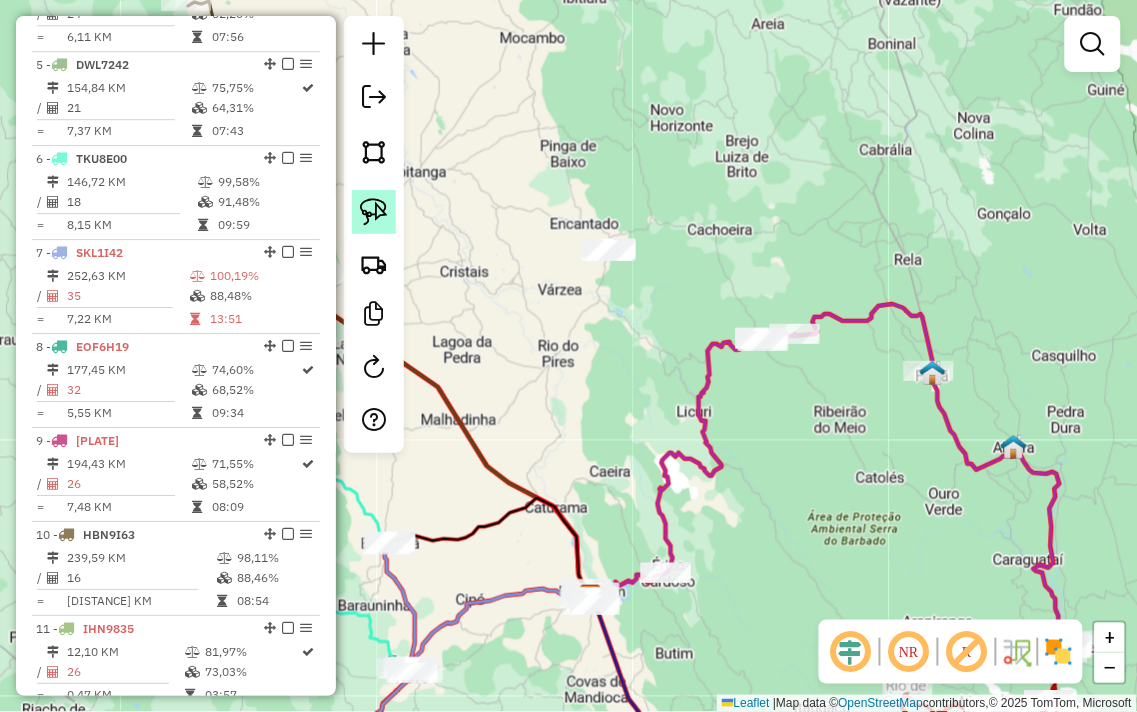 click 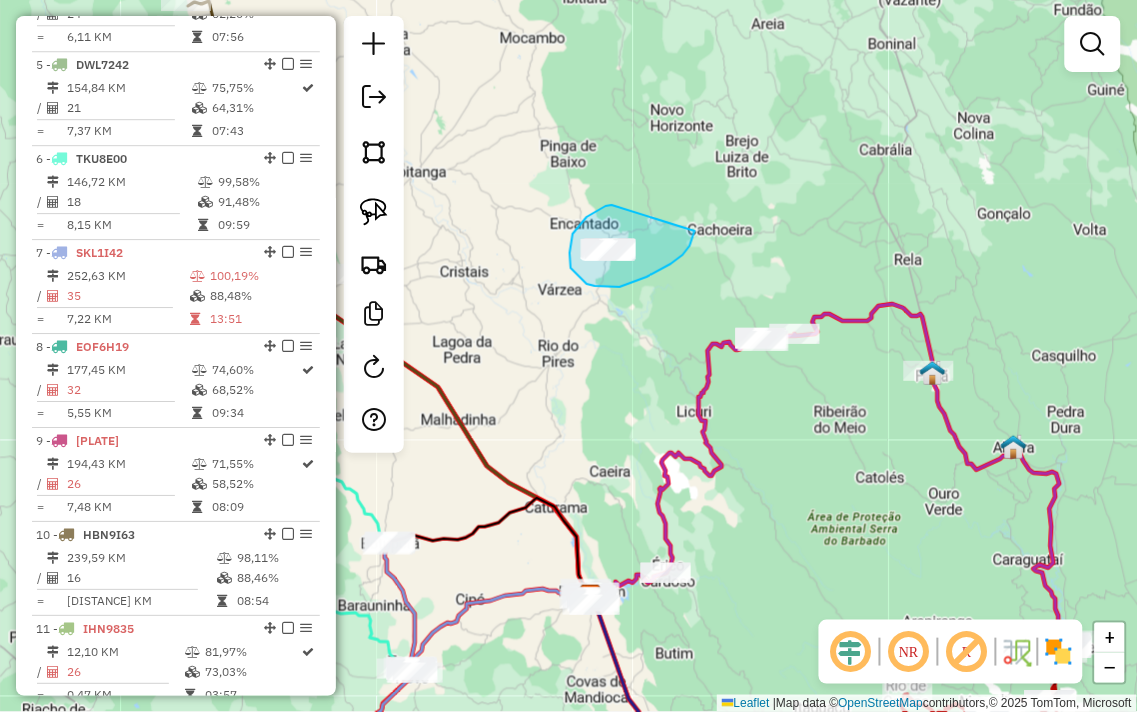 drag, startPoint x: 612, startPoint y: 205, endPoint x: 695, endPoint y: 231, distance: 86.977005 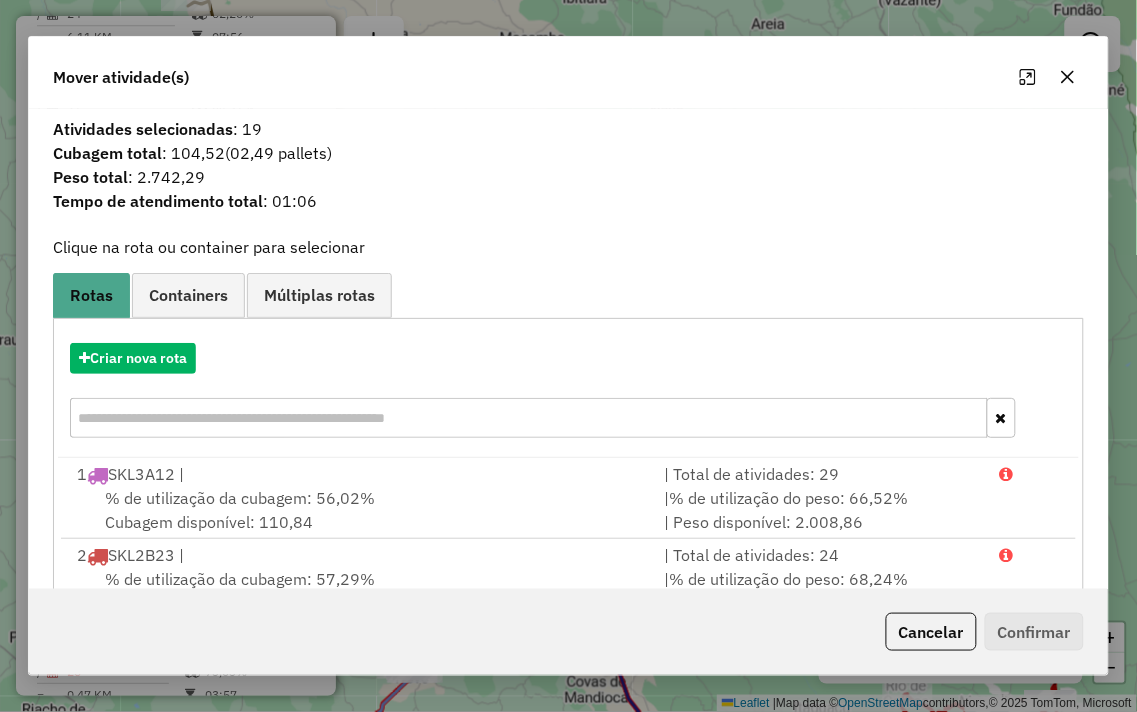 click 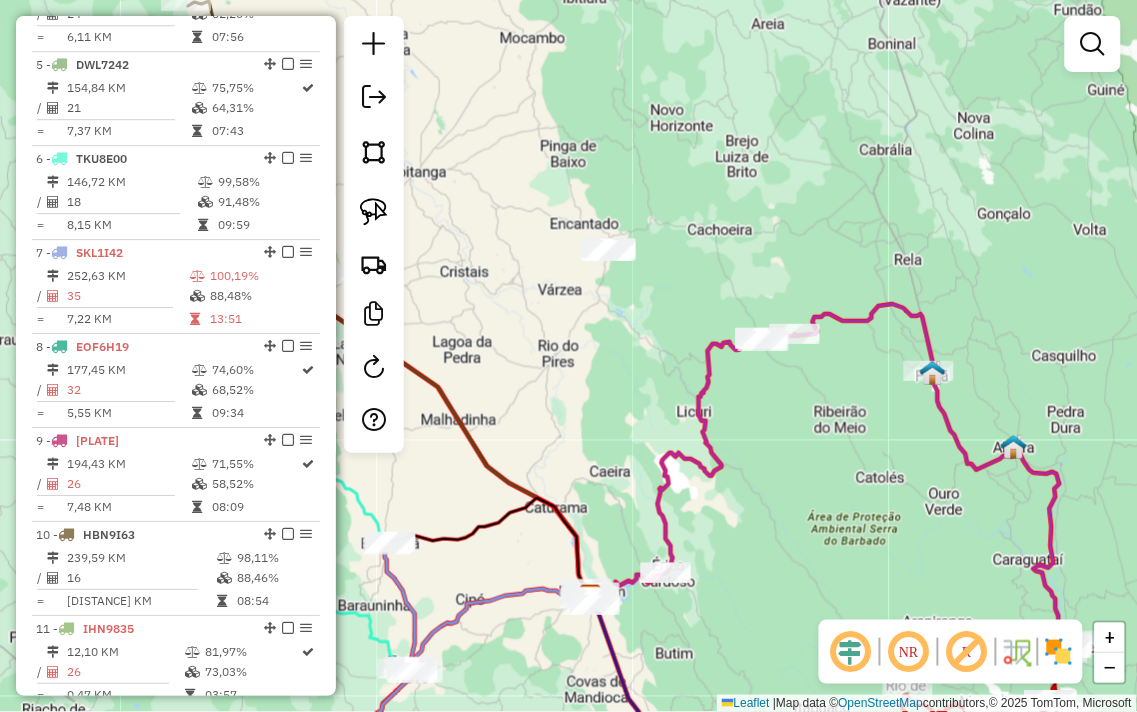 drag, startPoint x: 594, startPoint y: 354, endPoint x: 733, endPoint y: 288, distance: 153.87332 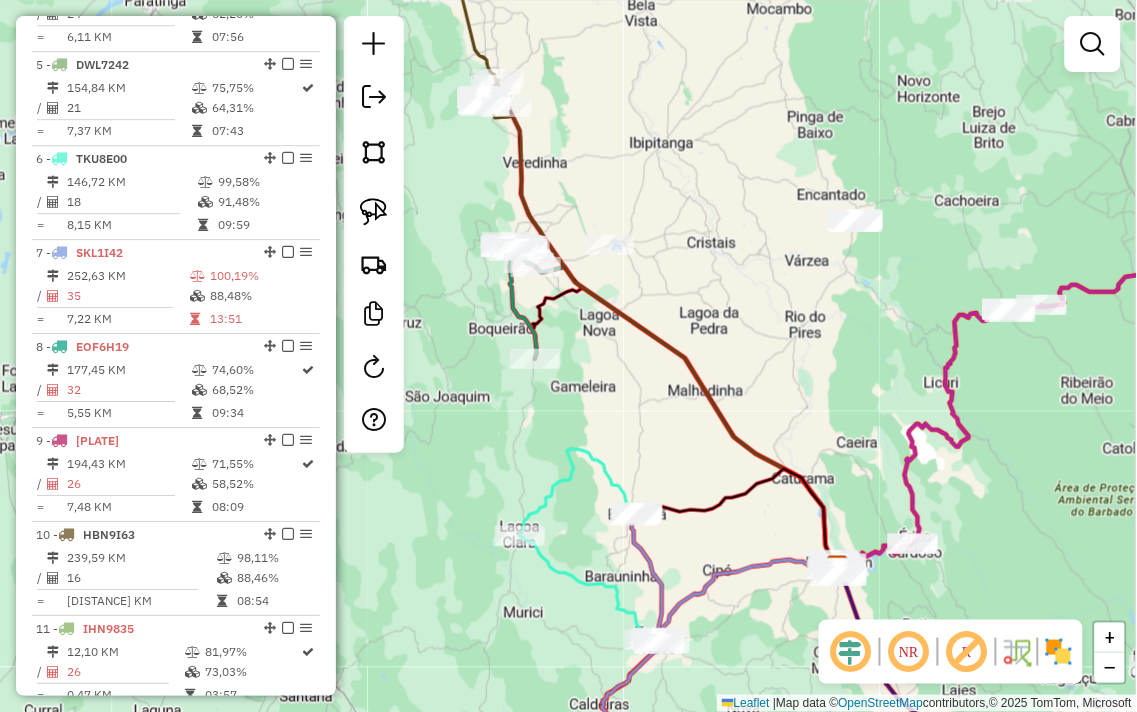 drag, startPoint x: 640, startPoint y: 277, endPoint x: 746, endPoint y: 313, distance: 111.94642 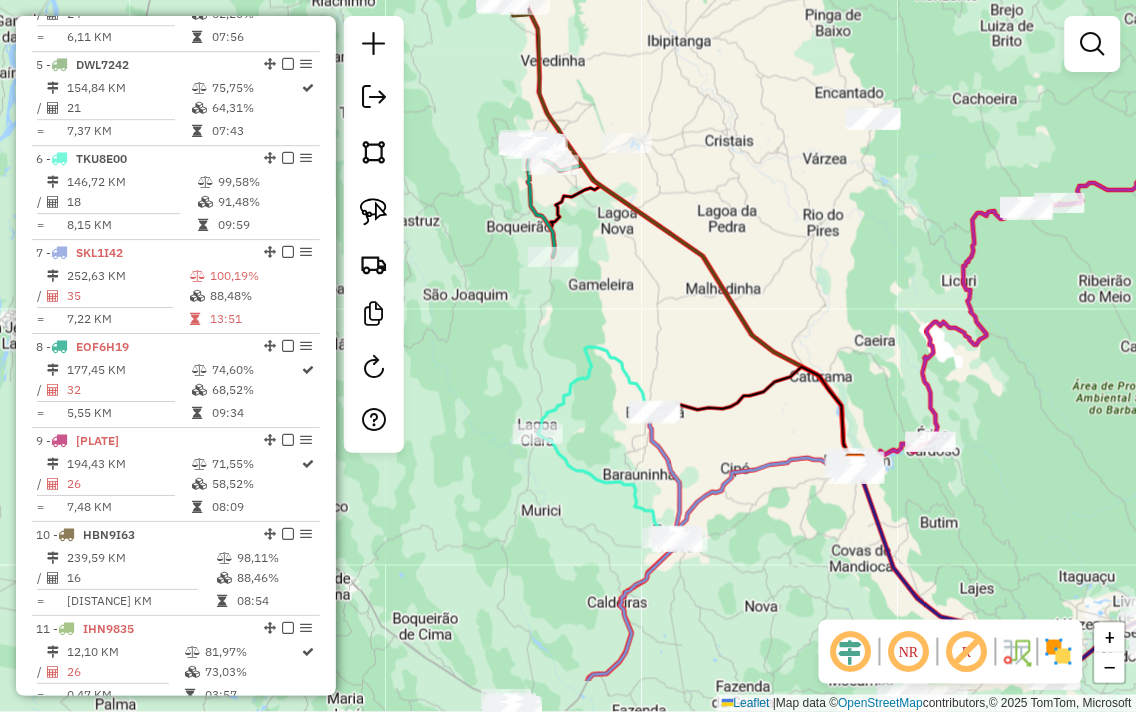 drag, startPoint x: 620, startPoint y: 330, endPoint x: 630, endPoint y: 242, distance: 88.56636 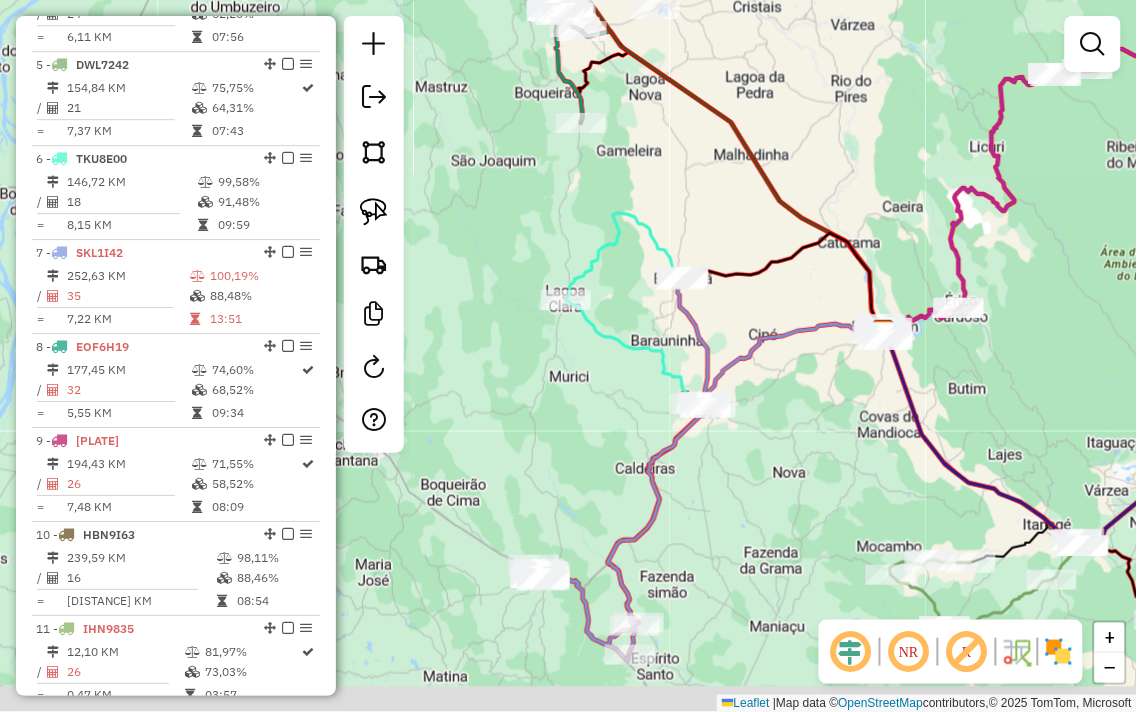 drag, startPoint x: 550, startPoint y: 507, endPoint x: 598, endPoint y: 406, distance: 111.82576 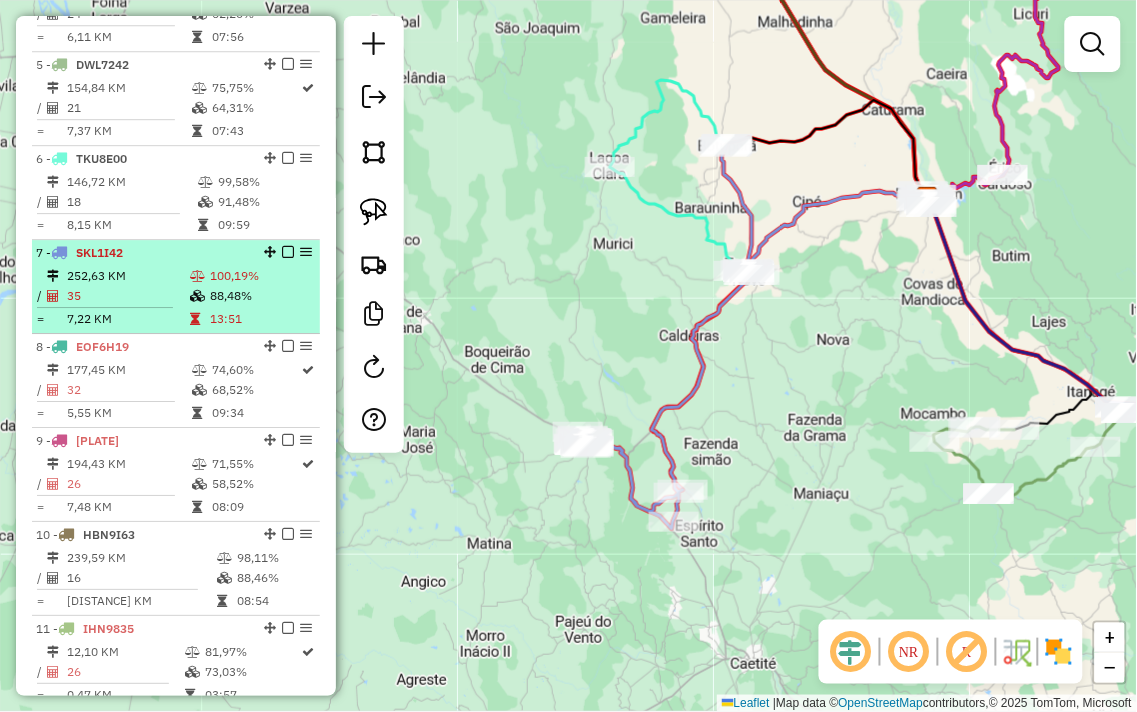 click on "252,63 KM" at bounding box center [127, 276] 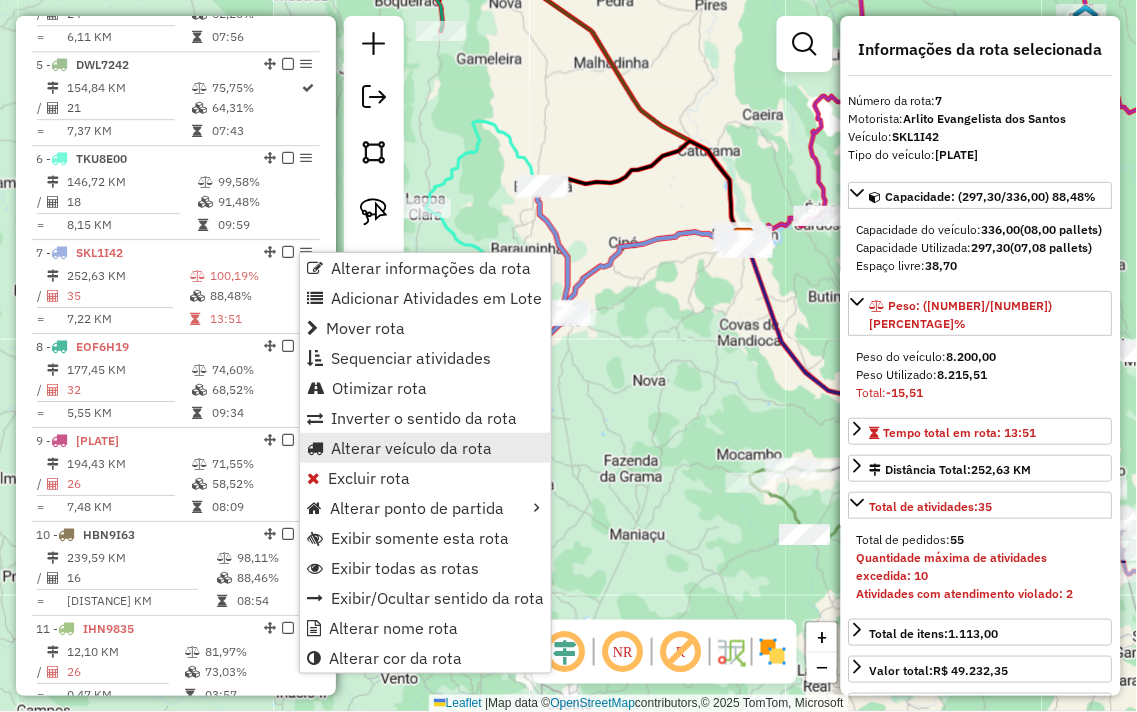 click on "Alterar veículo da rota" at bounding box center (411, 448) 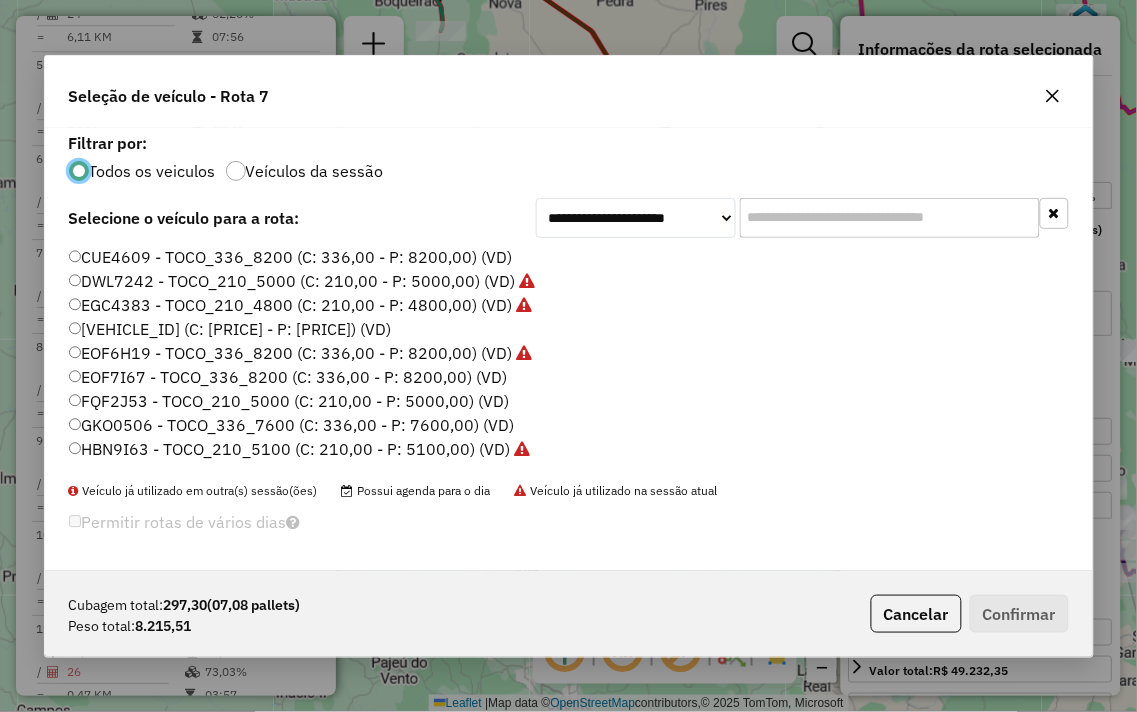 scroll, scrollTop: 11, scrollLeft: 5, axis: both 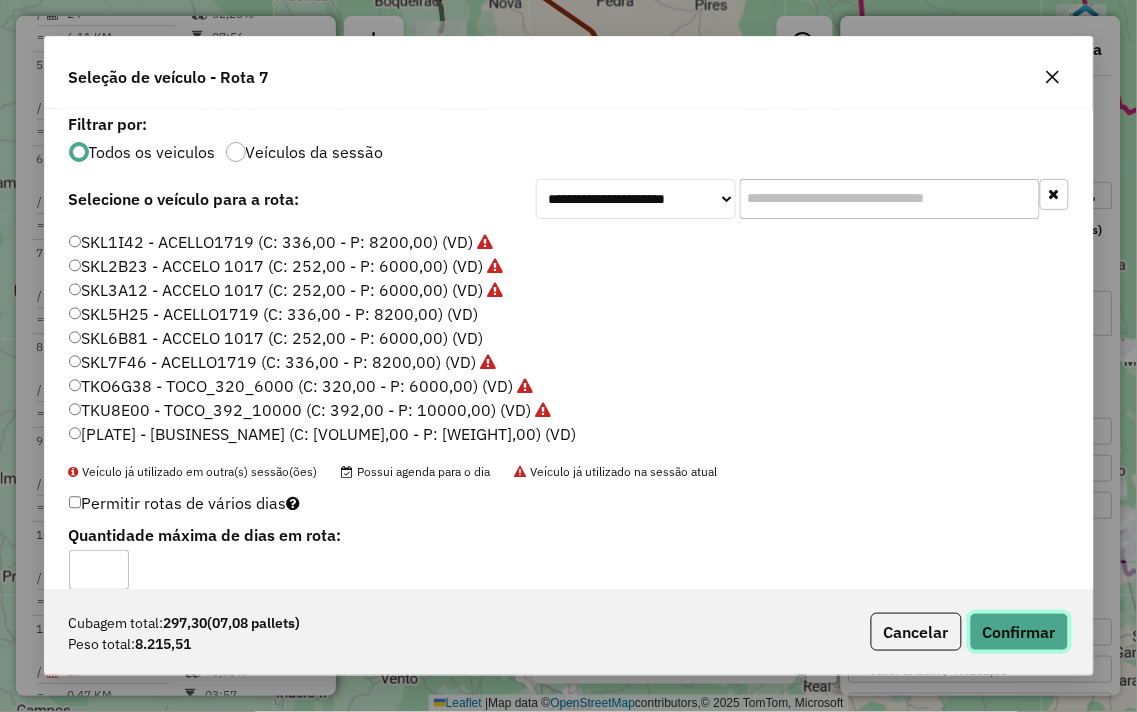 click on "Confirmar" 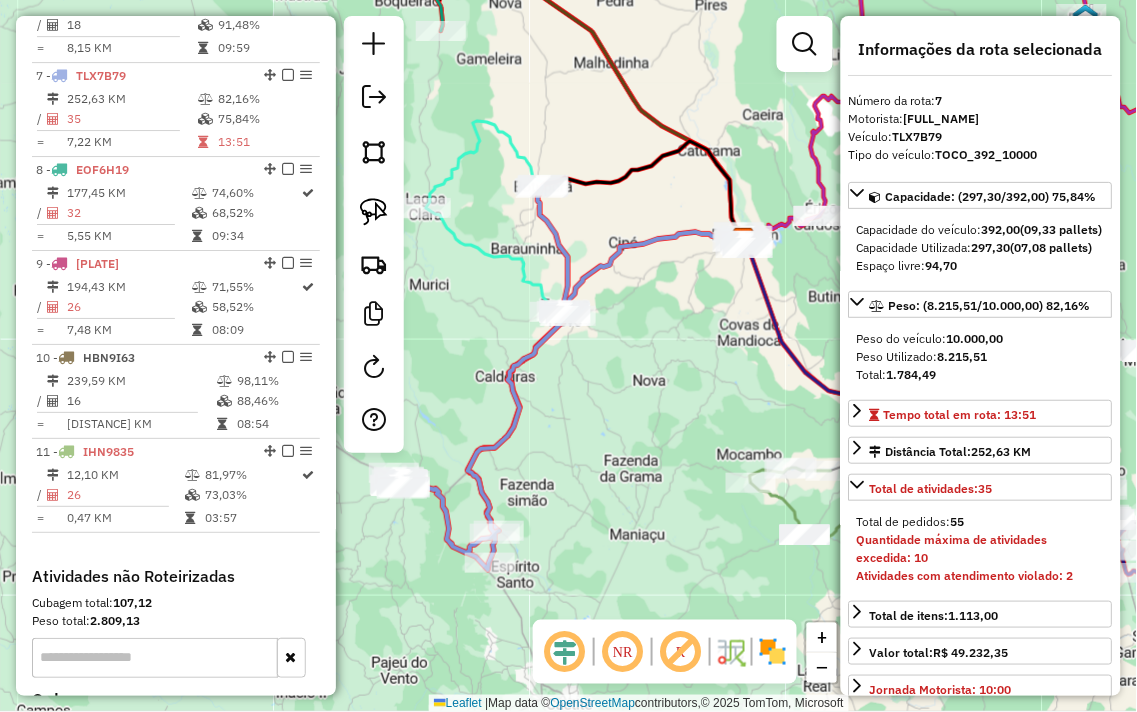 scroll, scrollTop: 1312, scrollLeft: 0, axis: vertical 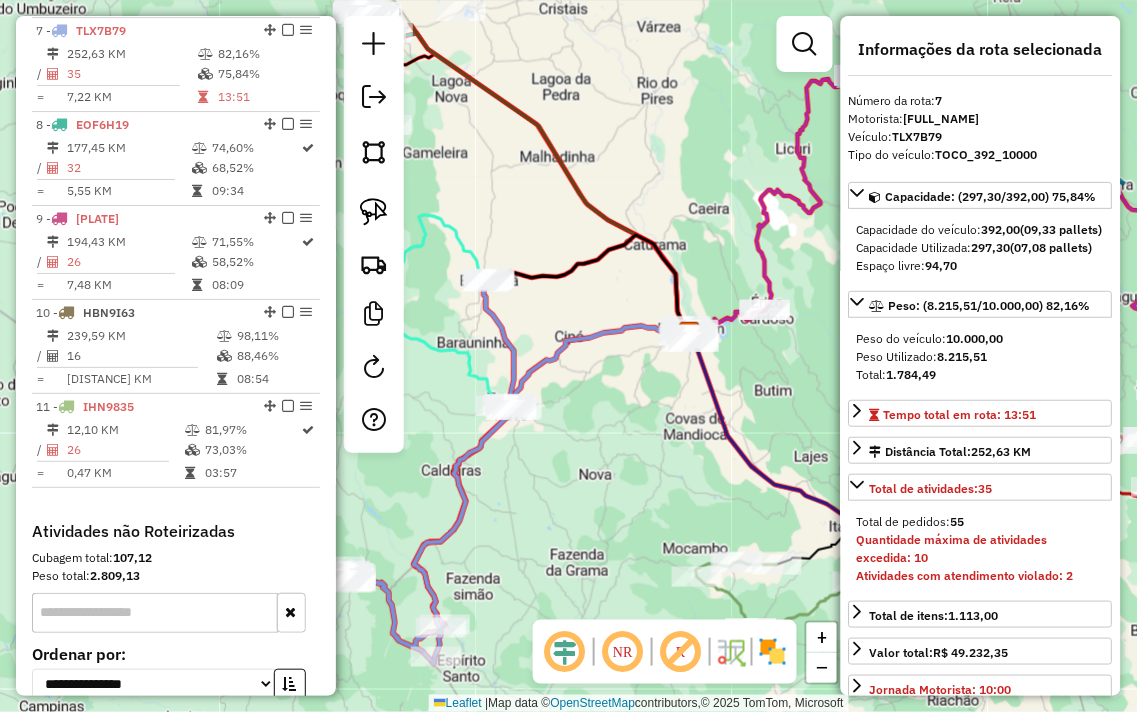 drag, startPoint x: 696, startPoint y: 304, endPoint x: 626, endPoint y: 477, distance: 186.62529 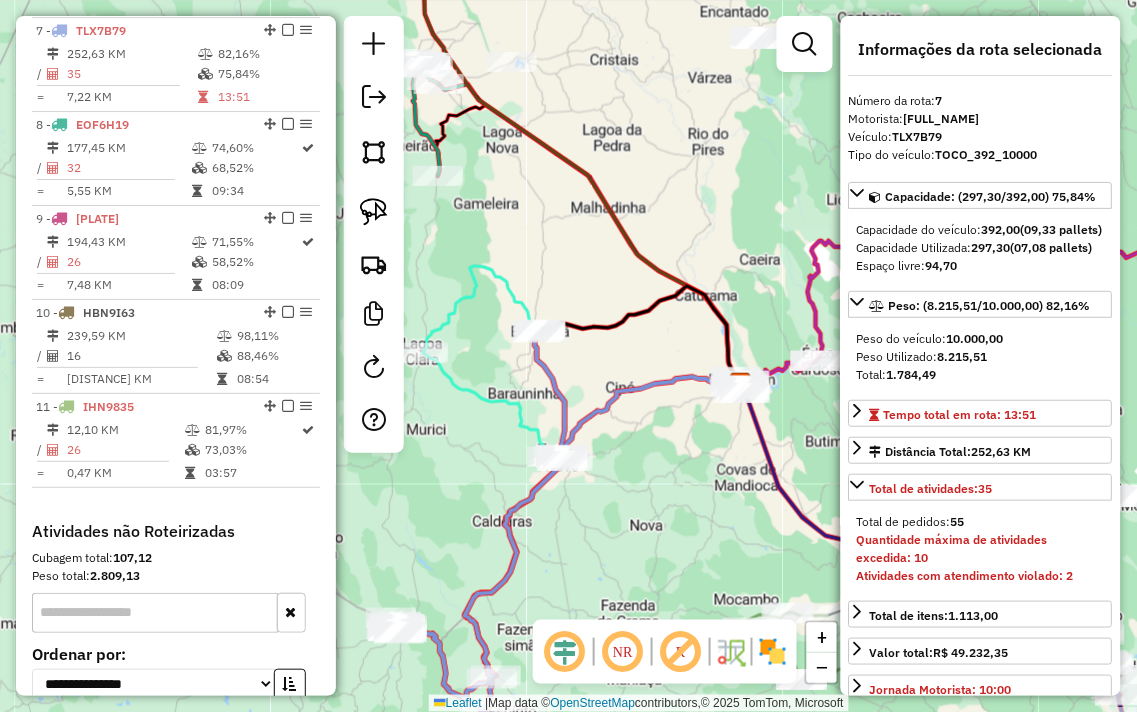 drag, startPoint x: 733, startPoint y: 238, endPoint x: 804, endPoint y: 197, distance: 81.9878 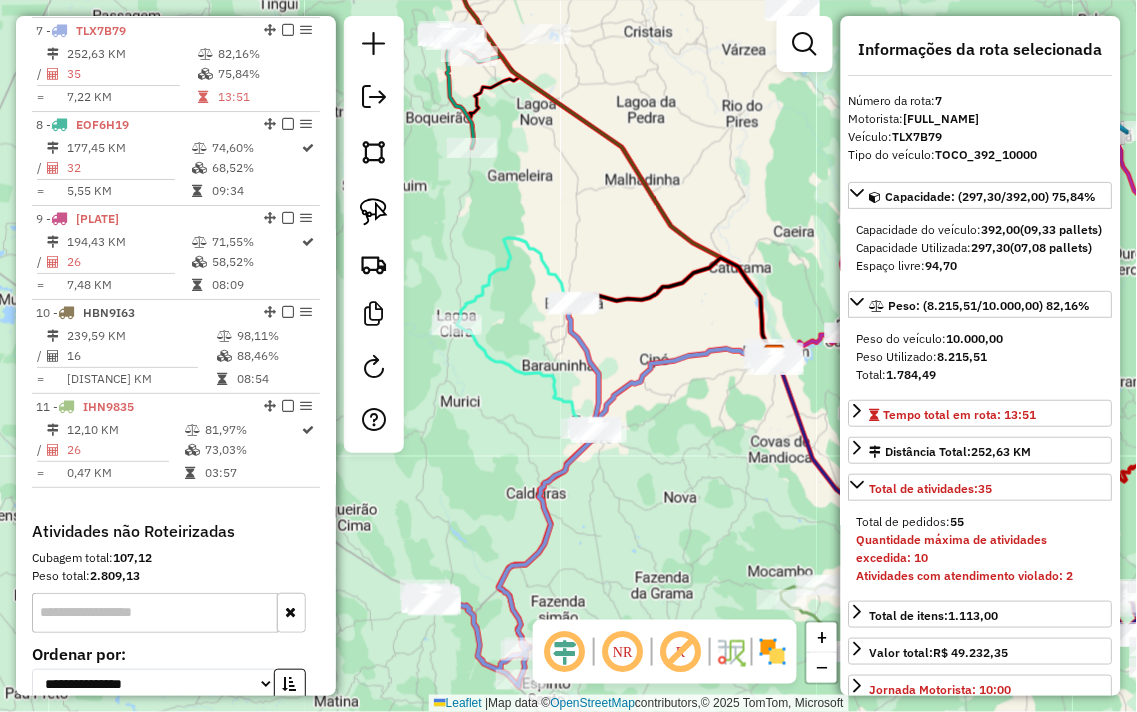 drag, startPoint x: 641, startPoint y: 263, endPoint x: 701, endPoint y: 153, distance: 125.299644 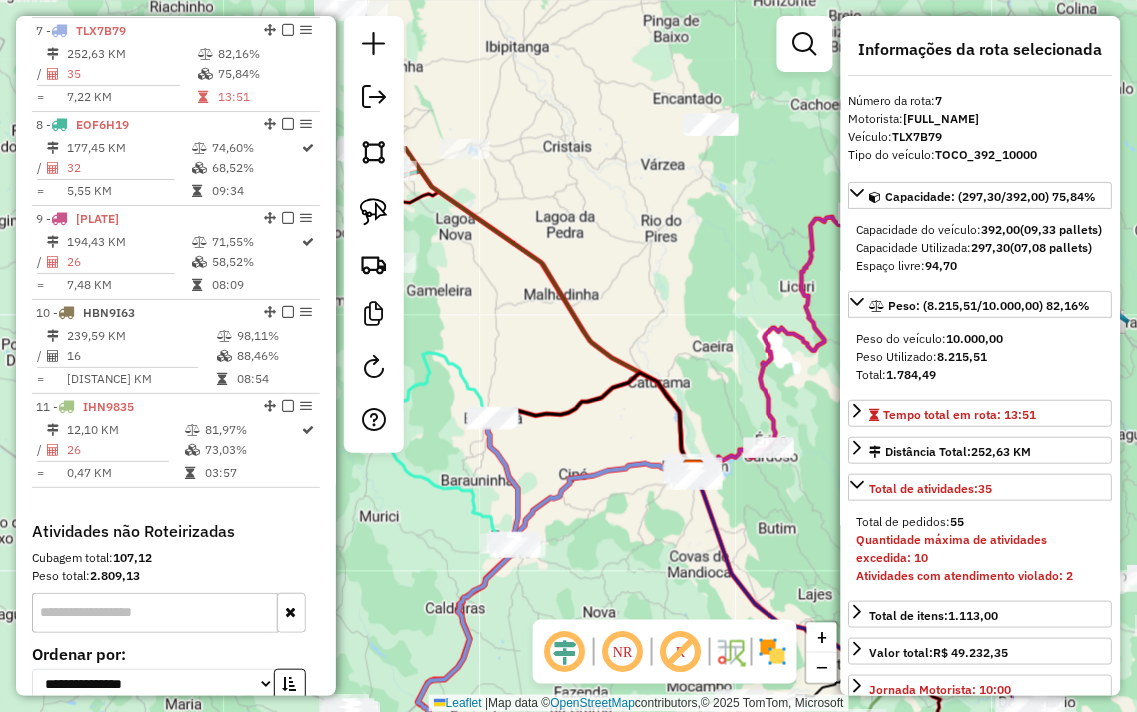 drag, startPoint x: 701, startPoint y: 153, endPoint x: 562, endPoint y: 370, distance: 257.7014 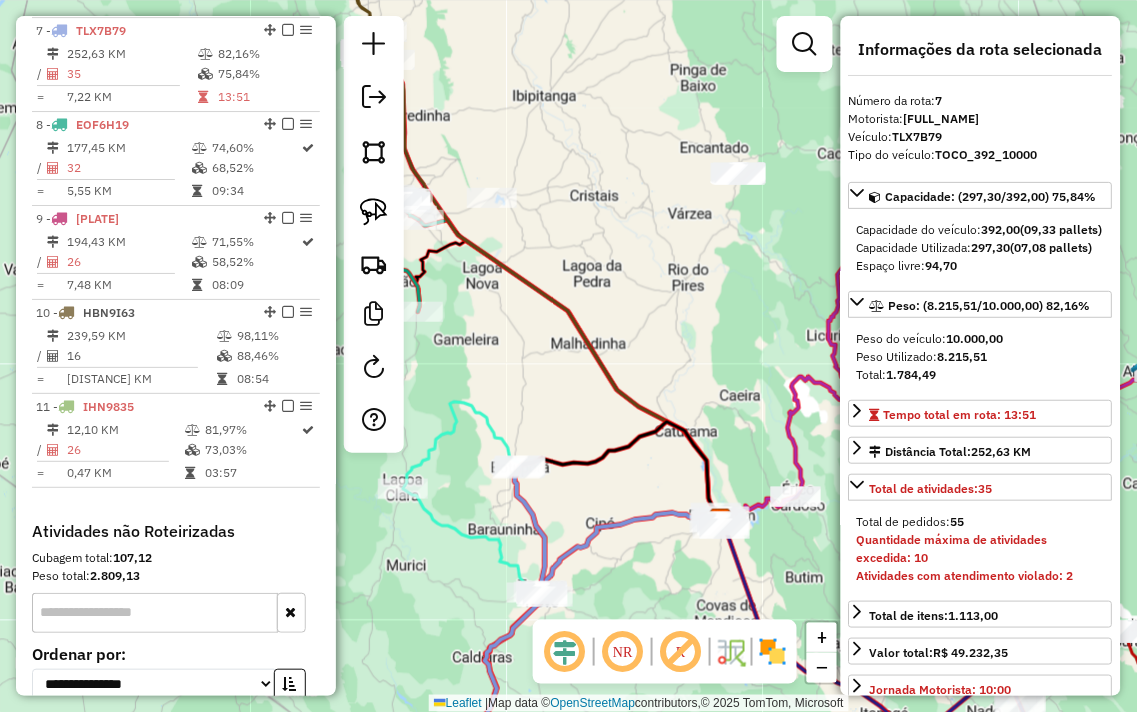 drag, startPoint x: 665, startPoint y: 228, endPoint x: 682, endPoint y: 312, distance: 85.70297 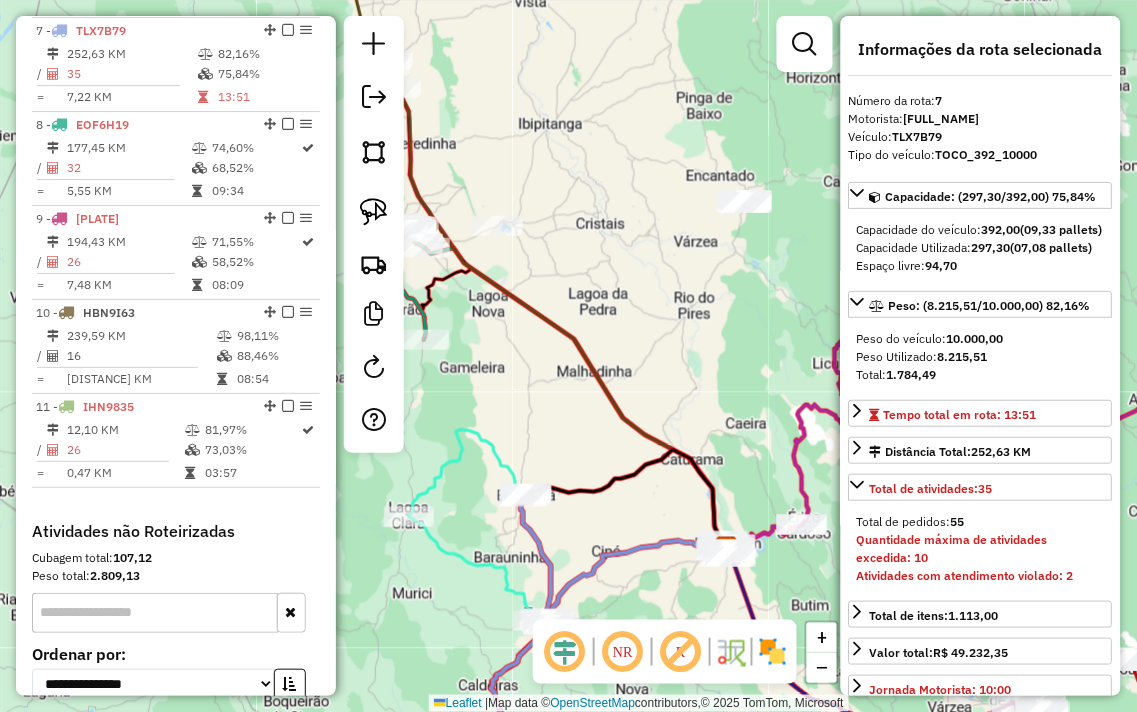 drag, startPoint x: 614, startPoint y: 261, endPoint x: 564, endPoint y: 336, distance: 90.13878 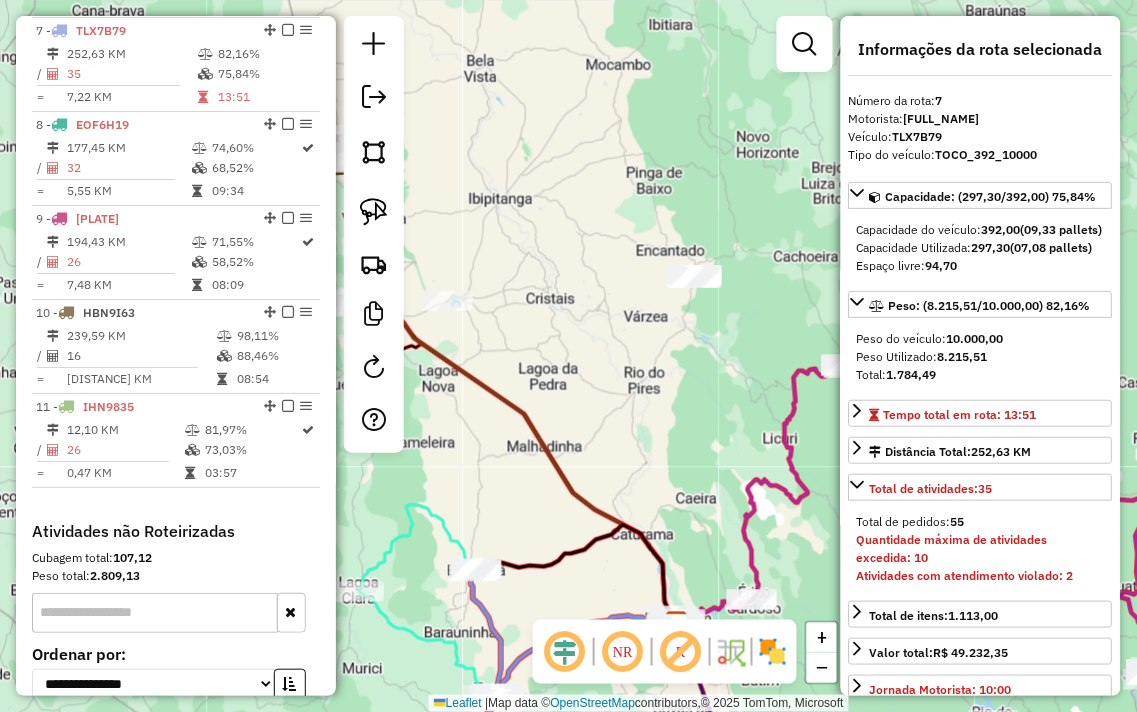 drag, startPoint x: 565, startPoint y: 346, endPoint x: 741, endPoint y: 71, distance: 326.49808 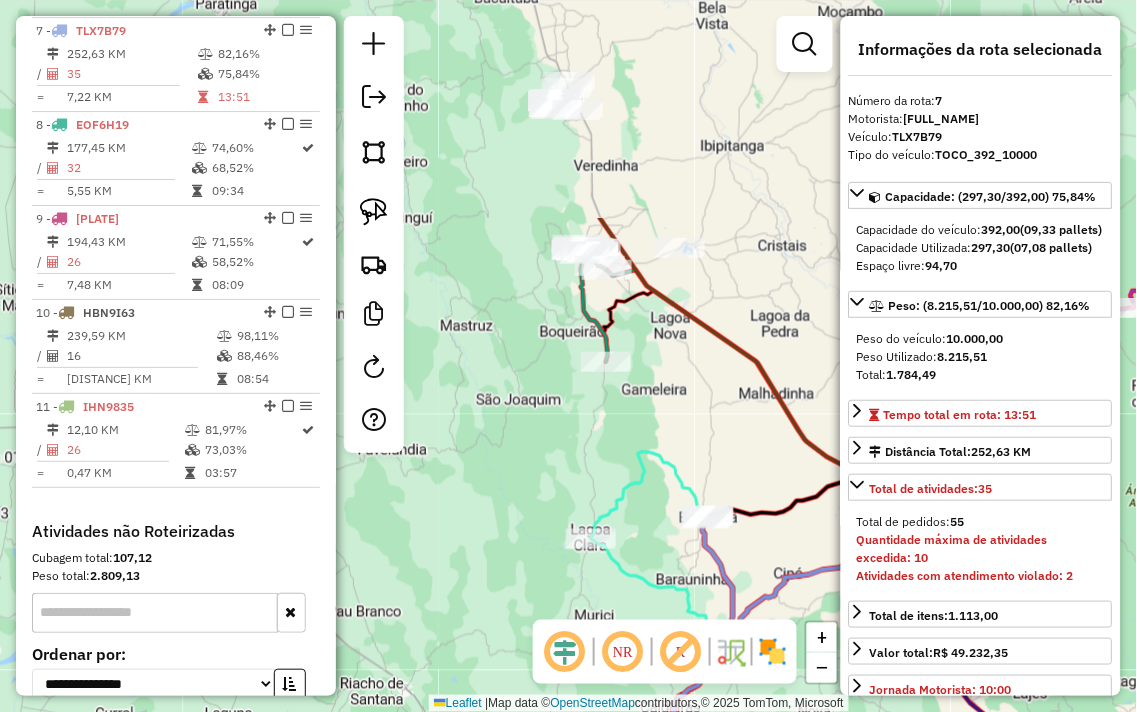 drag, startPoint x: 685, startPoint y: 114, endPoint x: 715, endPoint y: 425, distance: 312.4436 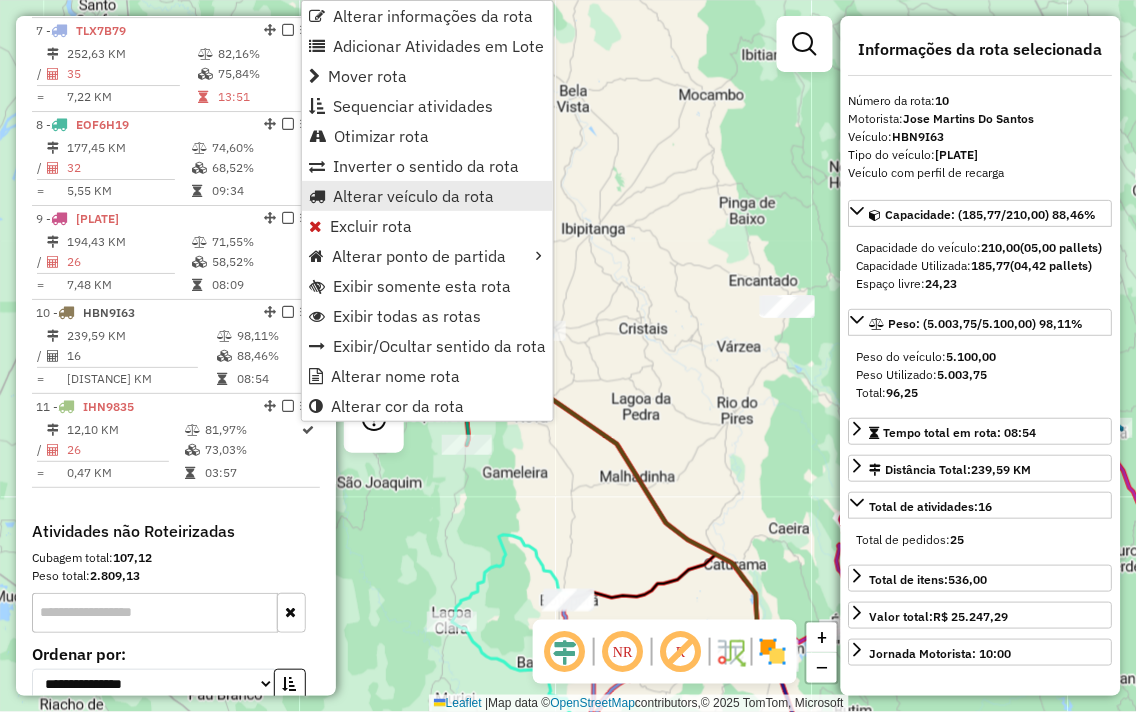 click on "Alterar veículo da rota" at bounding box center [413, 196] 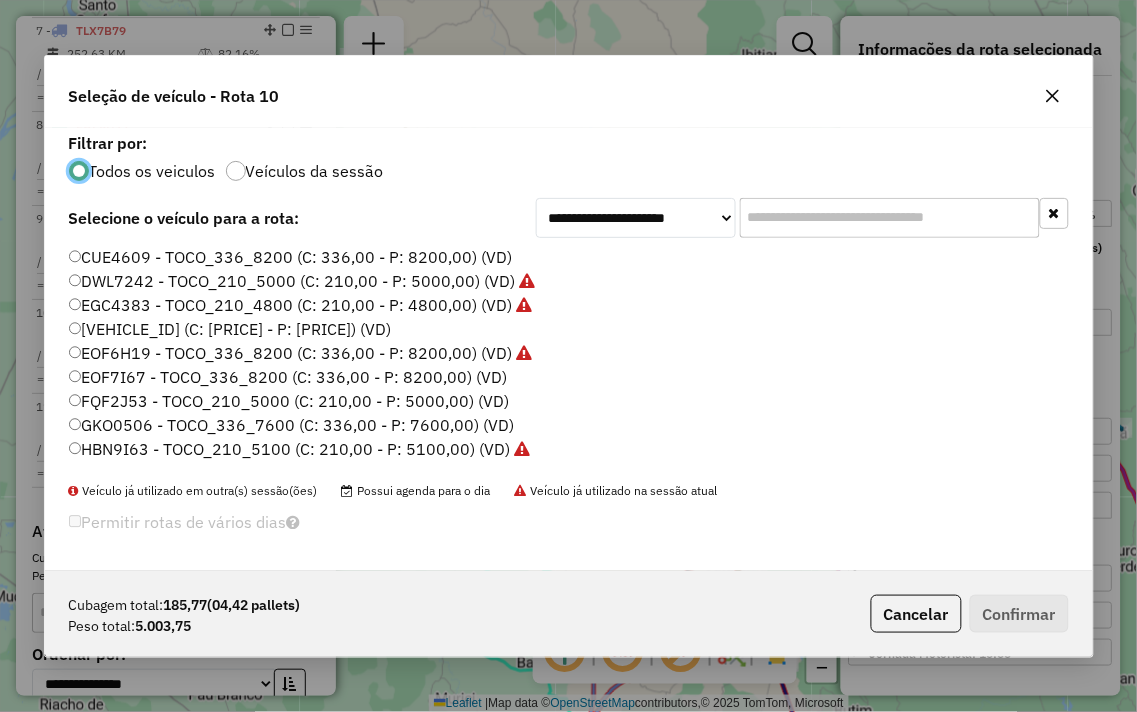 scroll, scrollTop: 11, scrollLeft: 5, axis: both 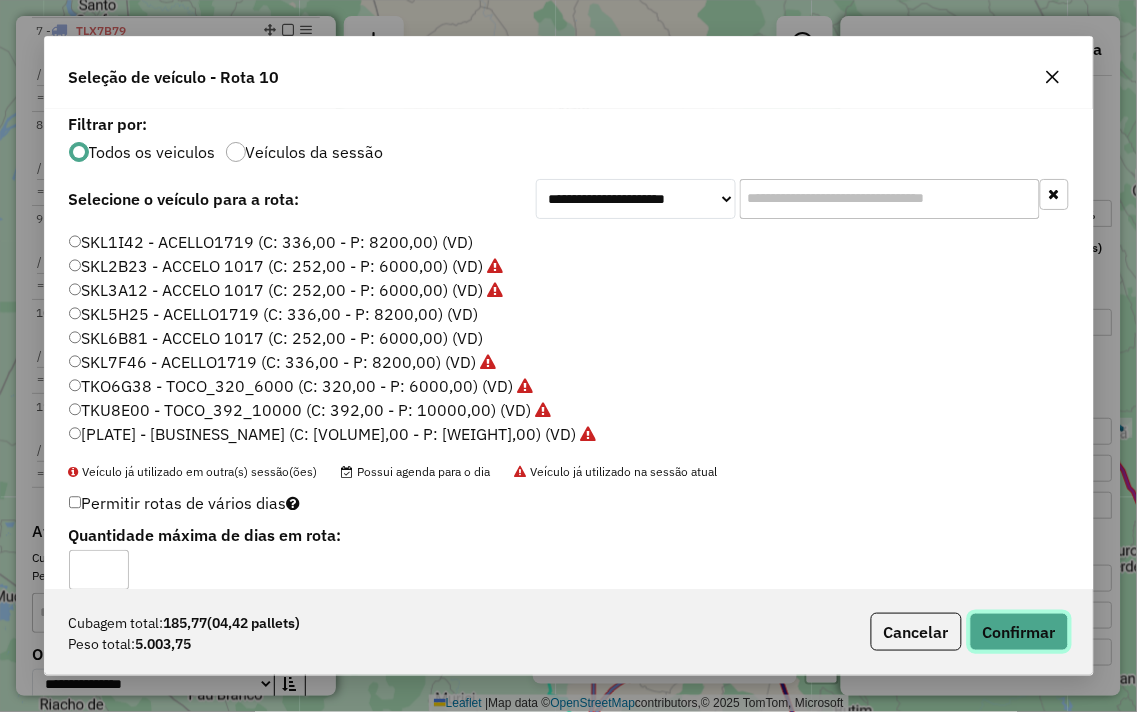 click on "Confirmar" 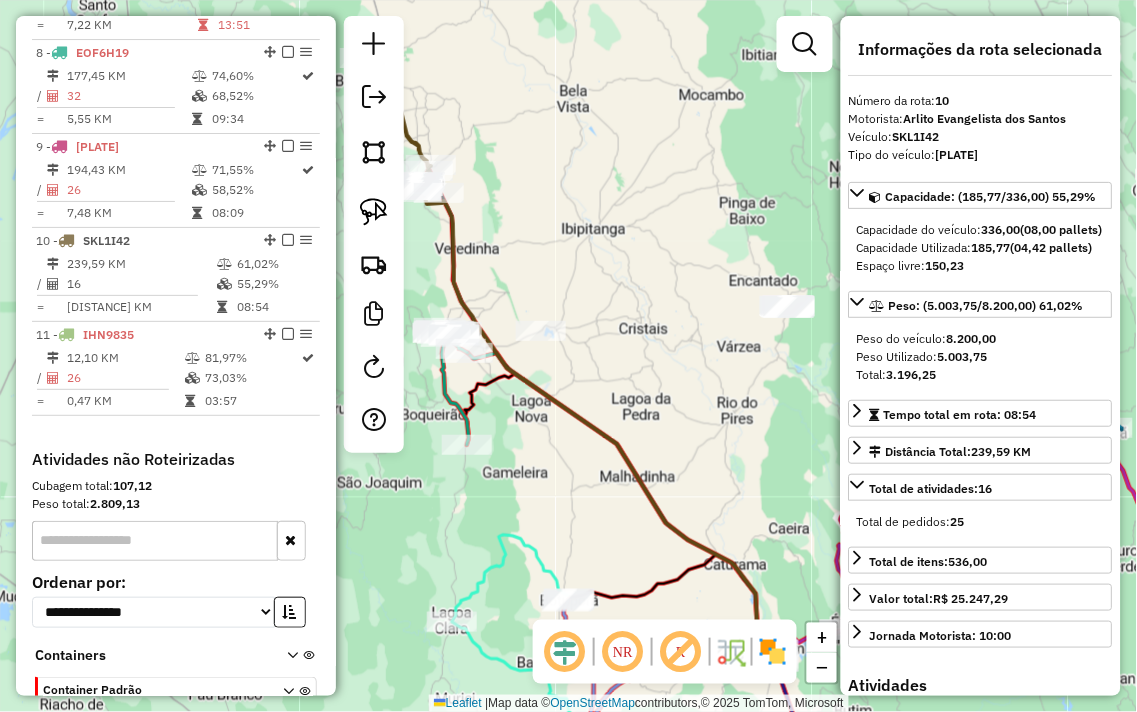 scroll, scrollTop: 1495, scrollLeft: 0, axis: vertical 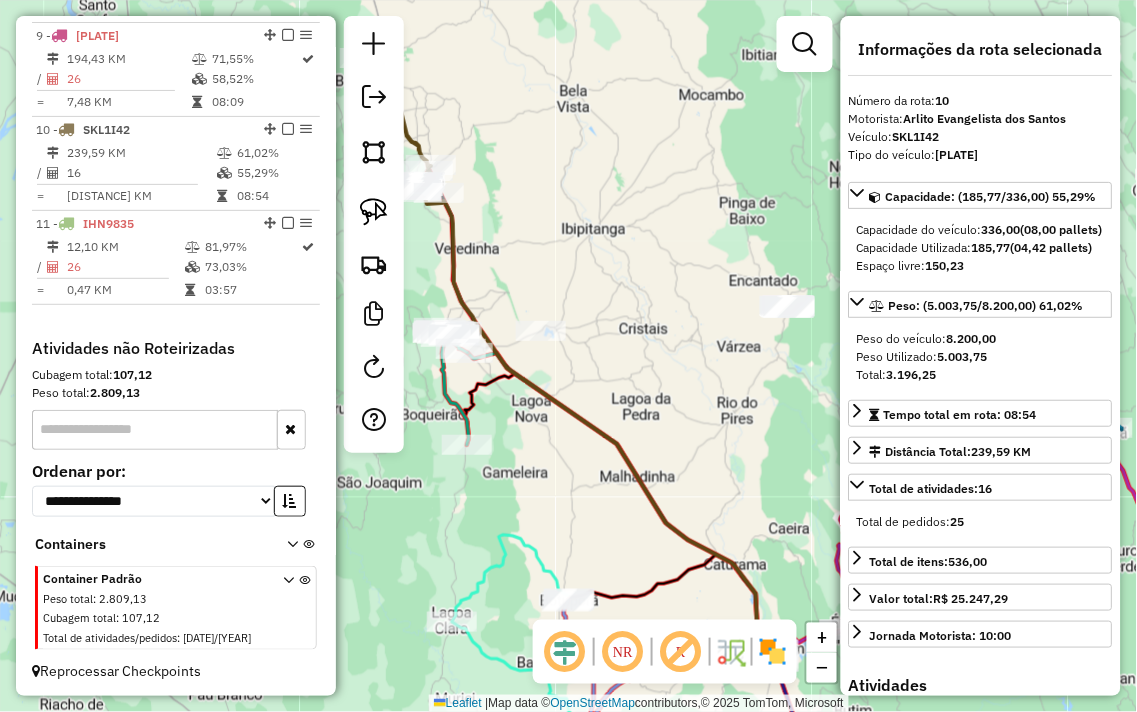 drag, startPoint x: 681, startPoint y: 322, endPoint x: 550, endPoint y: 311, distance: 131.46101 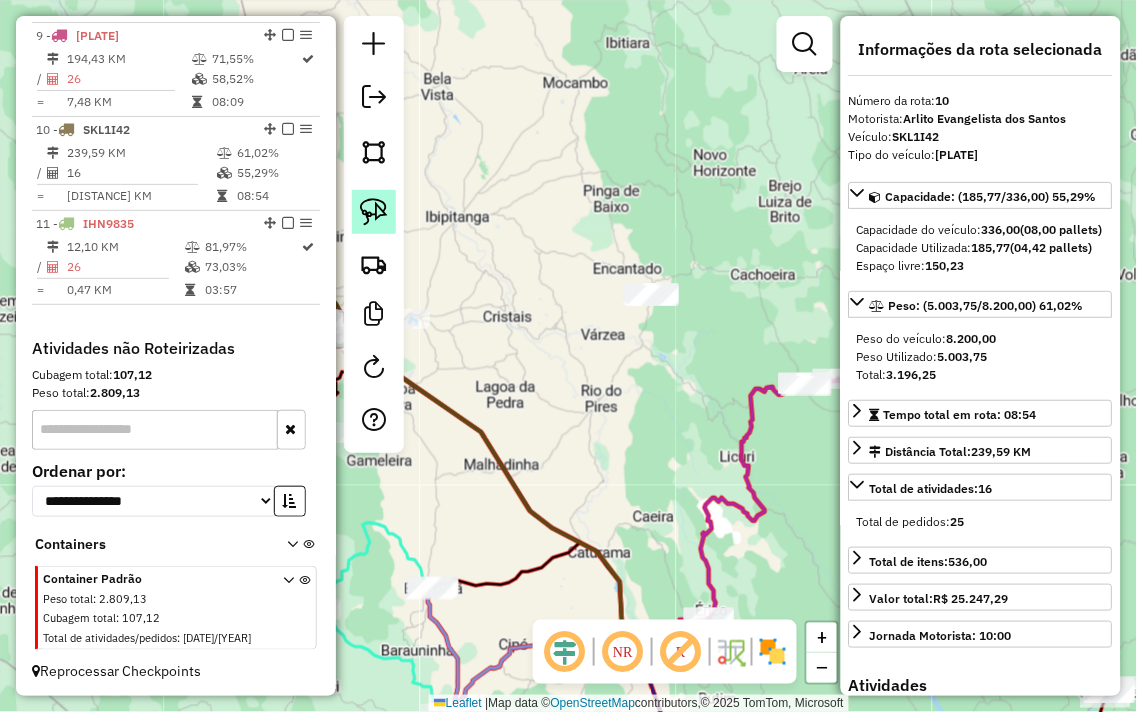 click 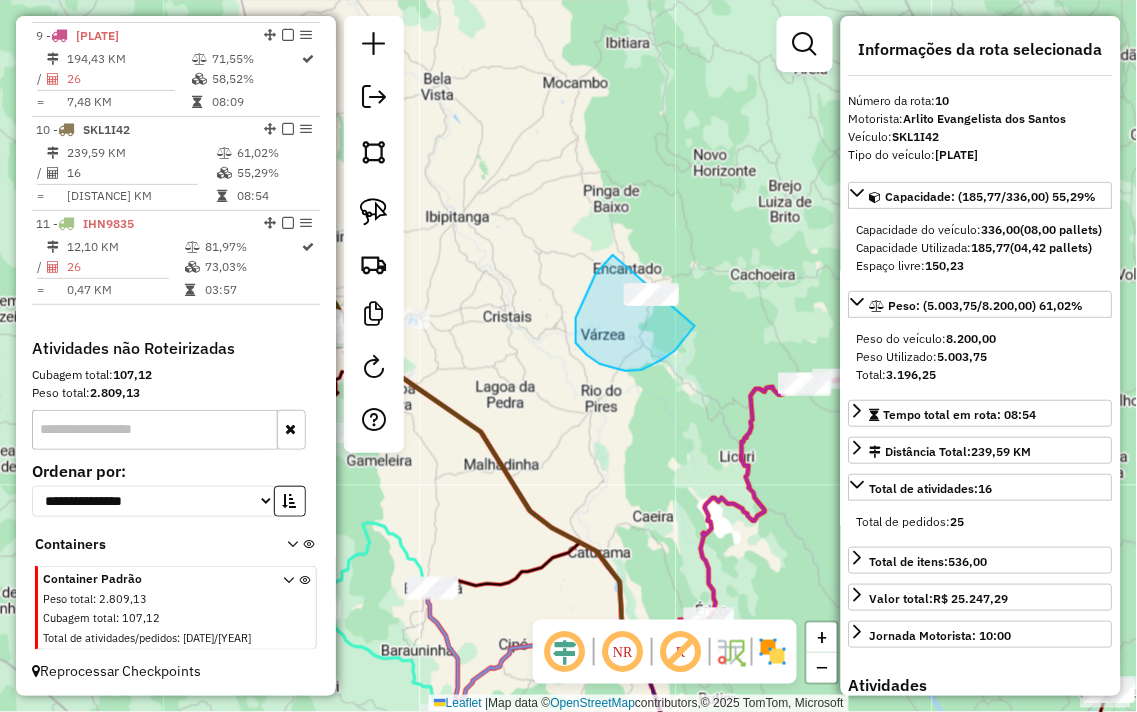 drag, startPoint x: 613, startPoint y: 256, endPoint x: 715, endPoint y: 273, distance: 103.40696 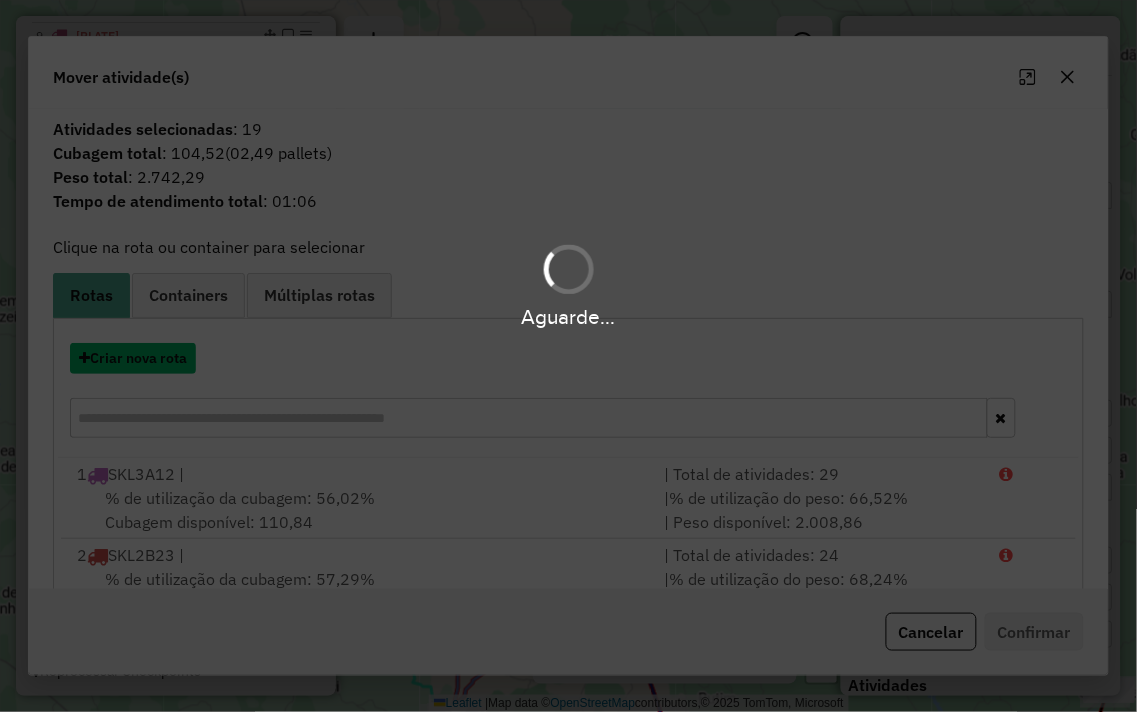 click on "Criar nova rota" at bounding box center [133, 358] 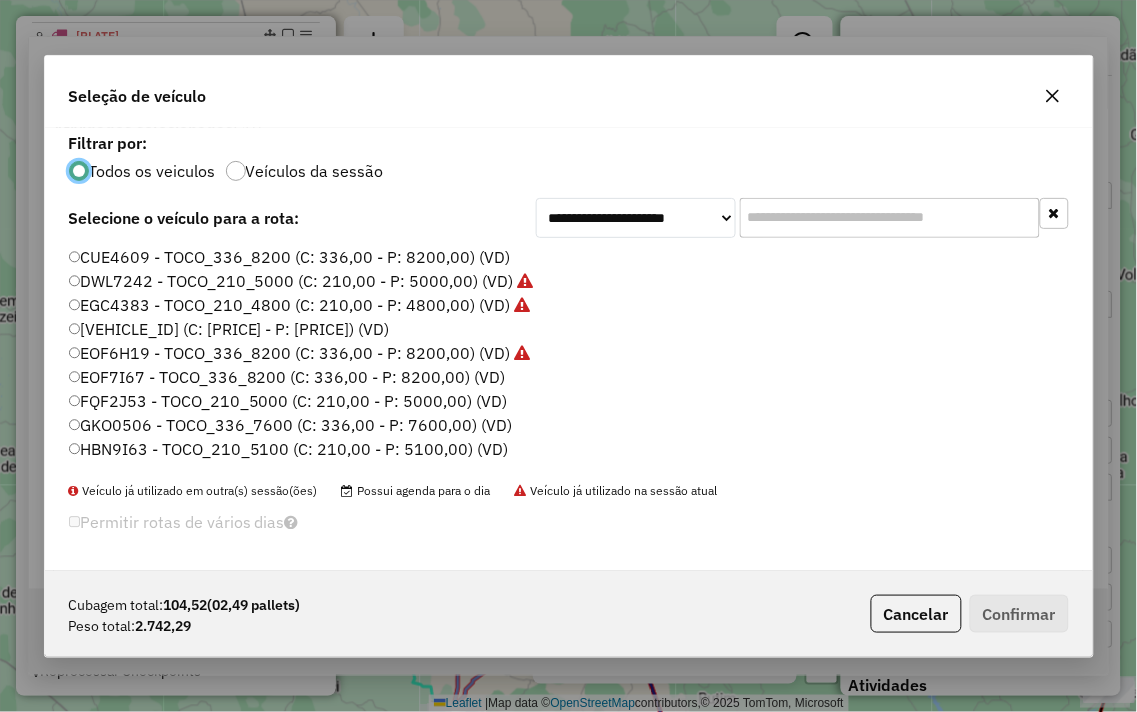 scroll, scrollTop: 11, scrollLeft: 5, axis: both 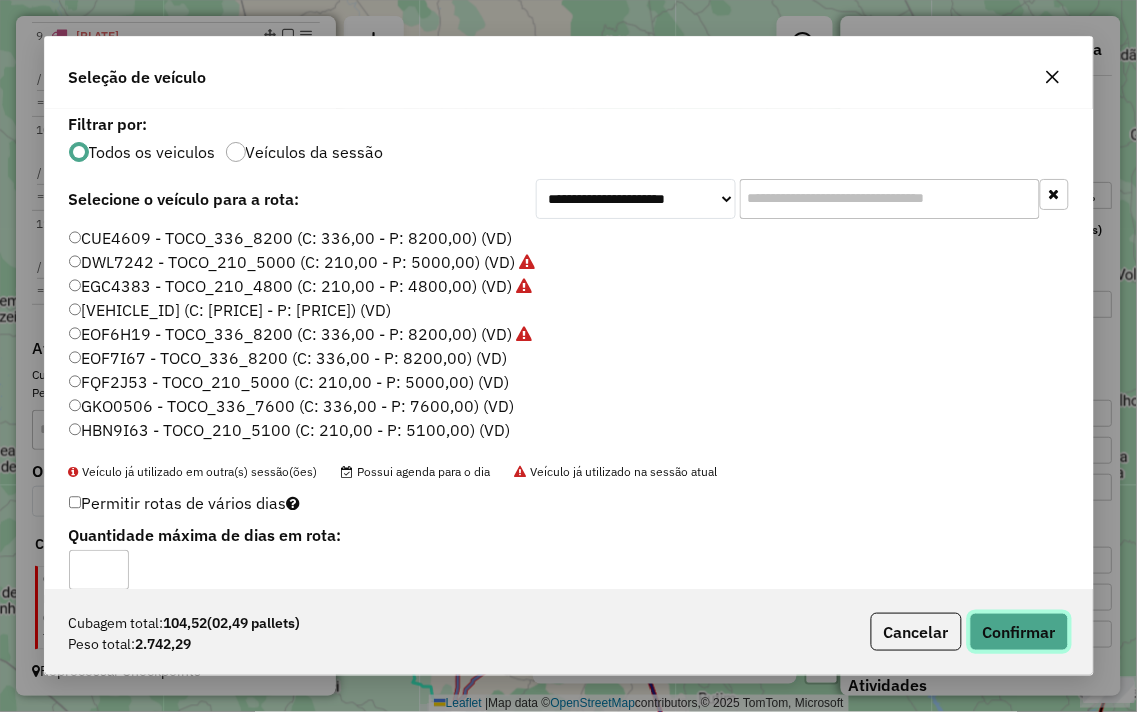 click on "Confirmar" 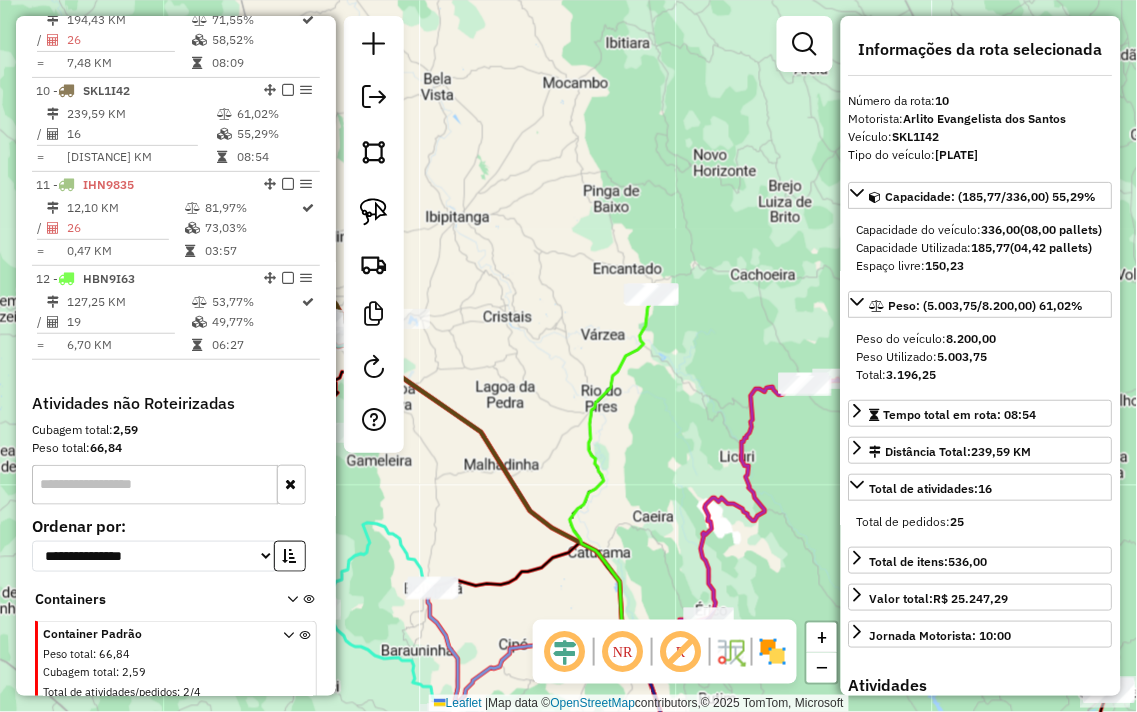 scroll, scrollTop: 1590, scrollLeft: 0, axis: vertical 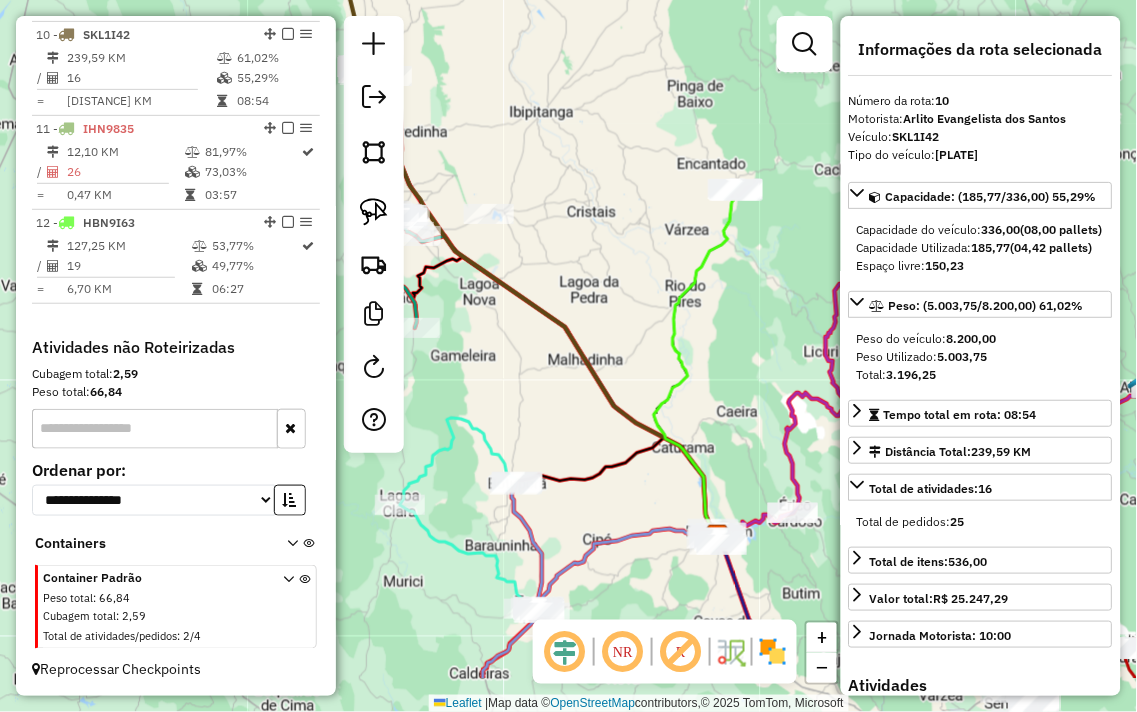 drag, startPoint x: 537, startPoint y: 397, endPoint x: 645, endPoint y: 246, distance: 185.64752 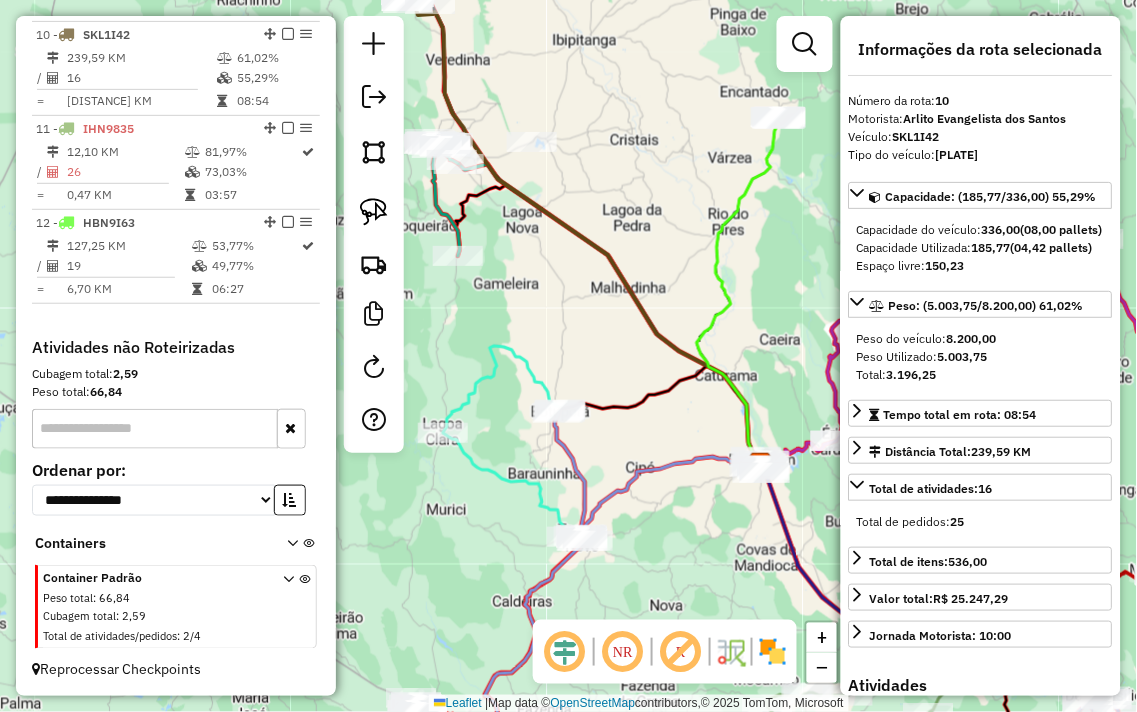 drag, startPoint x: 534, startPoint y: 390, endPoint x: 613, endPoint y: 234, distance: 174.86281 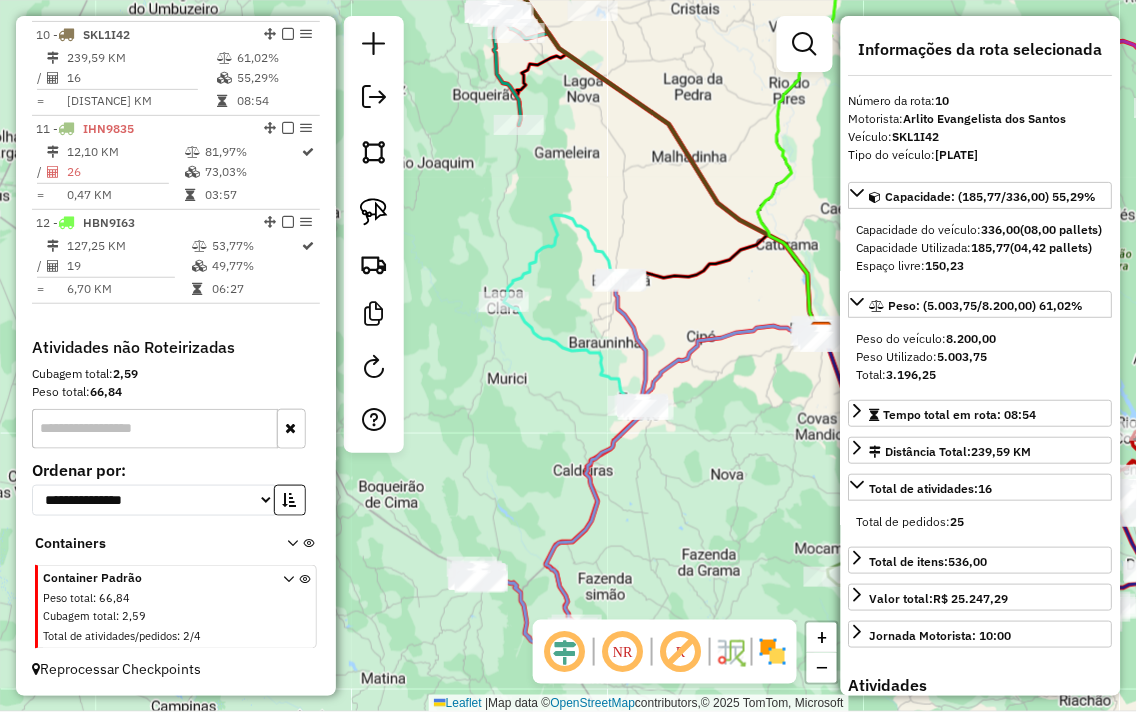 drag, startPoint x: 553, startPoint y: 452, endPoint x: 635, endPoint y: 327, distance: 149.49582 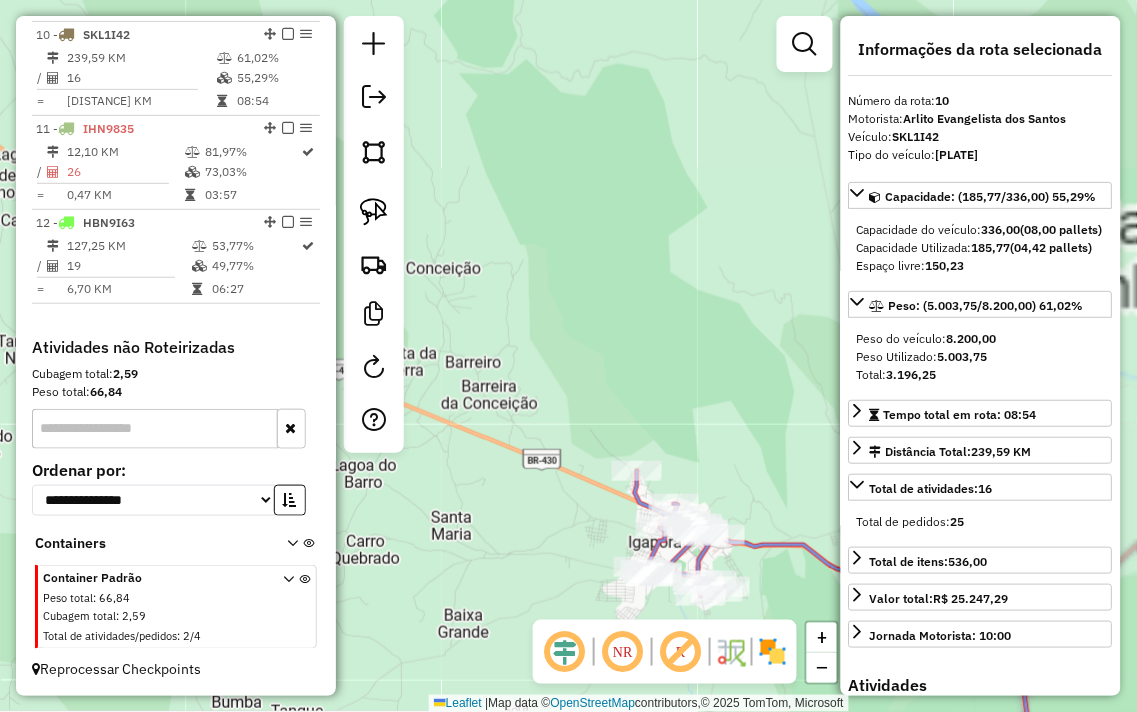 drag, startPoint x: 665, startPoint y: 384, endPoint x: 625, endPoint y: 274, distance: 117.047 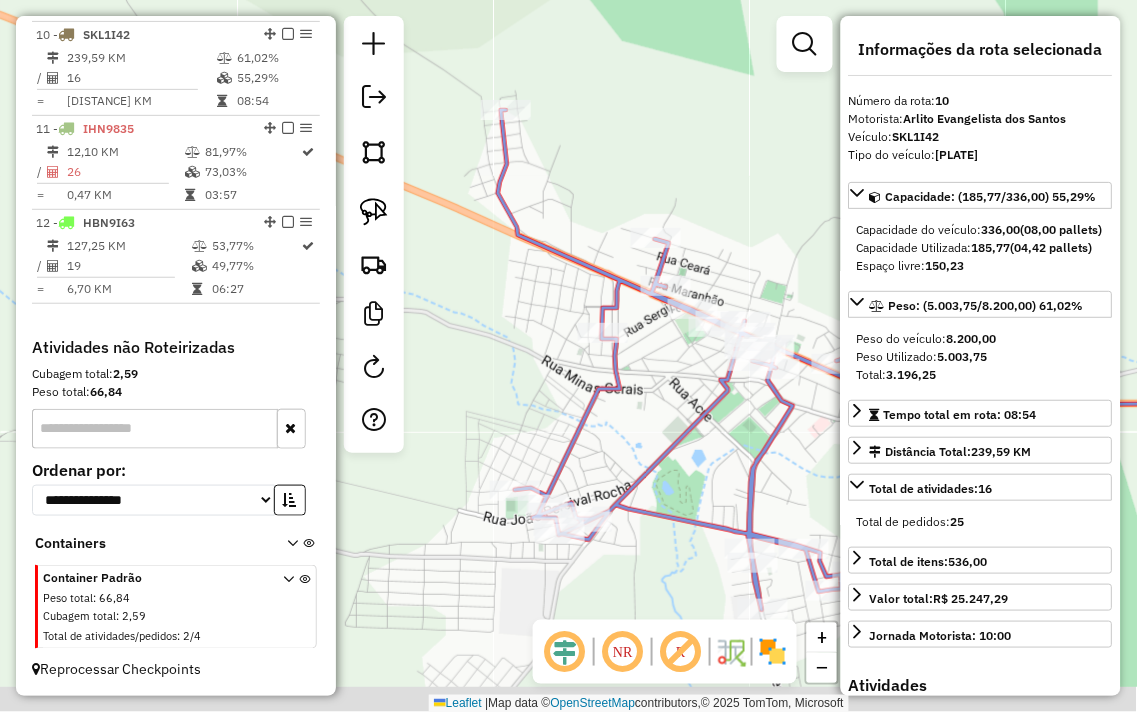 drag, startPoint x: 550, startPoint y: 452, endPoint x: 538, endPoint y: 171, distance: 281.2561 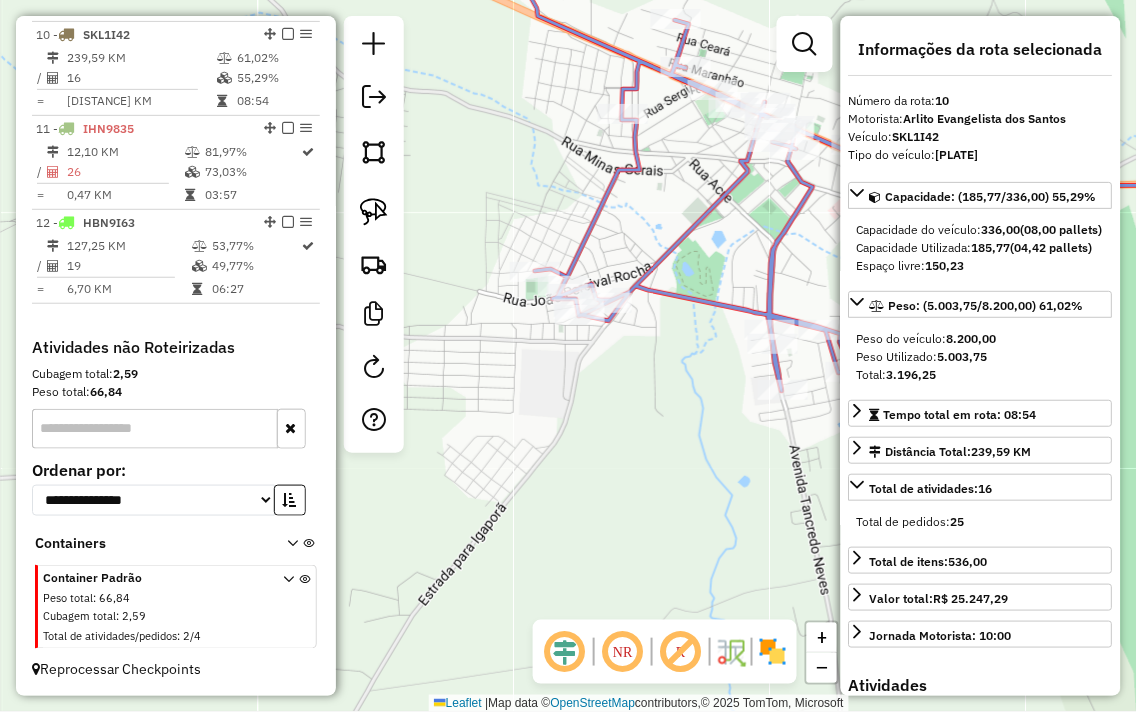 click on "Rota 7 - Placa TLX7B79  2858 - MB BAR Rota 7 - Placa TLX7B79  3491 - BAR DO MANOEL Rota 7 - Placa TLX7B79  2680 - BAR DO CAMIM Janela de atendimento Grade de atendimento Capacidade Transportadoras Veículos Cliente Pedidos  Rotas Selecione os dias de semana para filtrar as janelas de atendimento  Seg   Ter   Qua   Qui   Sex   Sáb   Dom  Informe o período da janela de atendimento: De: Até:  Filtrar exatamente a janela do cliente  Considerar janela de atendimento padrão  Selecione os dias de semana para filtrar as grades de atendimento  Seg   Ter   Qua   Qui   Sex   Sáb   Dom   Considerar clientes sem dia de atendimento cadastrado  Clientes fora do dia de atendimento selecionado Filtrar as atividades entre os valores definidos abaixo:  Peso mínimo:   Peso máximo:   Cubagem mínima:   Cubagem máxima:   De:   Até:  Filtrar as atividades entre o tempo de atendimento definido abaixo:  De:   Até:   Considerar capacidade total dos clientes não roteirizados Transportadora: Selecione um ou mais itens Nome: +" 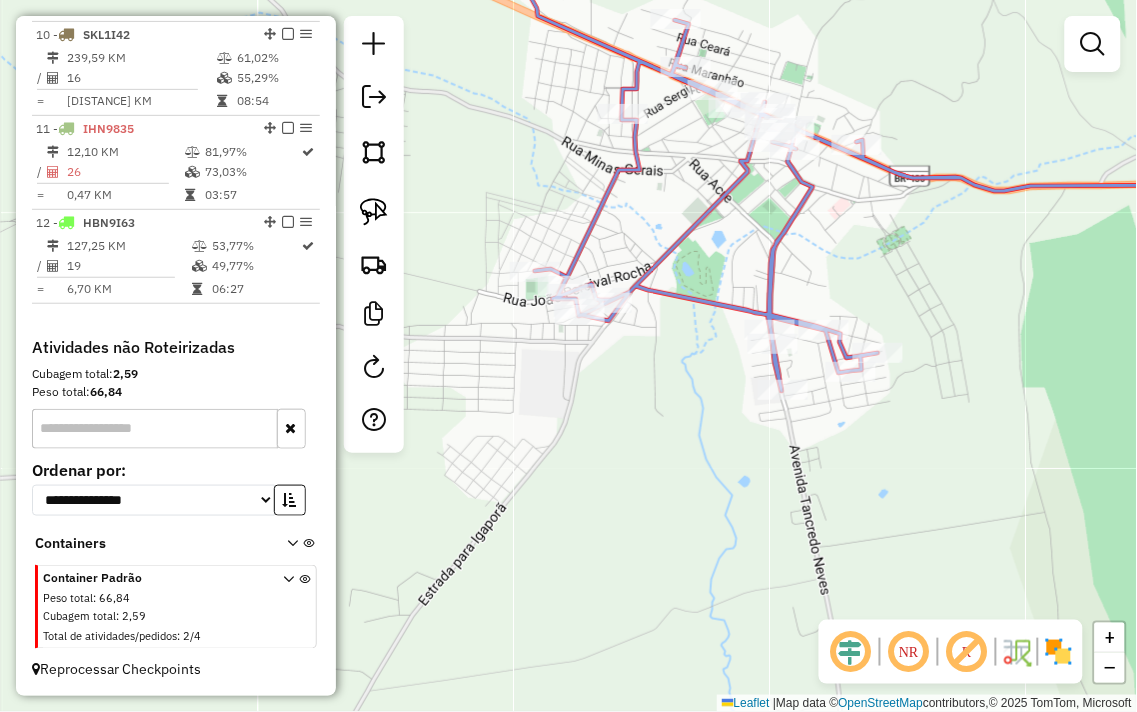 click on "Janela de atendimento Grade de atendimento Capacidade Transportadoras Veículos Cliente Pedidos  Rotas Selecione os dias de semana para filtrar as janelas de atendimento  Seg   Ter   Qua   Qui   Sex   Sáb   Dom  Informe o período da janela de atendimento: De: Até:  Filtrar exatamente a janela do cliente  Considerar janela de atendimento padrão  Selecione os dias de semana para filtrar as grades de atendimento  Seg   Ter   Qua   Qui   Sex   Sáb   Dom   Considerar clientes sem dia de atendimento cadastrado  Clientes fora do dia de atendimento selecionado Filtrar as atividades entre os valores definidos abaixo:  Peso mínimo:   Peso máximo:   Cubagem mínima:   Cubagem máxima:   De:   Até:  Filtrar as atividades entre o tempo de atendimento definido abaixo:  De:   Até:   Considerar capacidade total dos clientes não roteirizados Transportadora: Selecione um ou mais itens Tipo de veículo: Selecione um ou mais itens Veículo: Selecione um ou mais itens Motorista: Selecione um ou mais itens Nome: Rótulo:" 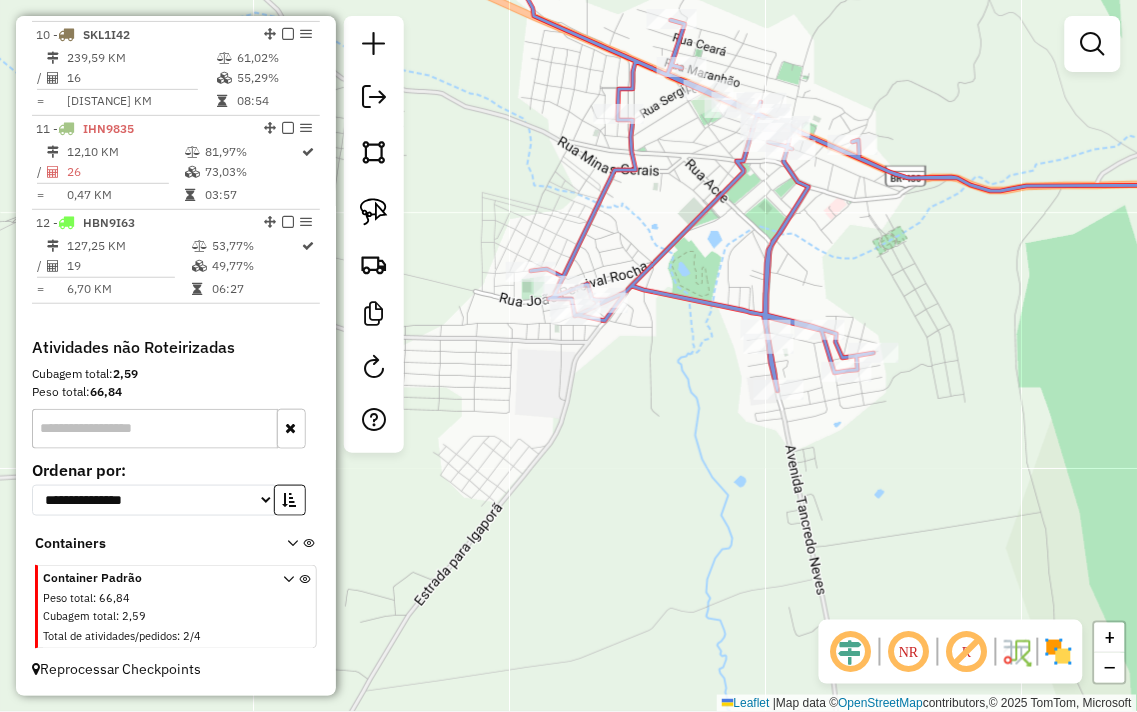 drag, startPoint x: 381, startPoint y: 208, endPoint x: 562, endPoint y: 236, distance: 183.15294 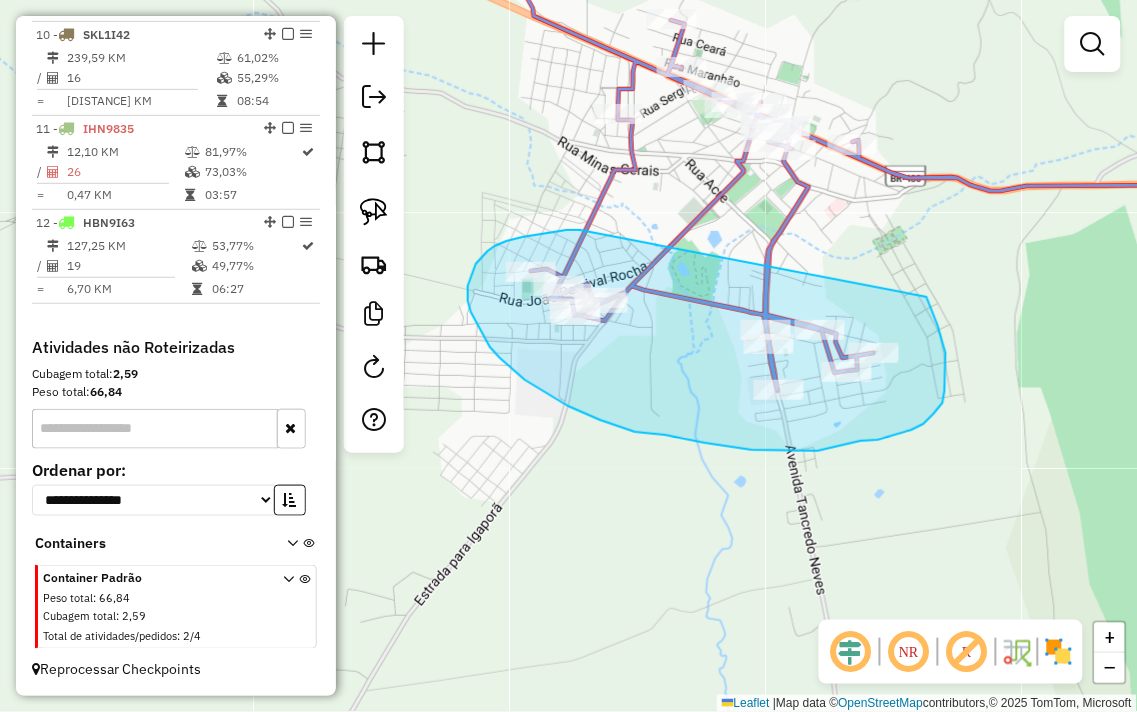 drag, startPoint x: 580, startPoint y: 230, endPoint x: 927, endPoint y: 296, distance: 353.2209 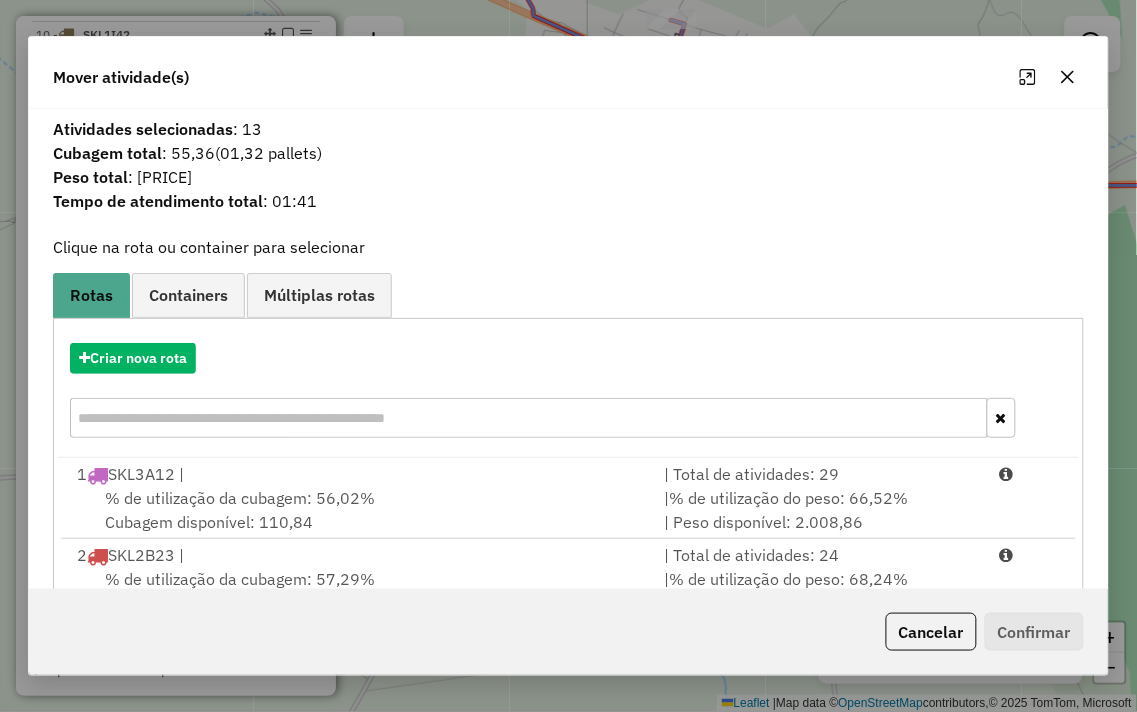 click 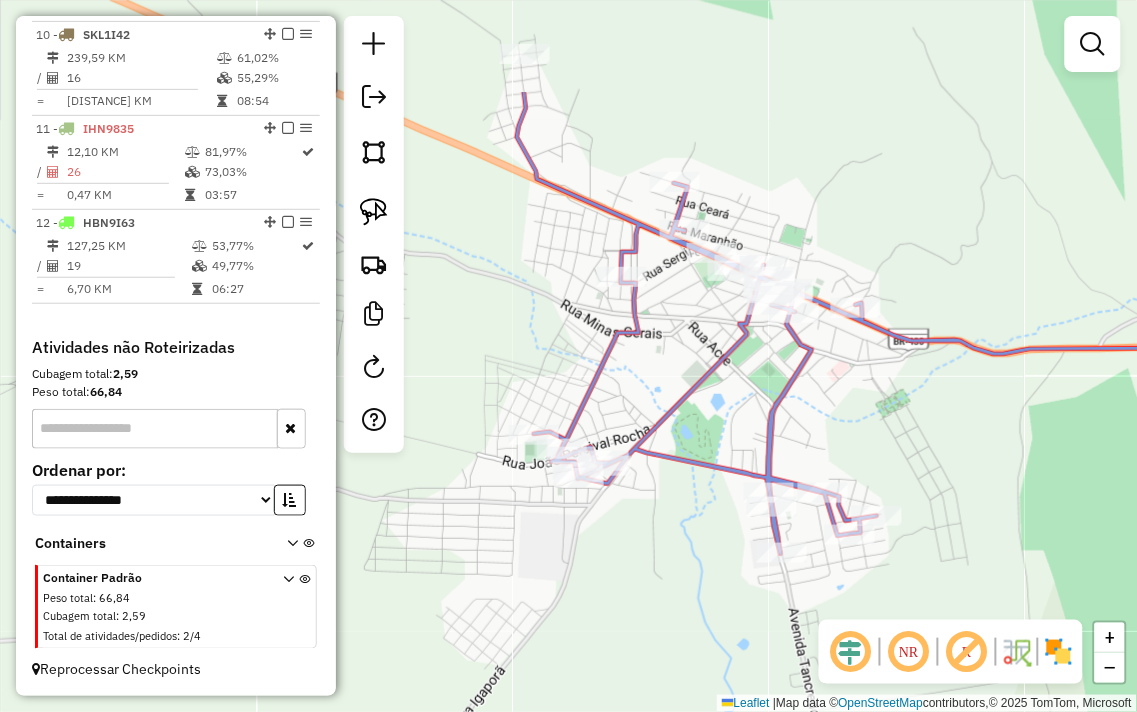 drag, startPoint x: 677, startPoint y: 201, endPoint x: 681, endPoint y: 382, distance: 181.04419 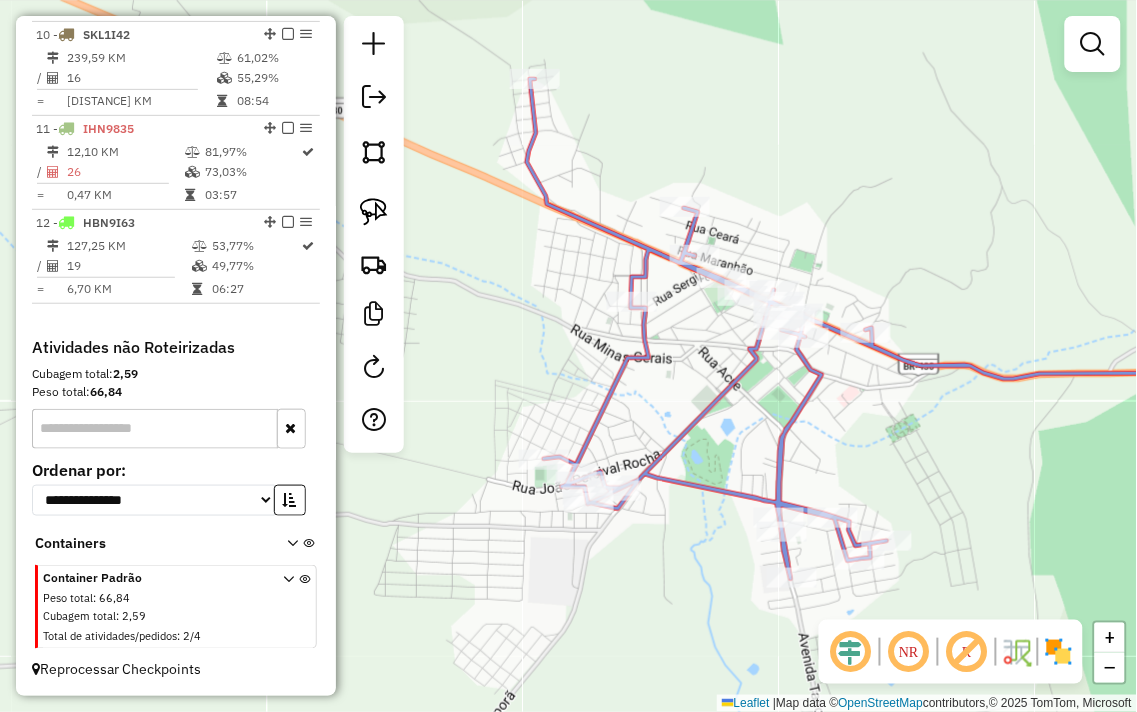 drag, startPoint x: 493, startPoint y: 284, endPoint x: 546, endPoint y: 323, distance: 65.802734 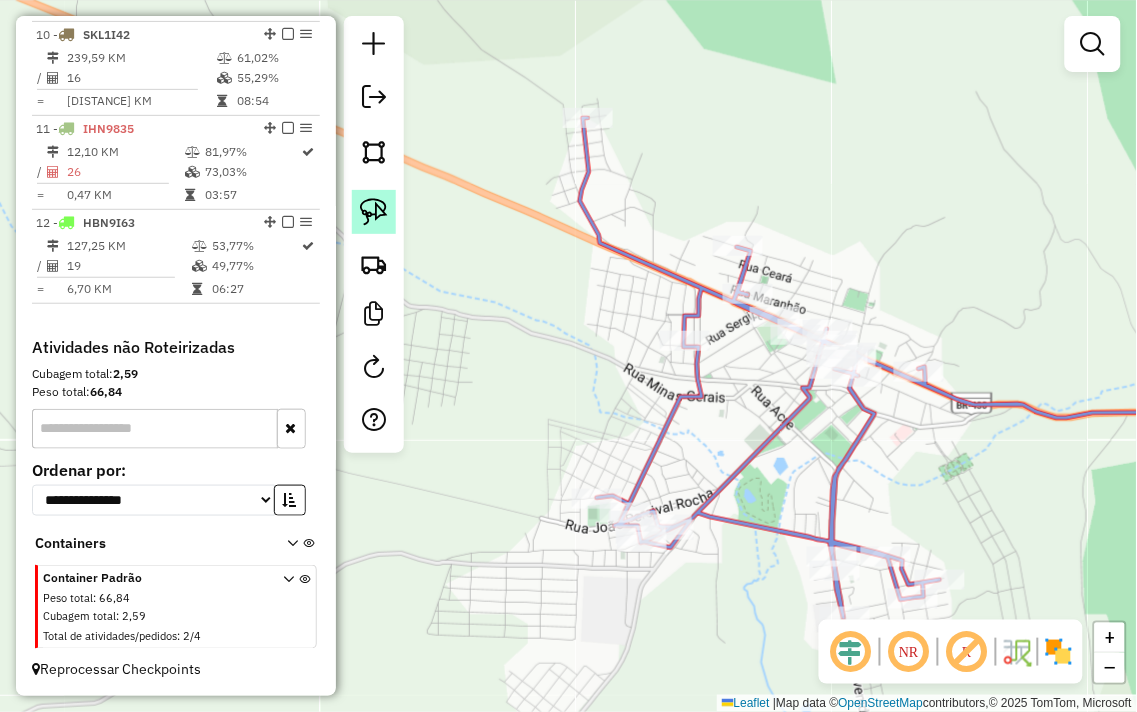 click 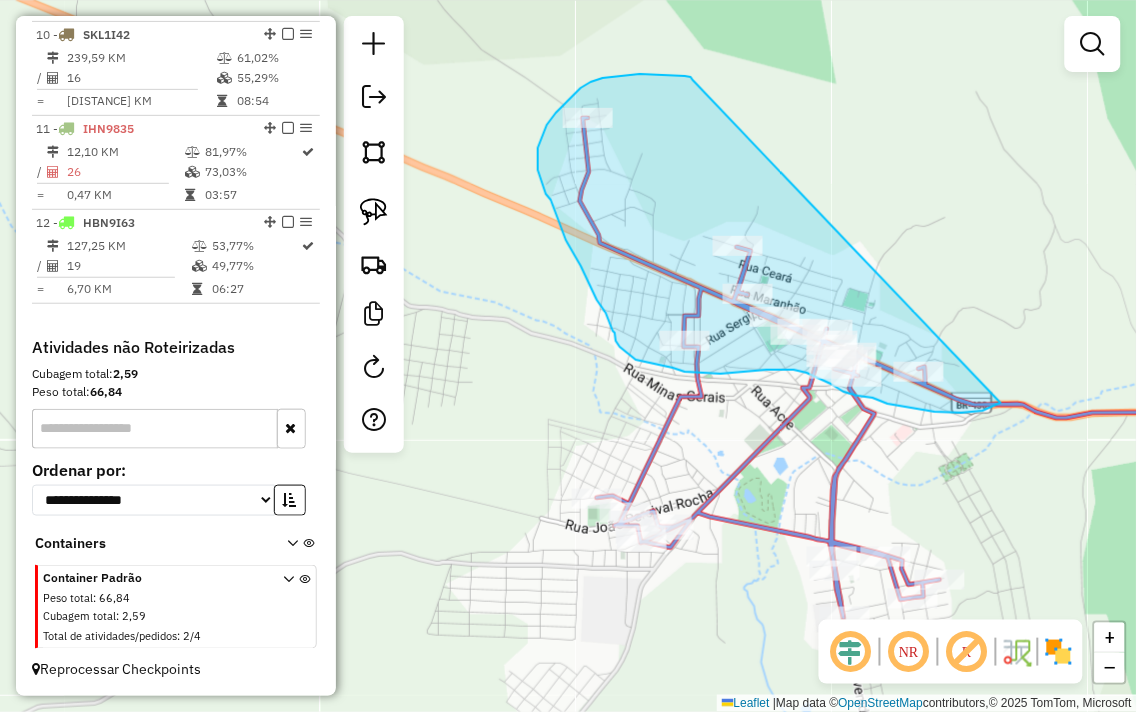 drag, startPoint x: 692, startPoint y: 78, endPoint x: 1024, endPoint y: 368, distance: 440.82196 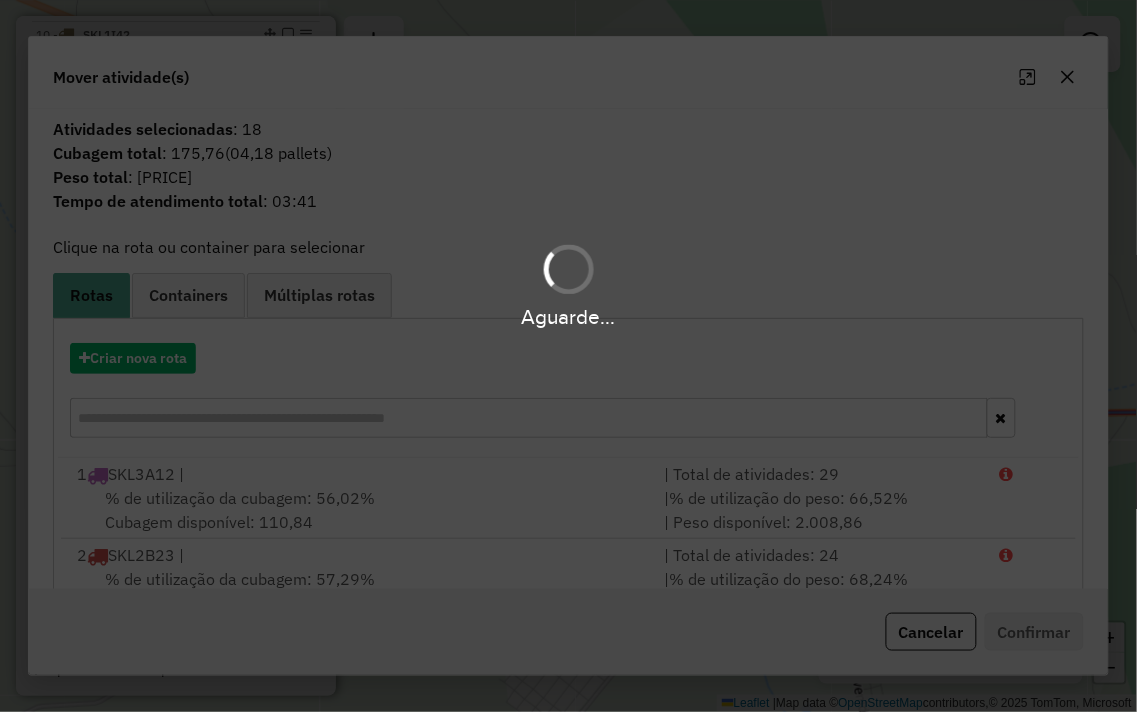 click on "Aguarde..." at bounding box center [568, 356] 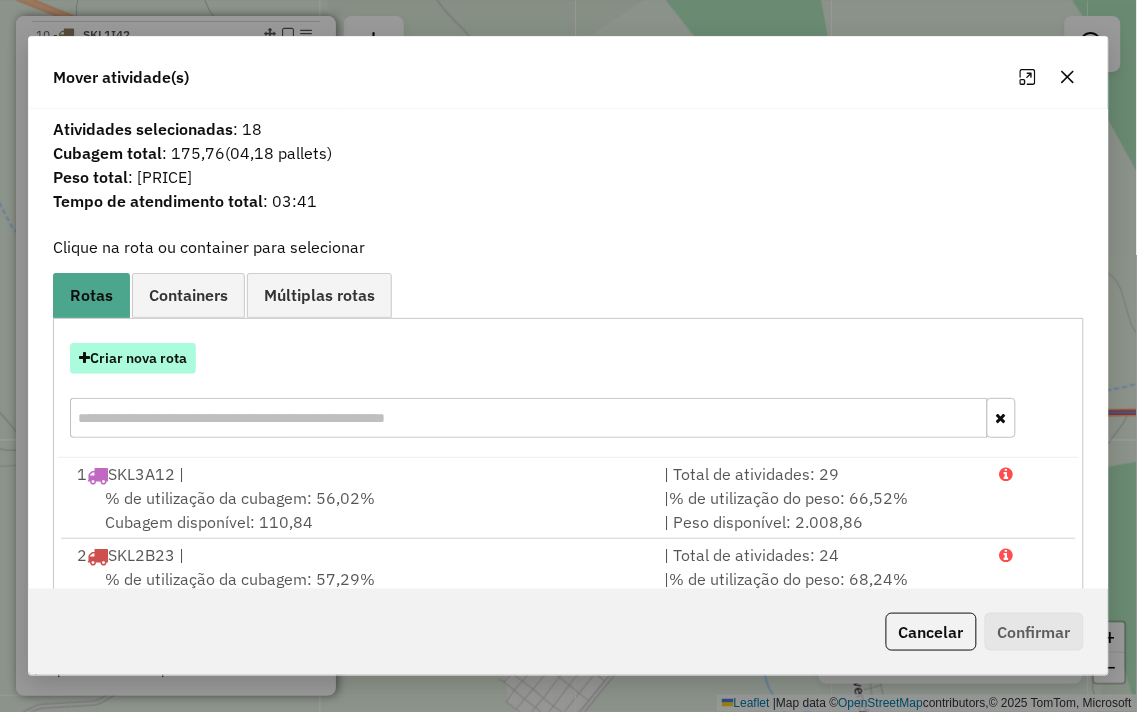 click on "Criar nova rota" at bounding box center (133, 358) 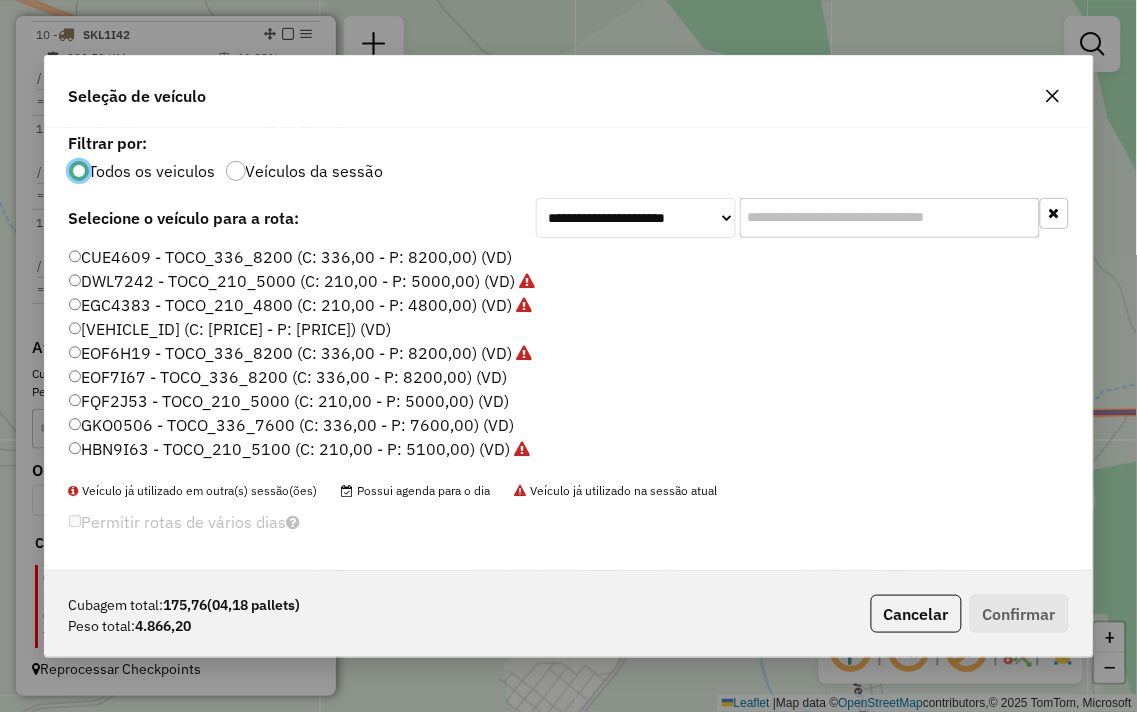 scroll, scrollTop: 11, scrollLeft: 5, axis: both 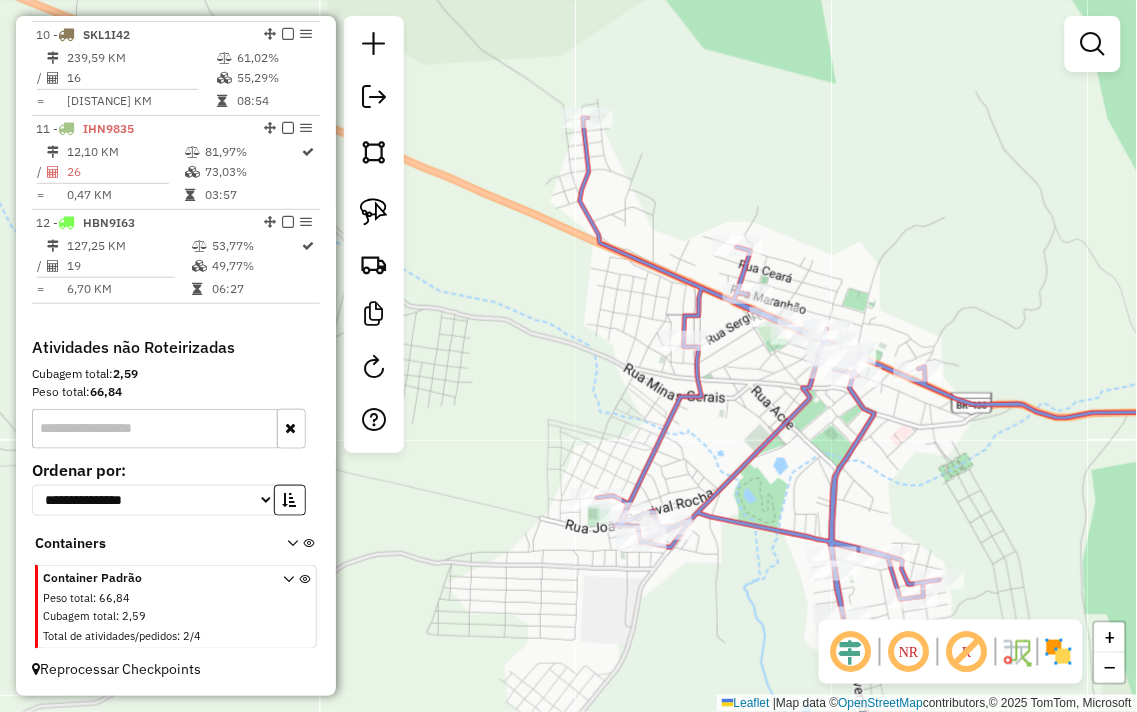 click on "Janela de atendimento Grade de atendimento Capacidade Transportadoras Veículos Cliente Pedidos  Rotas Selecione os dias de semana para filtrar as janelas de atendimento  Seg   Ter   Qua   Qui   Sex   Sáb   Dom  Informe o período da janela de atendimento: De: Até:  Filtrar exatamente a janela do cliente  Considerar janela de atendimento padrão  Selecione os dias de semana para filtrar as grades de atendimento  Seg   Ter   Qua   Qui   Sex   Sáb   Dom   Considerar clientes sem dia de atendimento cadastrado  Clientes fora do dia de atendimento selecionado Filtrar as atividades entre os valores definidos abaixo:  Peso mínimo:   Peso máximo:   Cubagem mínima:   Cubagem máxima:   De:   Até:  Filtrar as atividades entre o tempo de atendimento definido abaixo:  De:   Até:   Considerar capacidade total dos clientes não roteirizados Transportadora: Selecione um ou mais itens Tipo de veículo: Selecione um ou mais itens Veículo: Selecione um ou mais itens Motorista: Selecione um ou mais itens Nome: Rótulo:" 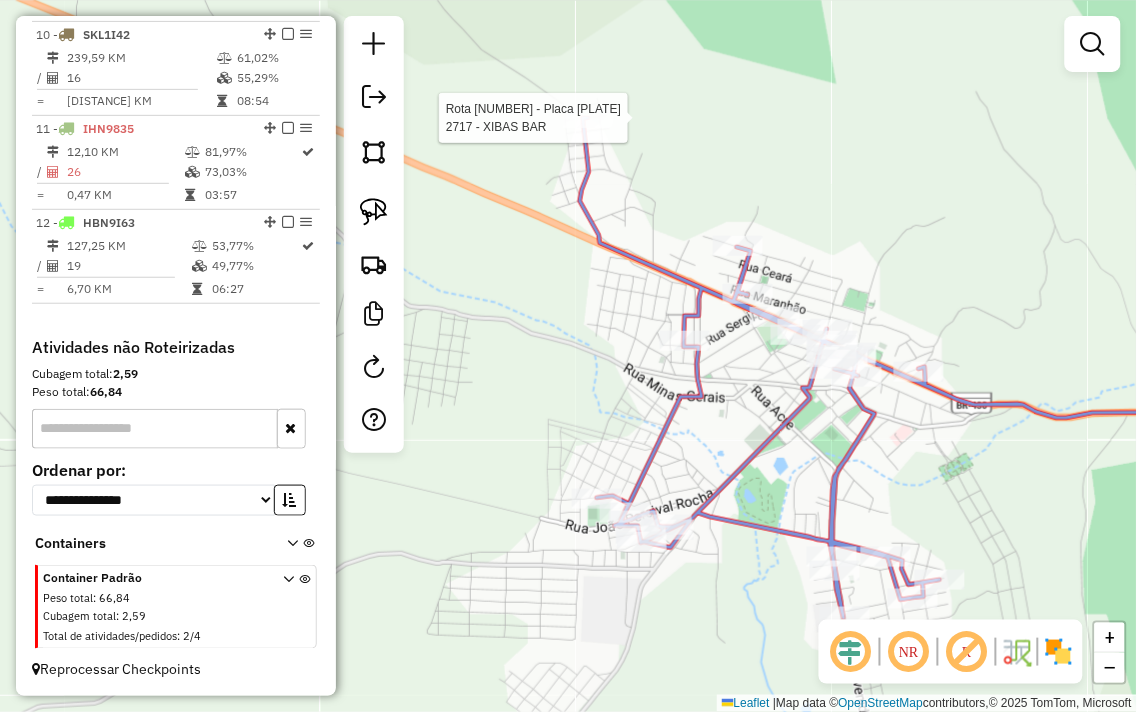 select on "**********" 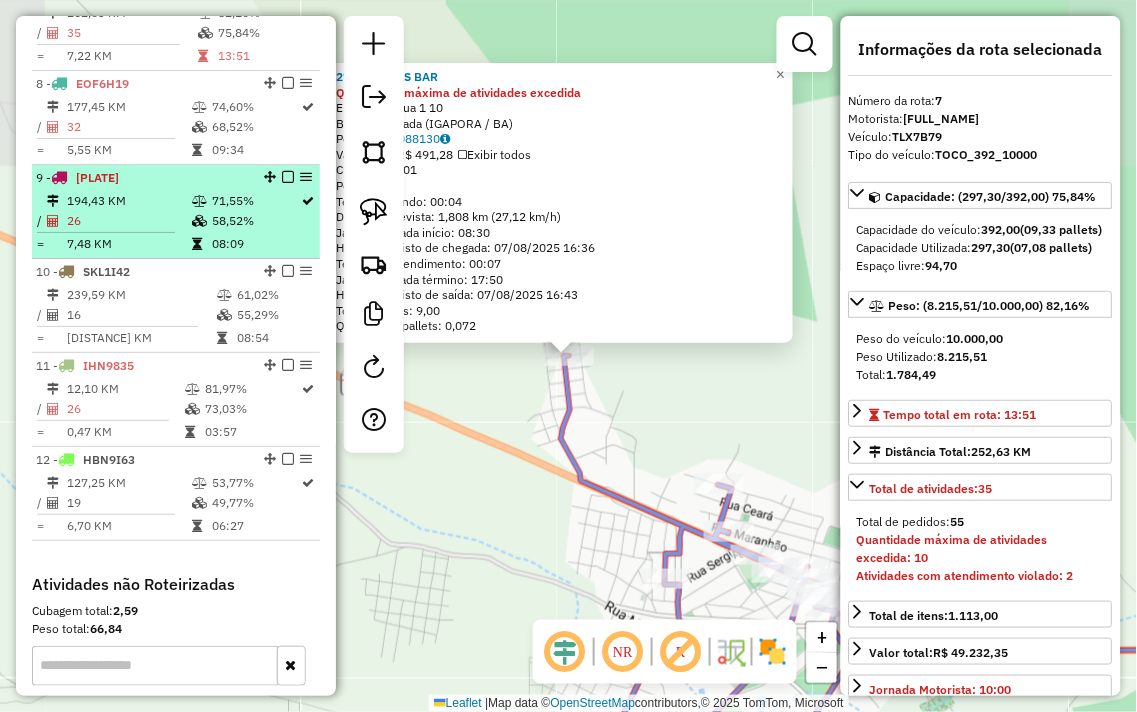 scroll, scrollTop: 1312, scrollLeft: 0, axis: vertical 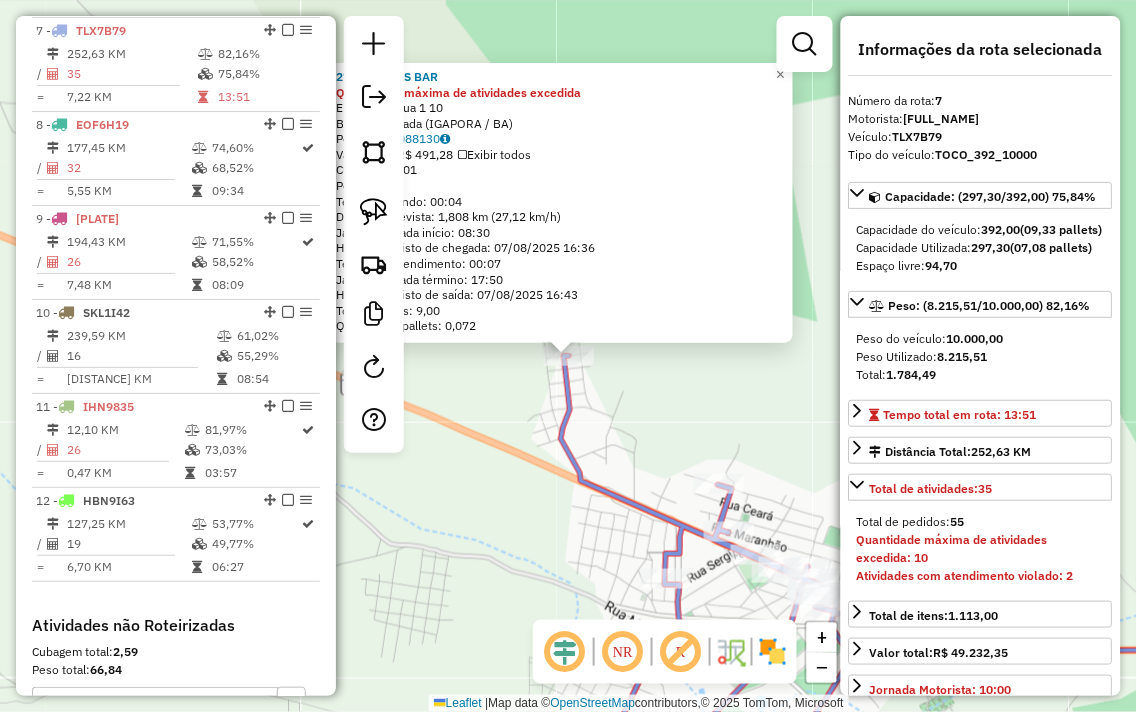 drag, startPoint x: 662, startPoint y: 438, endPoint x: 653, endPoint y: 431, distance: 11.401754 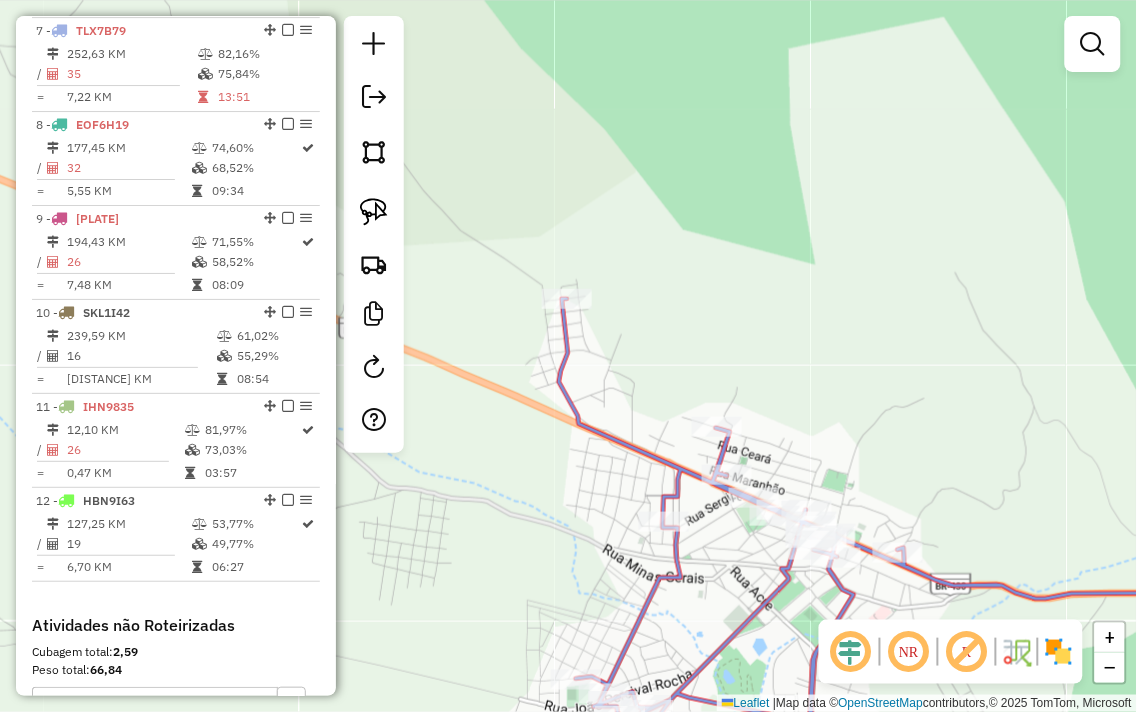 drag, startPoint x: 656, startPoint y: 390, endPoint x: 640, endPoint y: 297, distance: 94.36631 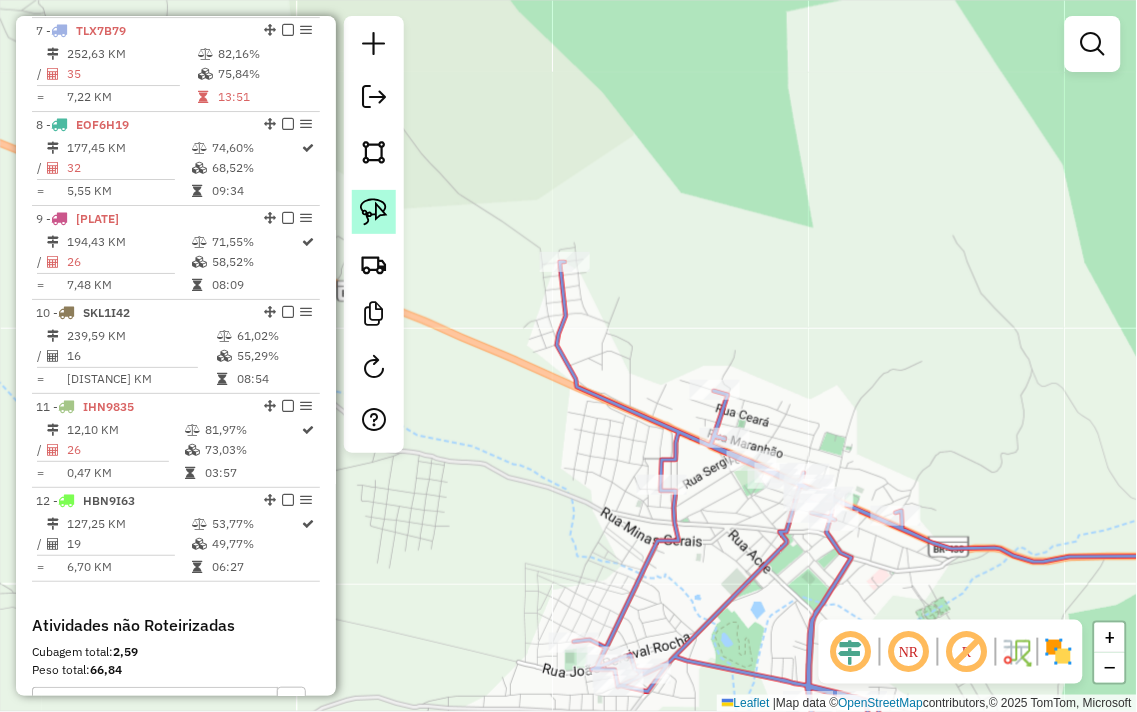 click 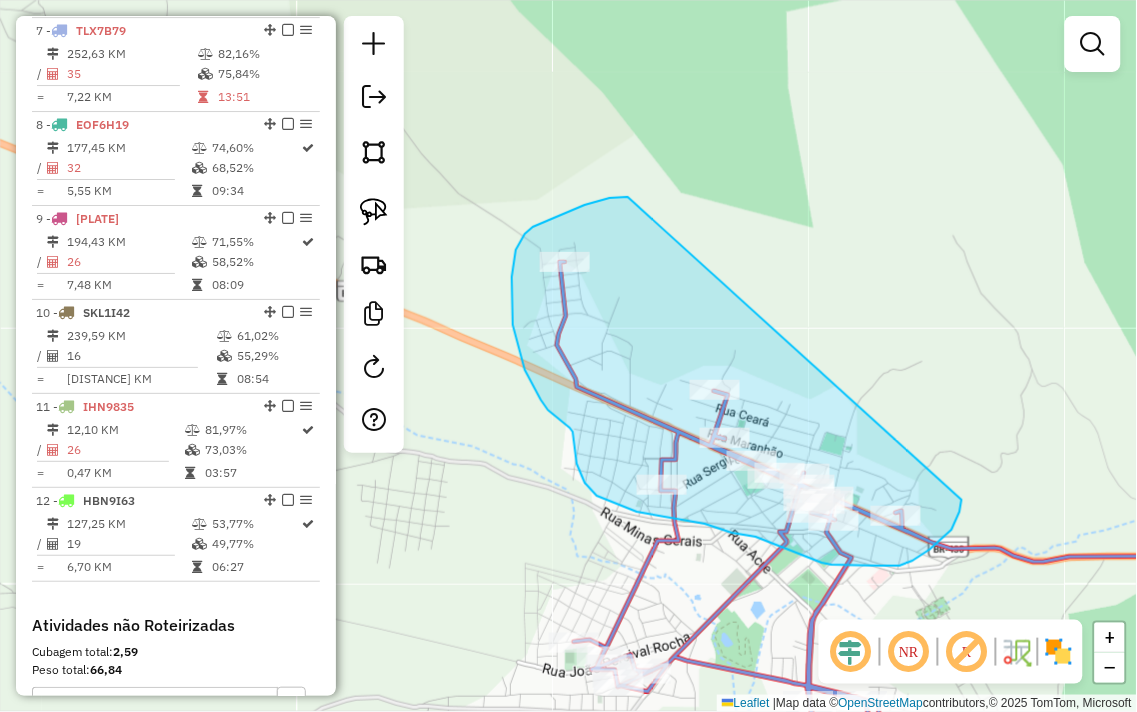 drag, startPoint x: 626, startPoint y: 197, endPoint x: 962, endPoint y: 500, distance: 452.44336 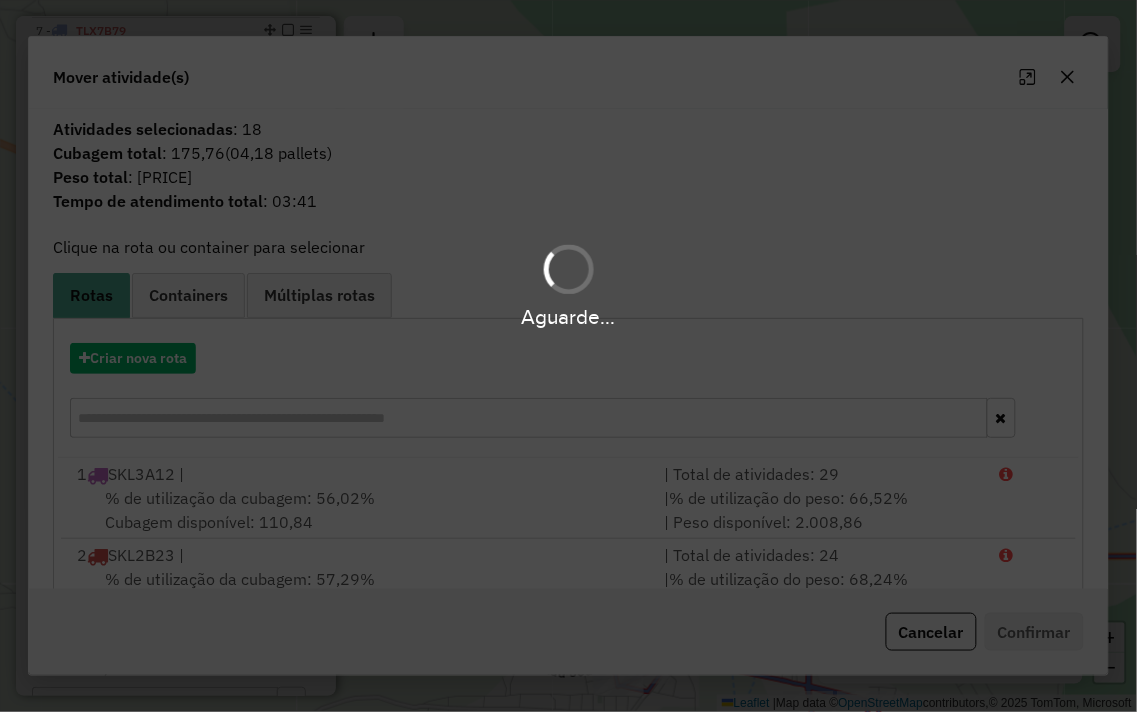 click on "Aguarde..." at bounding box center [568, 356] 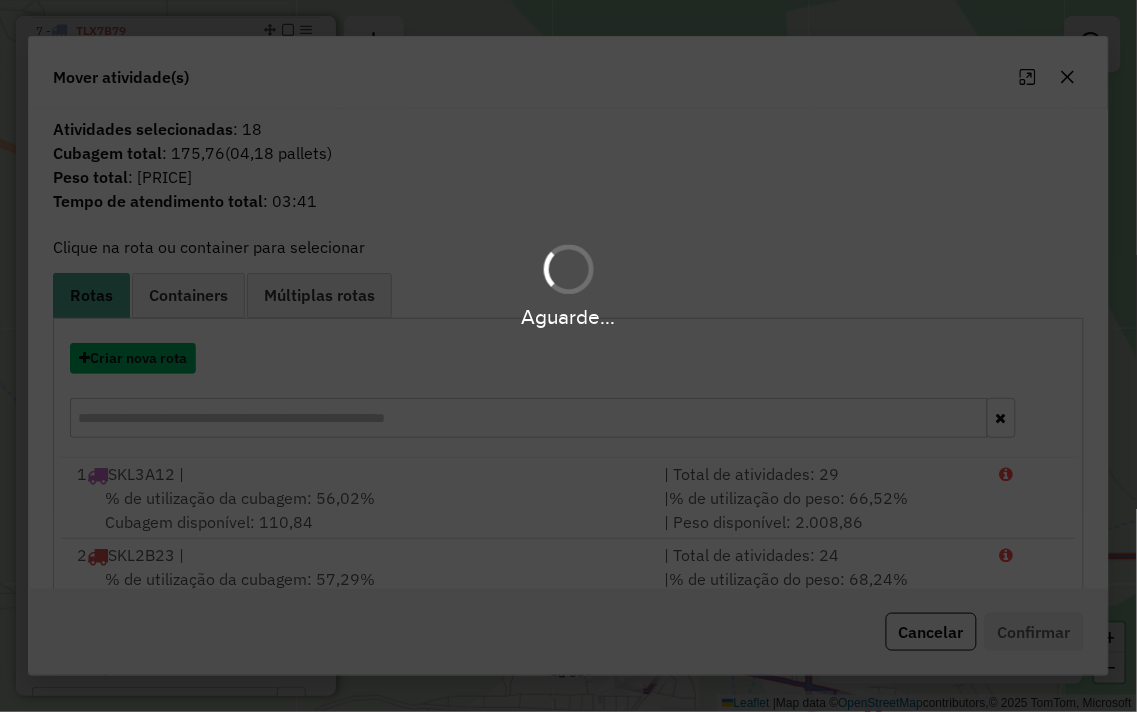 click on "Criar nova rota" at bounding box center [133, 358] 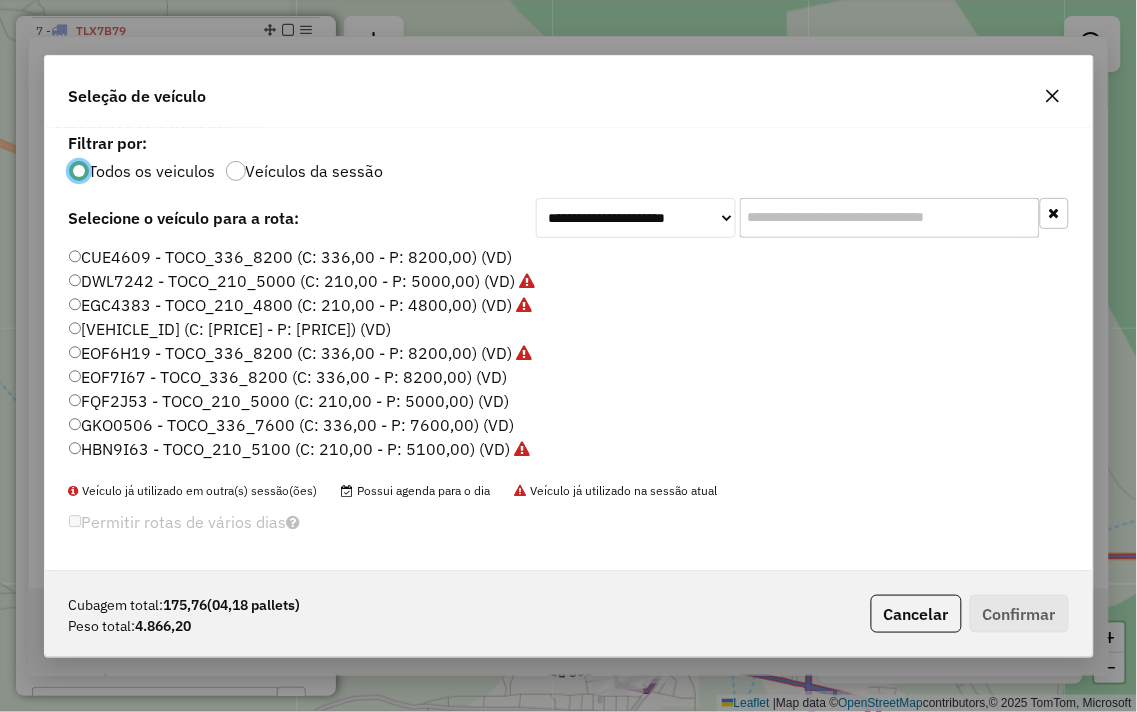 scroll, scrollTop: 11, scrollLeft: 5, axis: both 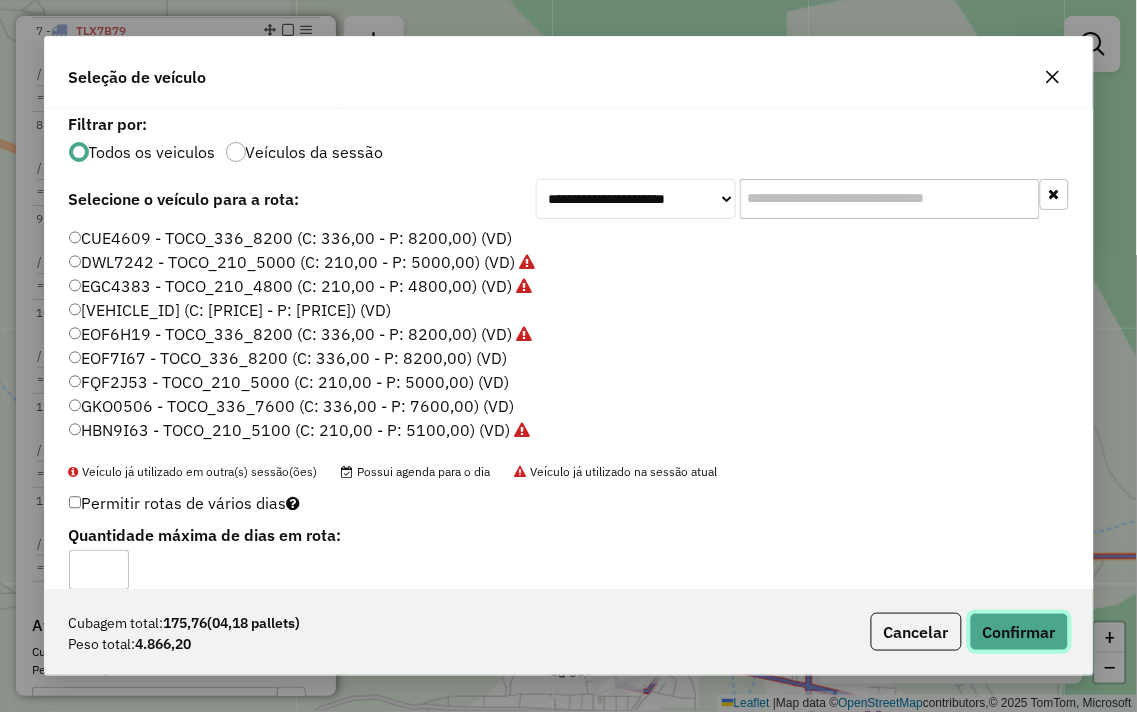click on "Confirmar" 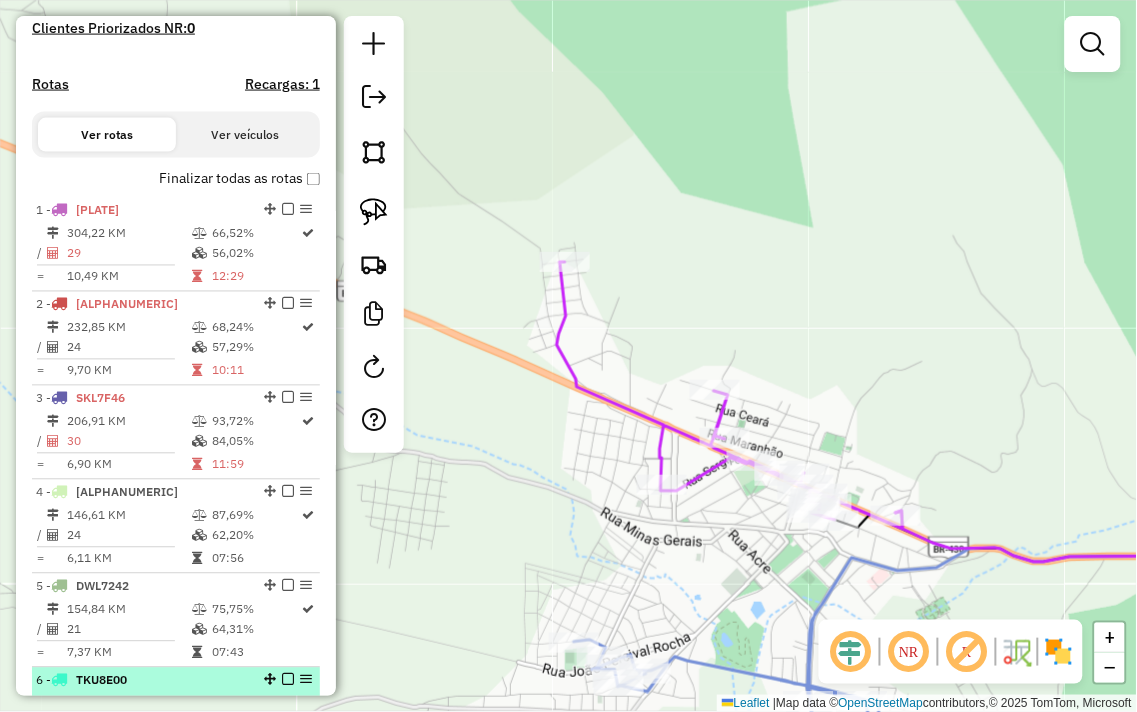 scroll, scrollTop: 551, scrollLeft: 0, axis: vertical 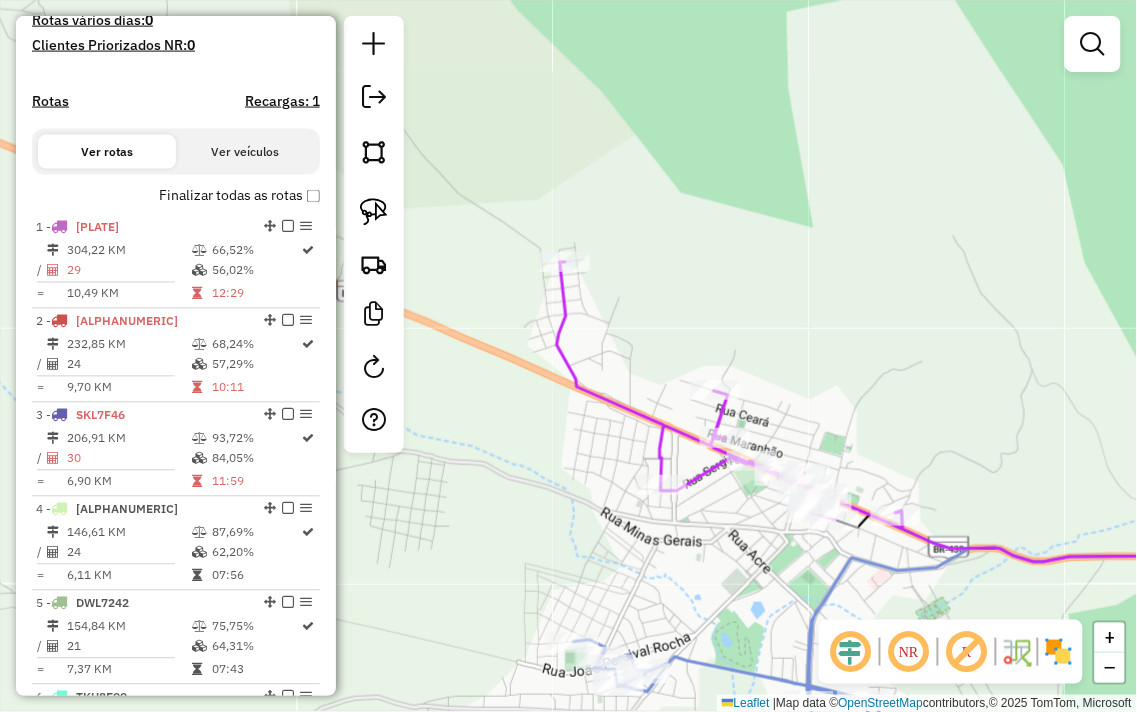 click on "Janela de atendimento Grade de atendimento Capacidade Transportadoras Veículos Cliente Pedidos  Rotas Selecione os dias de semana para filtrar as janelas de atendimento  Seg   Ter   Qua   Qui   Sex   Sáb   Dom  Informe o período da janela de atendimento: De: Até:  Filtrar exatamente a janela do cliente  Considerar janela de atendimento padrão  Selecione os dias de semana para filtrar as grades de atendimento  Seg   Ter   Qua   Qui   Sex   Sáb   Dom   Considerar clientes sem dia de atendimento cadastrado  Clientes fora do dia de atendimento selecionado Filtrar as atividades entre os valores definidos abaixo:  Peso mínimo:   Peso máximo:   Cubagem mínima:   Cubagem máxima:   De:   Até:  Filtrar as atividades entre o tempo de atendimento definido abaixo:  De:   Até:   Considerar capacidade total dos clientes não roteirizados Transportadora: Selecione um ou mais itens Tipo de veículo: Selecione um ou mais itens Veículo: Selecione um ou mais itens Motorista: Selecione um ou mais itens Nome: Rótulo:" 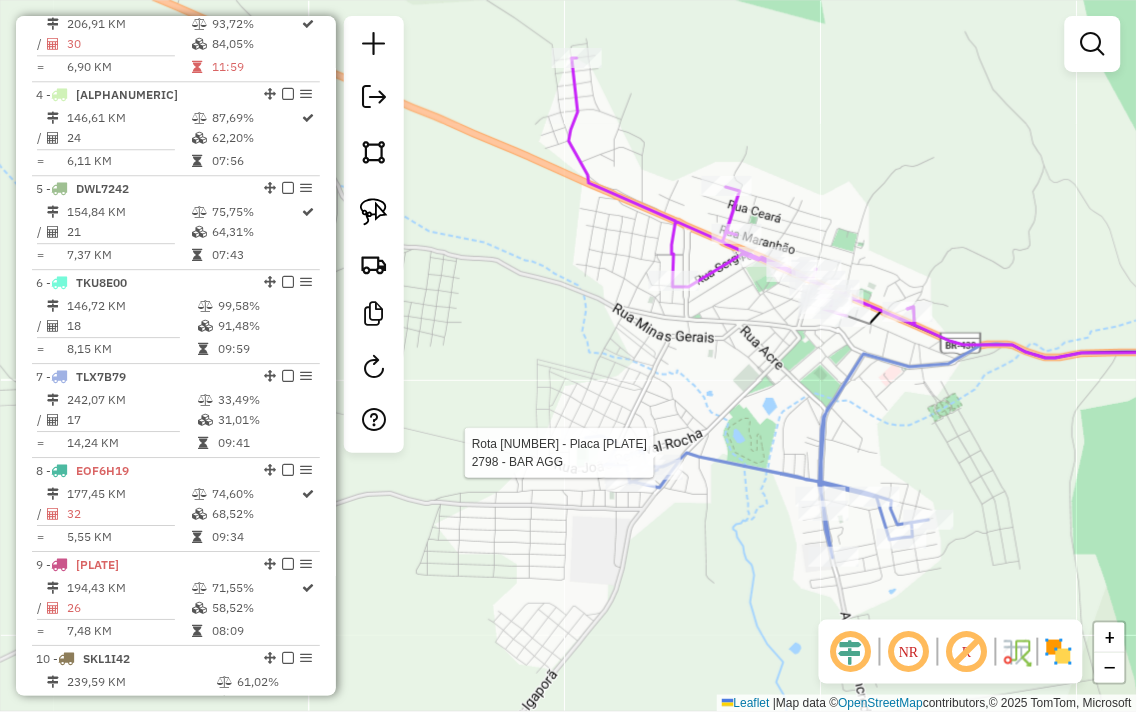 select on "**********" 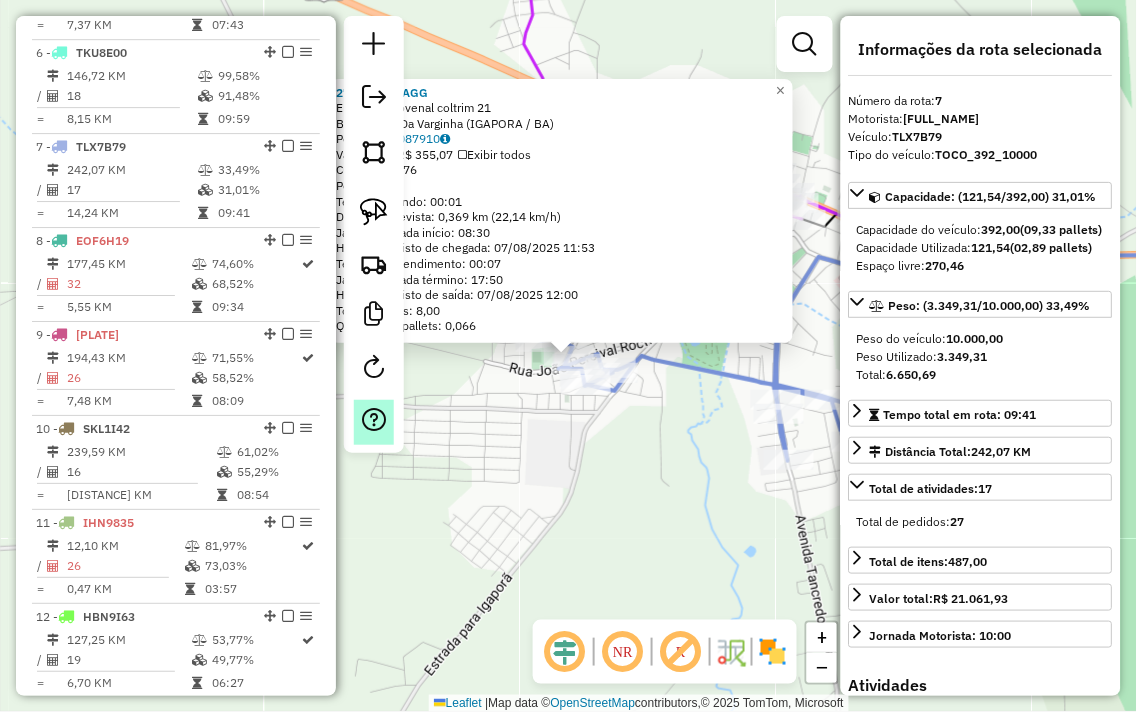 scroll, scrollTop: 1312, scrollLeft: 0, axis: vertical 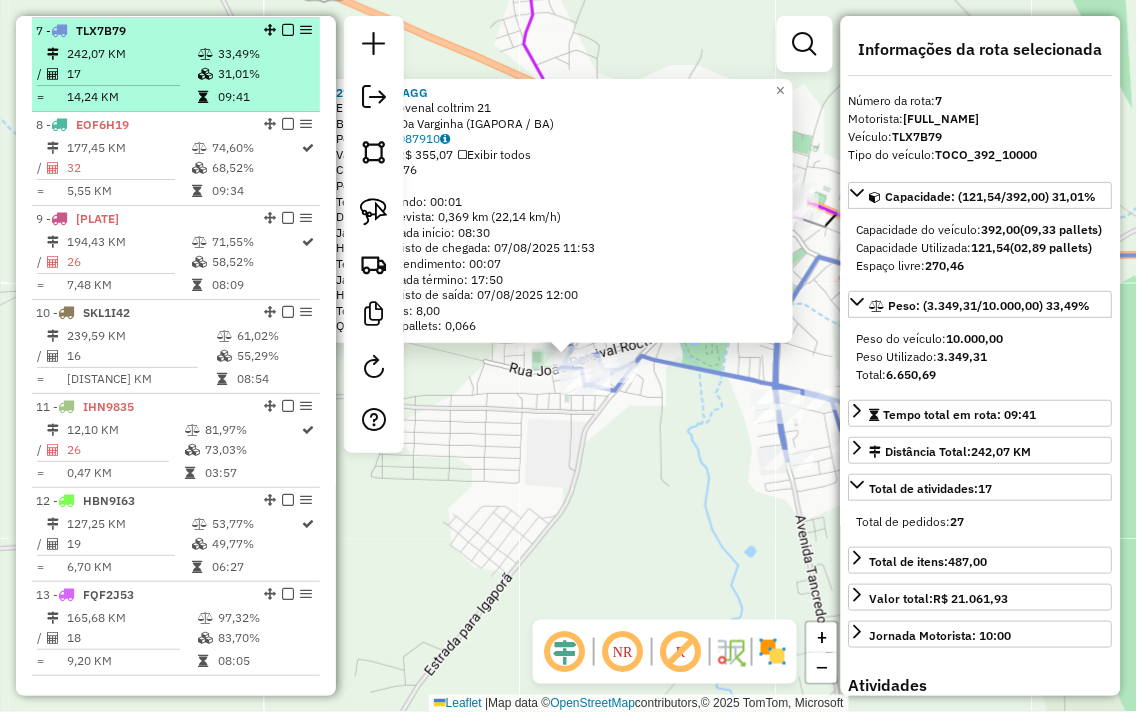 click on "17" at bounding box center (131, 74) 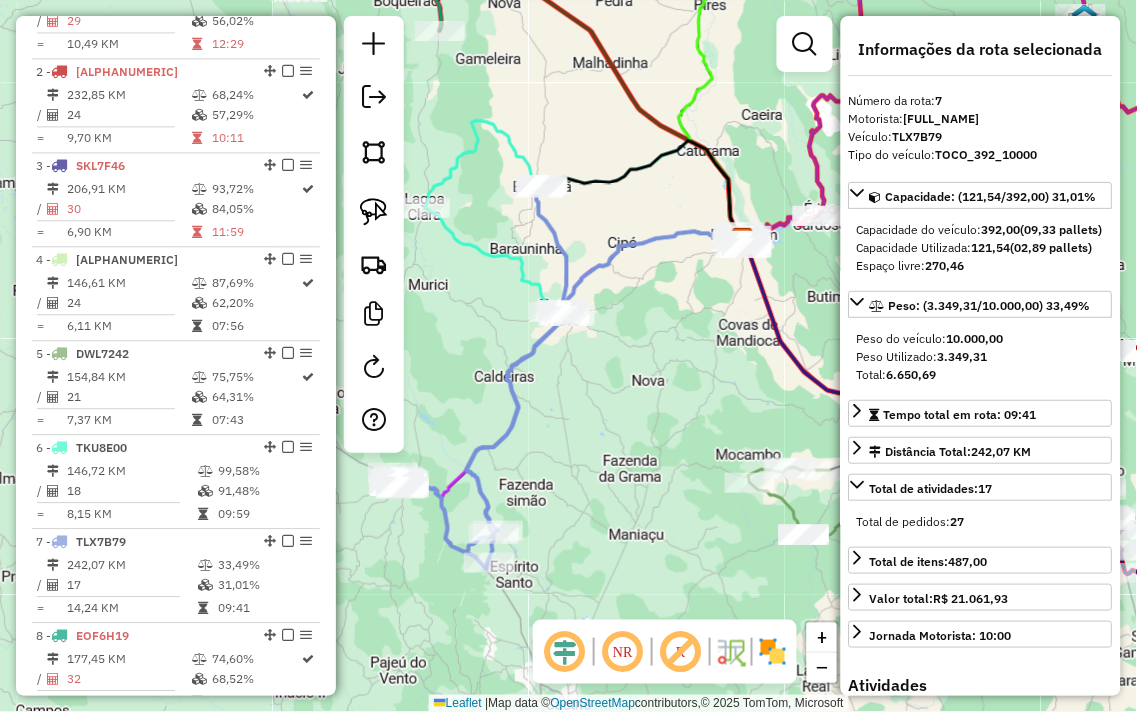 scroll, scrollTop: 794, scrollLeft: 0, axis: vertical 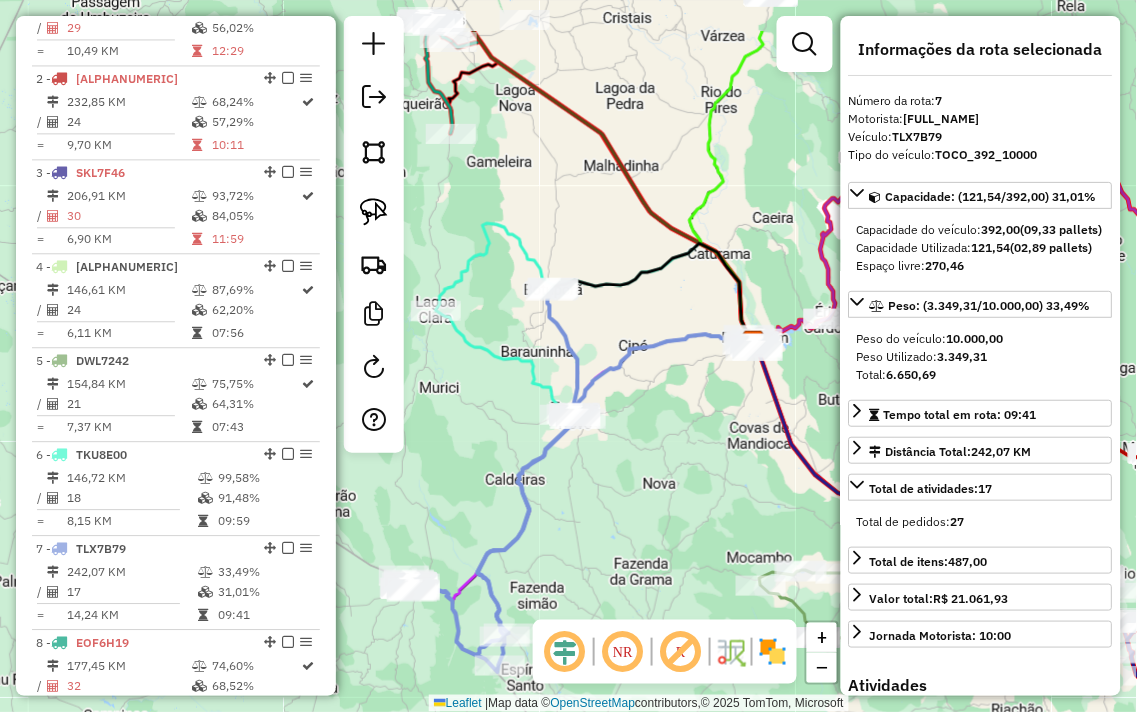 drag, startPoint x: 562, startPoint y: 81, endPoint x: 610, endPoint y: 242, distance: 168.00298 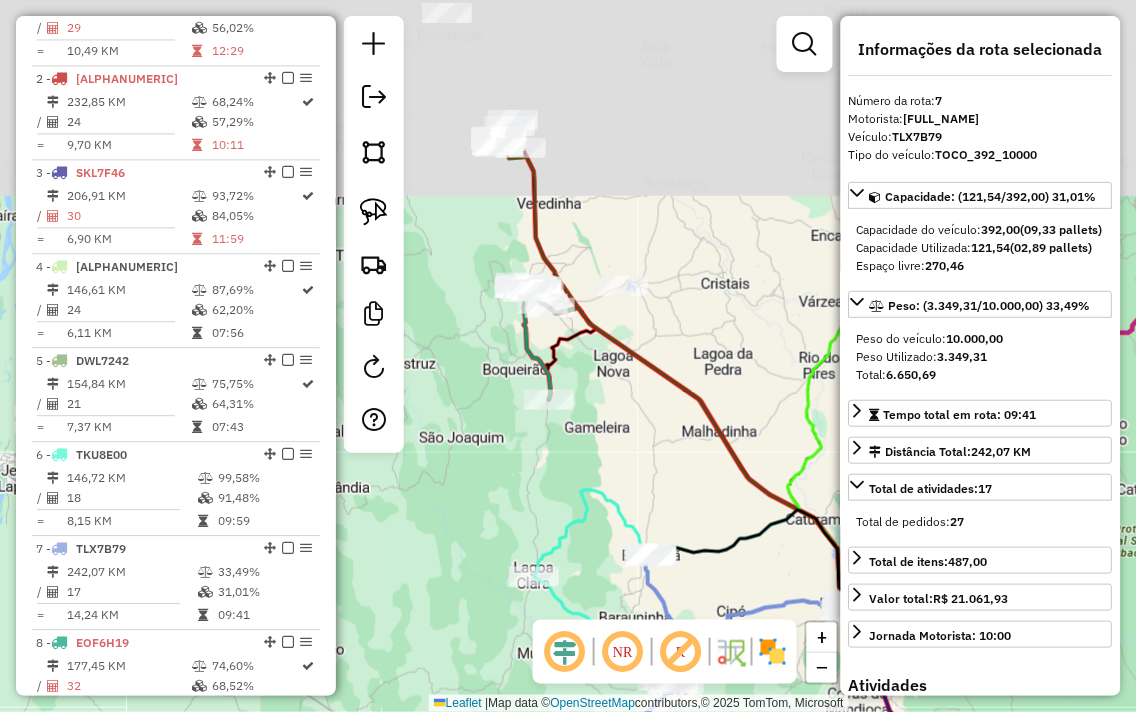 drag, startPoint x: 566, startPoint y: 190, endPoint x: 638, endPoint y: 447, distance: 266.8951 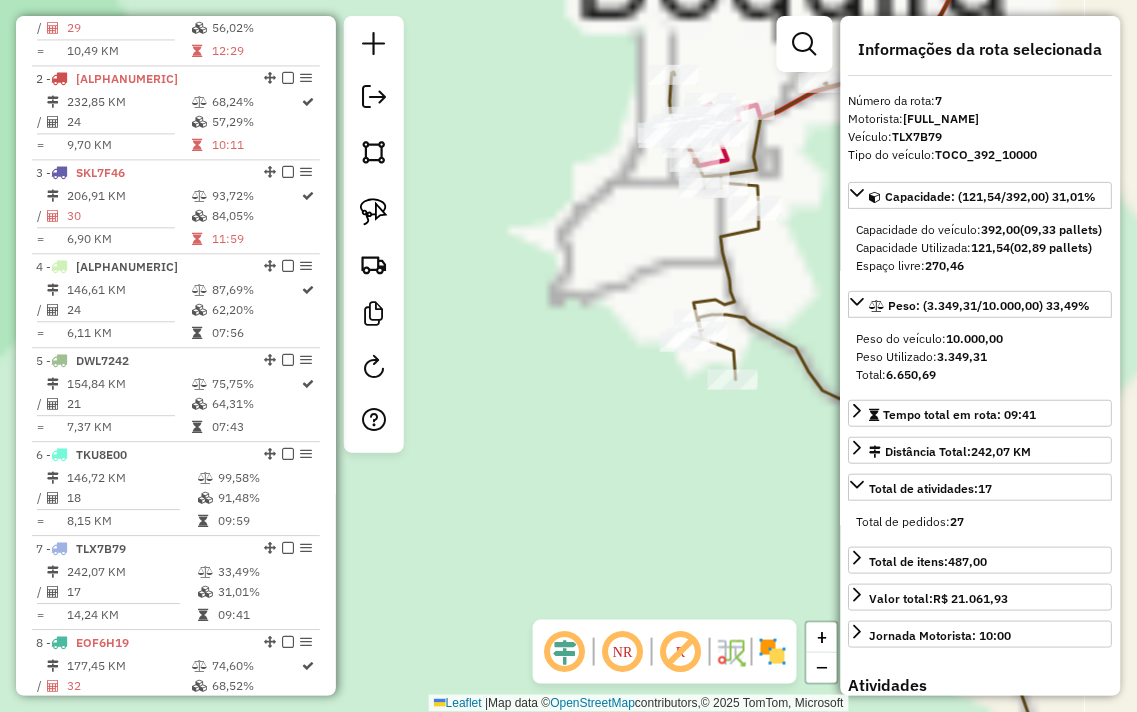 drag, startPoint x: 506, startPoint y: 198, endPoint x: 541, endPoint y: 390, distance: 195.16403 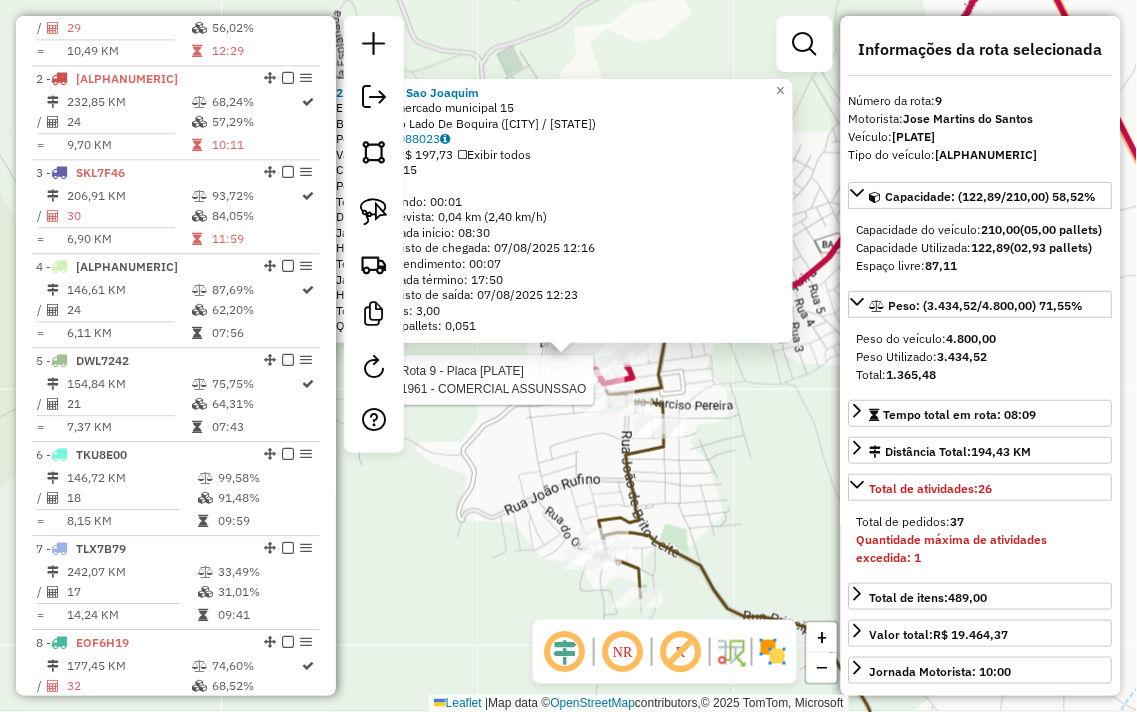 scroll, scrollTop: 1500, scrollLeft: 0, axis: vertical 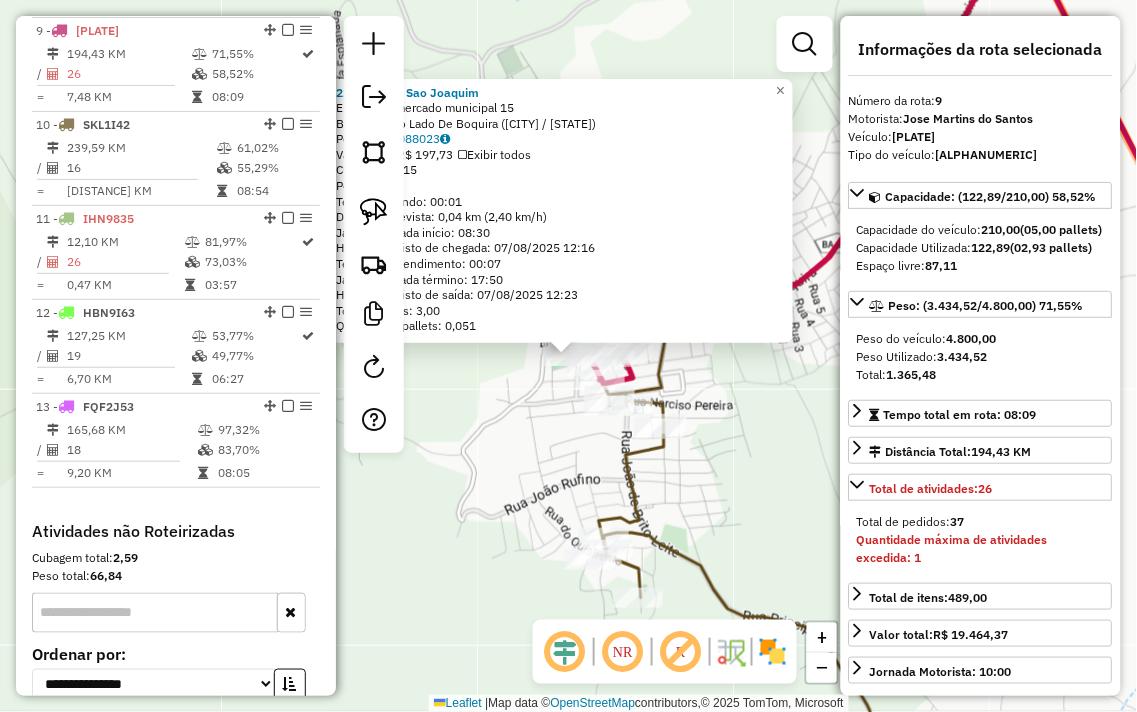 click on "2234 - Casa Sao Joaquim  Endereço:  mercado municipal 15   Bairro: Outro Lado De Boquira (BOQUIRA / BA)   Pedidos:  06088023   Valor total: R$ 197,73   Exibir todos   Cubagem: 2,15  Peso: 58,76  Tempo dirigindo: 00:01   Distância prevista: 0,04 km (2,40 km/h)   Janela utilizada início: 08:30   Horário previsto de chegada: 07/08/2025 12:16   Tempo de atendimento: 00:07   Janela utilizada término: 17:50   Horário previsto de saída: 07/08/2025 12:23   Total de itens: 3,00   Quantidade pallets: 0,051  × Janela de atendimento Grade de atendimento Capacidade Transportadoras Veículos Cliente Pedidos  Rotas Selecione os dias de semana para filtrar as janelas de atendimento  Seg   Ter   Qua   Qui   Sex   Sáb   Dom  Informe o período da janela de atendimento: De: Até:  Filtrar exatamente a janela do cliente  Considerar janela de atendimento padrão  Selecione os dias de semana para filtrar as grades de atendimento  Seg   Ter   Qua   Qui   Sex   Sáb   Dom   Clientes fora do dia de atendimento selecionado +" 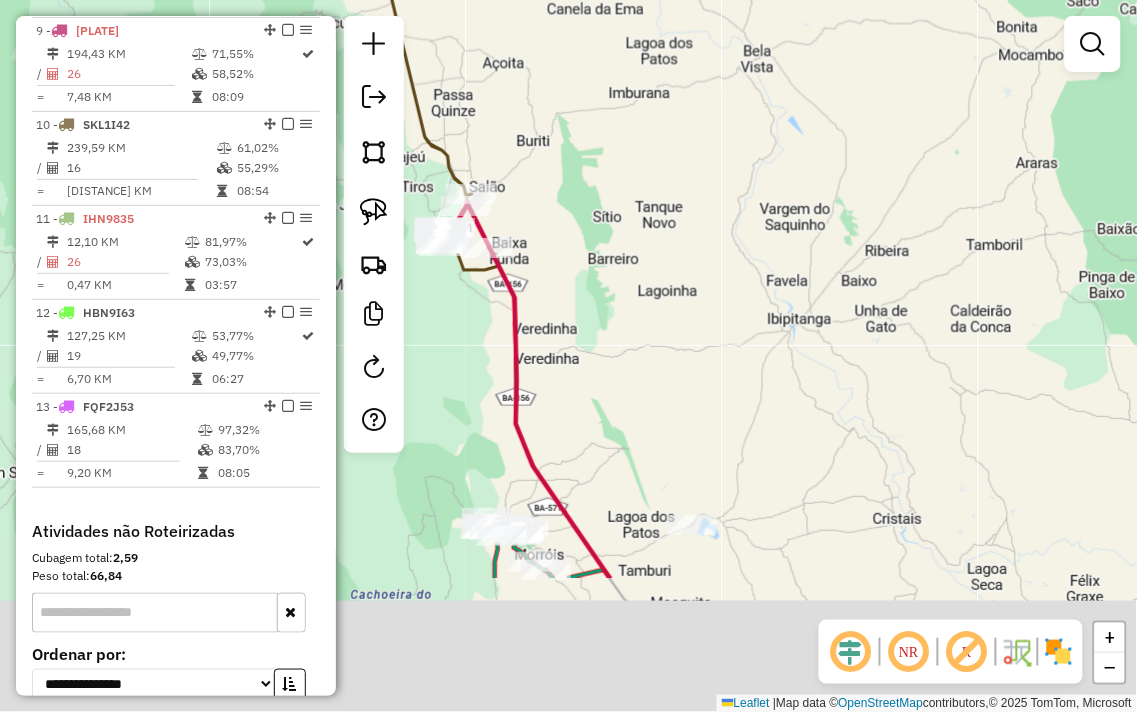 drag, startPoint x: 648, startPoint y: 432, endPoint x: 491, endPoint y: 46, distance: 416.70734 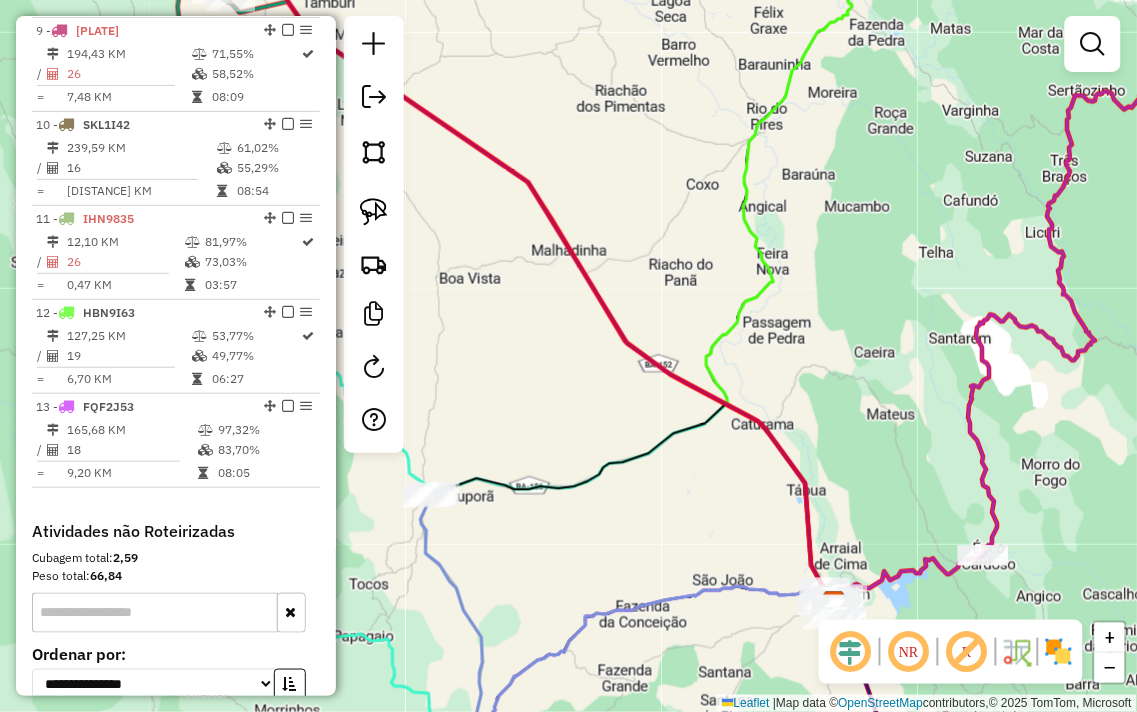 drag, startPoint x: 791, startPoint y: 327, endPoint x: 565, endPoint y: 331, distance: 226.0354 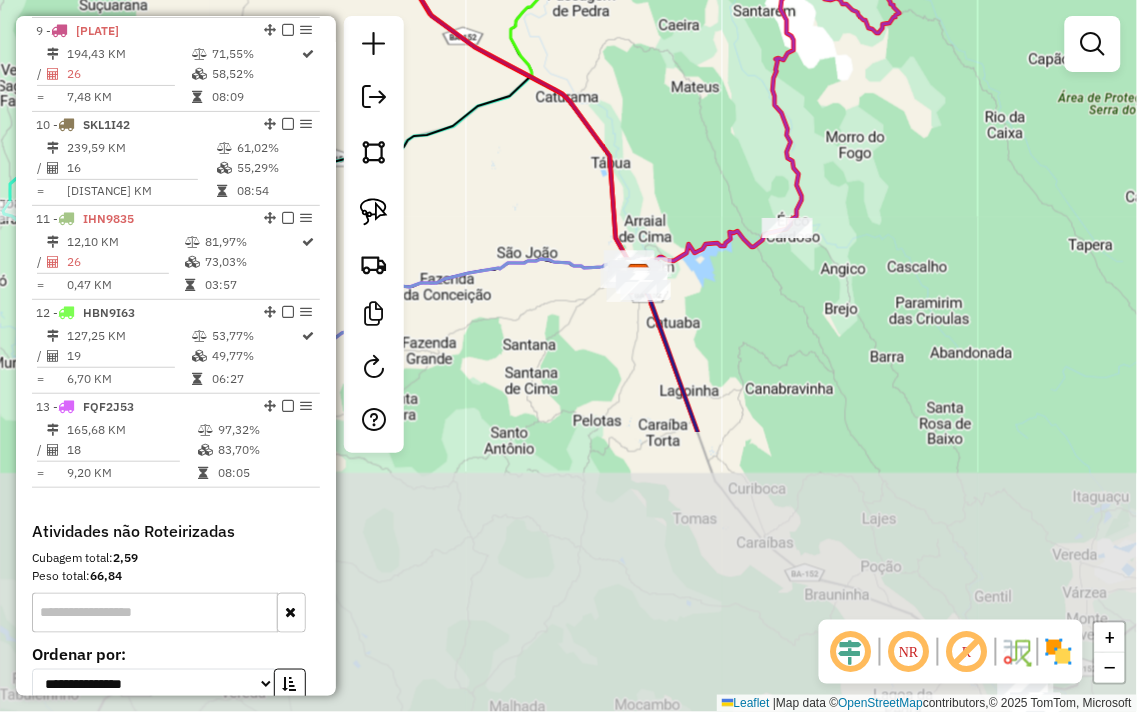 drag, startPoint x: 763, startPoint y: 291, endPoint x: 721, endPoint y: -61, distance: 354.49683 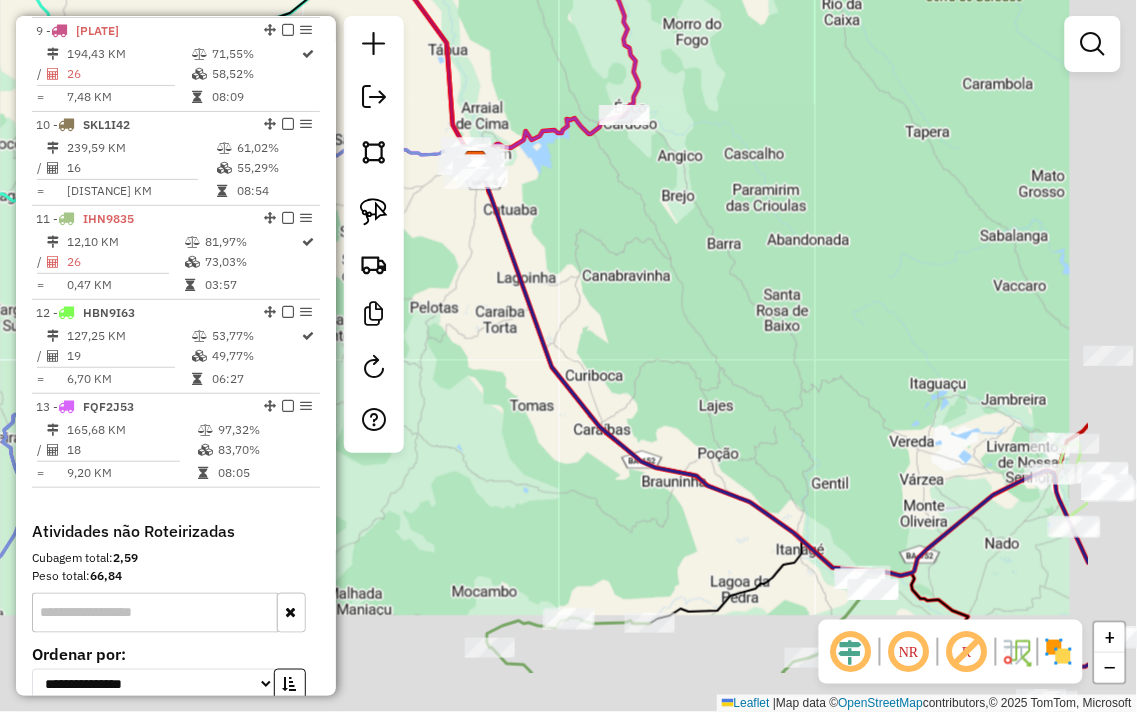 drag, startPoint x: 783, startPoint y: 306, endPoint x: 472, endPoint y: 94, distance: 376.38412 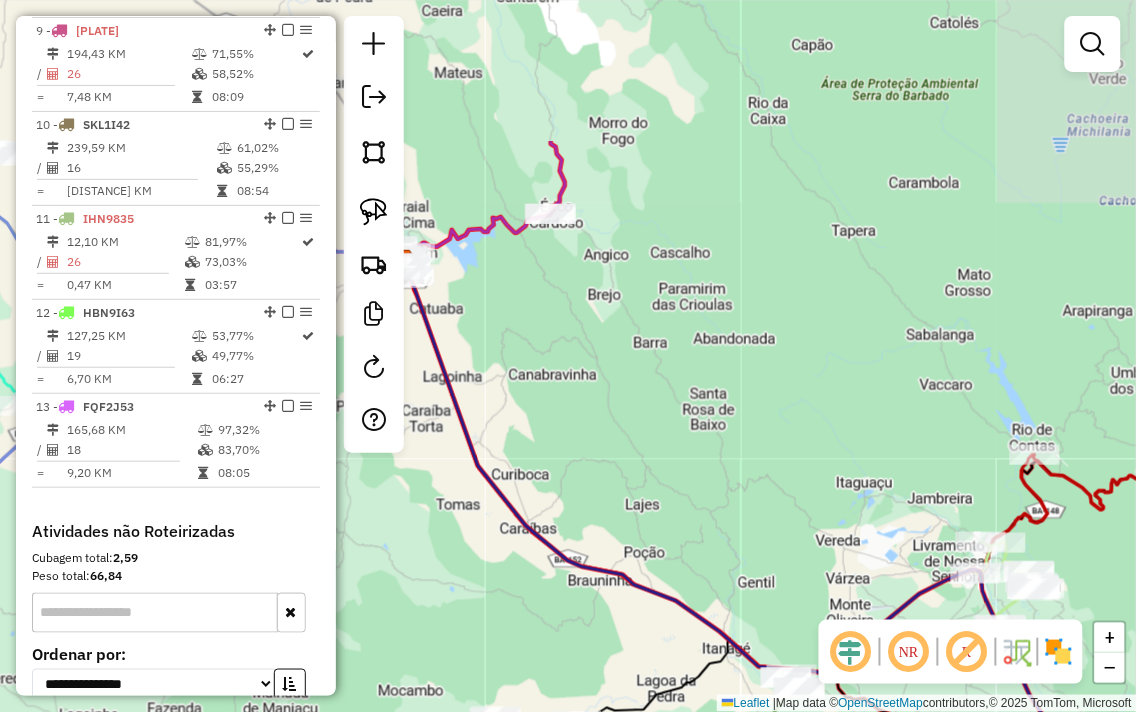 drag, startPoint x: 543, startPoint y: 250, endPoint x: 526, endPoint y: 305, distance: 57.567352 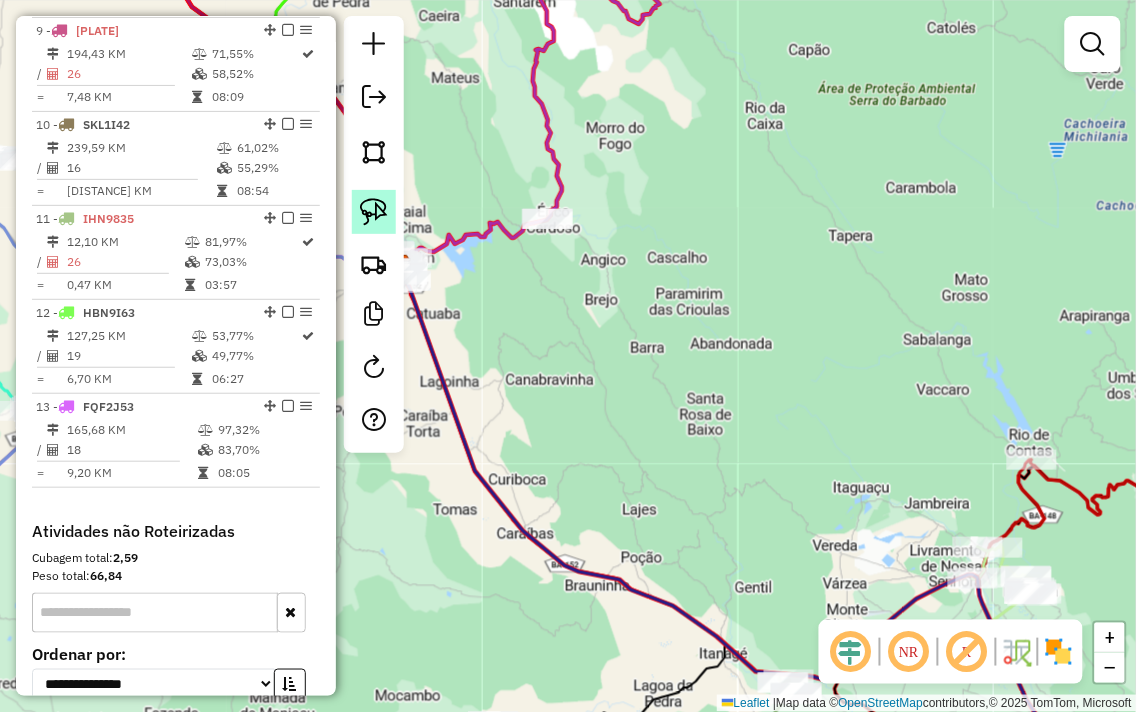 drag, startPoint x: 375, startPoint y: 205, endPoint x: 531, endPoint y: 180, distance: 157.99051 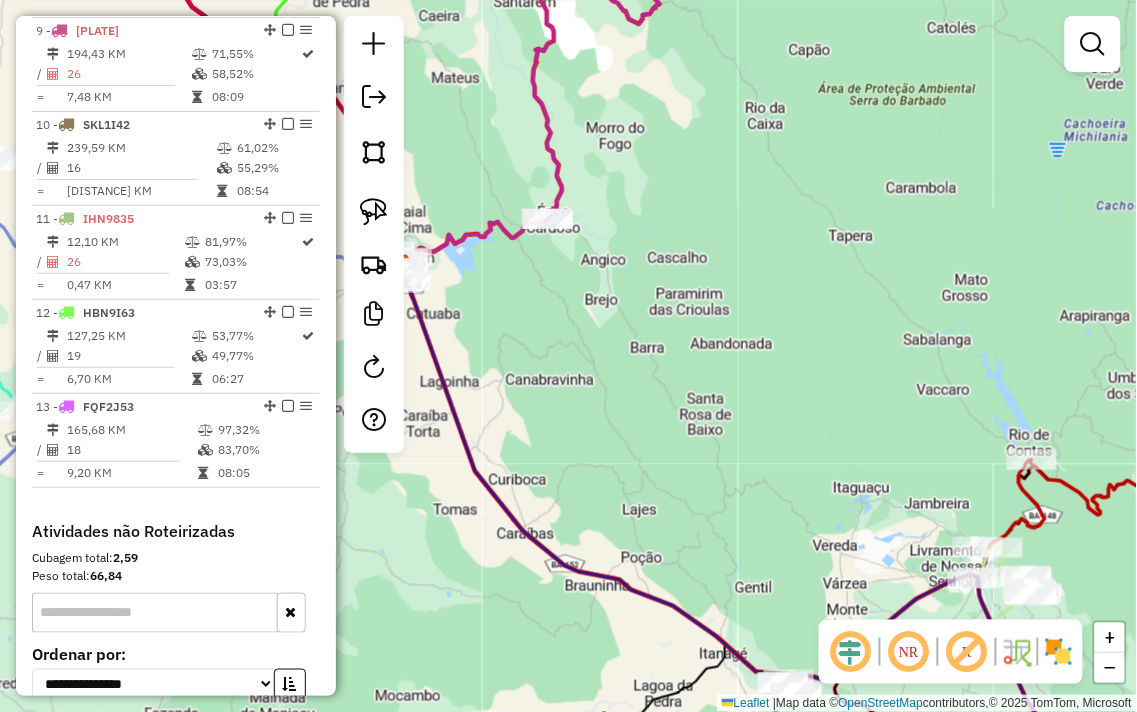 click 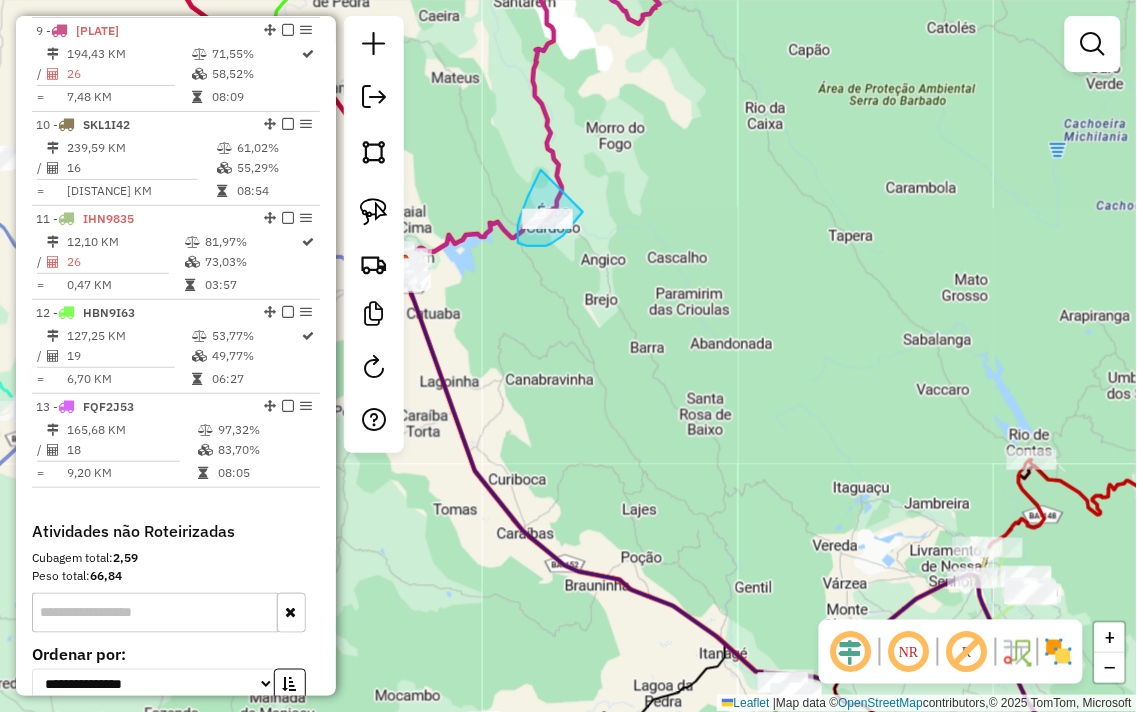 drag, startPoint x: 541, startPoint y: 170, endPoint x: 587, endPoint y: 204, distance: 57.201397 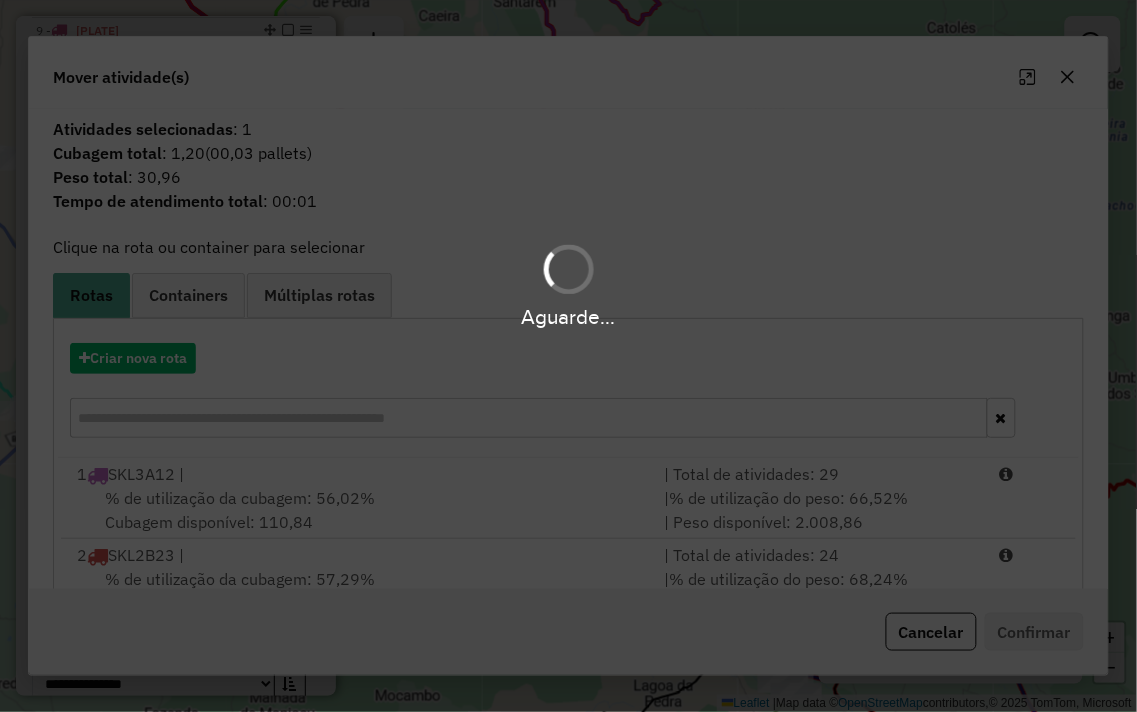 click on "Aguarde..." at bounding box center [568, 356] 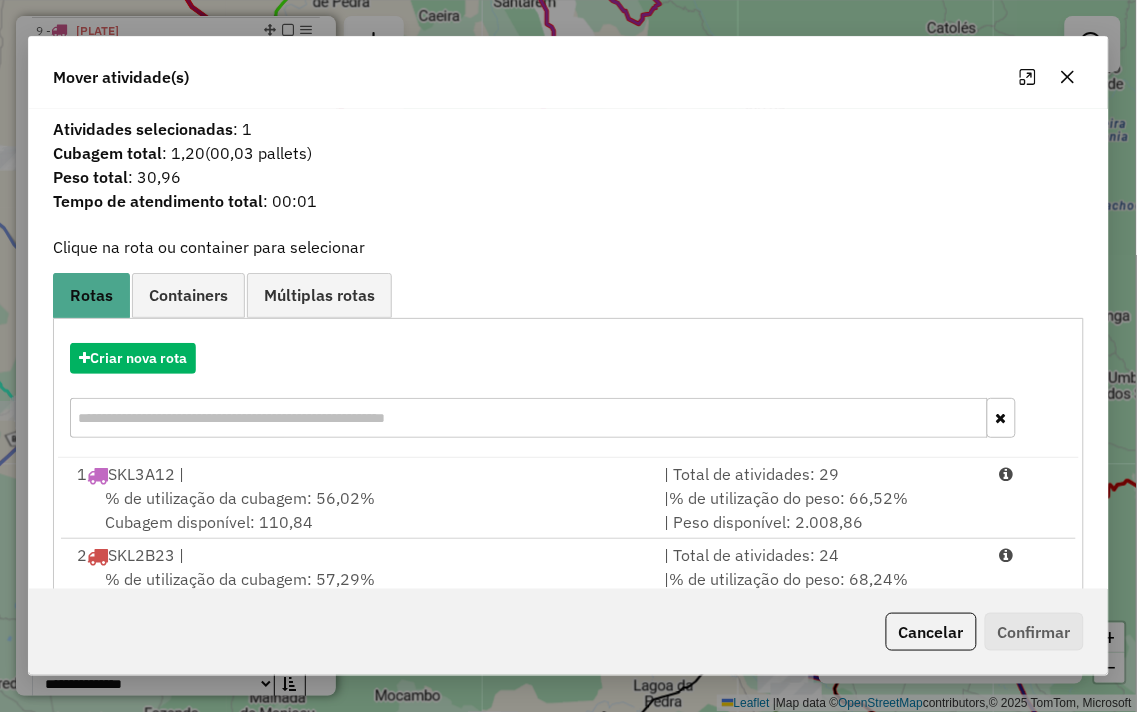 click 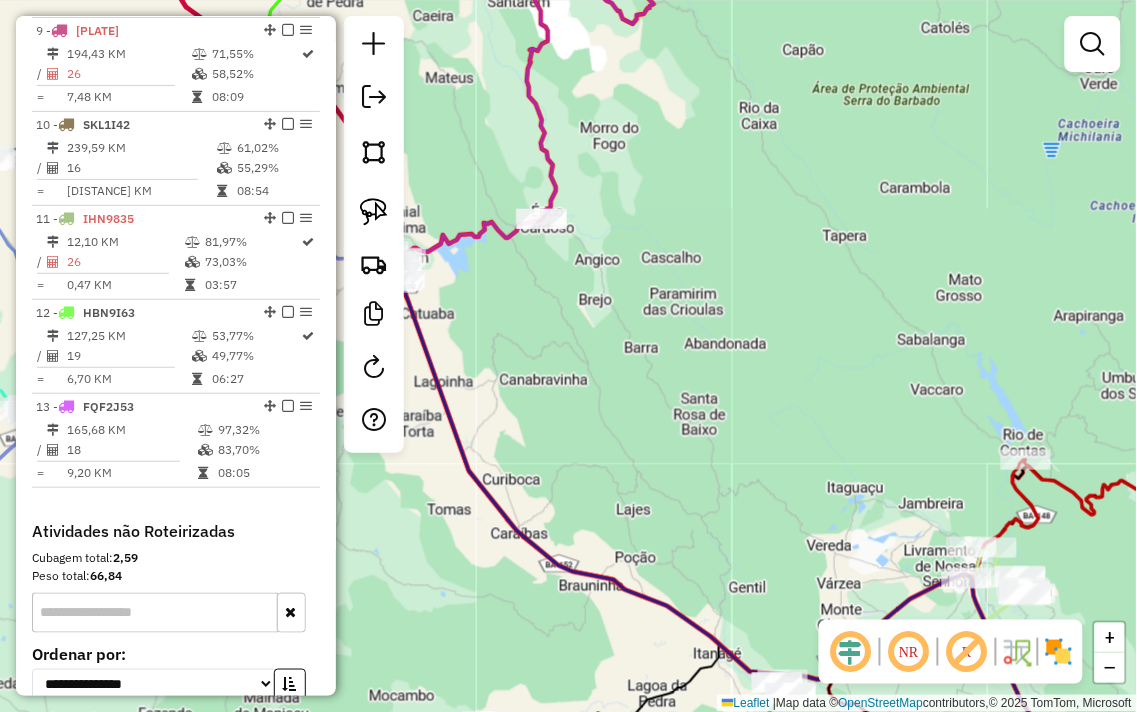 drag, startPoint x: 890, startPoint y: 356, endPoint x: 803, endPoint y: 108, distance: 262.8174 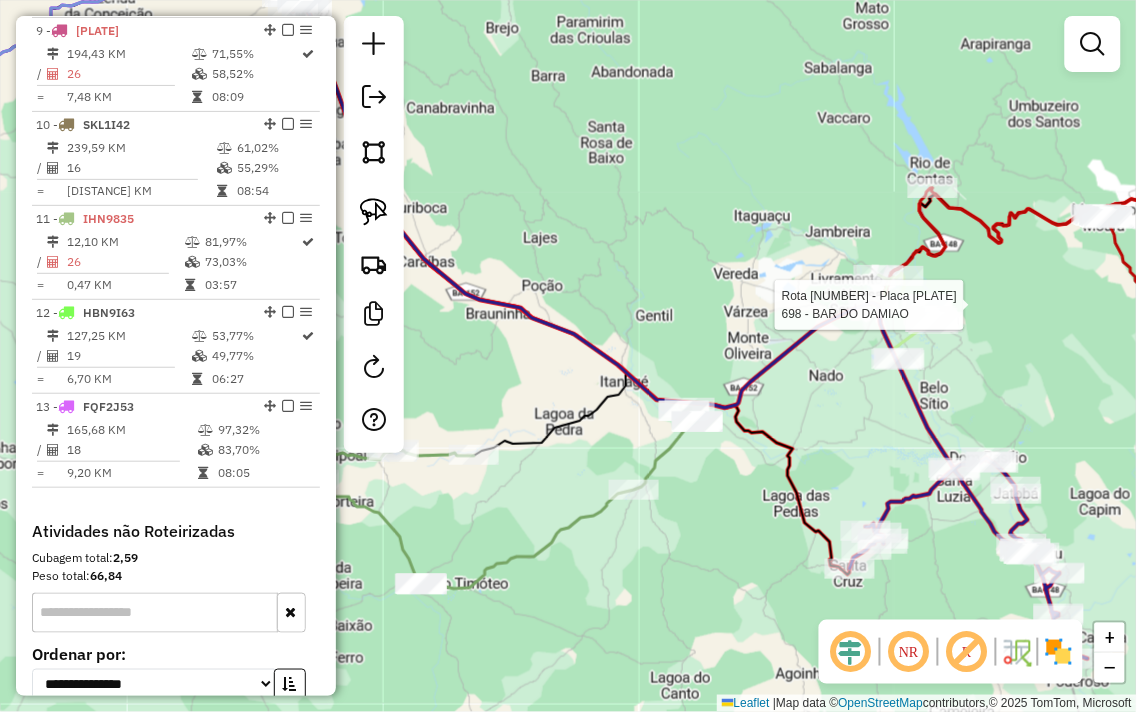 click 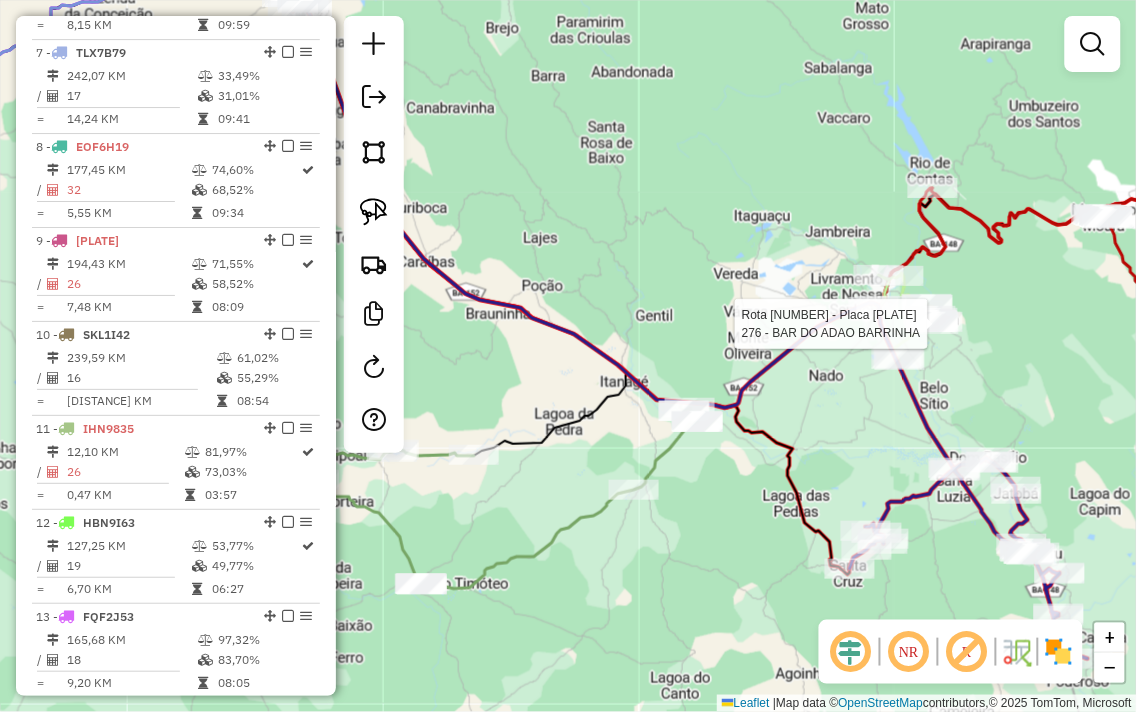 select on "**********" 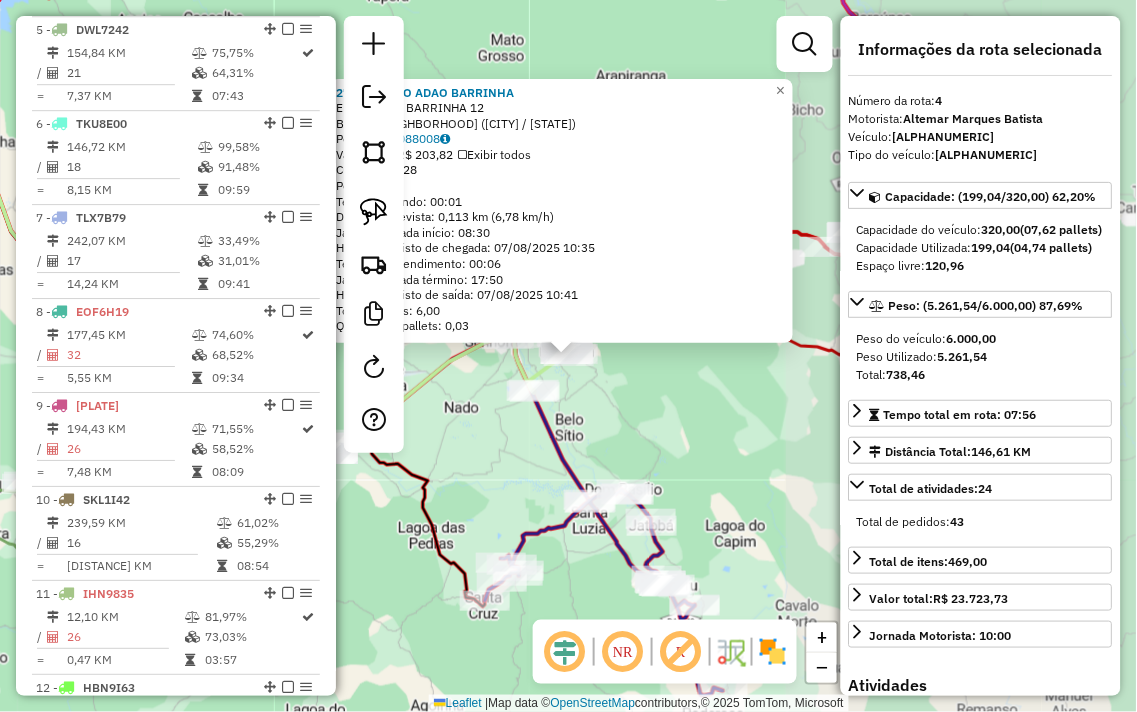 scroll, scrollTop: 1030, scrollLeft: 0, axis: vertical 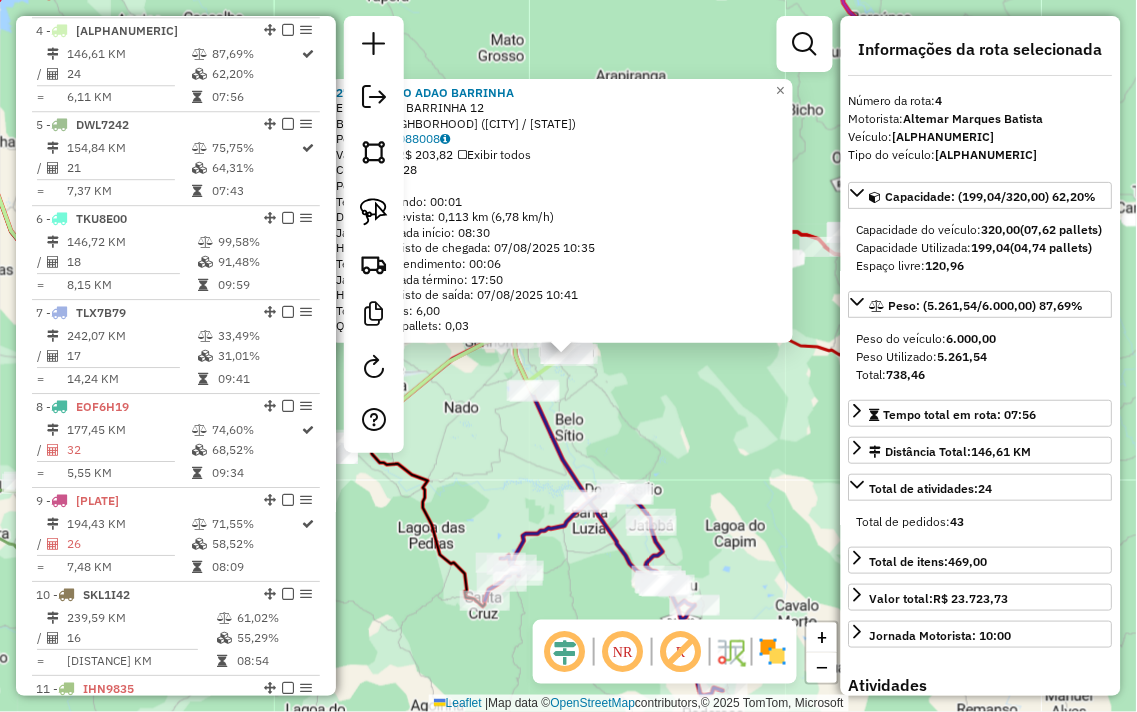 click on "Distância prevista: [DISTANCE] km ([SPEED] km/h)" 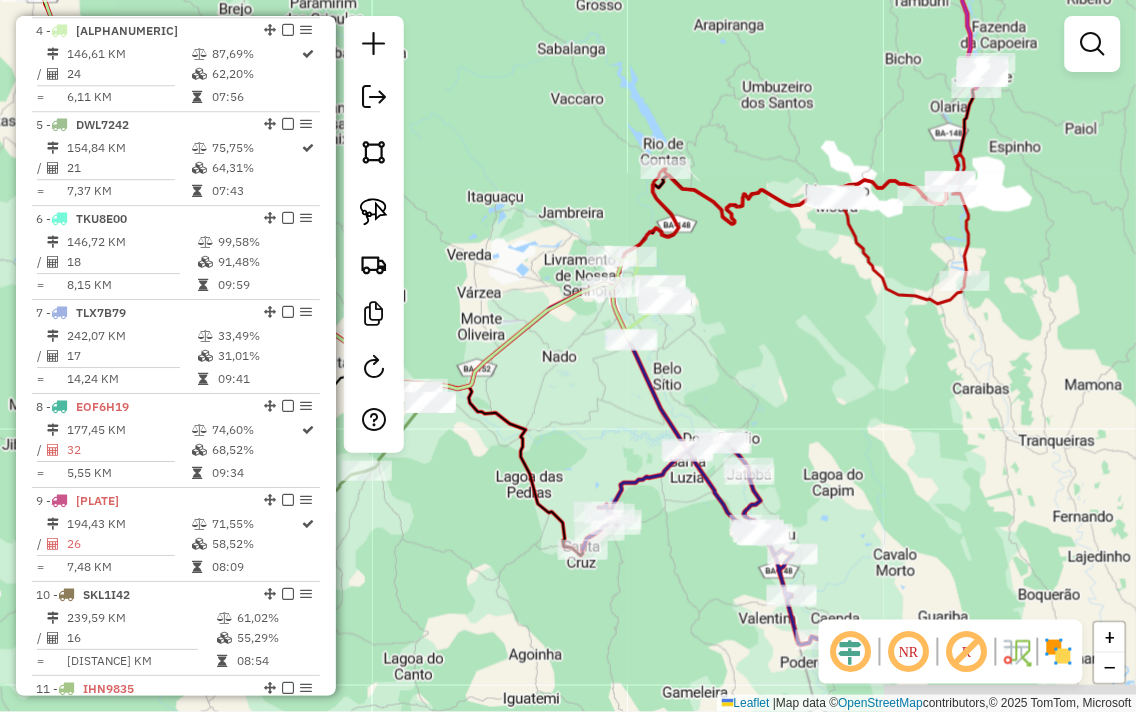 drag, startPoint x: 715, startPoint y: 425, endPoint x: 883, endPoint y: 336, distance: 190.11838 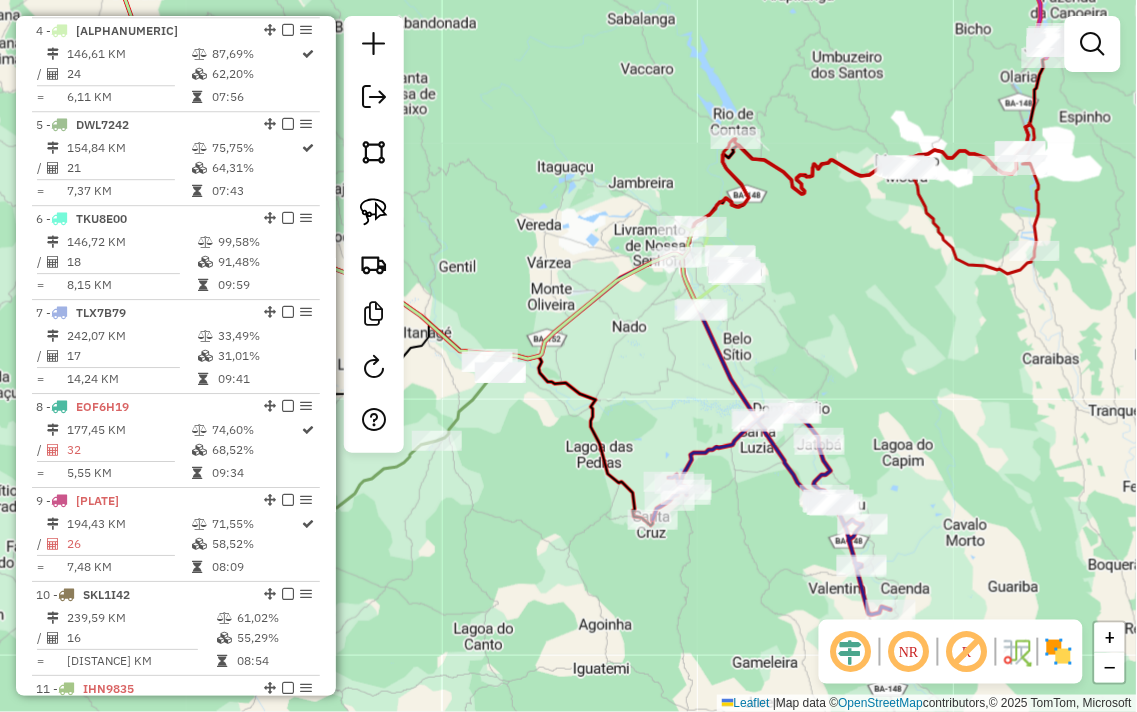 drag, startPoint x: 564, startPoint y: 65, endPoint x: 546, endPoint y: 195, distance: 131.24023 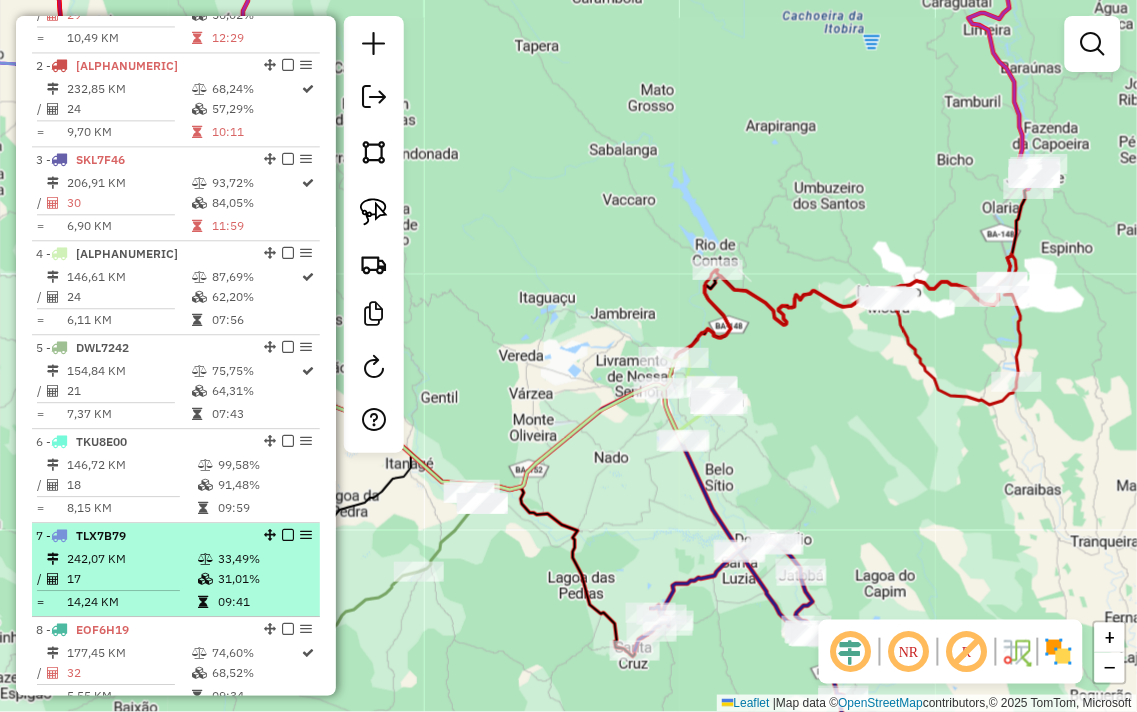 scroll, scrollTop: 696, scrollLeft: 0, axis: vertical 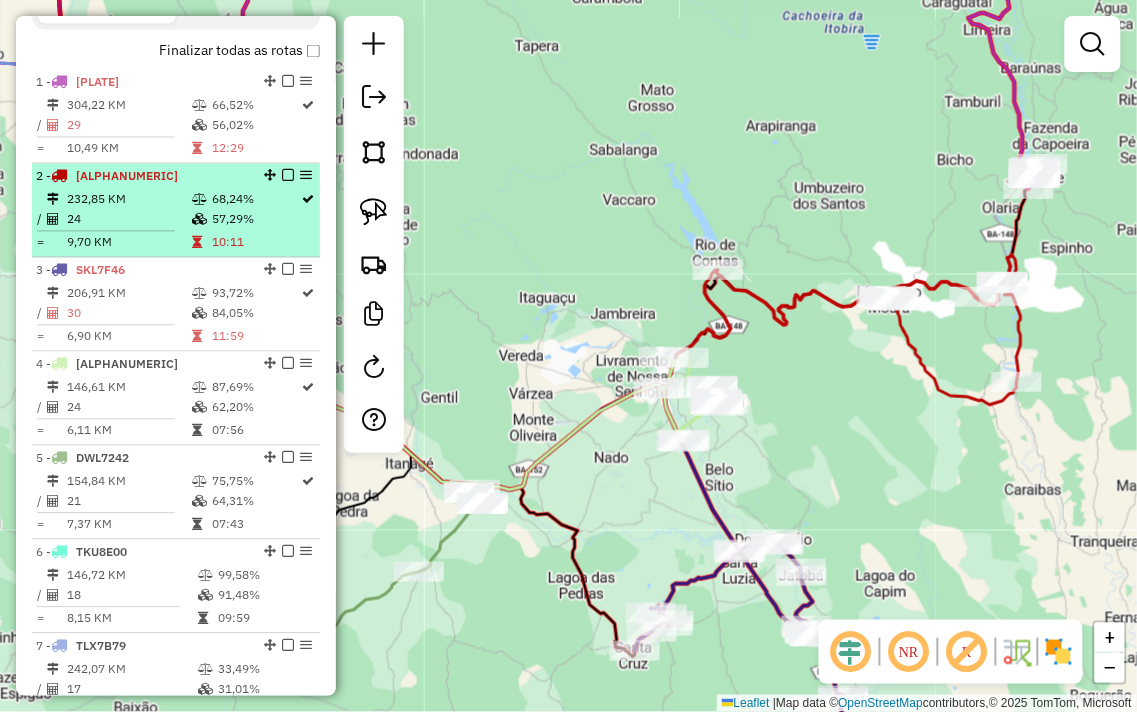 click on "68,24%" at bounding box center (256, 200) 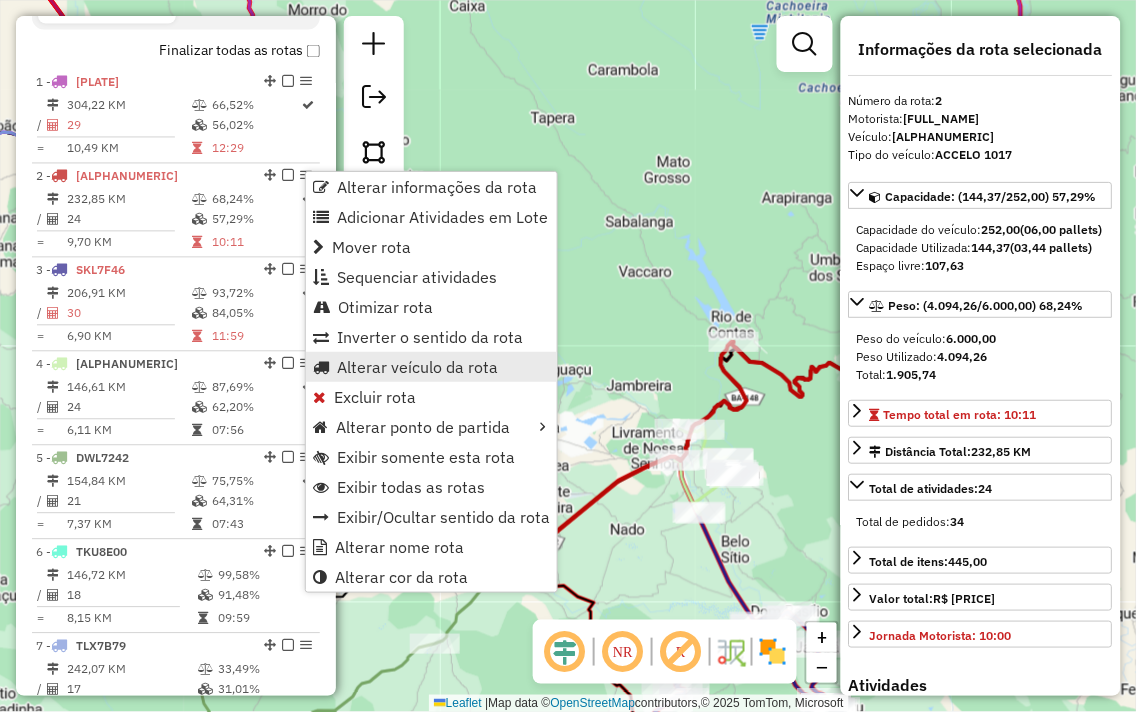 click on "Alterar veículo da rota" at bounding box center [417, 367] 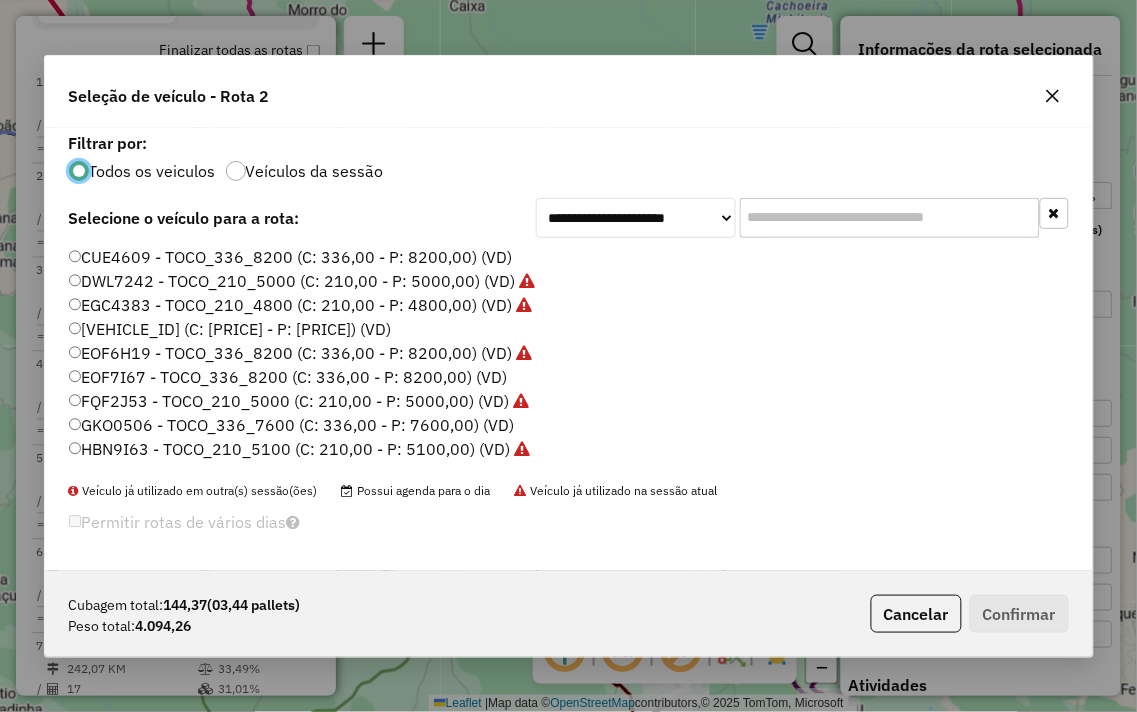 scroll, scrollTop: 11, scrollLeft: 5, axis: both 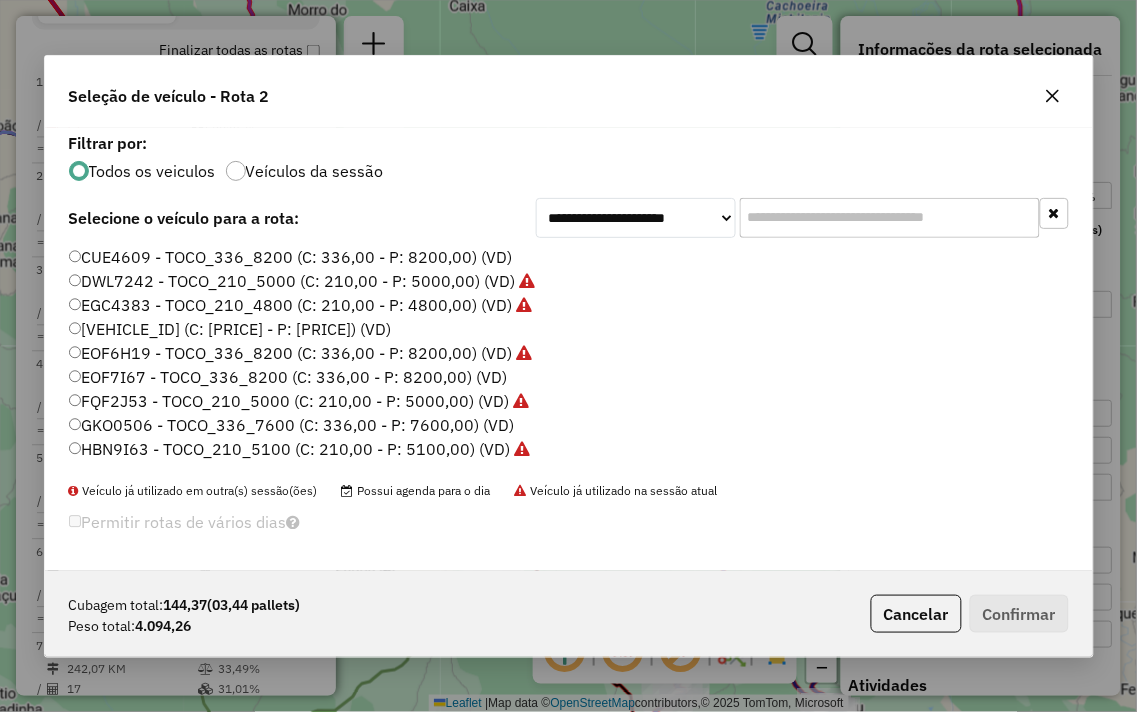 click 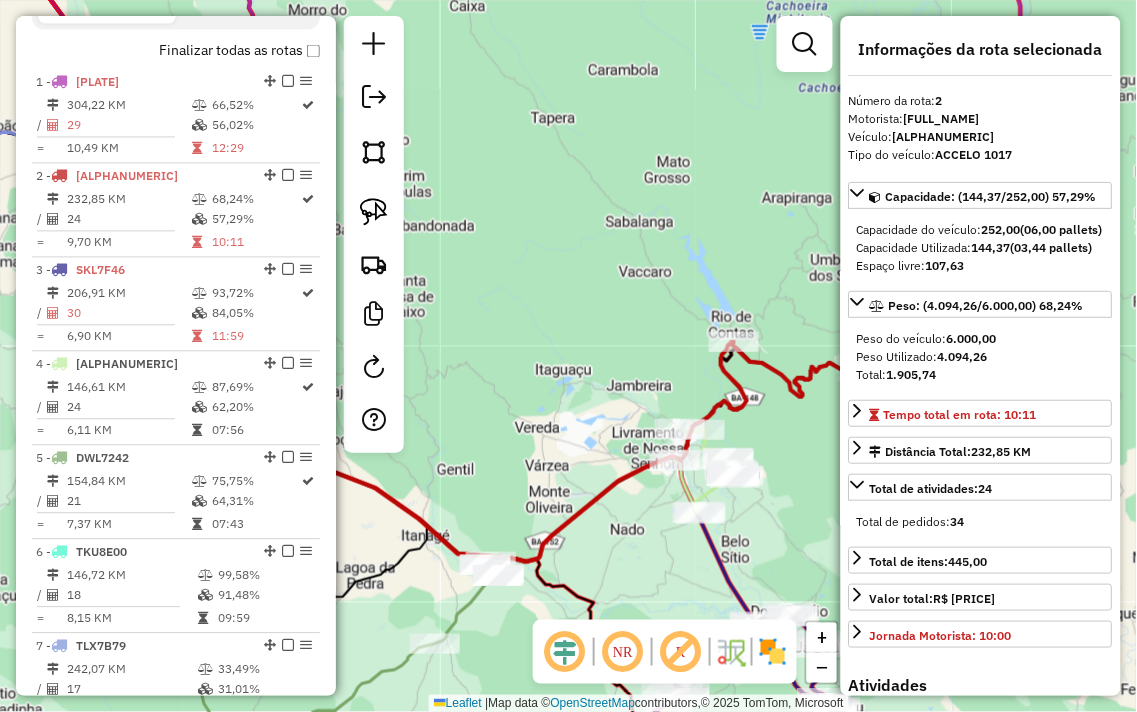 drag, startPoint x: 621, startPoint y: 234, endPoint x: 995, endPoint y: 153, distance: 382.67087 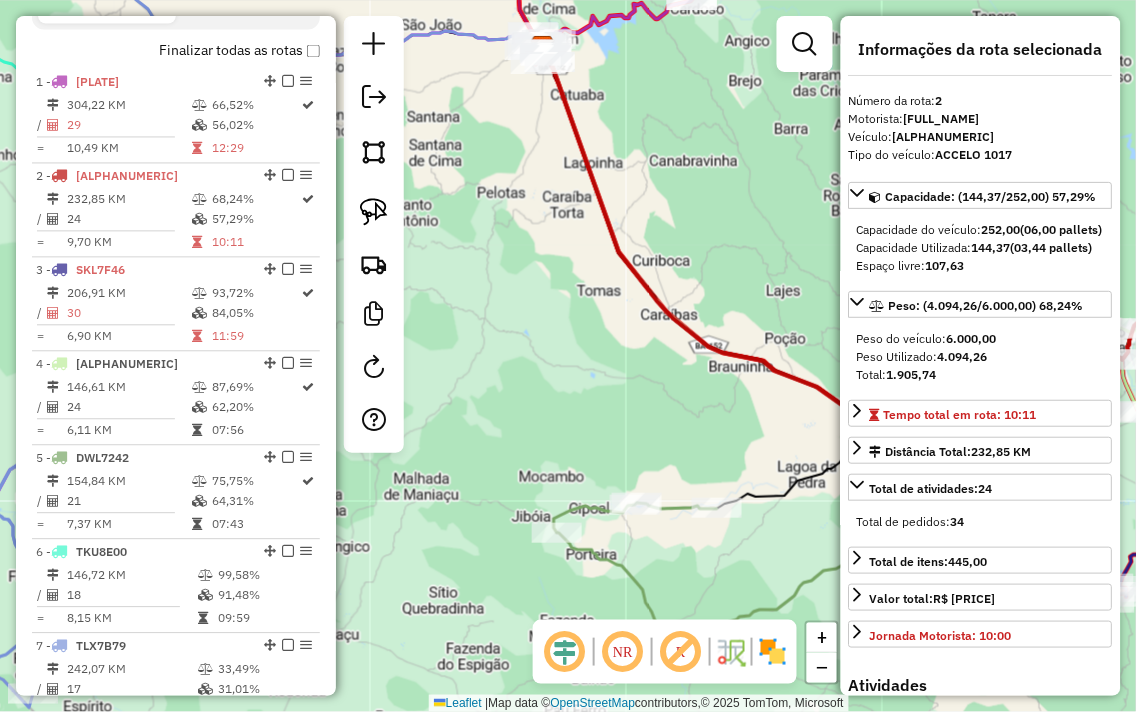 drag, startPoint x: 708, startPoint y: 365, endPoint x: 1034, endPoint y: 466, distance: 341.28726 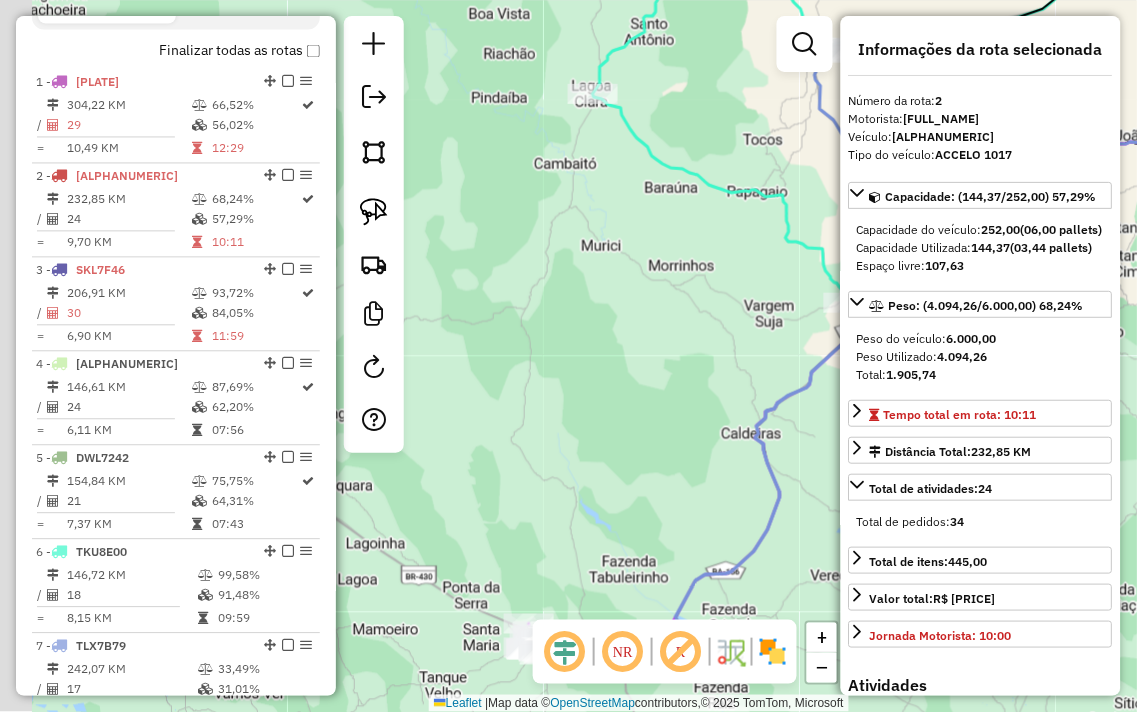 drag, startPoint x: 608, startPoint y: 450, endPoint x: 742, endPoint y: 56, distance: 416.16342 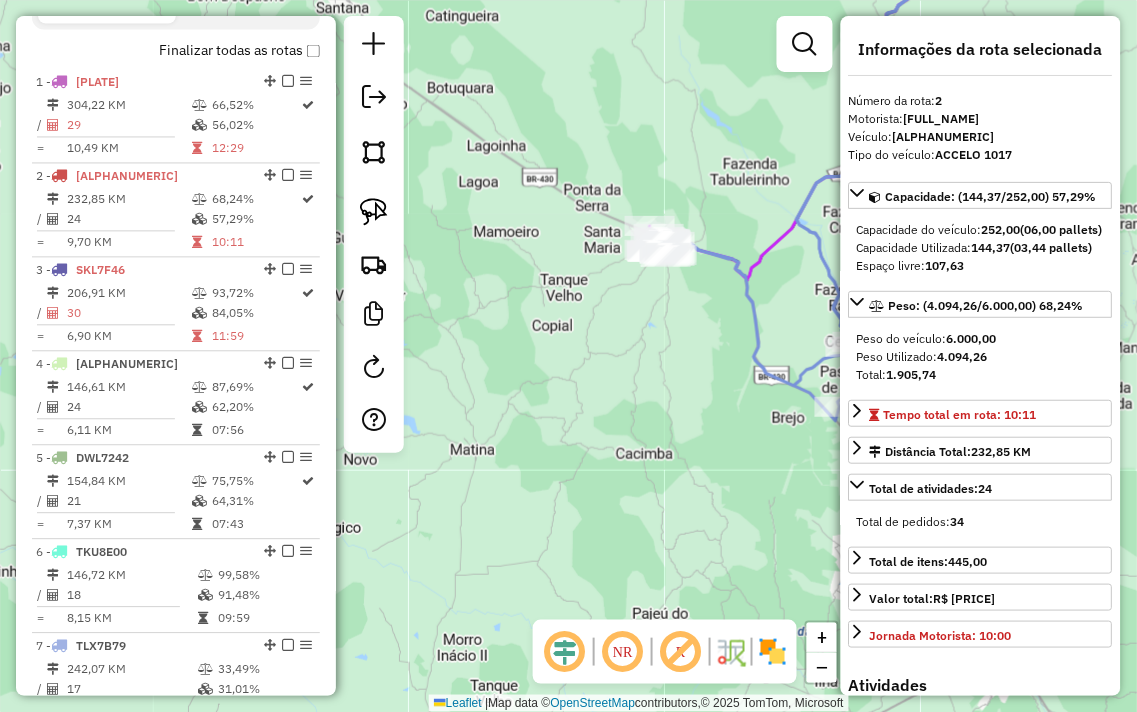 drag, startPoint x: 728, startPoint y: 135, endPoint x: 665, endPoint y: 165, distance: 69.77822 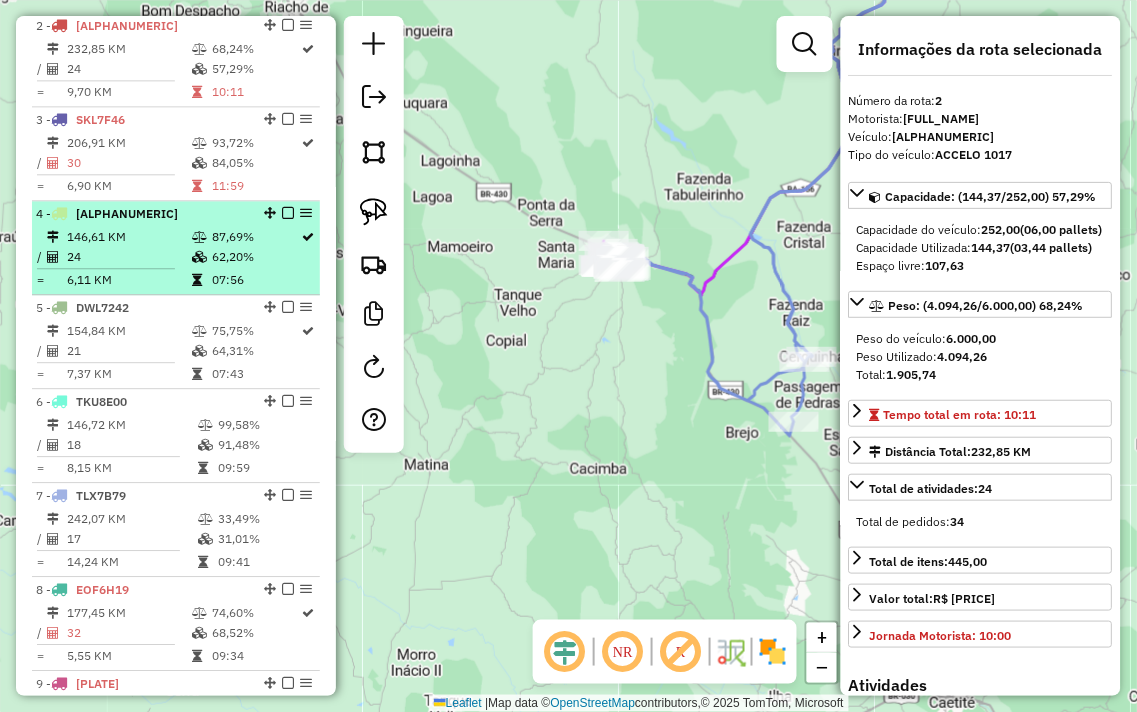 scroll, scrollTop: 918, scrollLeft: 0, axis: vertical 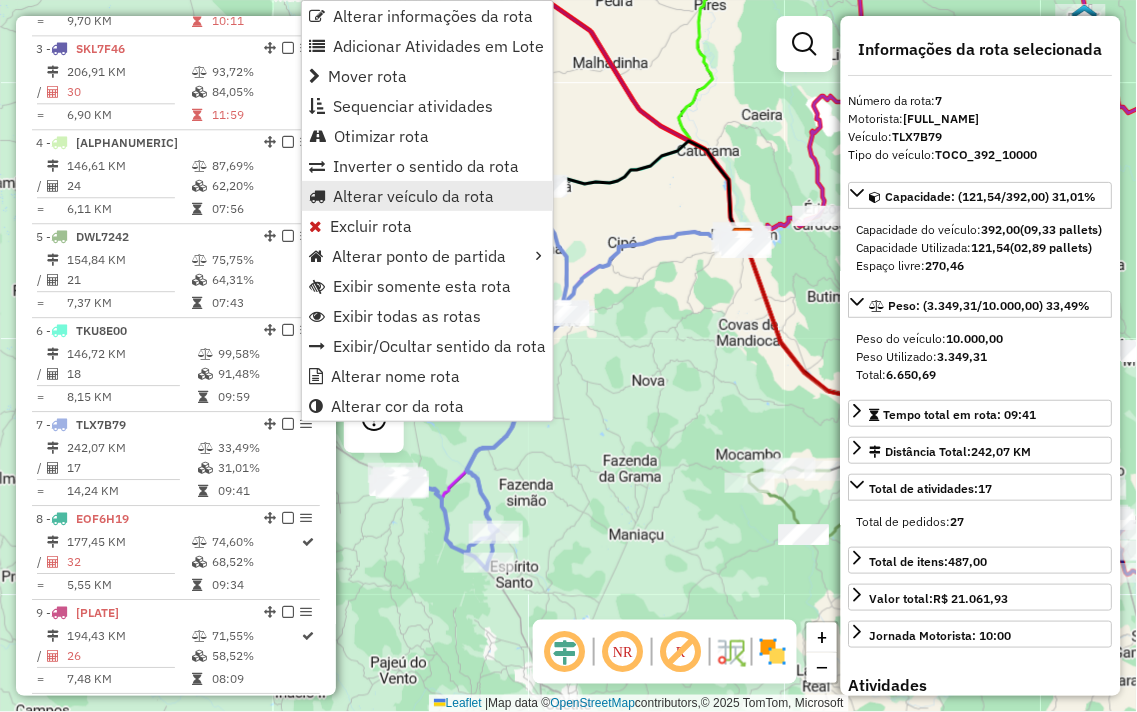 click on "Alterar veículo da rota" at bounding box center (413, 196) 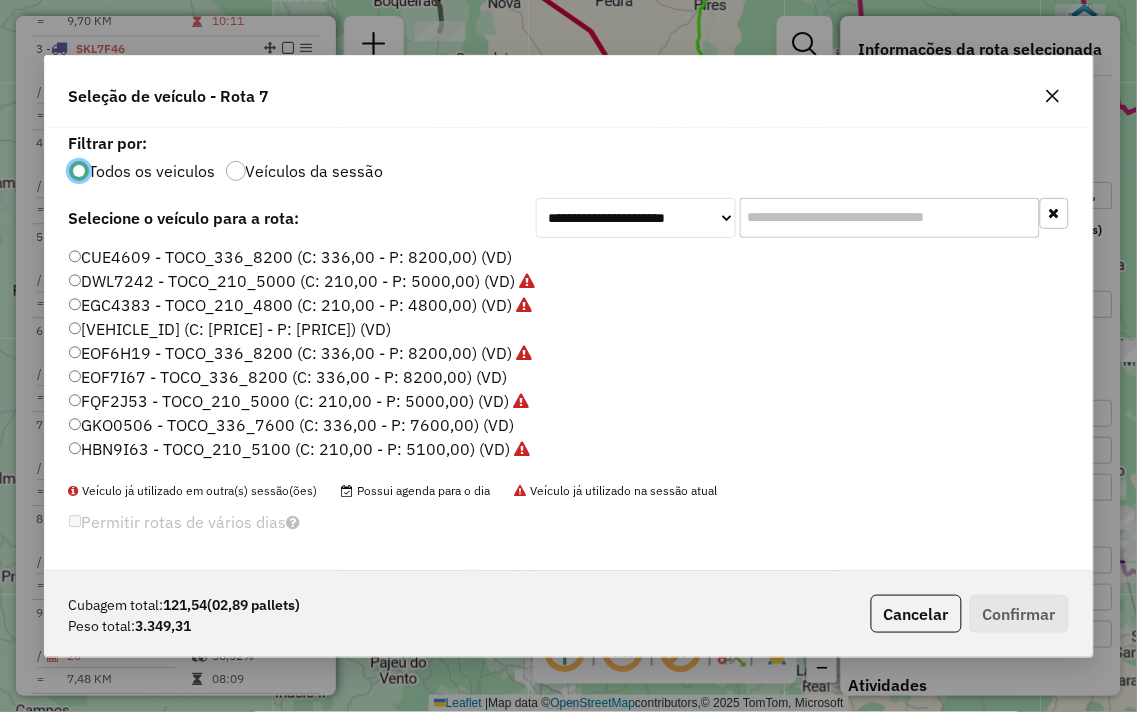 scroll, scrollTop: 11, scrollLeft: 5, axis: both 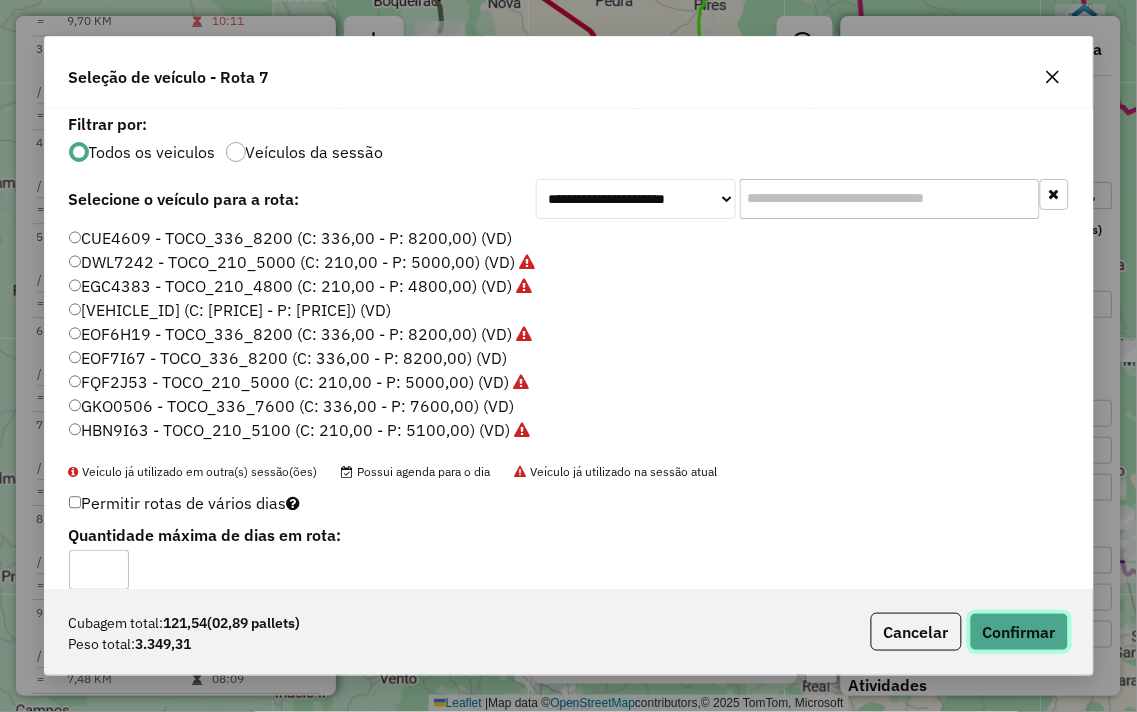 click on "Confirmar" 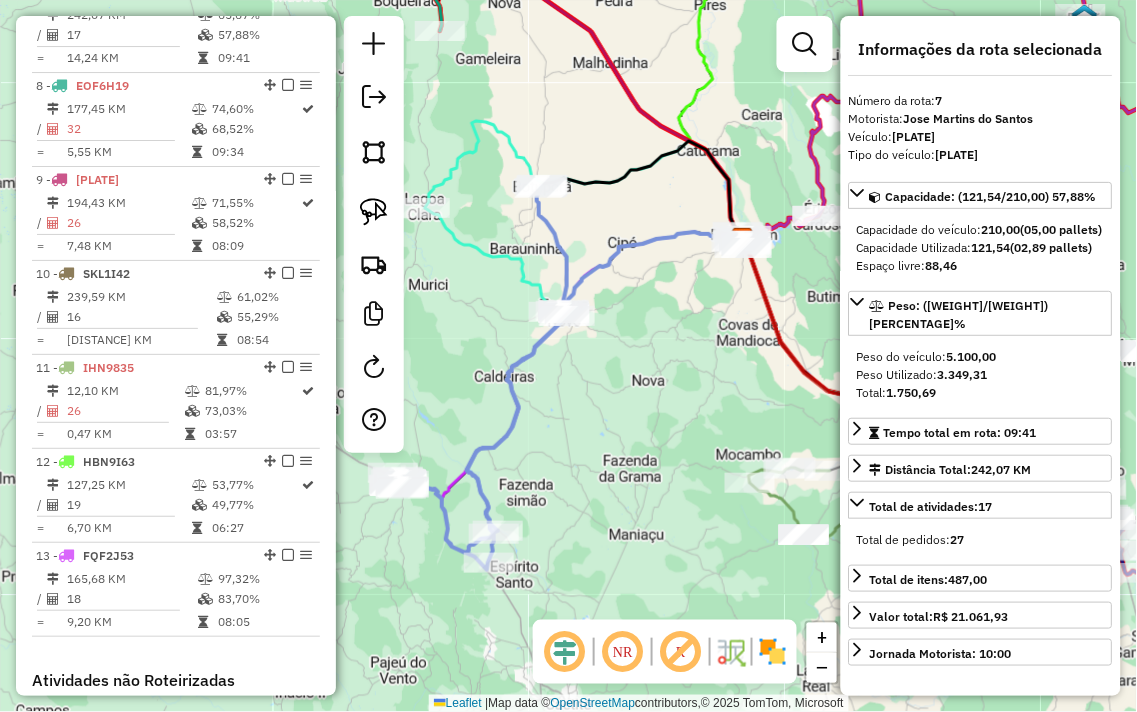 scroll, scrollTop: 1312, scrollLeft: 0, axis: vertical 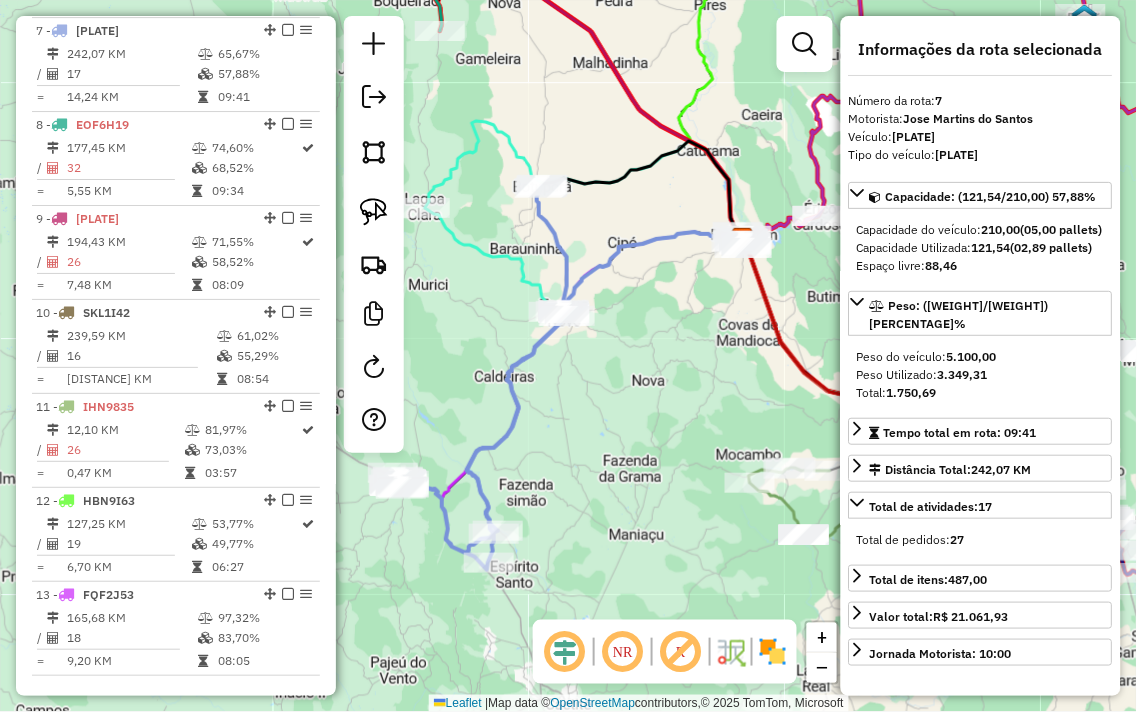 click on "Janela de atendimento Grade de atendimento Capacidade Transportadoras Veículos Cliente Pedidos  Rotas Selecione os dias de semana para filtrar as janelas de atendimento  Seg   Ter   Qua   Qui   Sex   Sáb   Dom  Informe o período da janela de atendimento: De: Até:  Filtrar exatamente a janela do cliente  Considerar janela de atendimento padrão  Selecione os dias de semana para filtrar as grades de atendimento  Seg   Ter   Qua   Qui   Sex   Sáb   Dom   Considerar clientes sem dia de atendimento cadastrado  Clientes fora do dia de atendimento selecionado Filtrar as atividades entre os valores definidos abaixo:  Peso mínimo:   Peso máximo:   Cubagem mínima:   Cubagem máxima:   De:   Até:  Filtrar as atividades entre o tempo de atendimento definido abaixo:  De:   Até:   Considerar capacidade total dos clientes não roteirizados Transportadora: Selecione um ou mais itens Tipo de veículo: Selecione um ou mais itens Veículo: Selecione um ou mais itens Motorista: Selecione um ou mais itens Nome: Rótulo:" 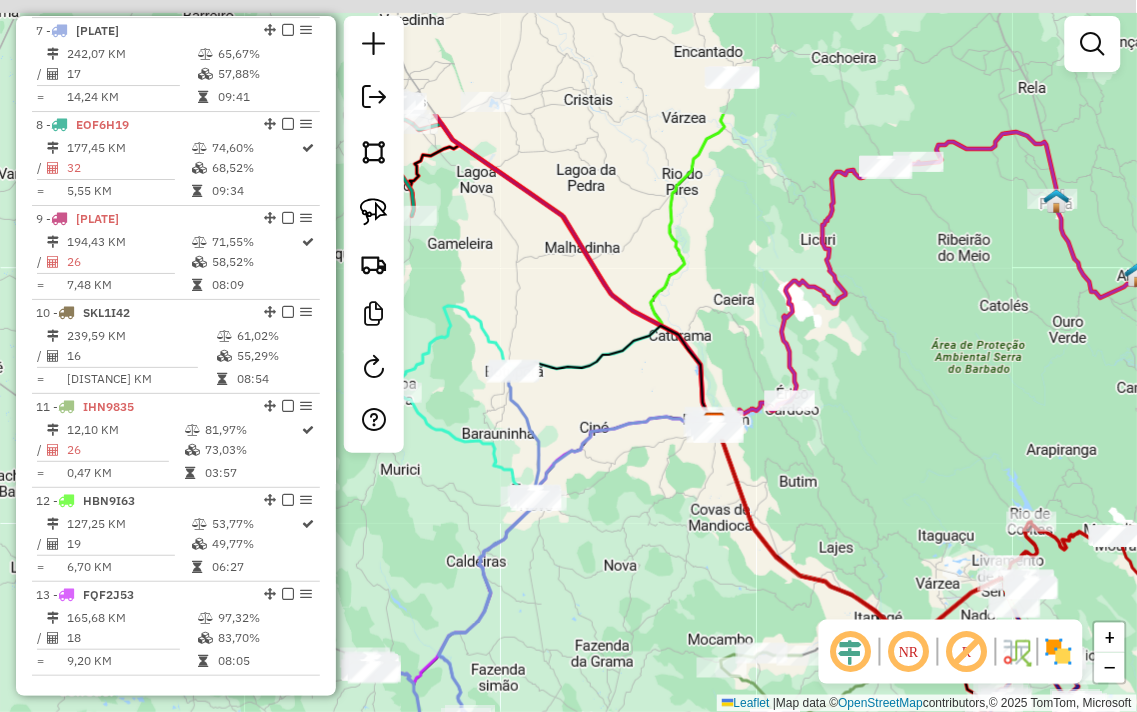 drag, startPoint x: 662, startPoint y: 356, endPoint x: 635, endPoint y: 525, distance: 171.14322 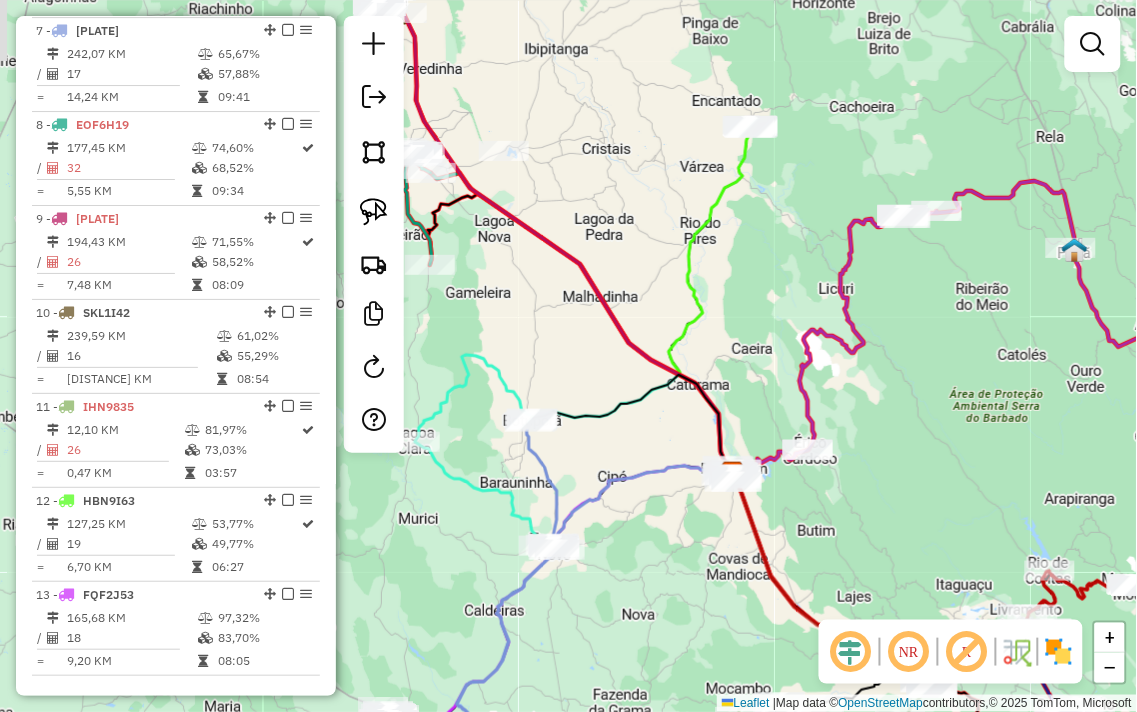 drag, startPoint x: 546, startPoint y: 303, endPoint x: 570, endPoint y: 353, distance: 55.461697 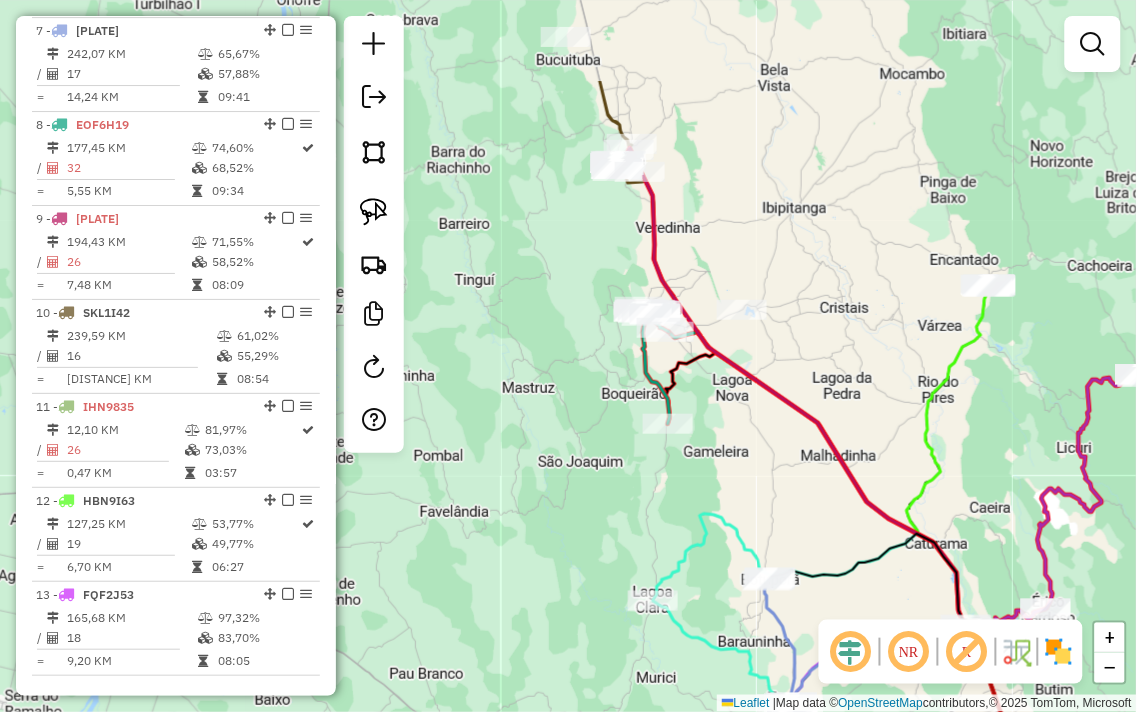 drag, startPoint x: 554, startPoint y: 332, endPoint x: 786, endPoint y: 484, distance: 277.35898 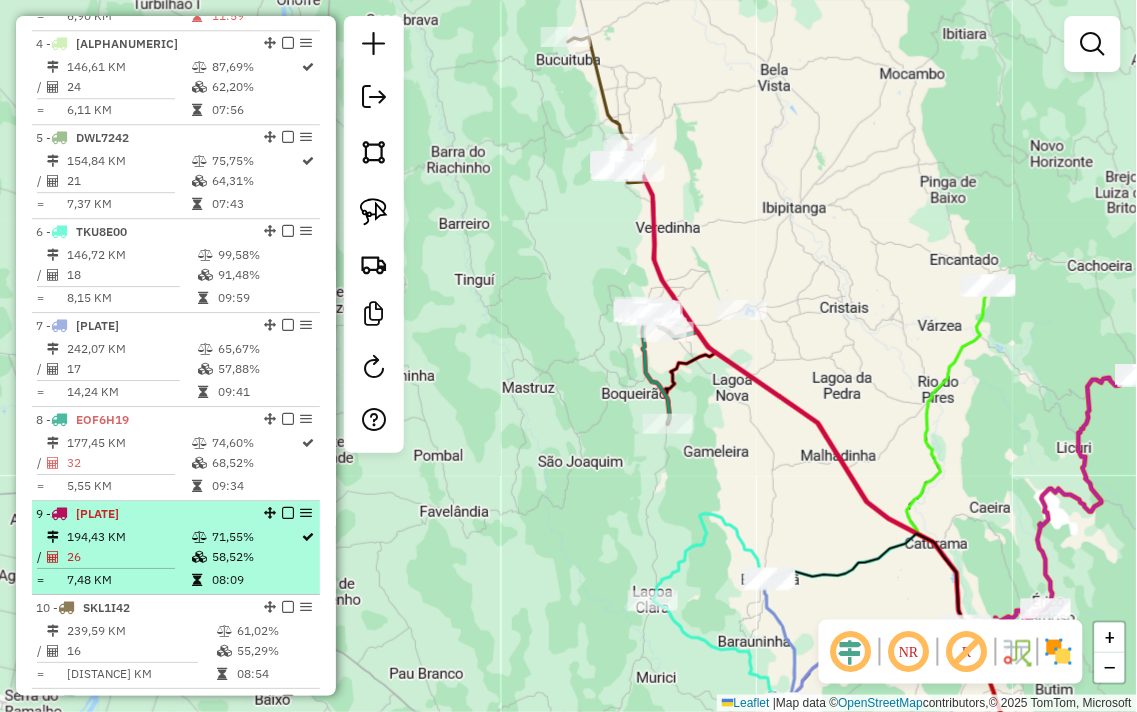 scroll, scrollTop: 978, scrollLeft: 0, axis: vertical 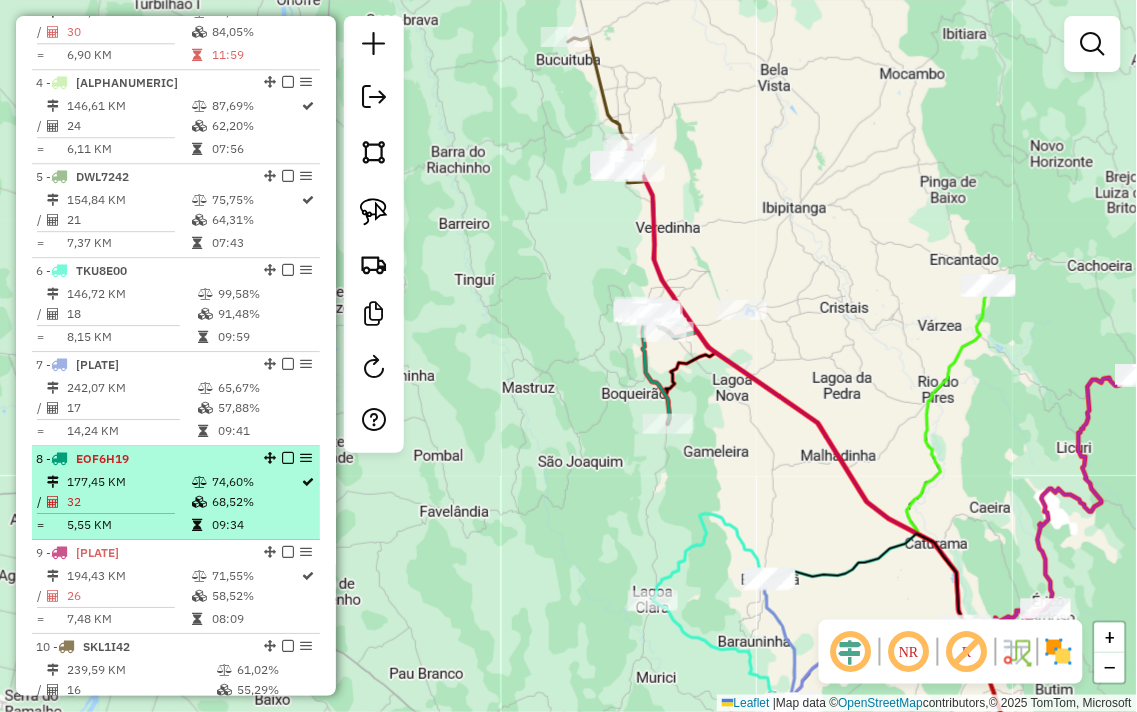 click on "32" at bounding box center [128, 502] 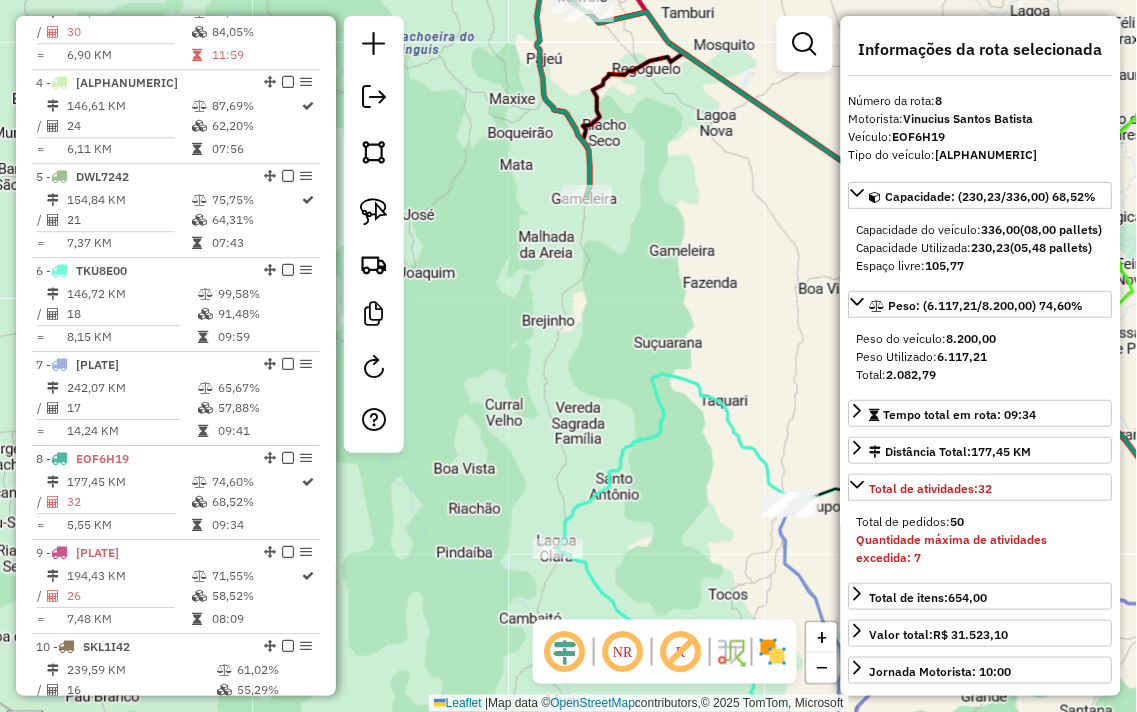 drag, startPoint x: 481, startPoint y: 397, endPoint x: 714, endPoint y: 362, distance: 235.61409 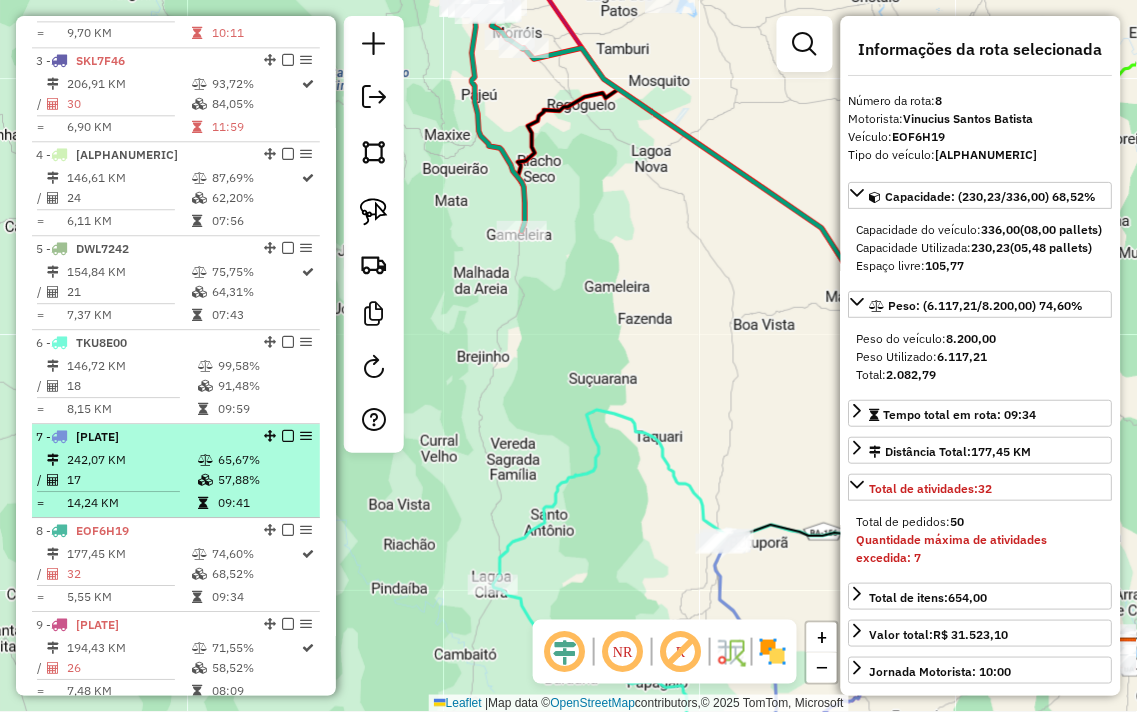 scroll, scrollTop: 867, scrollLeft: 0, axis: vertical 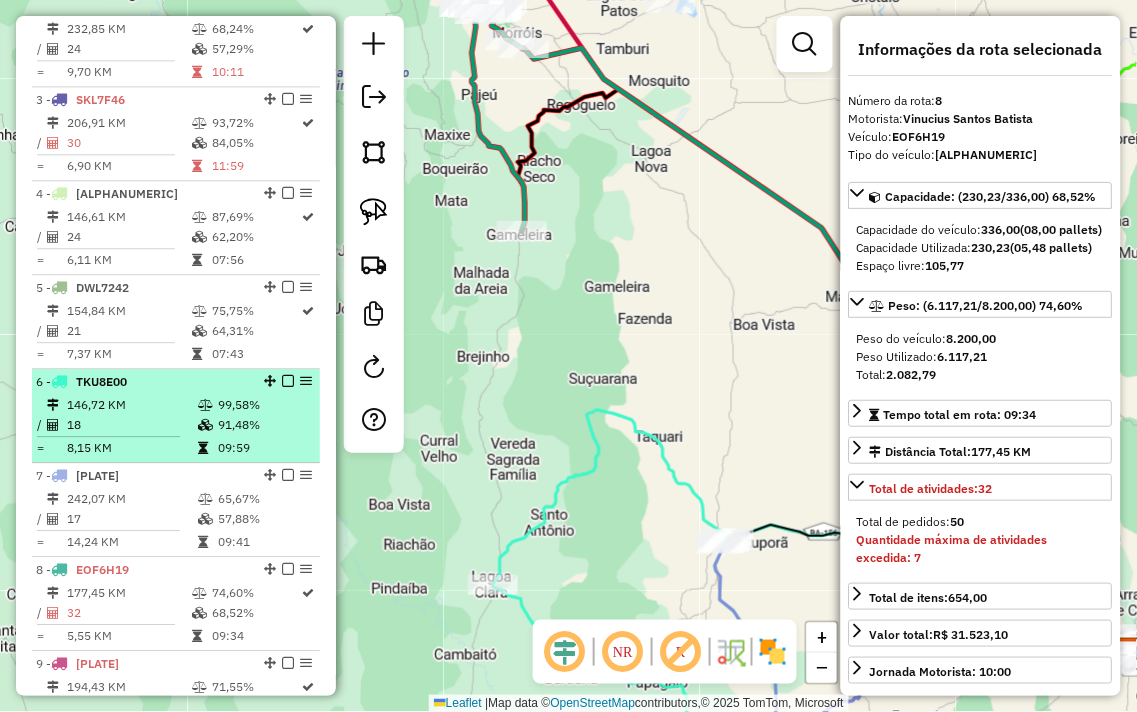 click on "6 -       TKU8E00" at bounding box center (142, 382) 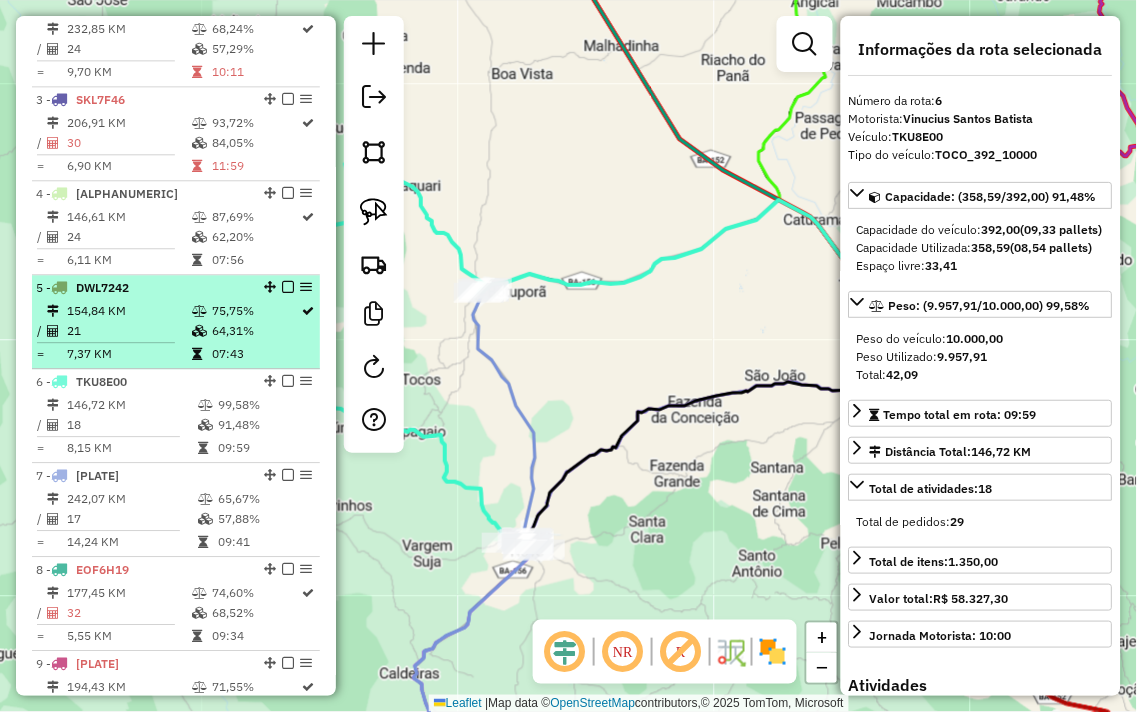click on "154,84 KM" at bounding box center [128, 311] 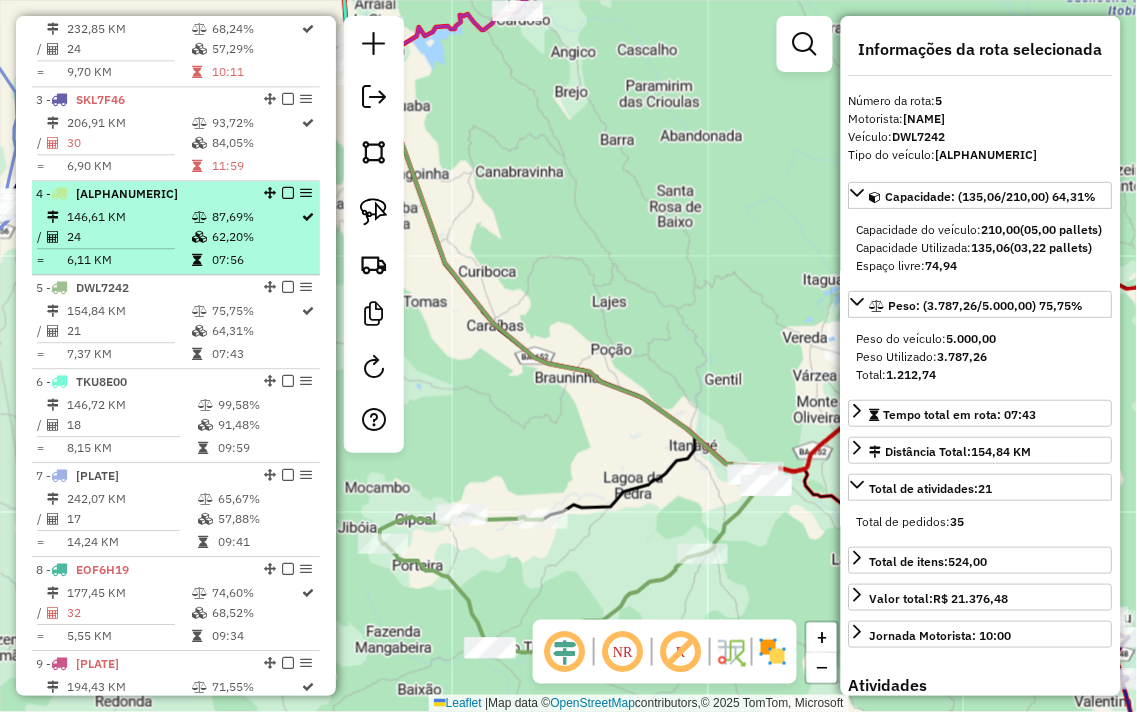 click on "24" at bounding box center [128, 237] 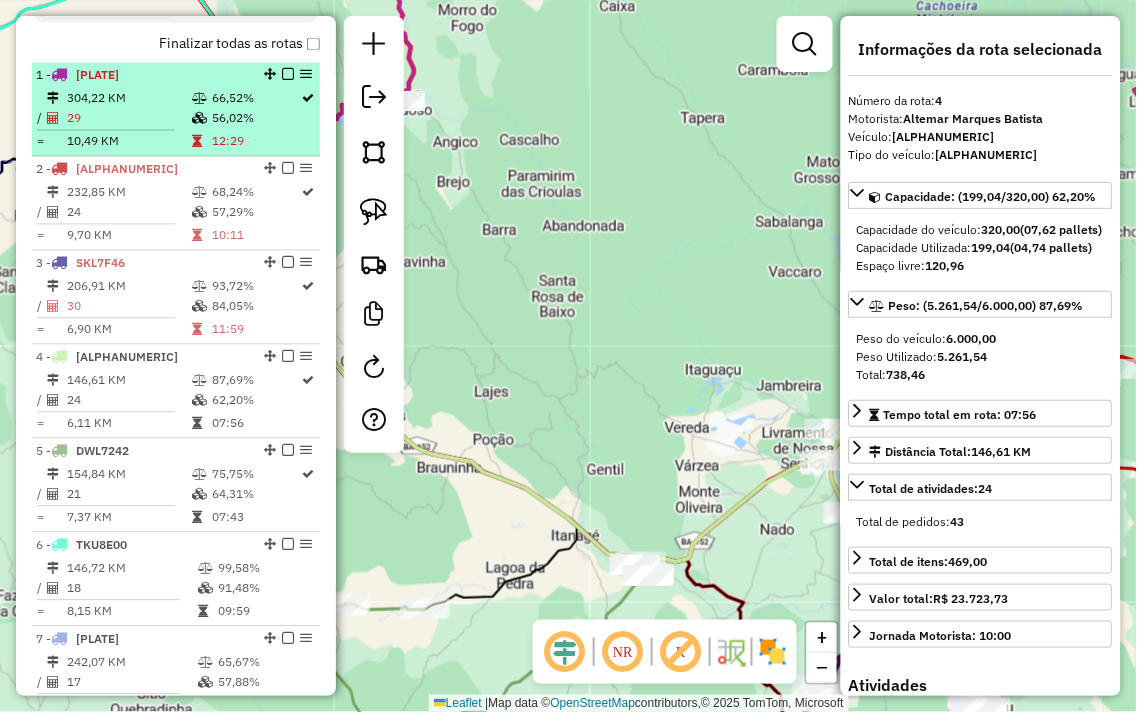 scroll, scrollTop: 645, scrollLeft: 0, axis: vertical 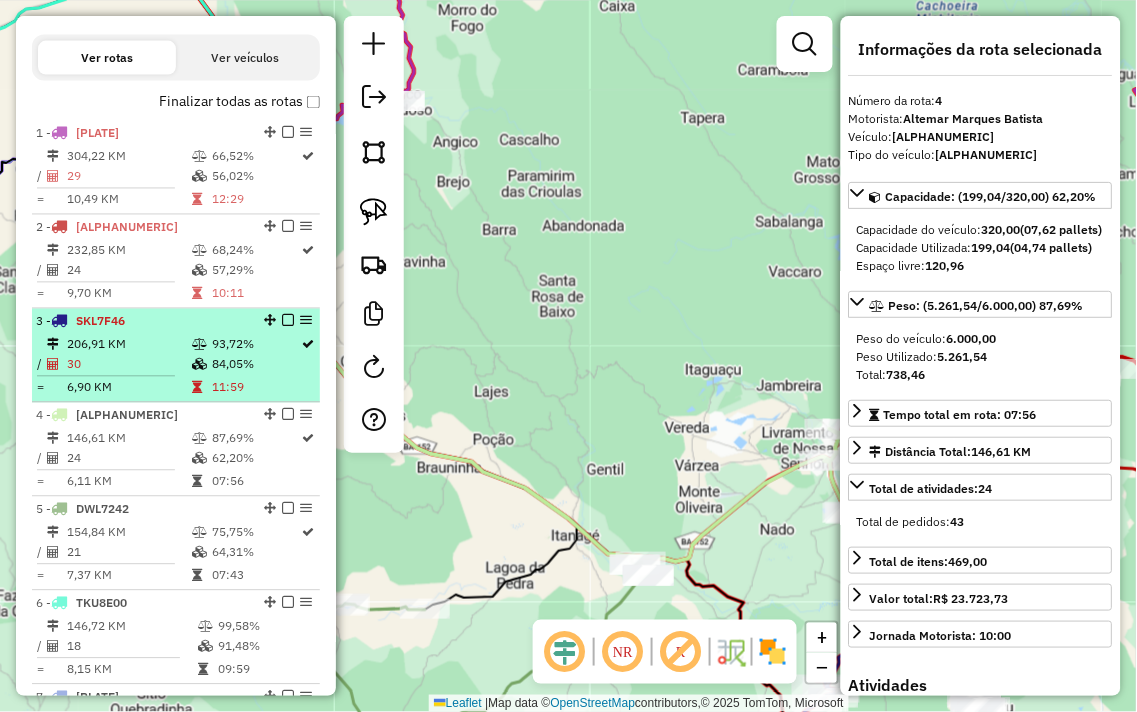 click on "[NUMBER] -      [PLATE]" at bounding box center [142, 322] 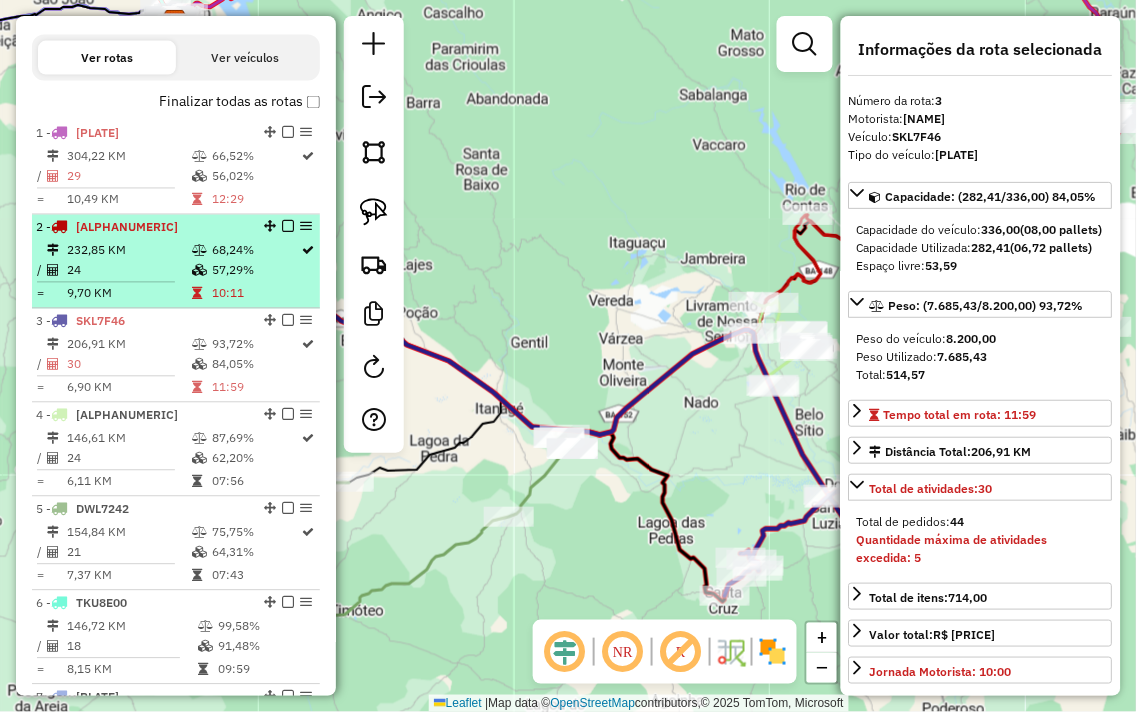 click on "24" at bounding box center [128, 271] 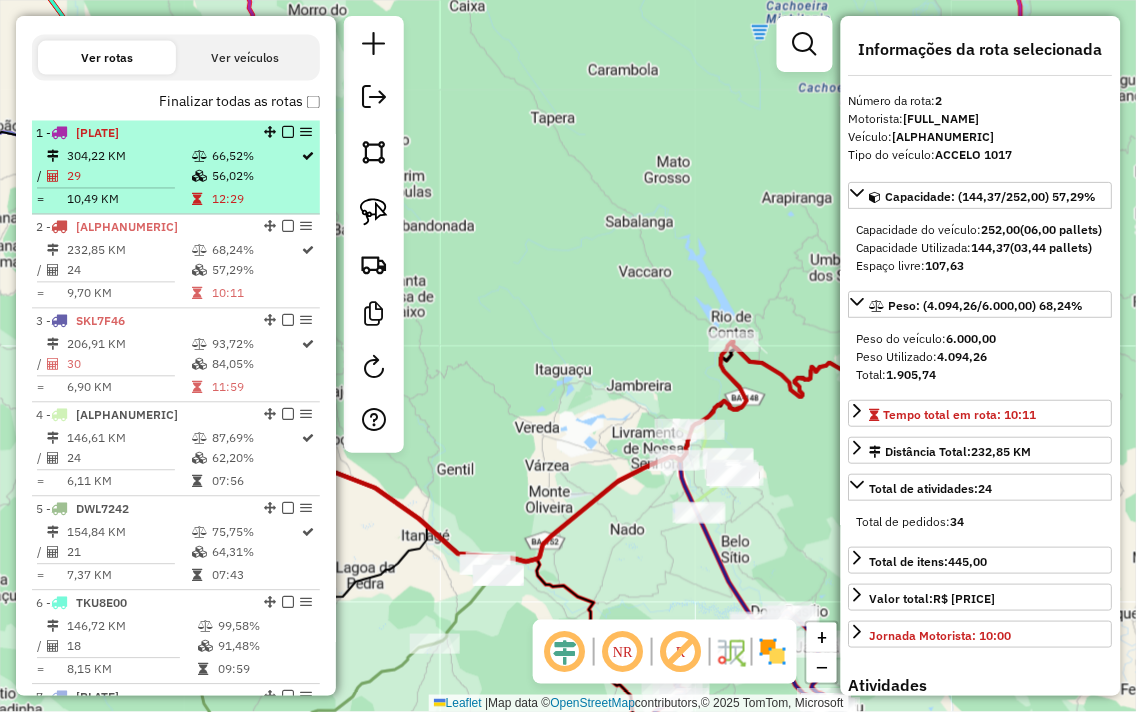 click on "304,22 KM" at bounding box center [128, 157] 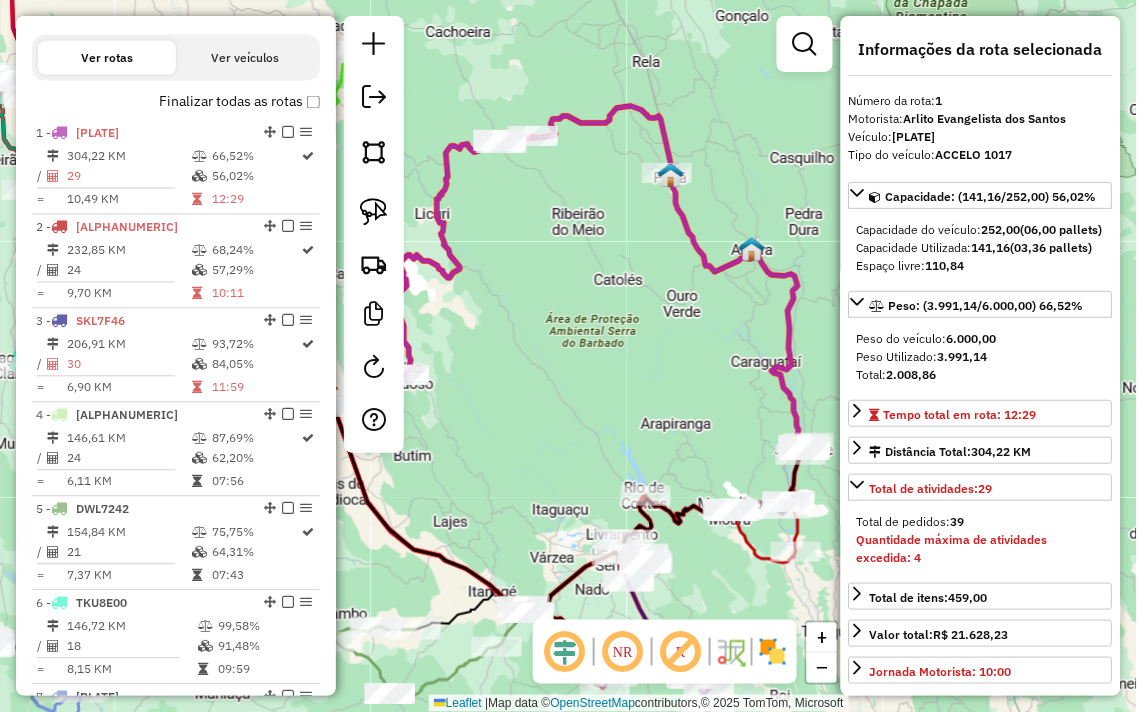 click on "Janela de atendimento Grade de atendimento Capacidade Transportadoras Veículos Cliente Pedidos  Rotas Selecione os dias de semana para filtrar as janelas de atendimento  Seg   Ter   Qua   Qui   Sex   Sáb   Dom  Informe o período da janela de atendimento: De: Até:  Filtrar exatamente a janela do cliente  Considerar janela de atendimento padrão  Selecione os dias de semana para filtrar as grades de atendimento  Seg   Ter   Qua   Qui   Sex   Sáb   Dom   Considerar clientes sem dia de atendimento cadastrado  Clientes fora do dia de atendimento selecionado Filtrar as atividades entre os valores definidos abaixo:  Peso mínimo:   Peso máximo:   Cubagem mínima:   Cubagem máxima:   De:   Até:  Filtrar as atividades entre o tempo de atendimento definido abaixo:  De:   Até:   Considerar capacidade total dos clientes não roteirizados Transportadora: Selecione um ou mais itens Tipo de veículo: Selecione um ou mais itens Veículo: Selecione um ou mais itens Motorista: Selecione um ou mais itens Nome: Rótulo:" 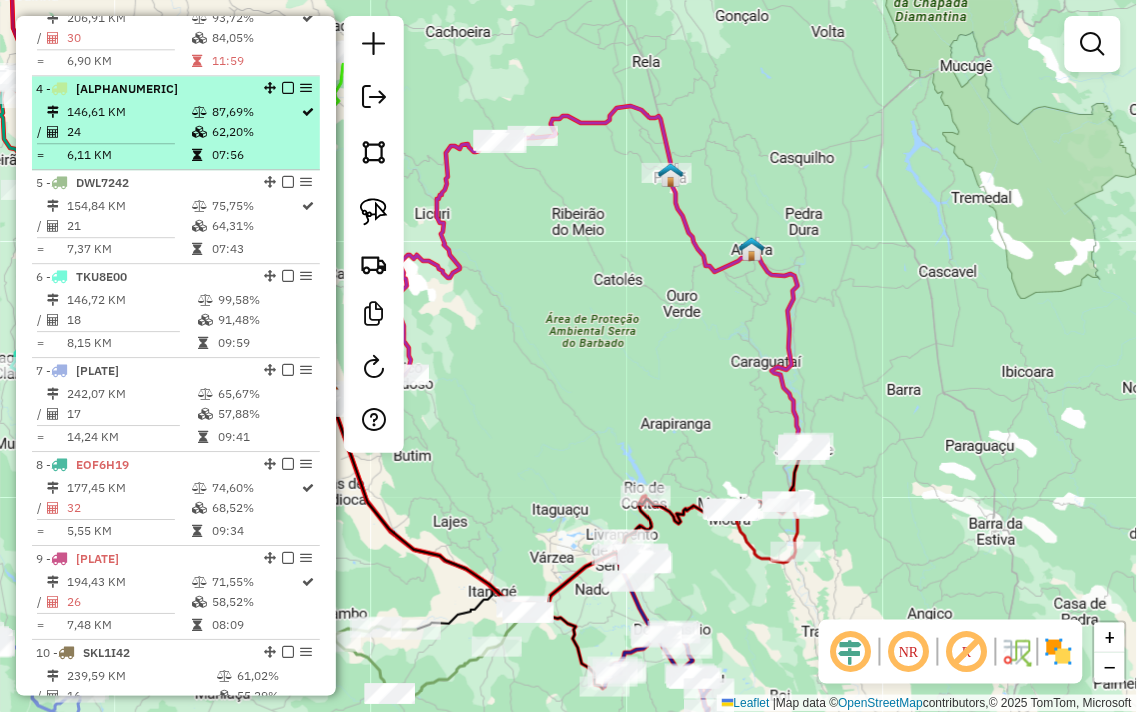 scroll, scrollTop: 645, scrollLeft: 0, axis: vertical 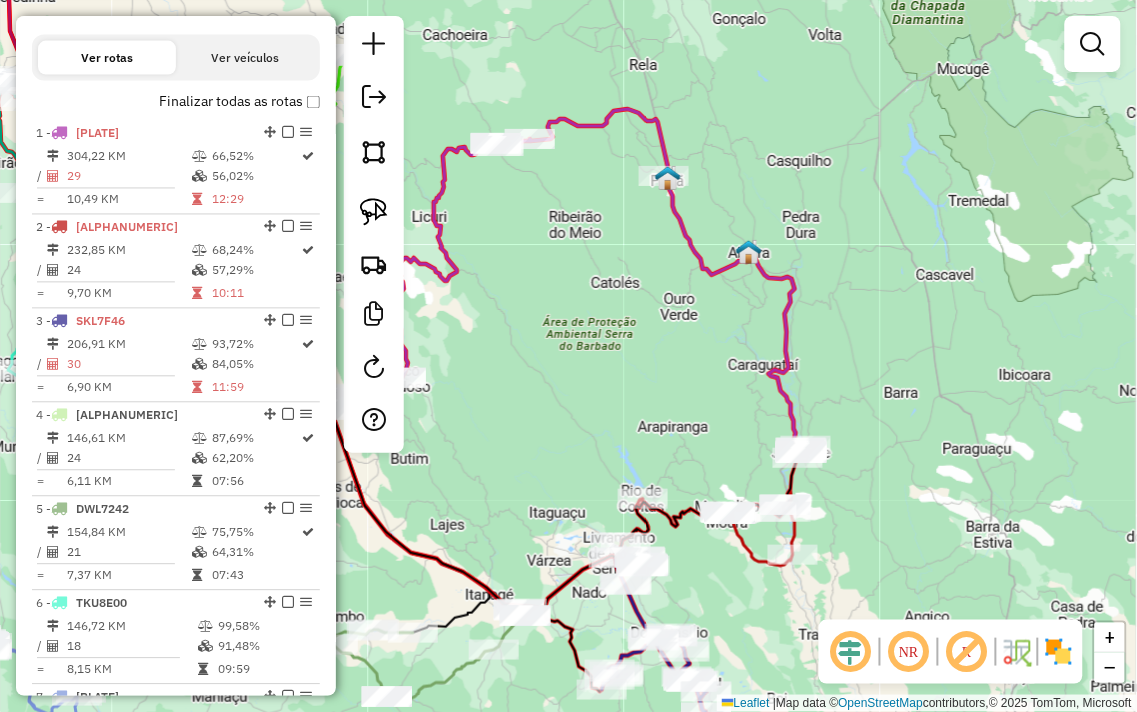 click on "Janela de atendimento Grade de atendimento Capacidade Transportadoras Veículos Cliente Pedidos  Rotas Selecione os dias de semana para filtrar as janelas de atendimento  Seg   Ter   Qua   Qui   Sex   Sáb   Dom  Informe o período da janela de atendimento: De: Até:  Filtrar exatamente a janela do cliente  Considerar janela de atendimento padrão  Selecione os dias de semana para filtrar as grades de atendimento  Seg   Ter   Qua   Qui   Sex   Sáb   Dom   Considerar clientes sem dia de atendimento cadastrado  Clientes fora do dia de atendimento selecionado Filtrar as atividades entre os valores definidos abaixo:  Peso mínimo:   Peso máximo:   Cubagem mínima:   Cubagem máxima:   De:   Até:  Filtrar as atividades entre o tempo de atendimento definido abaixo:  De:   Até:   Considerar capacidade total dos clientes não roteirizados Transportadora: Selecione um ou mais itens Tipo de veículo: Selecione um ou mais itens Veículo: Selecione um ou mais itens Motorista: Selecione um ou mais itens Nome: Rótulo:" 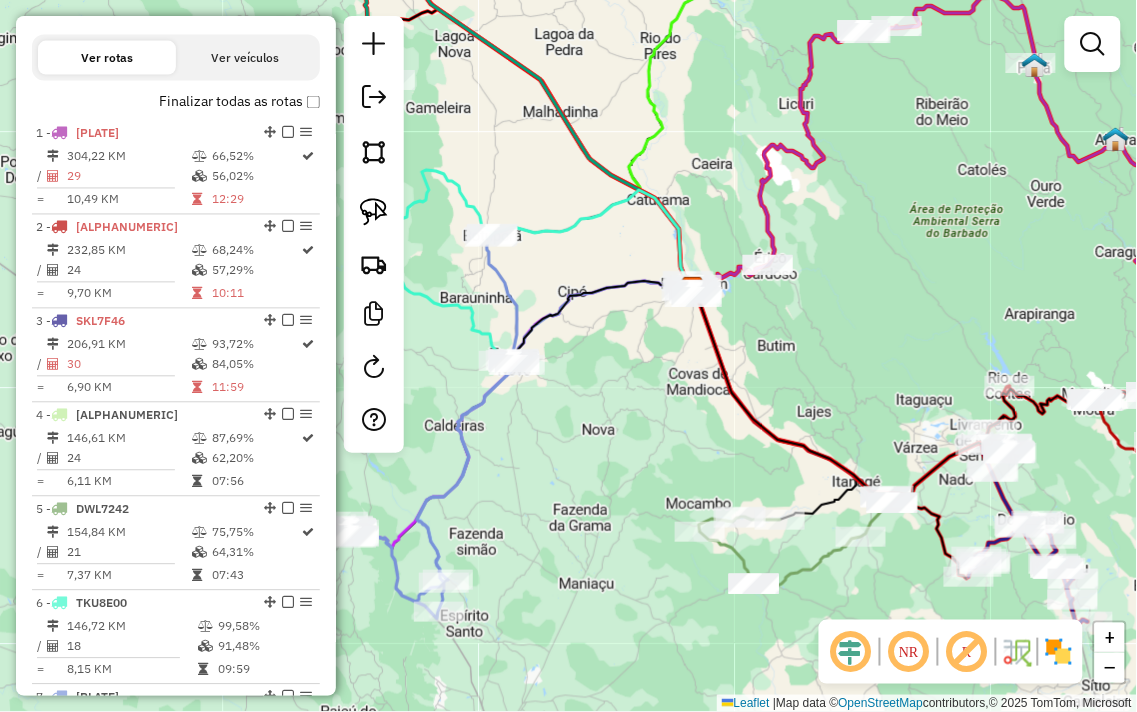 drag, startPoint x: 576, startPoint y: 354, endPoint x: 915, endPoint y: 350, distance: 339.0236 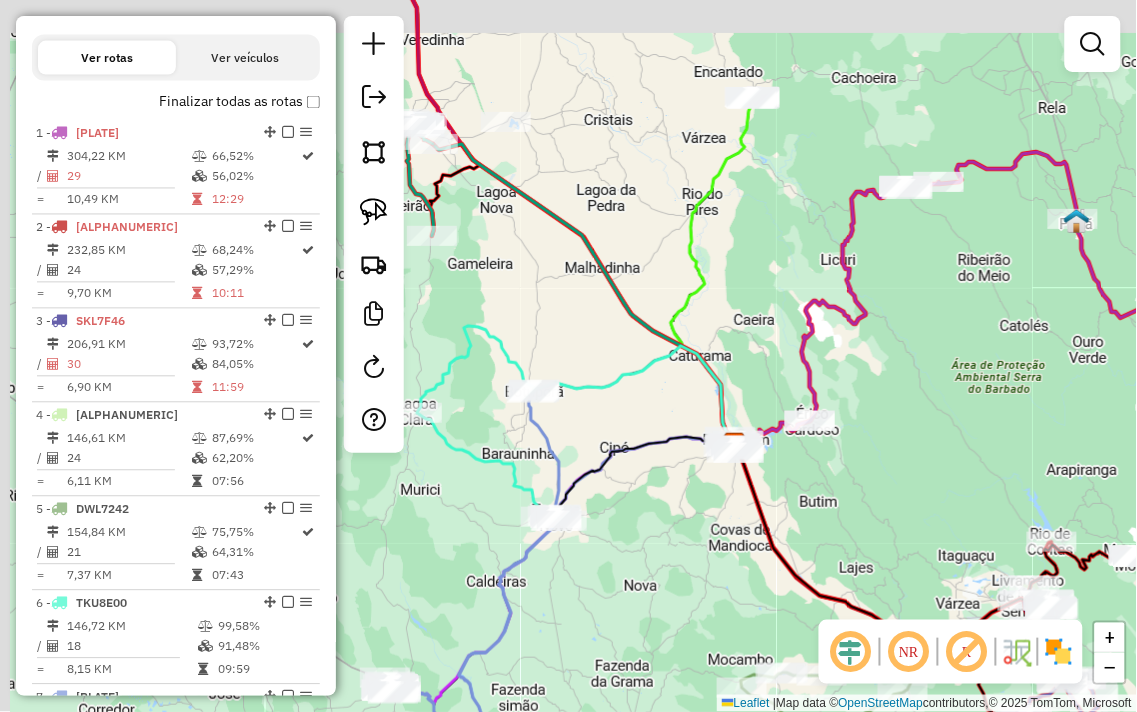 drag, startPoint x: 606, startPoint y: 126, endPoint x: 688, endPoint y: 163, distance: 89.961105 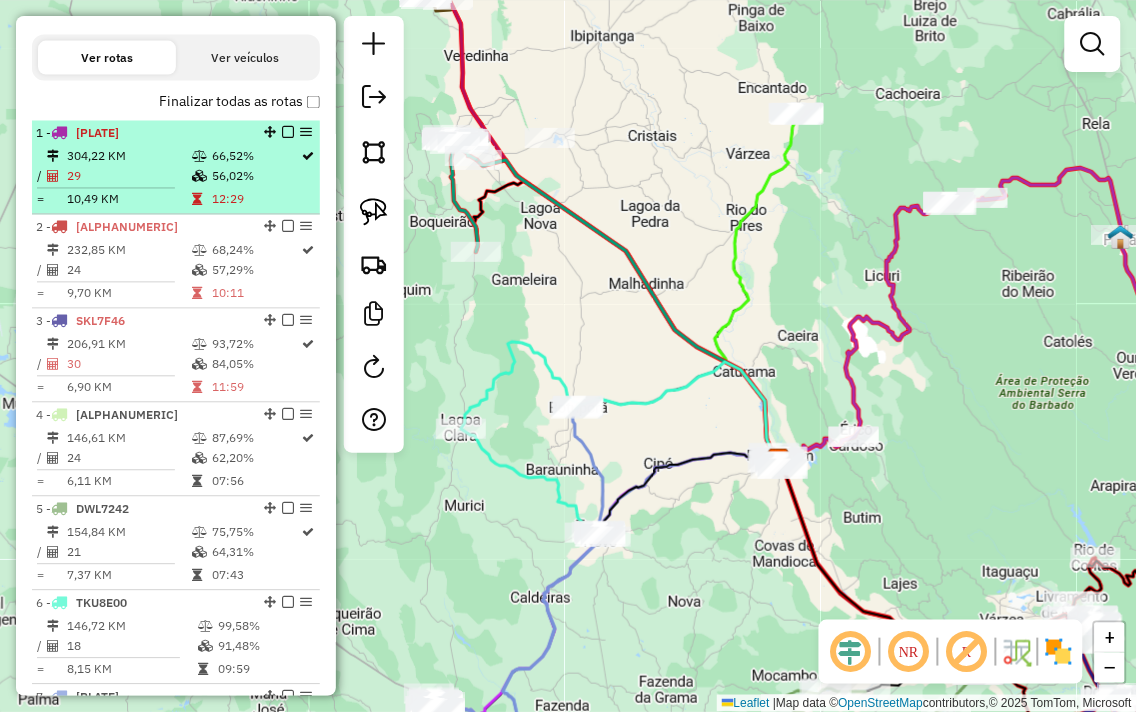 scroll, scrollTop: 0, scrollLeft: 0, axis: both 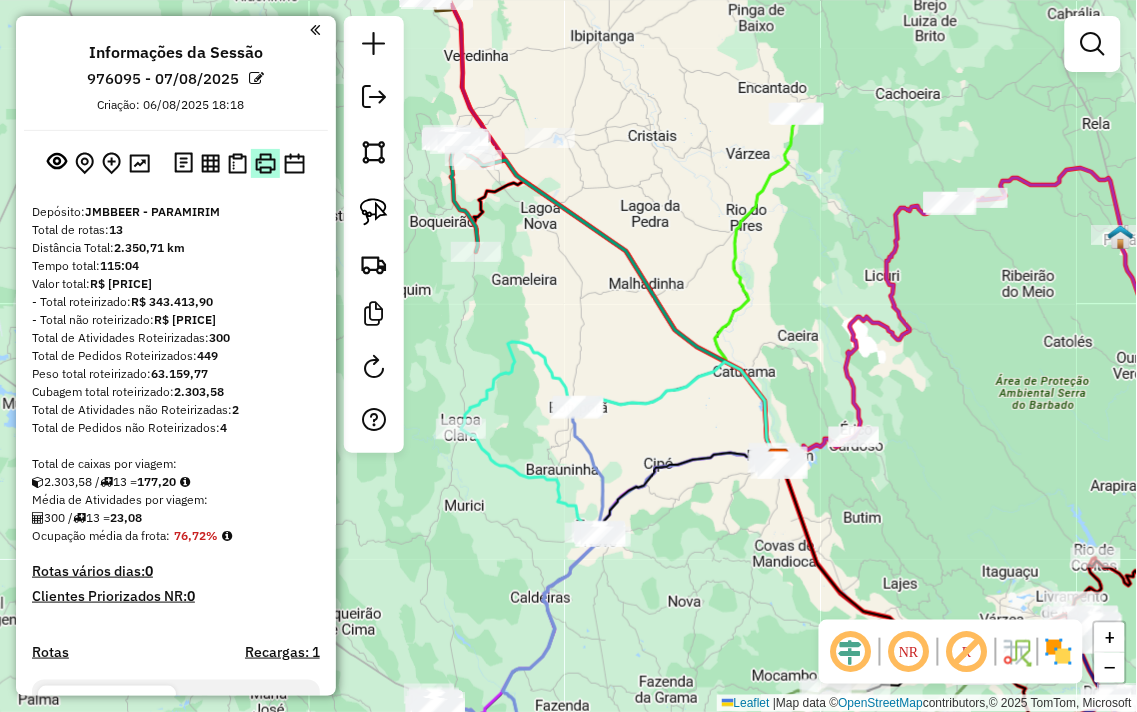 click at bounding box center [265, 163] 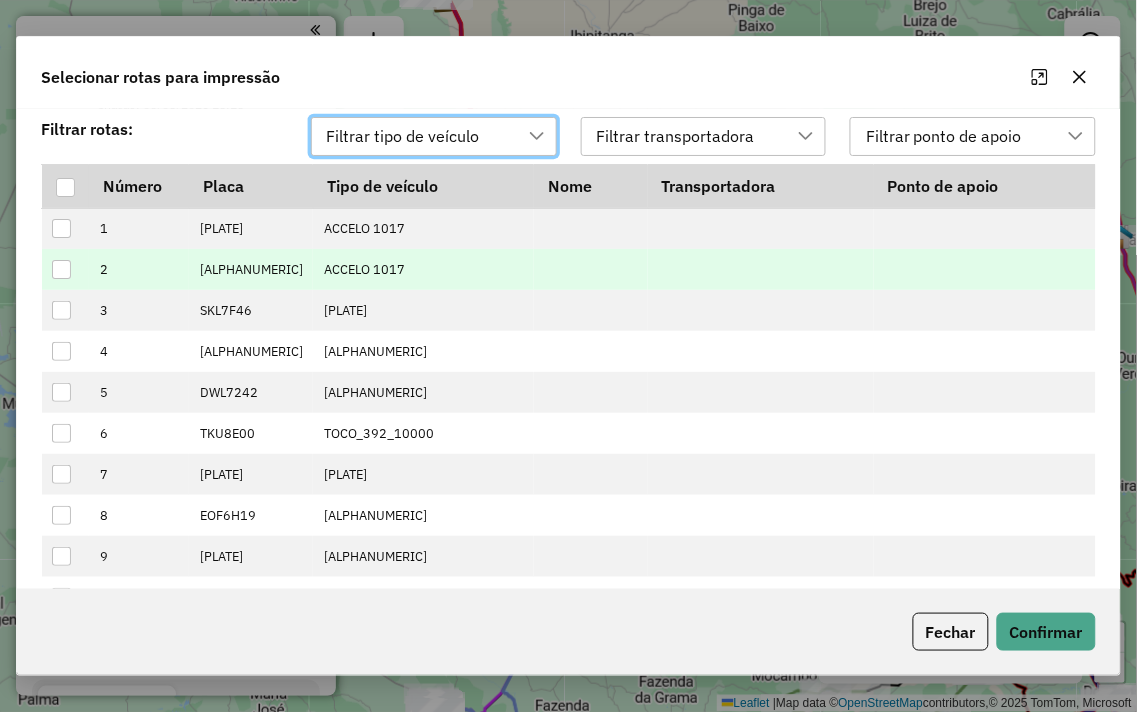 scroll, scrollTop: 13, scrollLeft: 88, axis: both 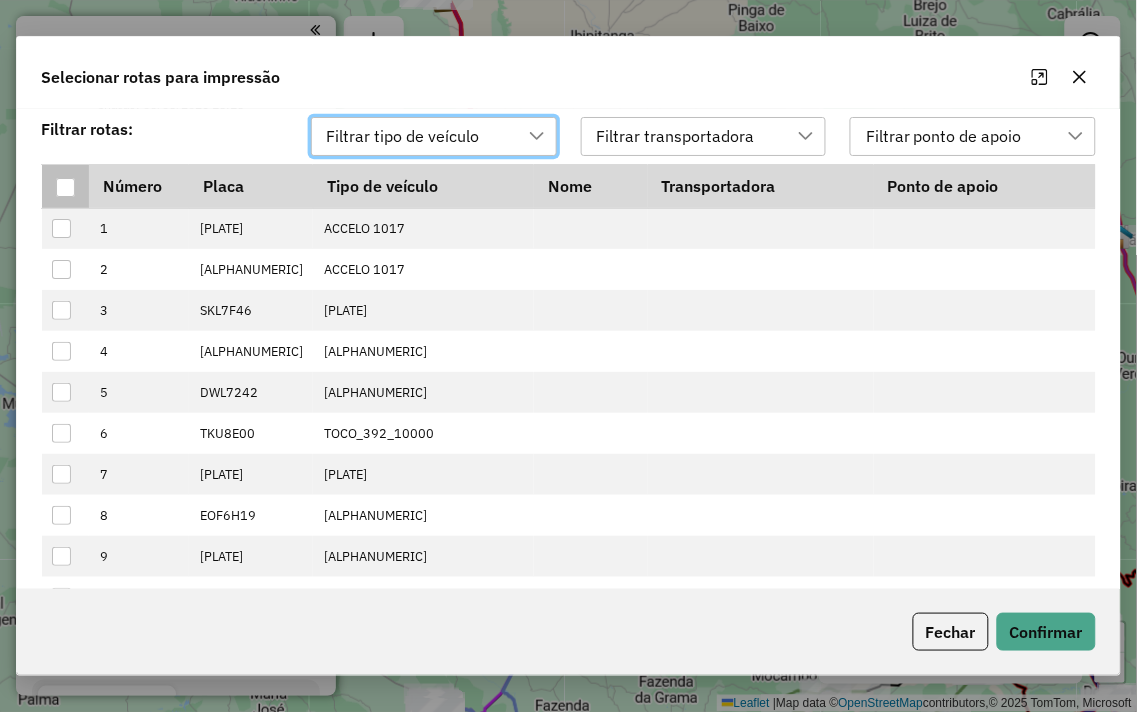 click at bounding box center [65, 187] 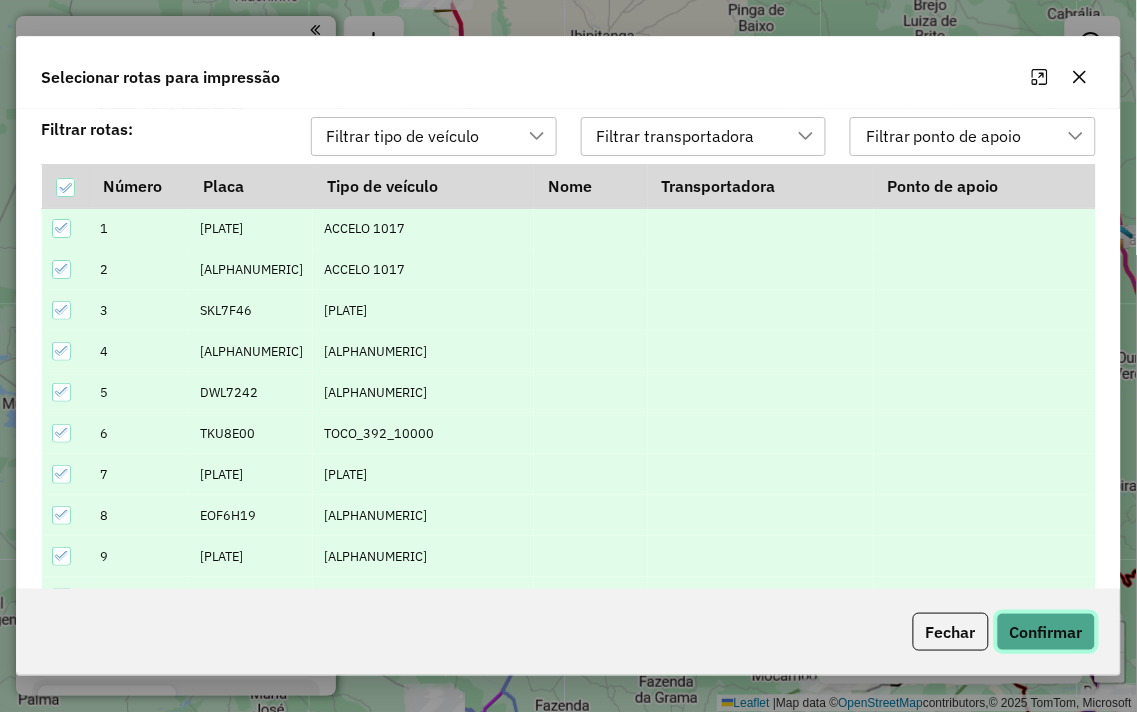 click on "Confirmar" 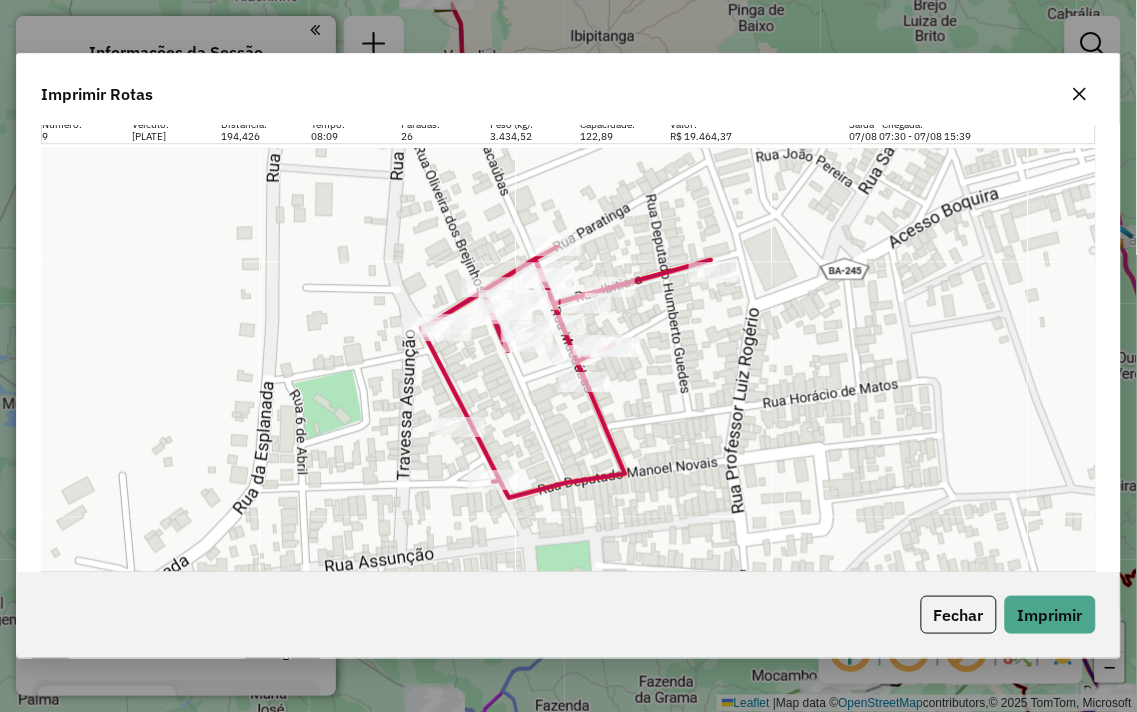 scroll, scrollTop: 7111, scrollLeft: 0, axis: vertical 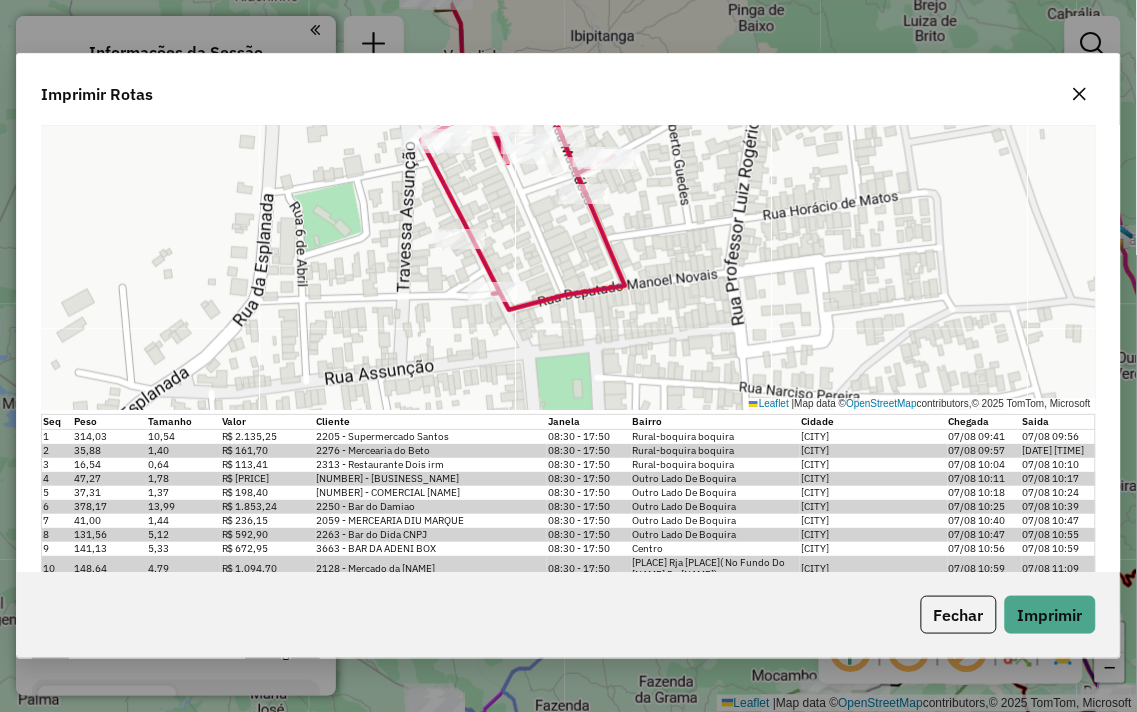 click 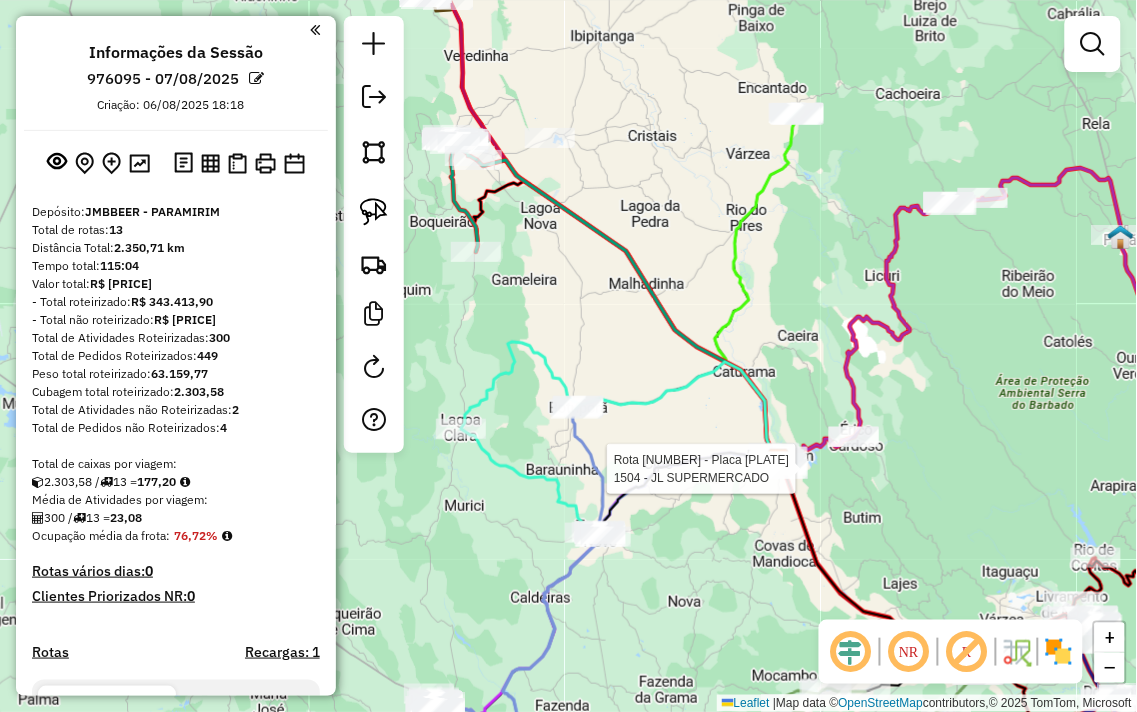 select on "**********" 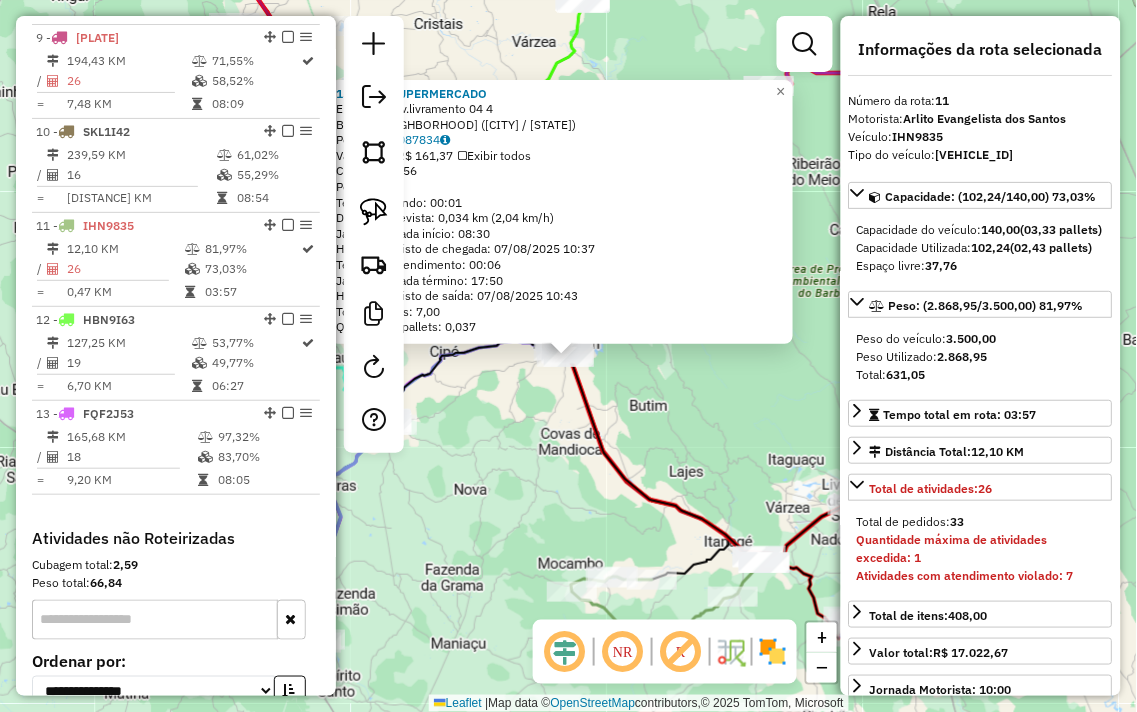 scroll, scrollTop: 1461, scrollLeft: 0, axis: vertical 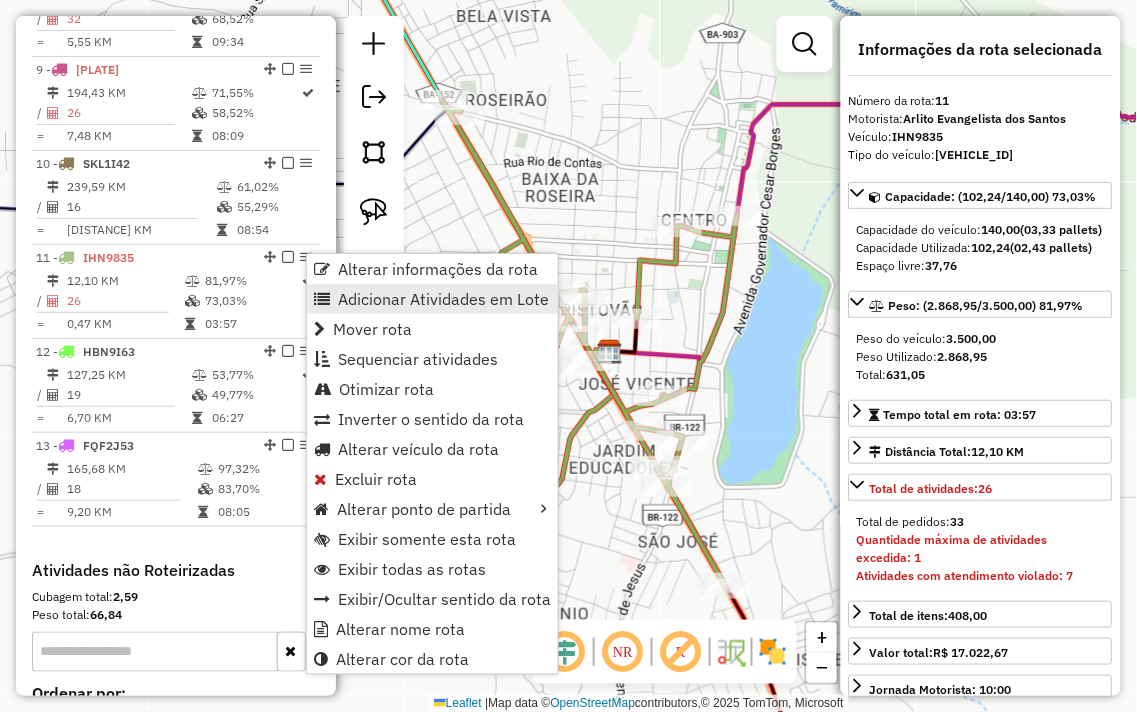 click on "Adicionar Atividades em Lote" at bounding box center [443, 299] 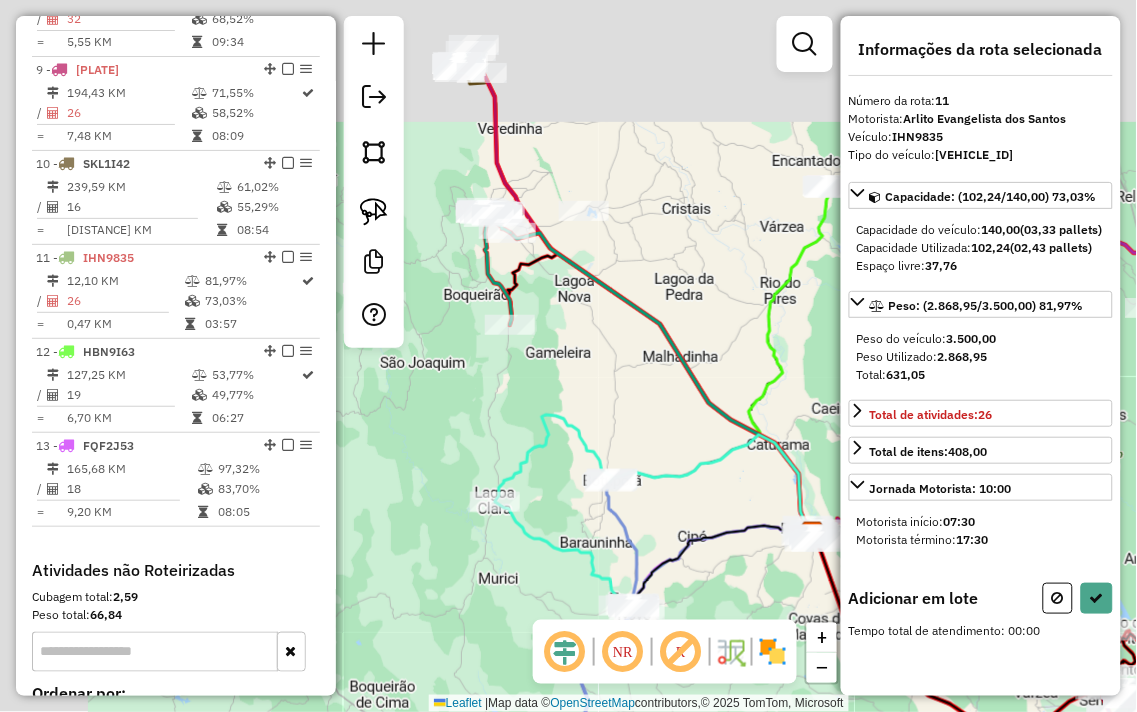 drag, startPoint x: 477, startPoint y: 282, endPoint x: 694, endPoint y: 425, distance: 259.88074 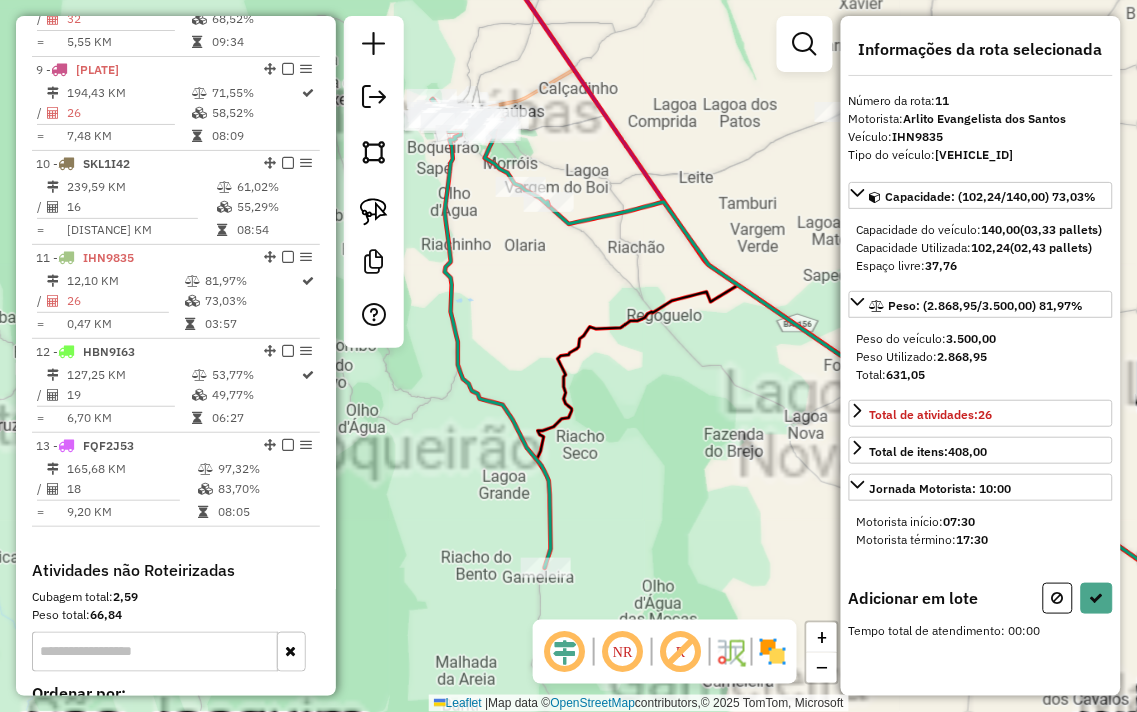drag, startPoint x: 501, startPoint y: 246, endPoint x: 554, endPoint y: 367, distance: 132.09845 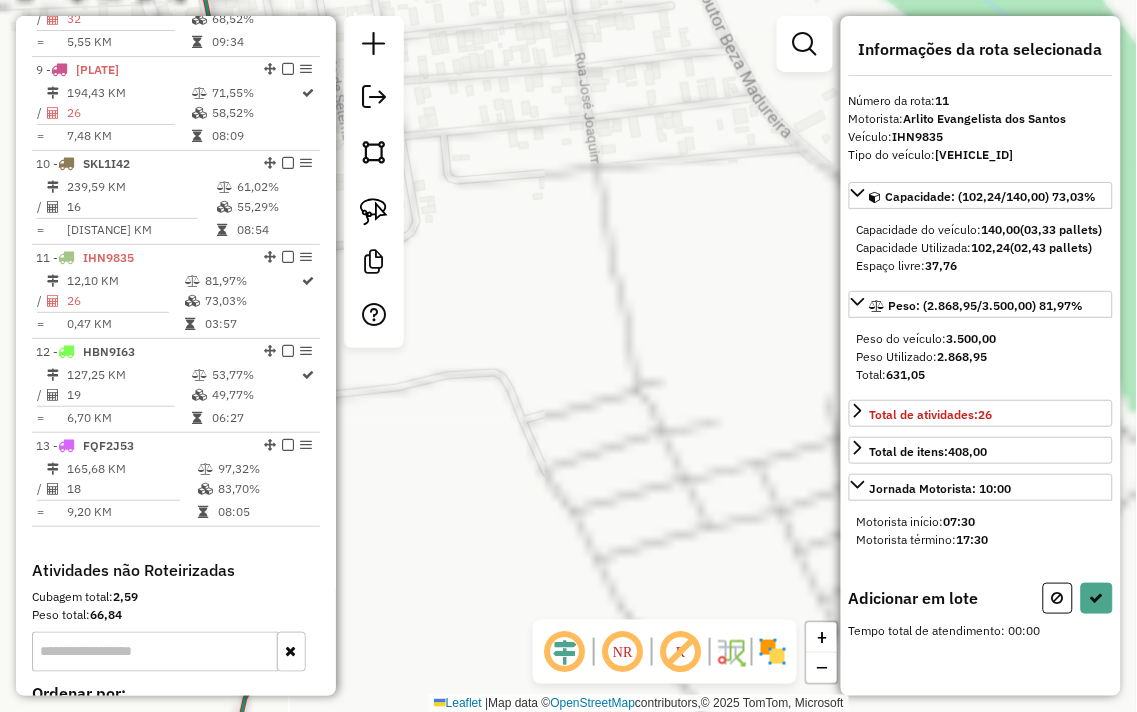click on "Janela de atendimento Grade de atendimento Capacidade Transportadoras Veículos Cliente Pedidos  Rotas Selecione os dias de semana para filtrar as janelas de atendimento  Seg   Ter   Qua   Qui   Sex   Sáb   Dom  Informe o período da janela de atendimento: De: Até:  Filtrar exatamente a janela do cliente  Considerar janela de atendimento padrão  Selecione os dias de semana para filtrar as grades de atendimento  Seg   Ter   Qua   Qui   Sex   Sáb   Dom   Considerar clientes sem dia de atendimento cadastrado  Clientes fora do dia de atendimento selecionado Filtrar as atividades entre os valores definidos abaixo:  Peso mínimo:   Peso máximo:   Cubagem mínima:   Cubagem máxima:   De:   Até:  Filtrar as atividades entre o tempo de atendimento definido abaixo:  De:   Até:   Considerar capacidade total dos clientes não roteirizados Transportadora: Selecione um ou mais itens Tipo de veículo: Selecione um ou mais itens Veículo: Selecione um ou mais itens Motorista: Selecione um ou mais itens Nome: Rótulo:" 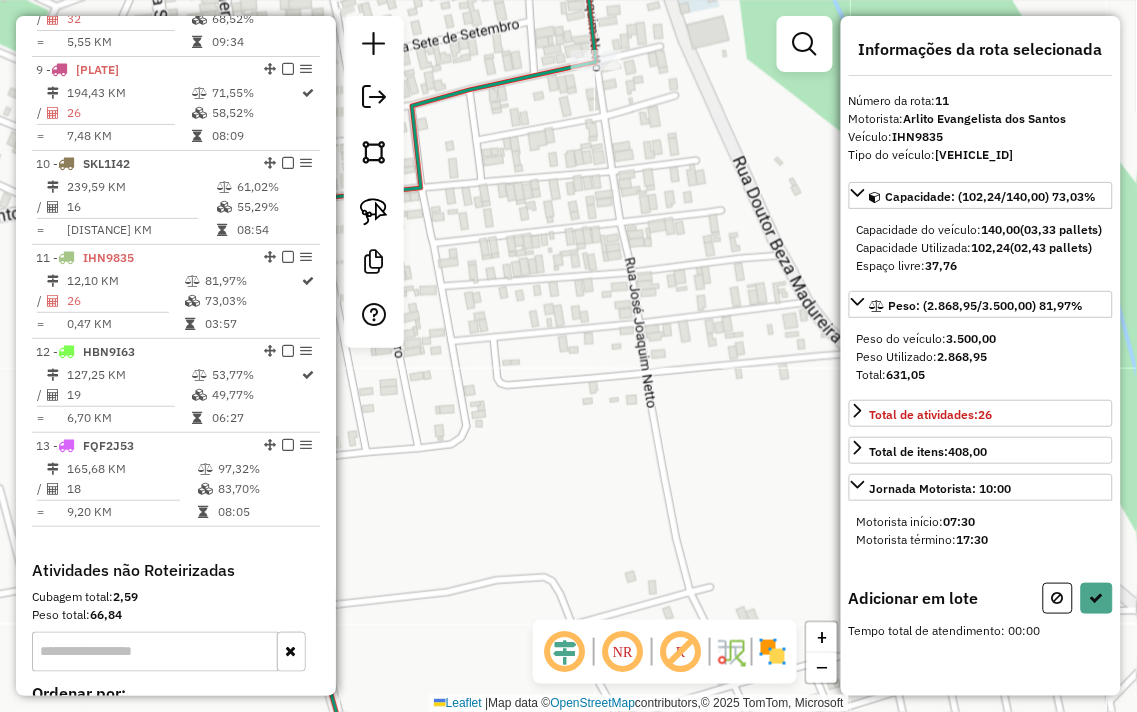 drag, startPoint x: 502, startPoint y: 224, endPoint x: 594, endPoint y: 381, distance: 181.96977 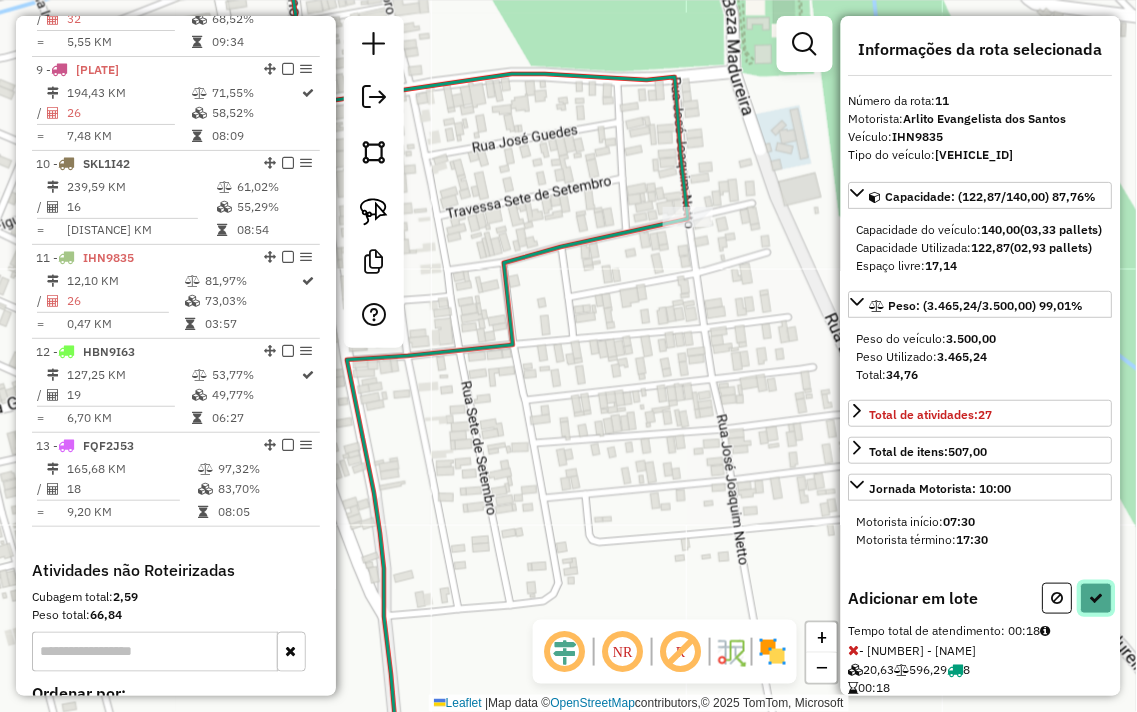 click at bounding box center [1097, 598] 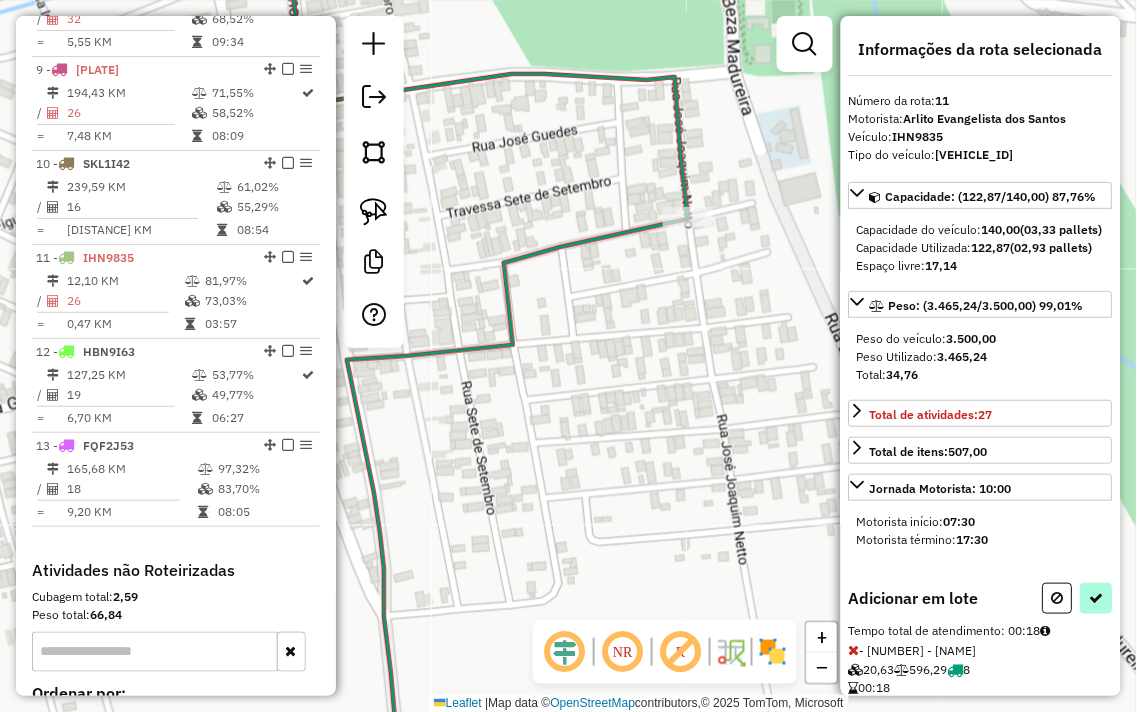 select on "**********" 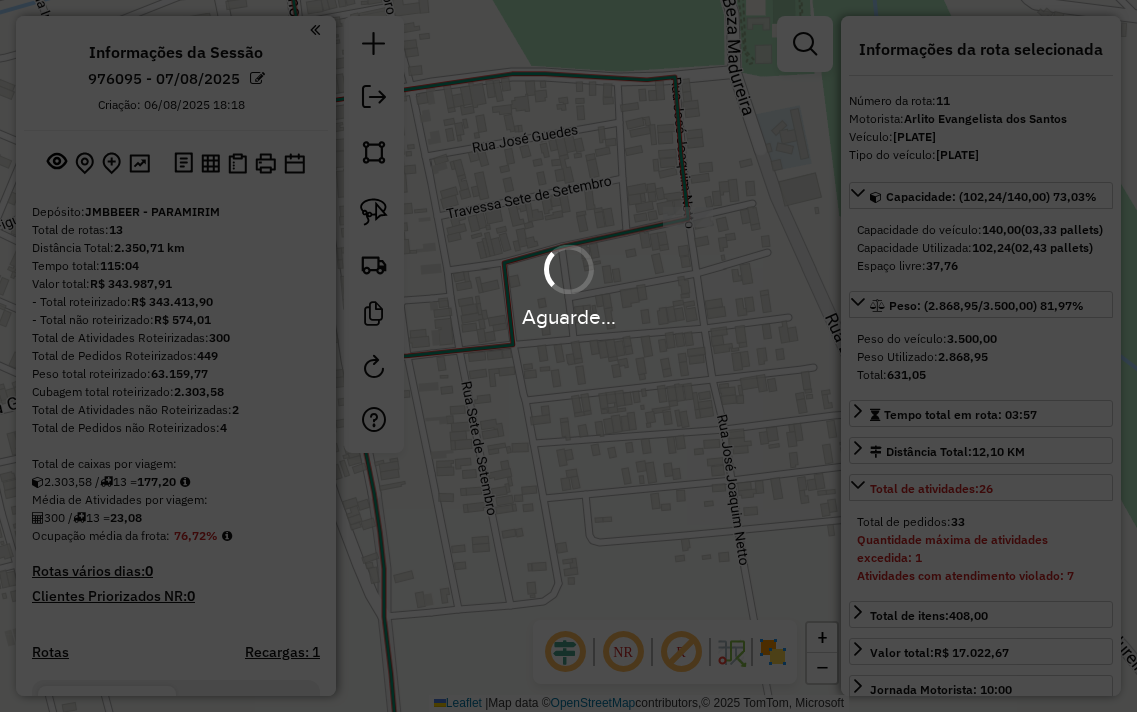 select on "**********" 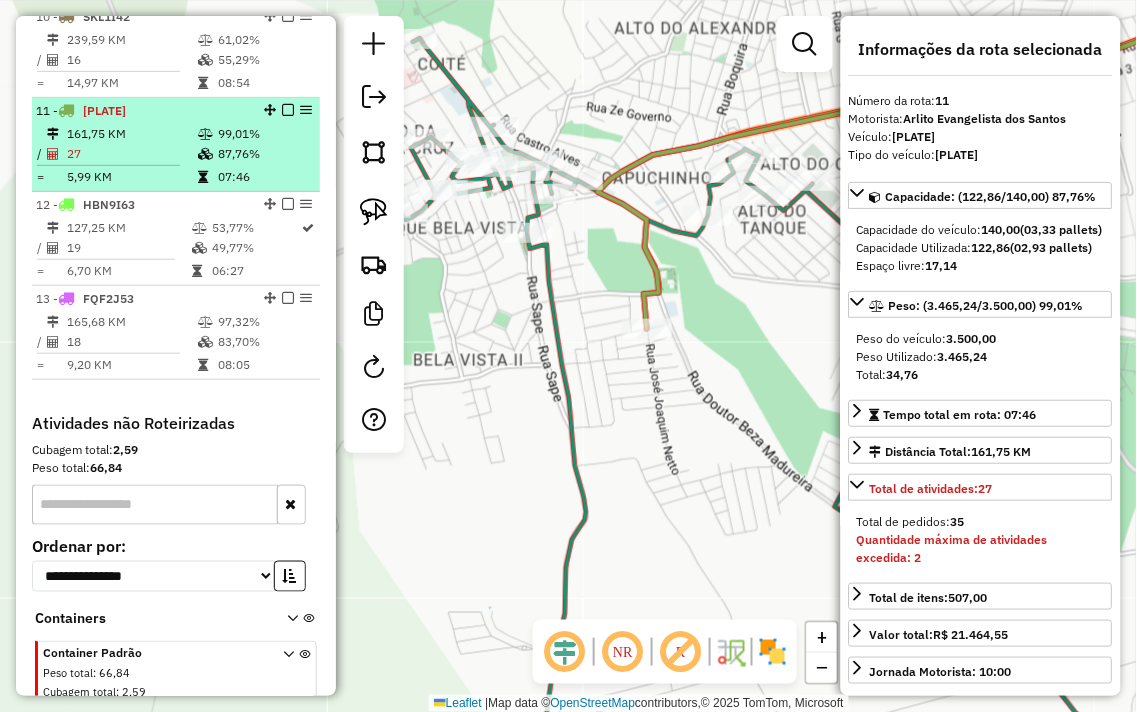 scroll, scrollTop: 1572, scrollLeft: 0, axis: vertical 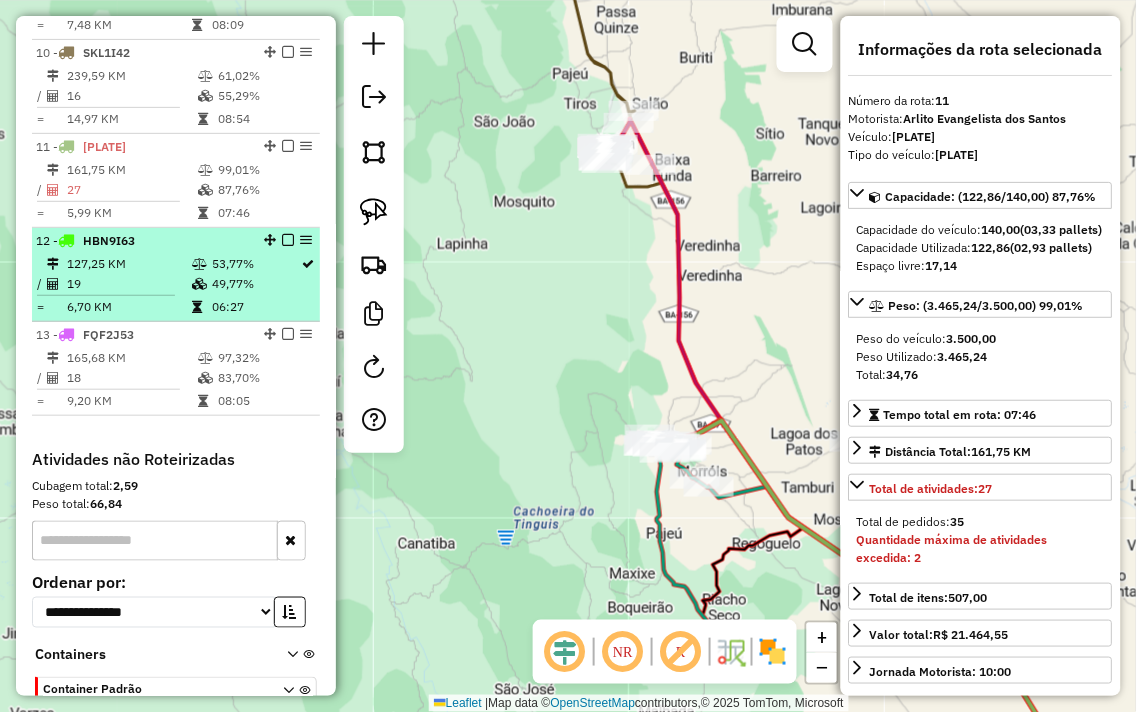 click on "12 -       HBN9I63   127,25 KM   53,77%  /  19   49,77%     =  6,70 KM   06:27" at bounding box center (176, 275) 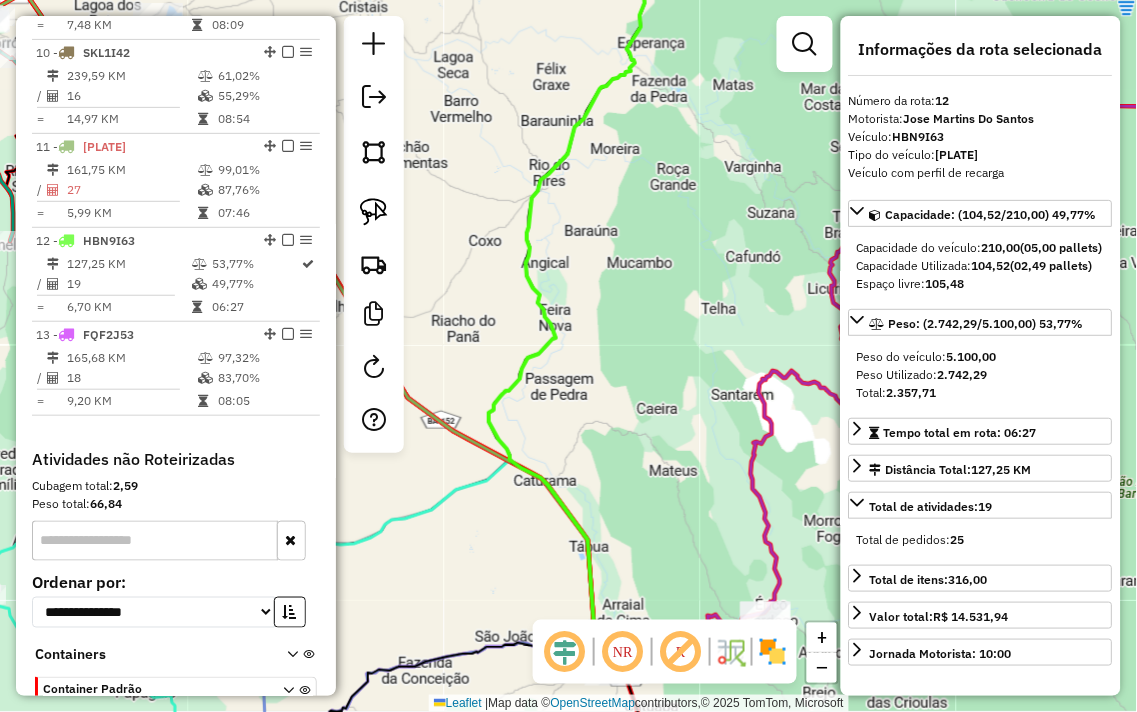 drag, startPoint x: 626, startPoint y: 435, endPoint x: 587, endPoint y: 114, distance: 323.36047 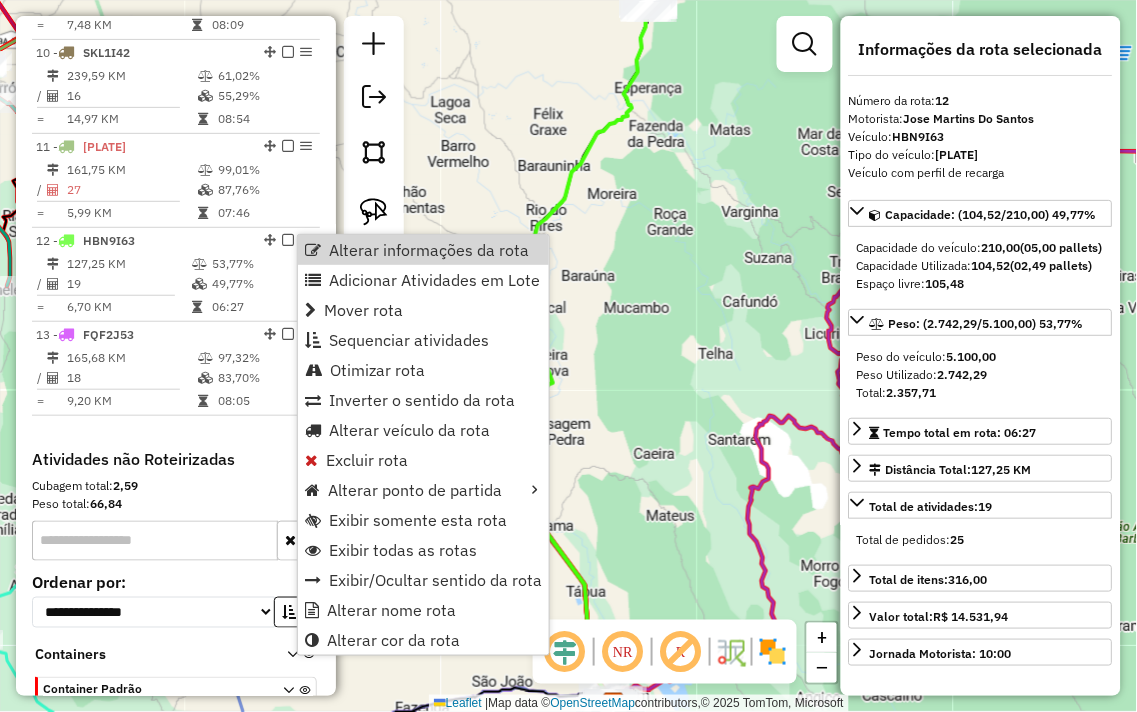 click on "Janela de atendimento Grade de atendimento Capacidade Transportadoras Veículos Cliente Pedidos  Rotas Selecione os dias de semana para filtrar as janelas de atendimento  Seg   Ter   Qua   Qui   Sex   Sáb   Dom  Informe o período da janela de atendimento: De: Até:  Filtrar exatamente a janela do cliente  Considerar janela de atendimento padrão  Selecione os dias de semana para filtrar as grades de atendimento  Seg   Ter   Qua   Qui   Sex   Sáb   Dom   Considerar clientes sem dia de atendimento cadastrado  Clientes fora do dia de atendimento selecionado Filtrar as atividades entre os valores definidos abaixo:  Peso mínimo:   Peso máximo:   Cubagem mínima:   Cubagem máxima:   De:   Até:  Filtrar as atividades entre o tempo de atendimento definido abaixo:  De:   Até:   Considerar capacidade total dos clientes não roteirizados Transportadora: Selecione um ou mais itens Tipo de veículo: Selecione um ou mais itens Veículo: Selecione um ou mais itens Motorista: Selecione um ou mais itens Nome: Rótulo:" 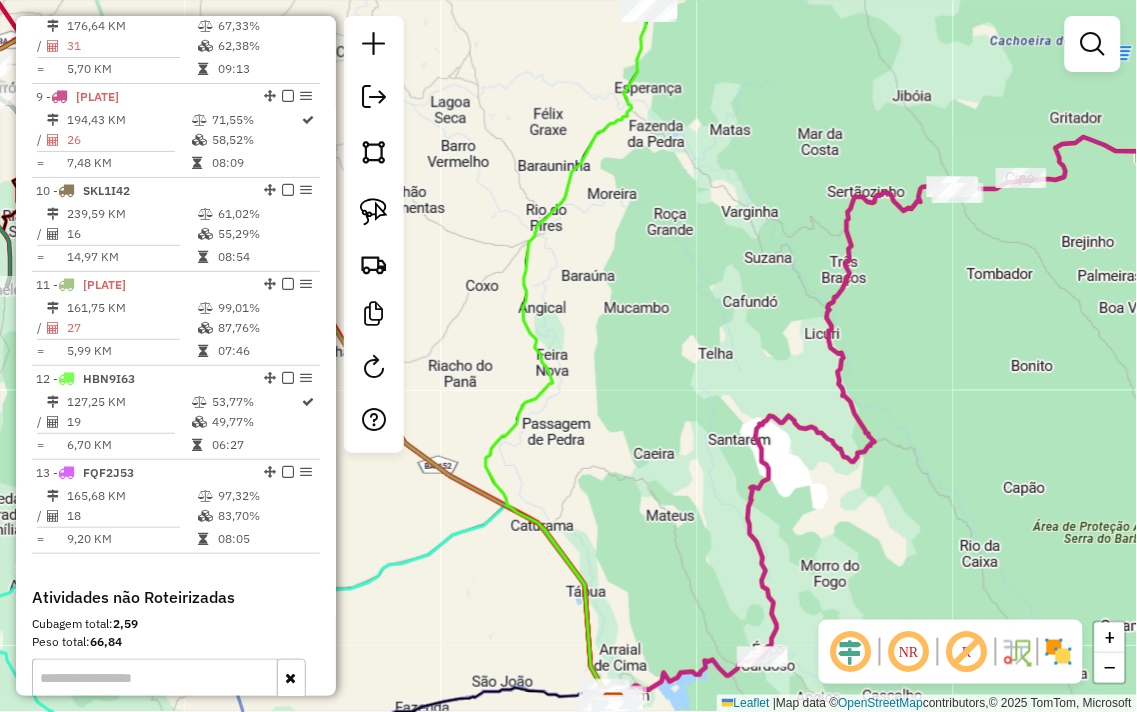 scroll, scrollTop: 1461, scrollLeft: 0, axis: vertical 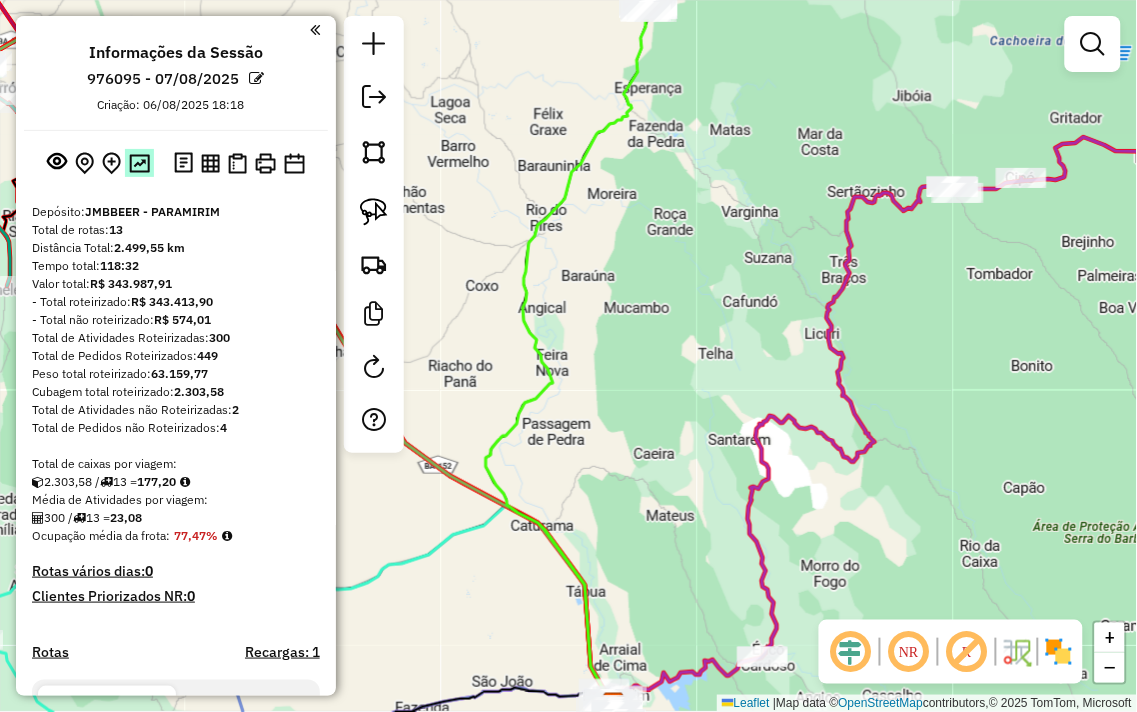 click at bounding box center (139, 163) 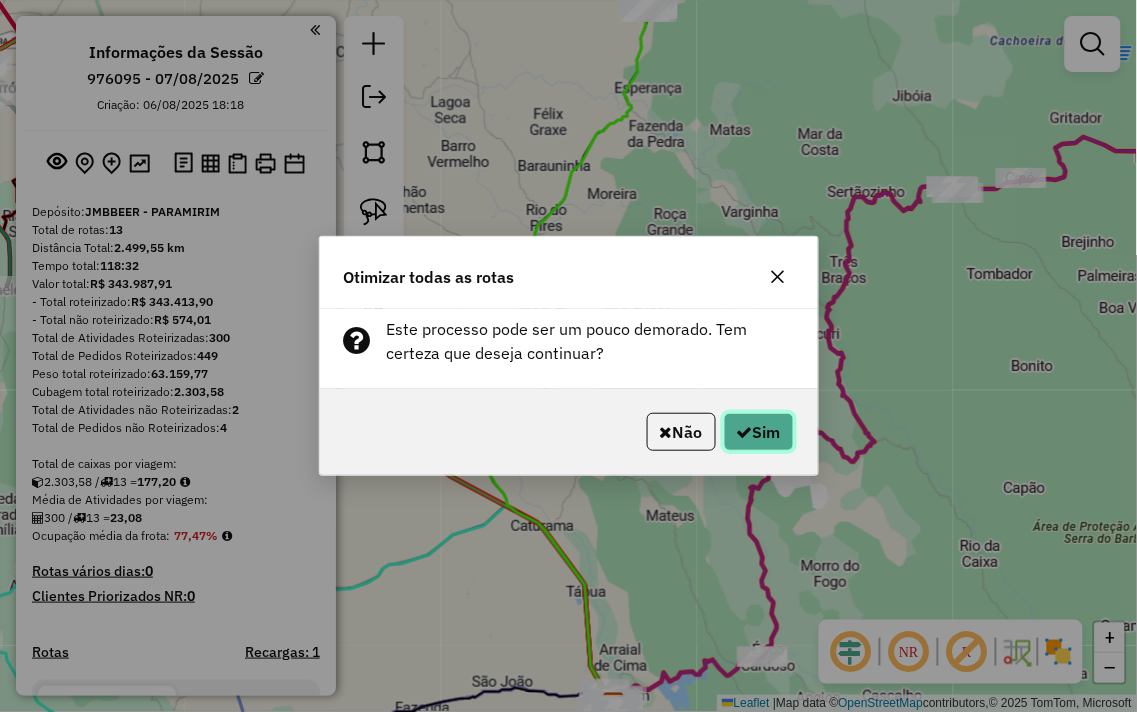 click on "Sim" 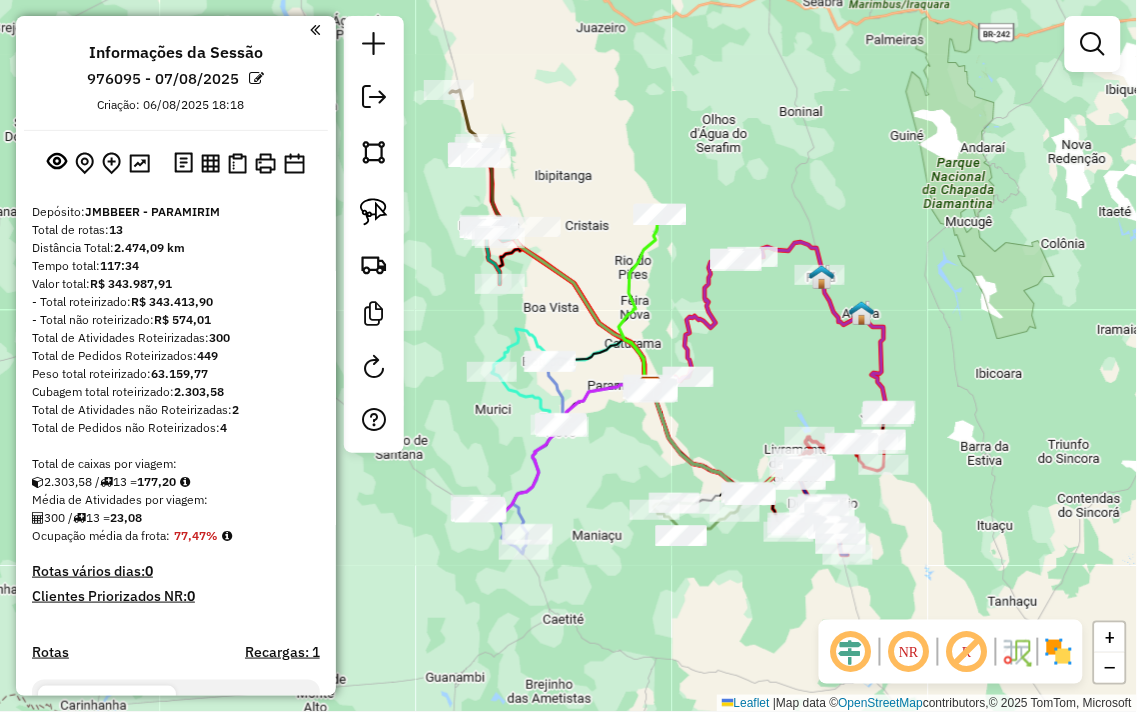 drag, startPoint x: 711, startPoint y: 280, endPoint x: 722, endPoint y: 152, distance: 128.47179 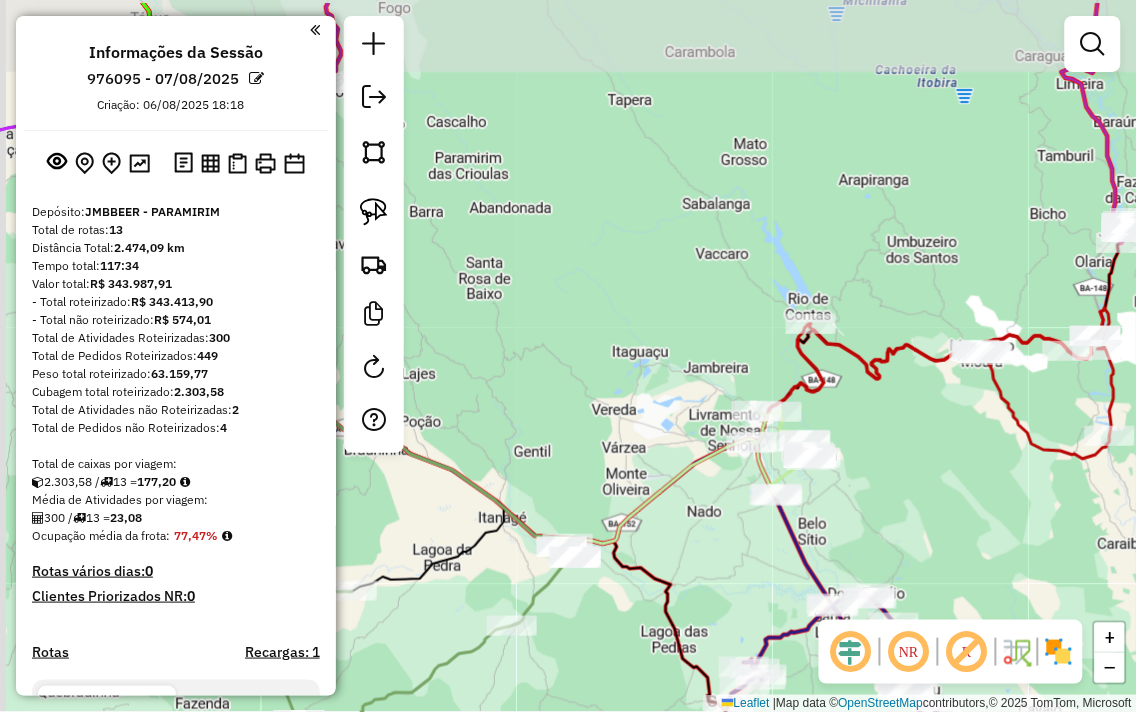 drag, startPoint x: 835, startPoint y: 484, endPoint x: 833, endPoint y: 506, distance: 22.090721 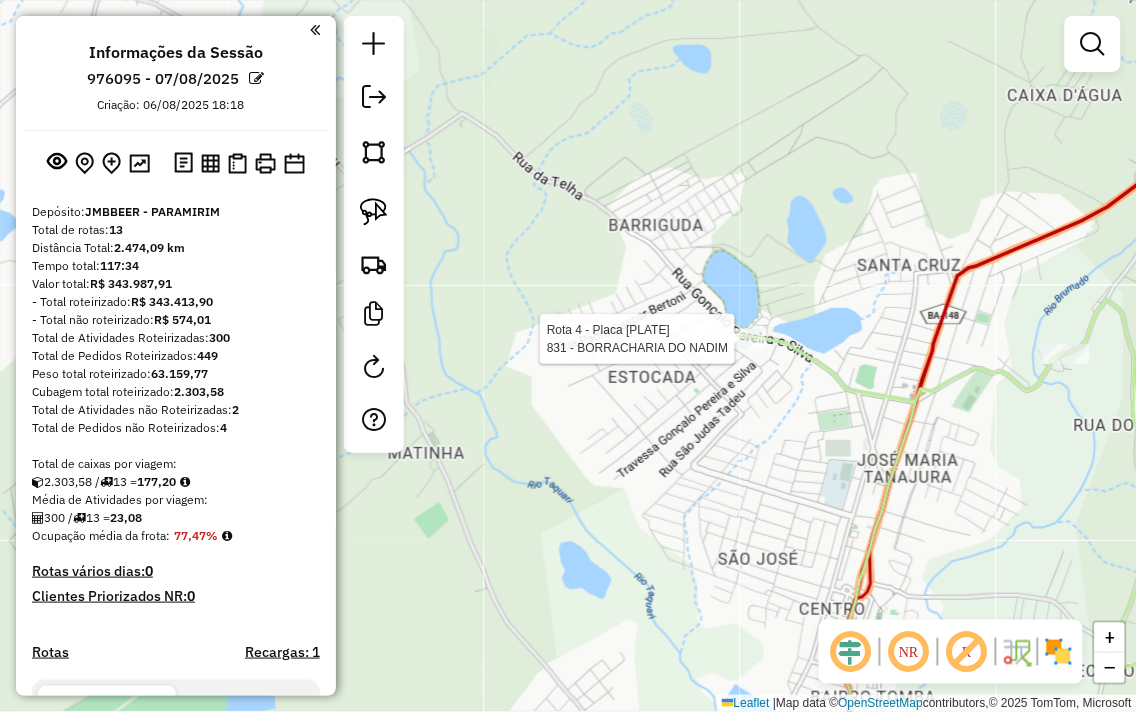 select on "**********" 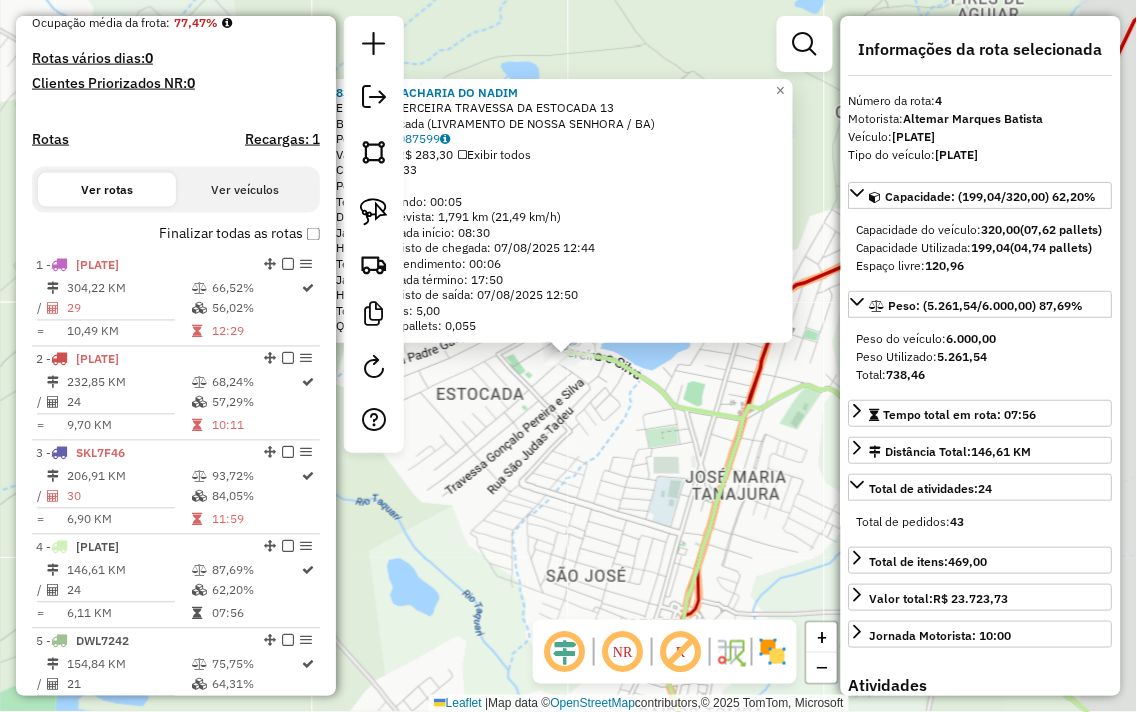 scroll, scrollTop: 1030, scrollLeft: 0, axis: vertical 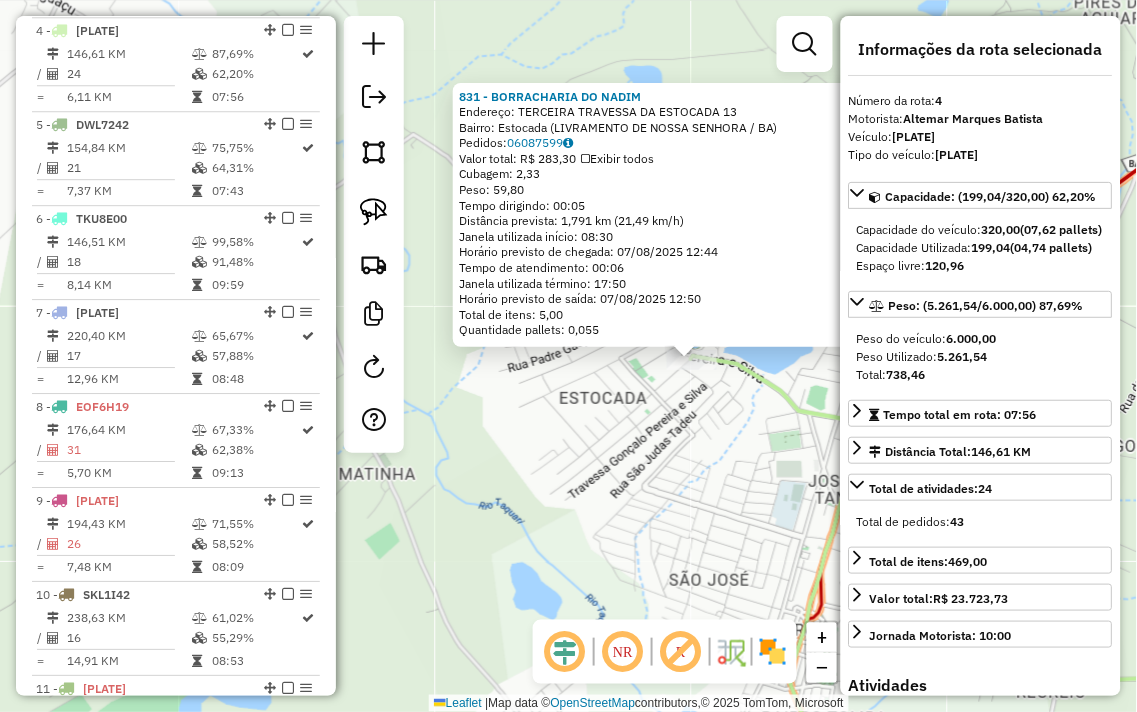 drag, startPoint x: 590, startPoint y: 473, endPoint x: 728, endPoint y: 480, distance: 138.17743 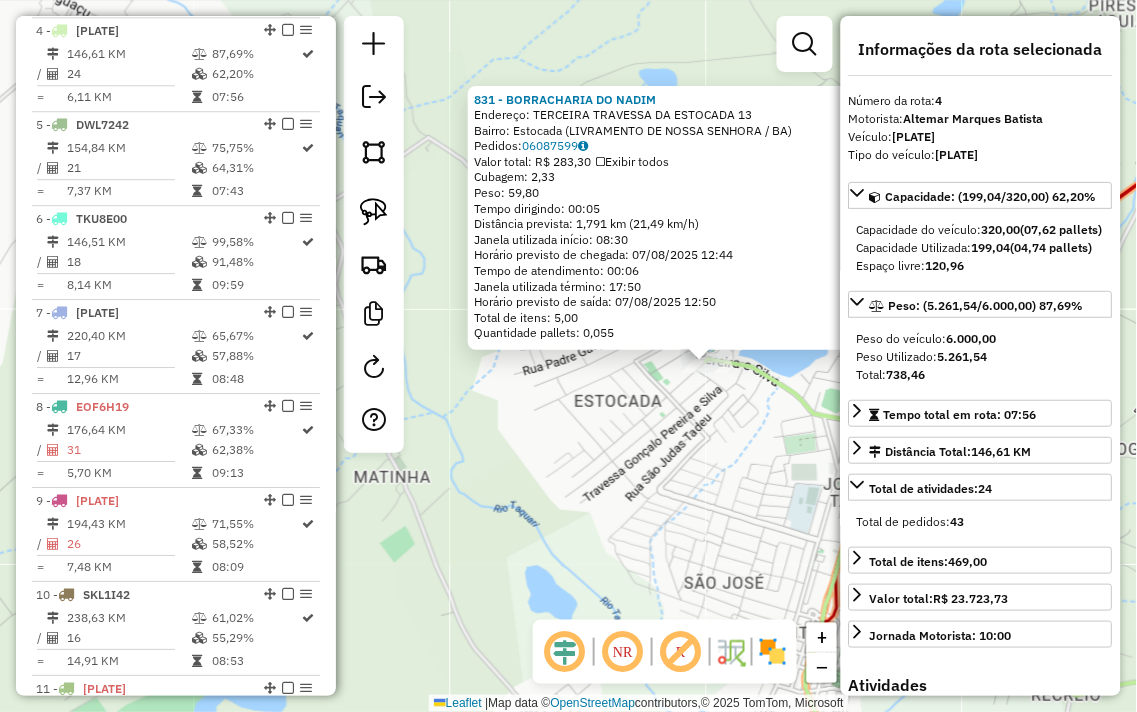 click on "831 - BORRACHARIA DO NADIM  Endereço:  TERCEIRA TRAVESSA DA ESTOCADA 13   Bairro: Estocada (LIVRAMENTO DE NOSSA SENHORA / BA)   Pedidos:  06087599   Valor total: R$ 283,30   Exibir todos   Cubagem: 2,33  Peso: 59,80  Tempo dirigindo: 00:05   Distância prevista: 1,791 km (21,49 km/h)   Janela utilizada início: 08:30   Horário previsto de chegada: 07/08/2025 12:44   Tempo de atendimento: 00:06   Janela utilizada término: 17:50   Horário previsto de saída: 07/08/2025 12:50   Total de itens: 5,00   Quantidade pallets: 0,055  × Janela de atendimento Grade de atendimento Capacidade Transportadoras Veículos Cliente Pedidos  Rotas Selecione os dias de semana para filtrar as janelas de atendimento  Seg   Ter   Qua   Qui   Sex   Sáb   Dom  Informe o período da janela de atendimento: De: Até:  Filtrar exatamente a janela do cliente  Considerar janela de atendimento padrão  Selecione os dias de semana para filtrar as grades de atendimento  Seg   Ter   Qua   Qui   Sex   Sáb   Dom   Peso mínimo:   De:   De:" 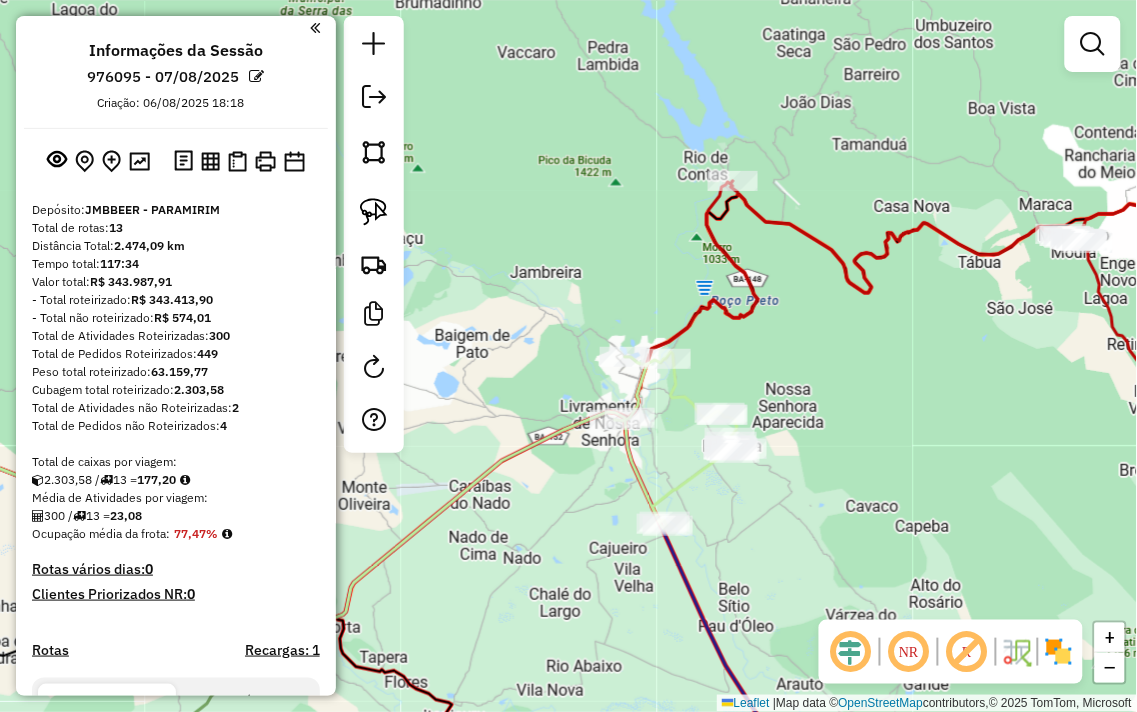 scroll, scrollTop: 0, scrollLeft: 0, axis: both 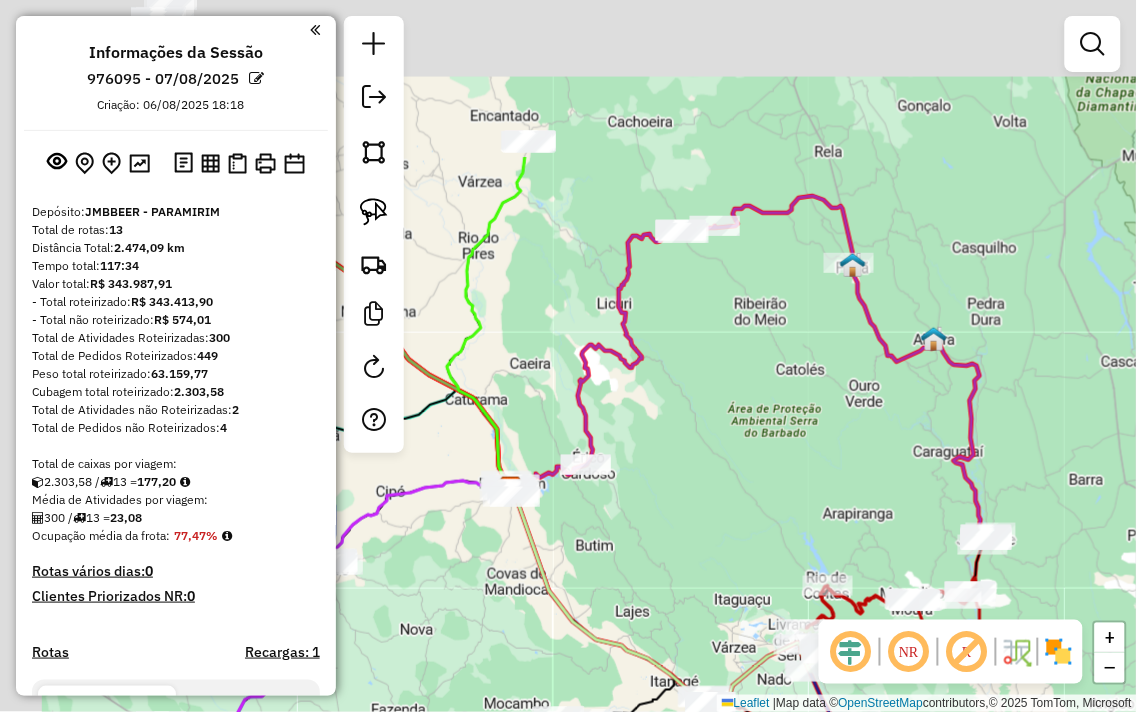drag, startPoint x: 560, startPoint y: 206, endPoint x: 803, endPoint y: 435, distance: 333.90118 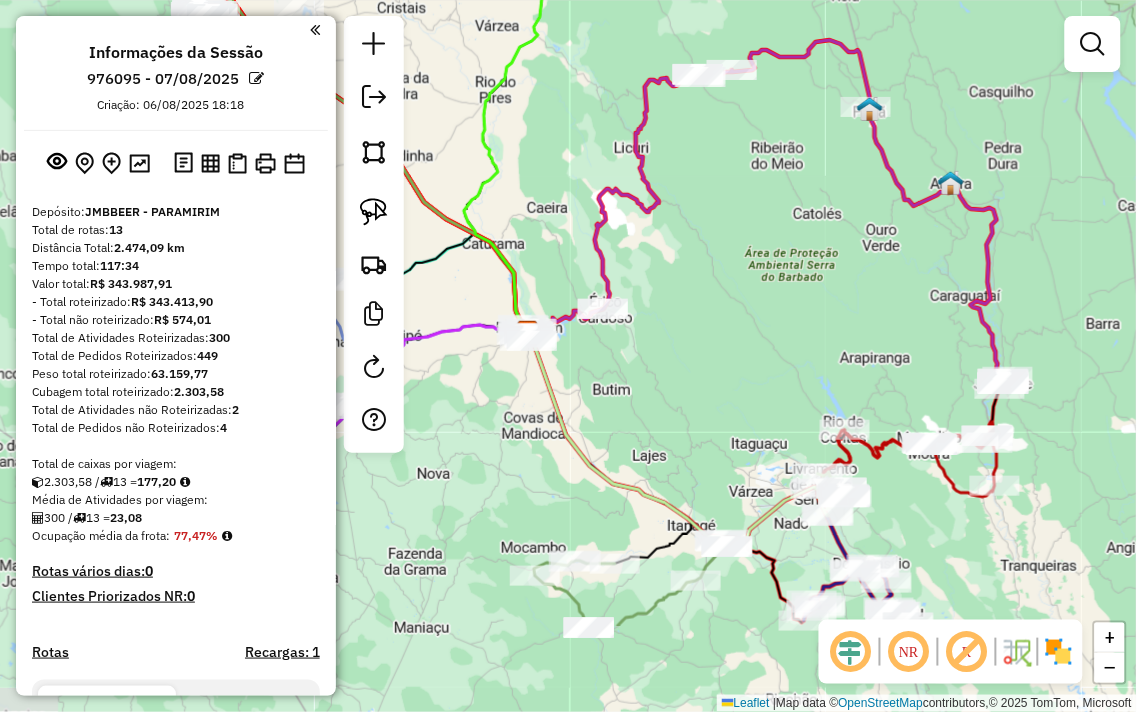drag, startPoint x: 797, startPoint y: 331, endPoint x: 812, endPoint y: 188, distance: 143.78456 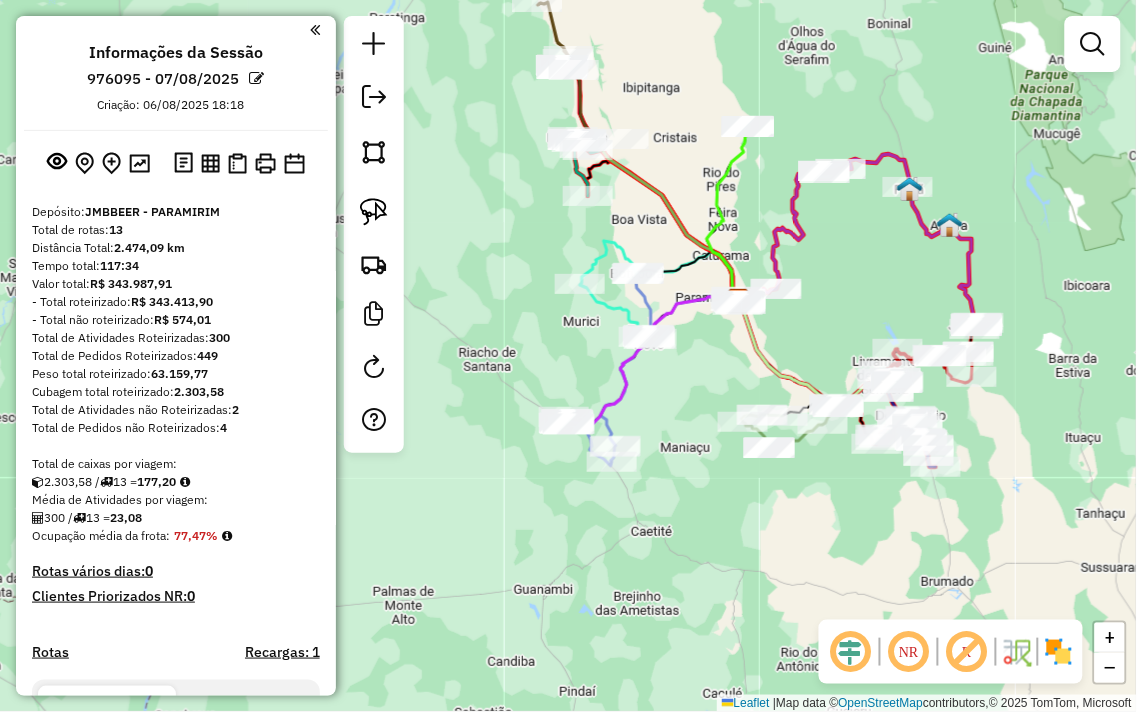 drag, startPoint x: 543, startPoint y: 422, endPoint x: 692, endPoint y: 360, distance: 161.38463 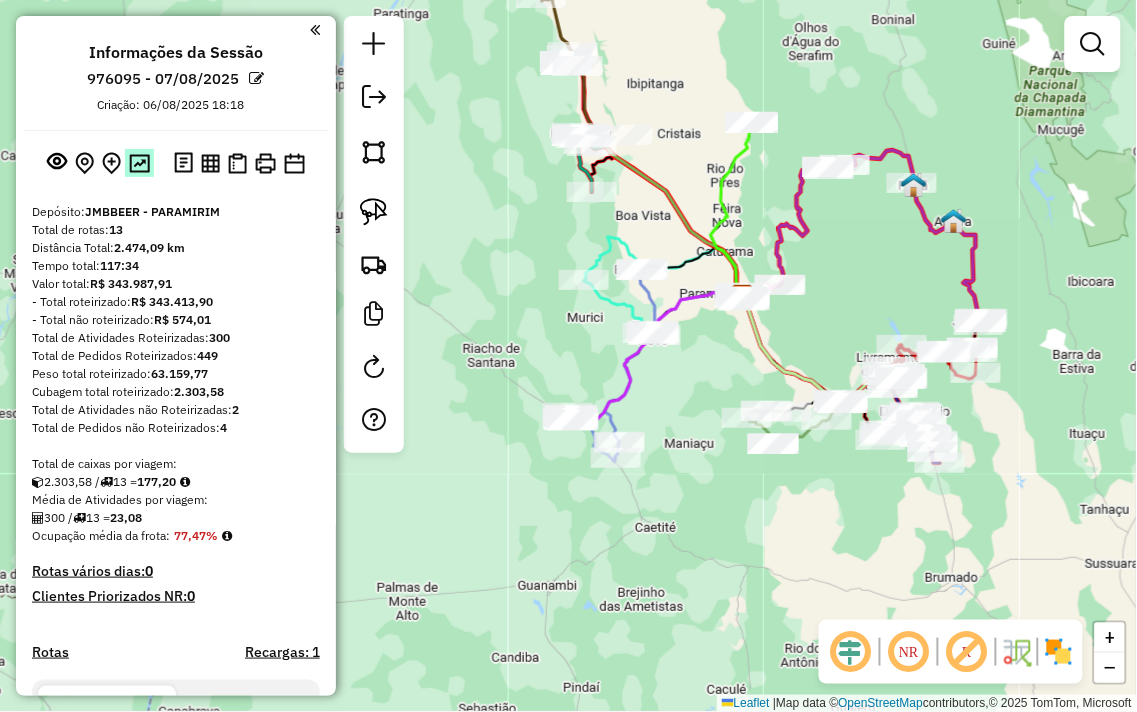click at bounding box center [139, 163] 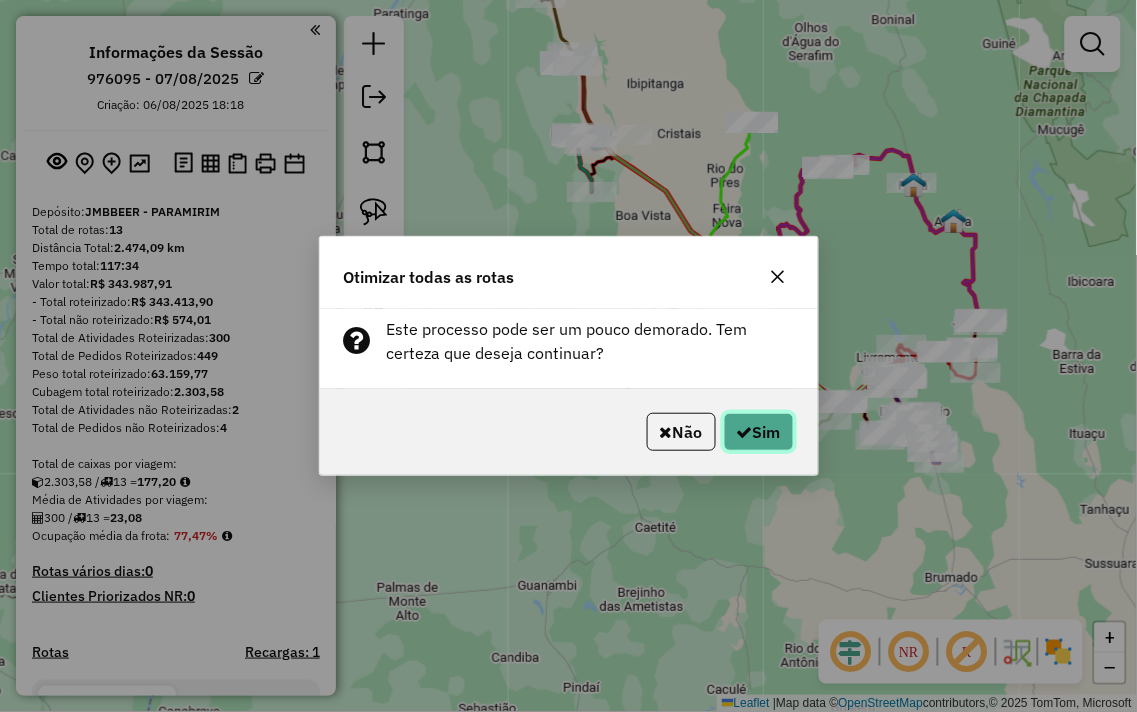 click 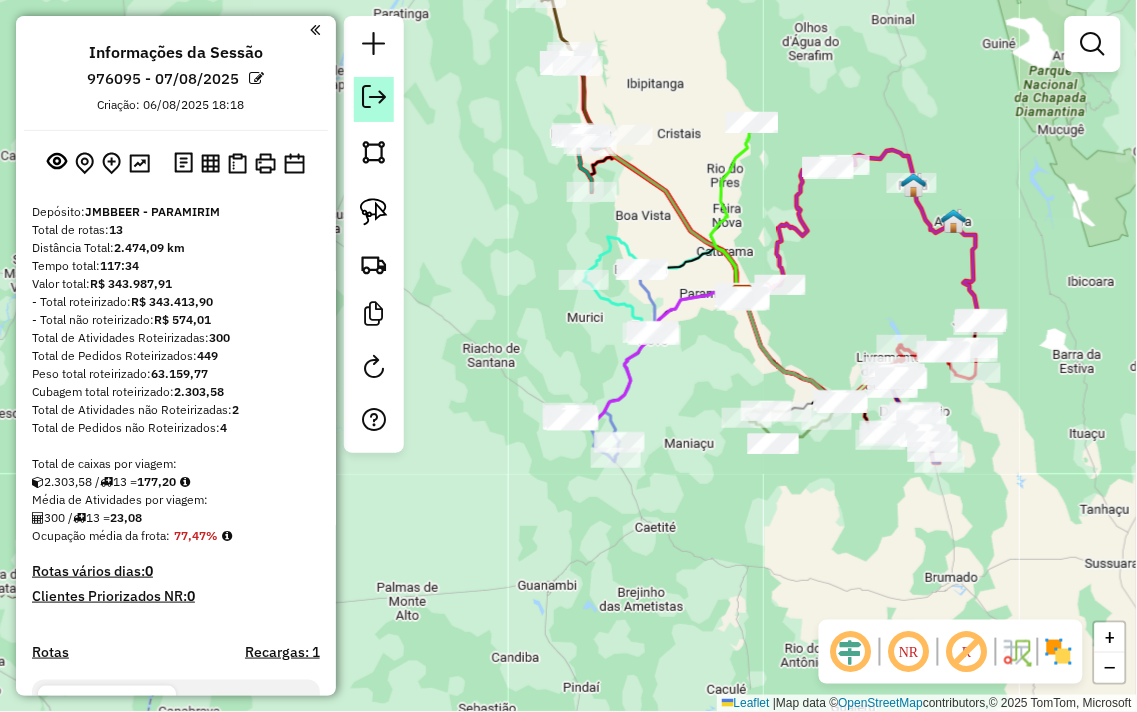 click 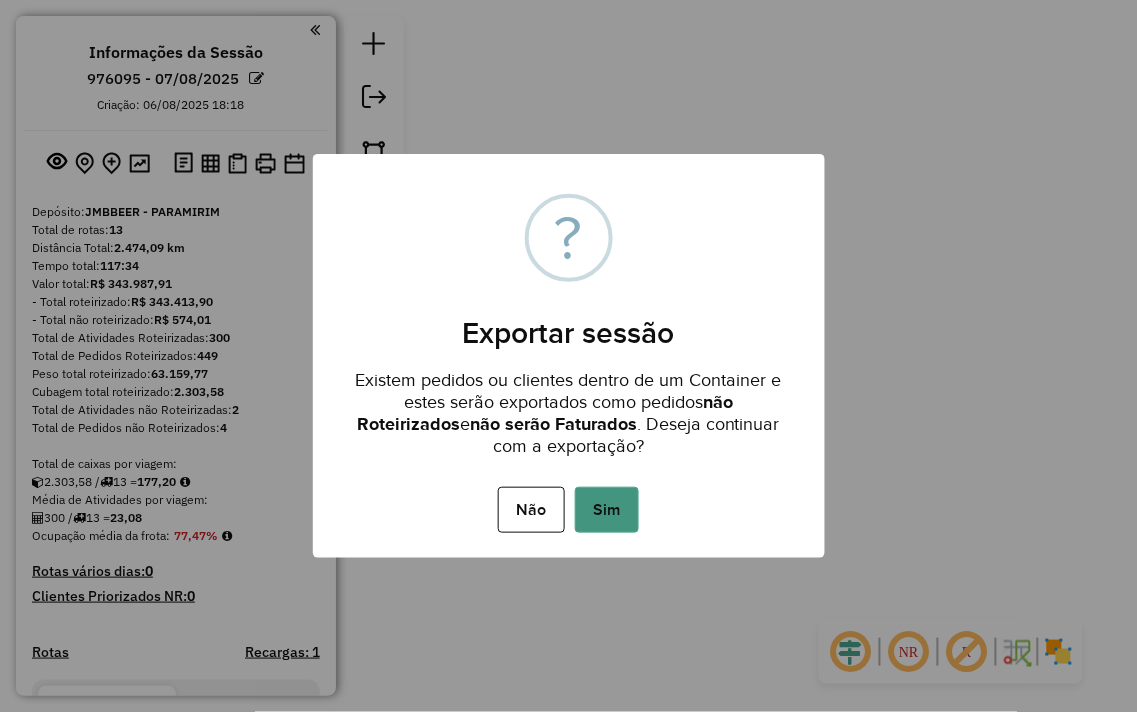 click on "Sim" at bounding box center (607, 510) 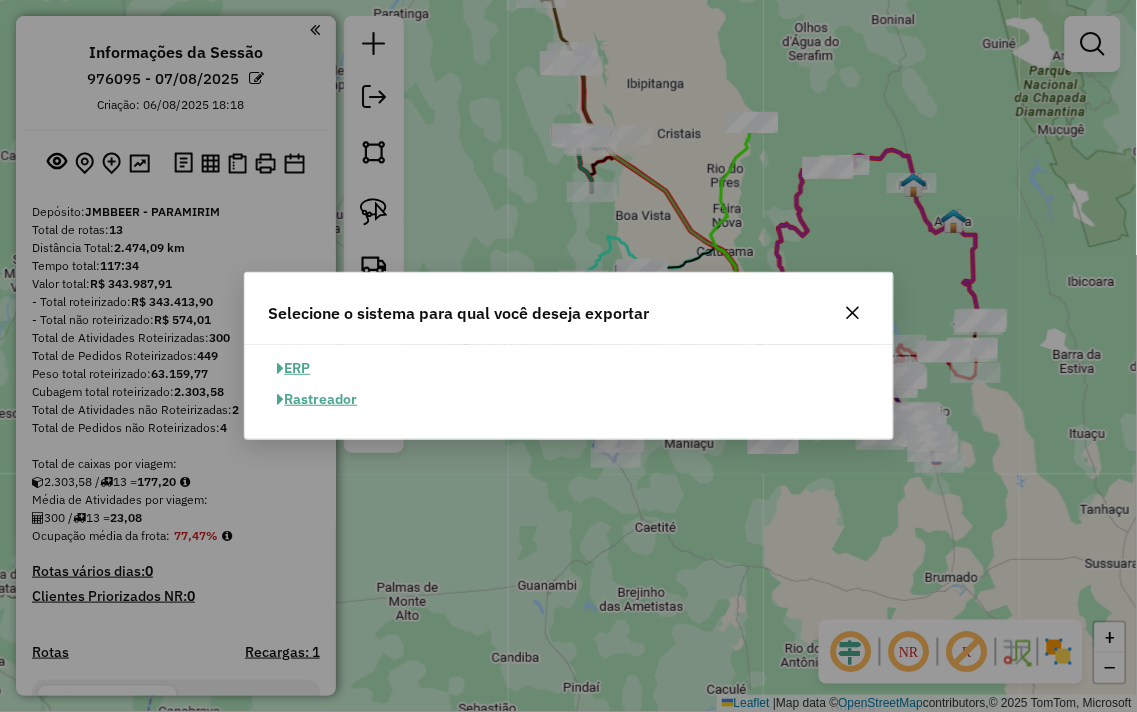 click on "ERP" 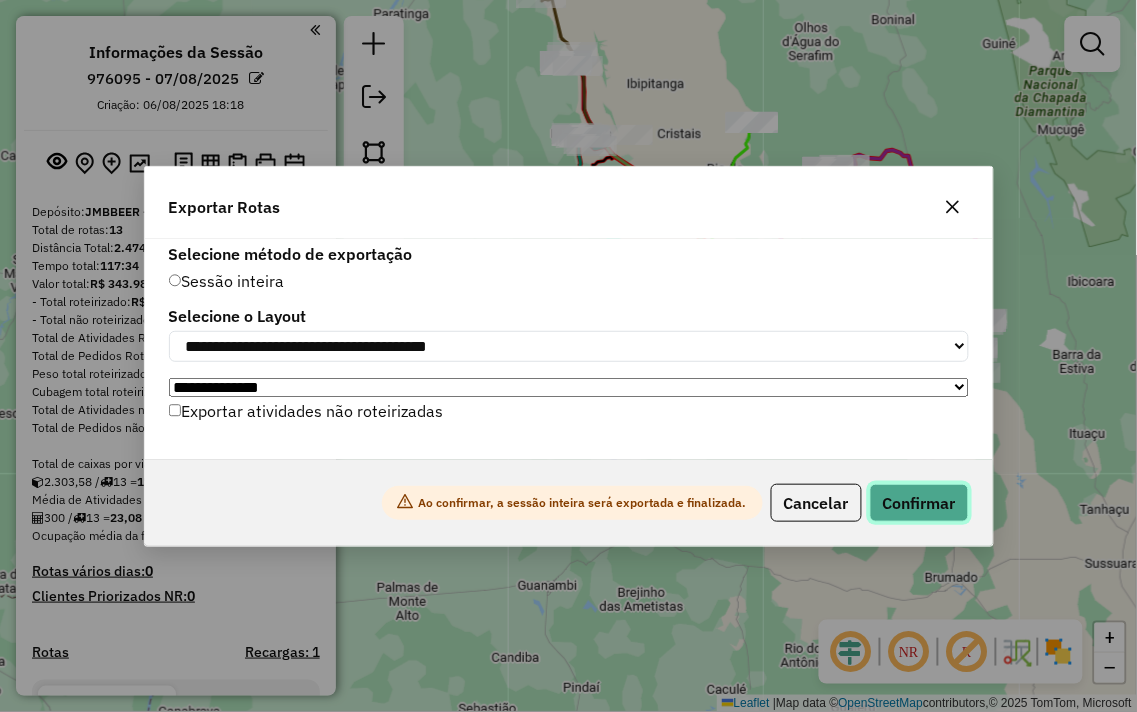 click on "Confirmar" 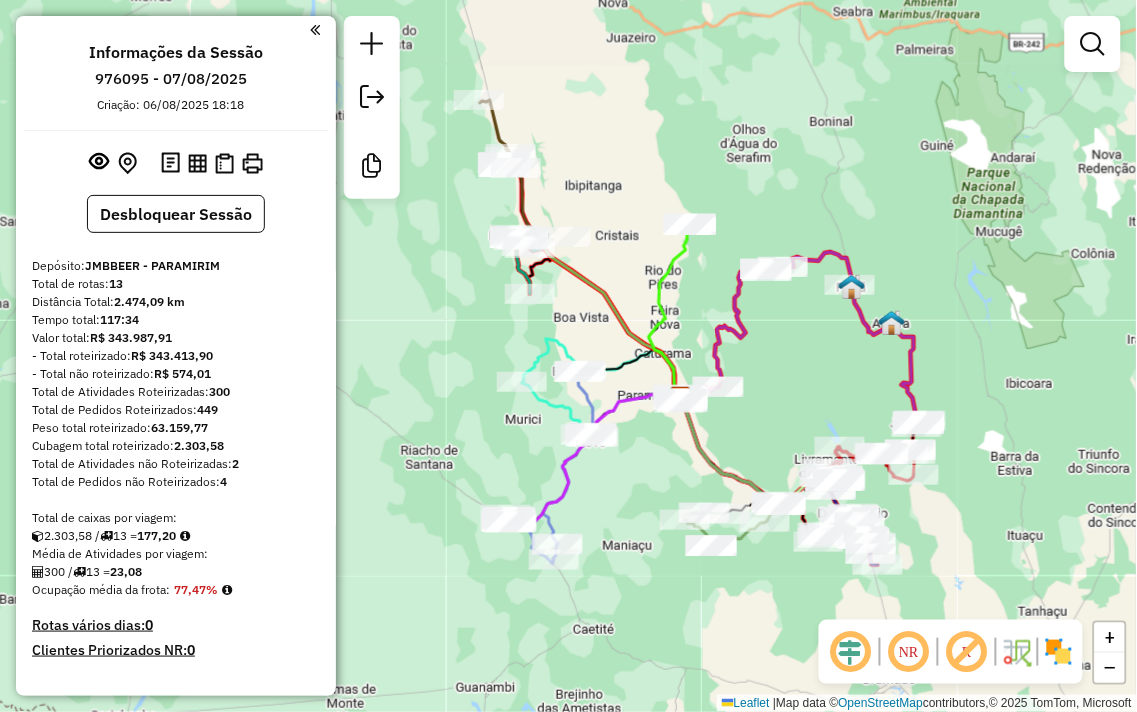 drag, startPoint x: 492, startPoint y: 244, endPoint x: 428, endPoint y: 358, distance: 130.73637 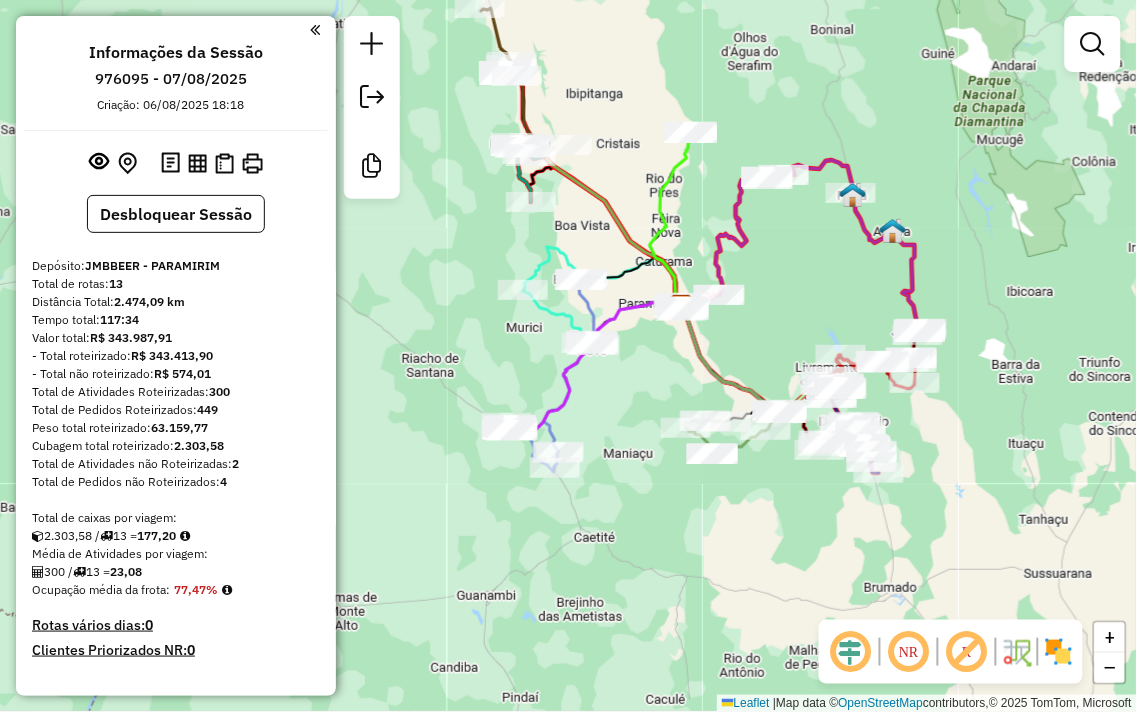 click on "Janela de atendimento Grade de atendimento Capacidade Transportadoras Veículos Cliente Pedidos  Rotas Selecione os dias de semana para filtrar as janelas de atendimento  Seg   Ter   Qua   Qui   Sex   Sáb   Dom  Informe o período da janela de atendimento: De: Até:  Filtrar exatamente a janela do cliente  Considerar janela de atendimento padrão  Selecione os dias de semana para filtrar as grades de atendimento  Seg   Ter   Qua   Qui   Sex   Sáb   Dom   Considerar clientes sem dia de atendimento cadastrado  Clientes fora do dia de atendimento selecionado Filtrar as atividades entre os valores definidos abaixo:  Peso mínimo:   Peso máximo:   Cubagem mínima:   Cubagem máxima:   De:   Até:  Filtrar as atividades entre o tempo de atendimento definido abaixo:  De:   Até:   Considerar capacidade total dos clientes não roteirizados Transportadora: Selecione um ou mais itens Tipo de veículo: Selecione um ou mais itens Veículo: Selecione um ou mais itens Motorista: Selecione um ou mais itens Nome: Rótulo:" 